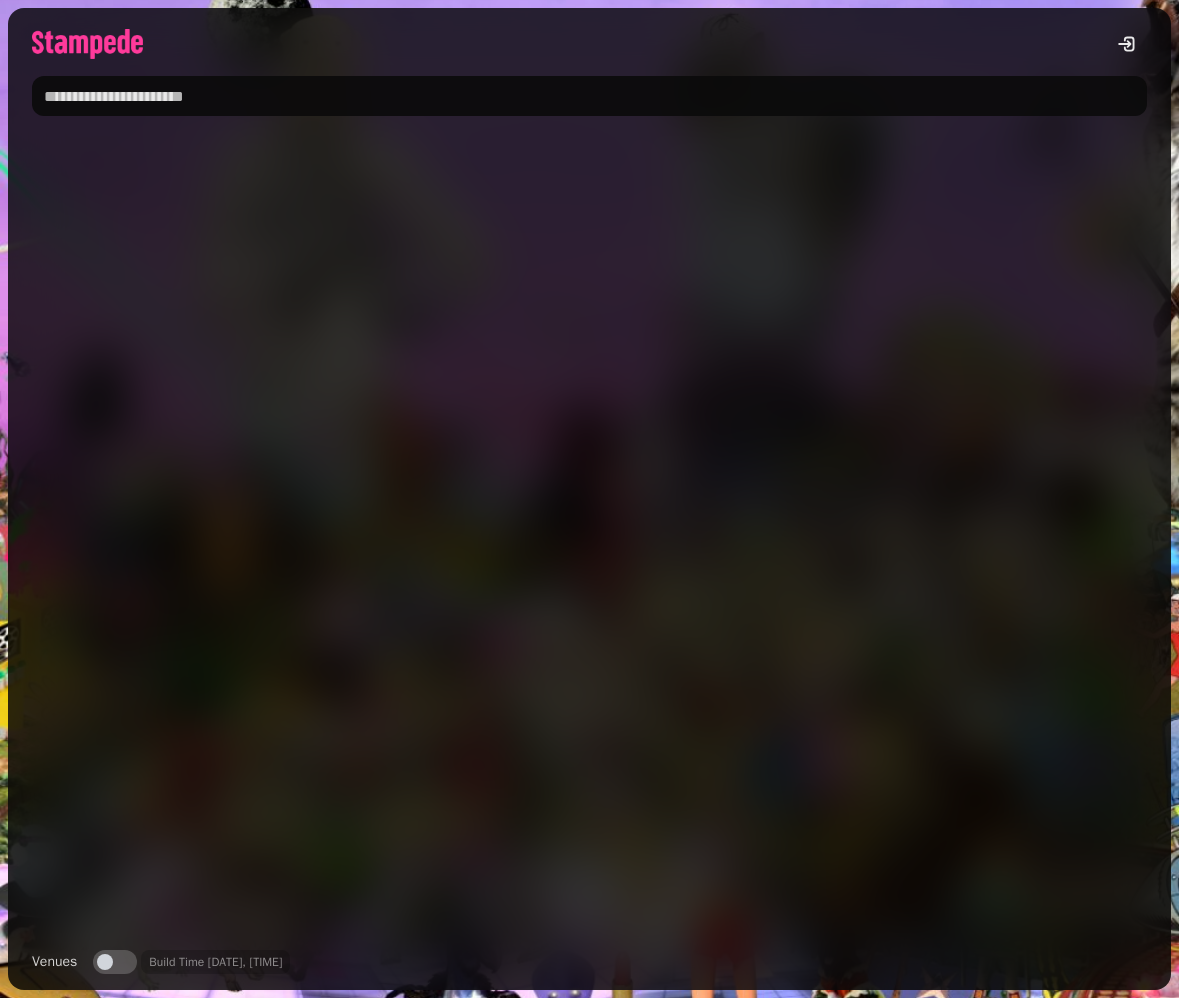 scroll, scrollTop: 0, scrollLeft: 0, axis: both 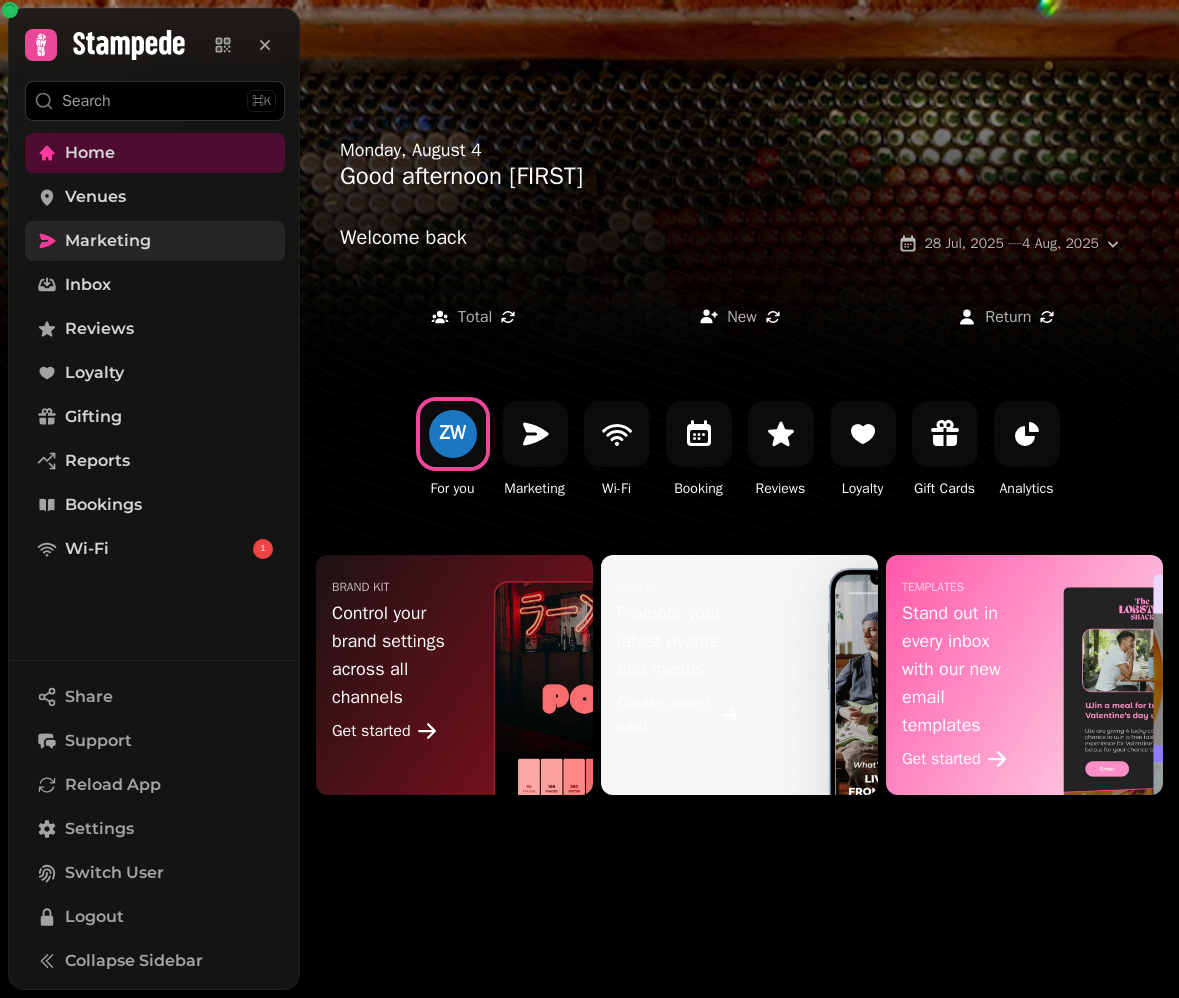 click on "Marketing" at bounding box center (108, 241) 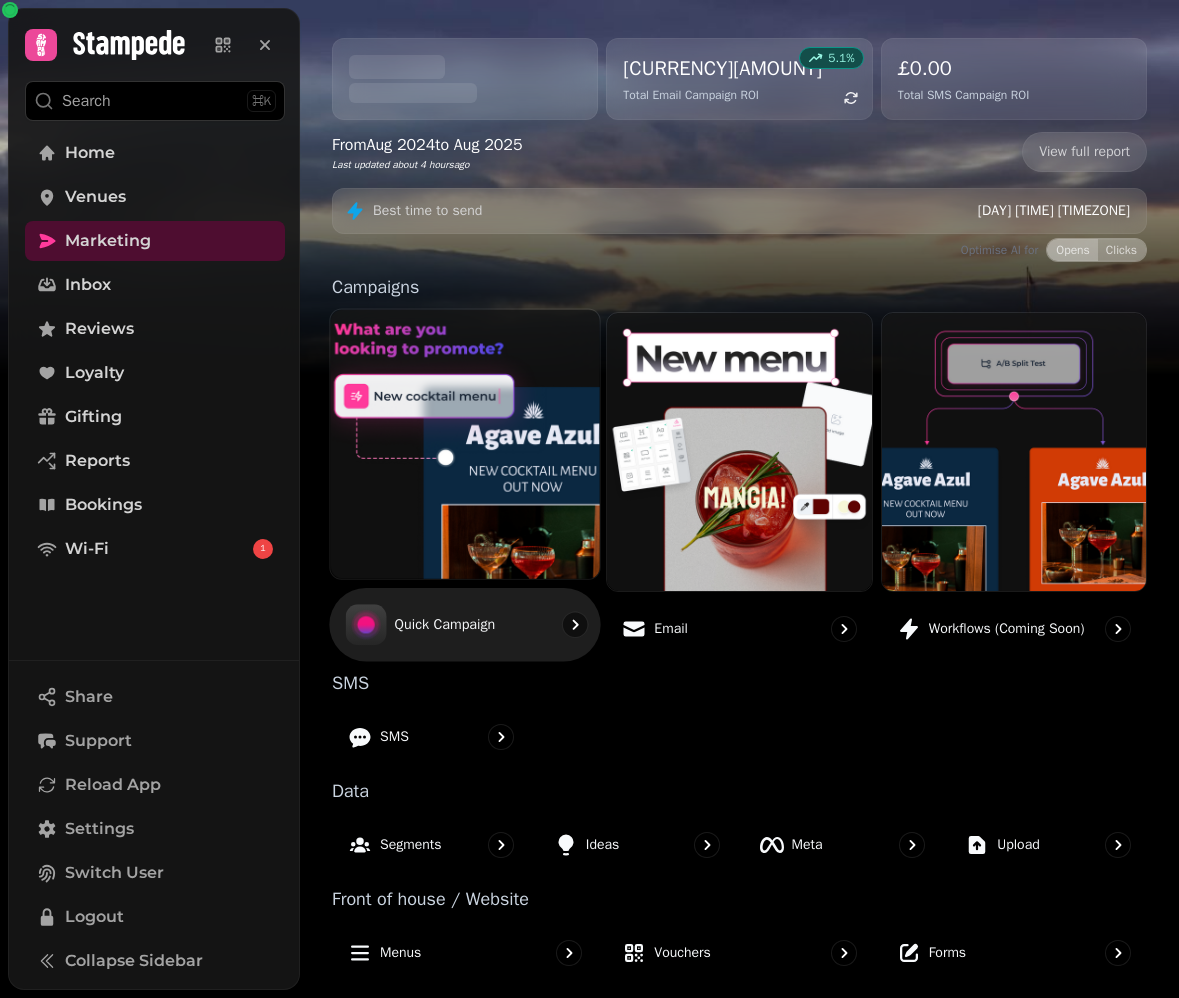 scroll, scrollTop: 202, scrollLeft: 0, axis: vertical 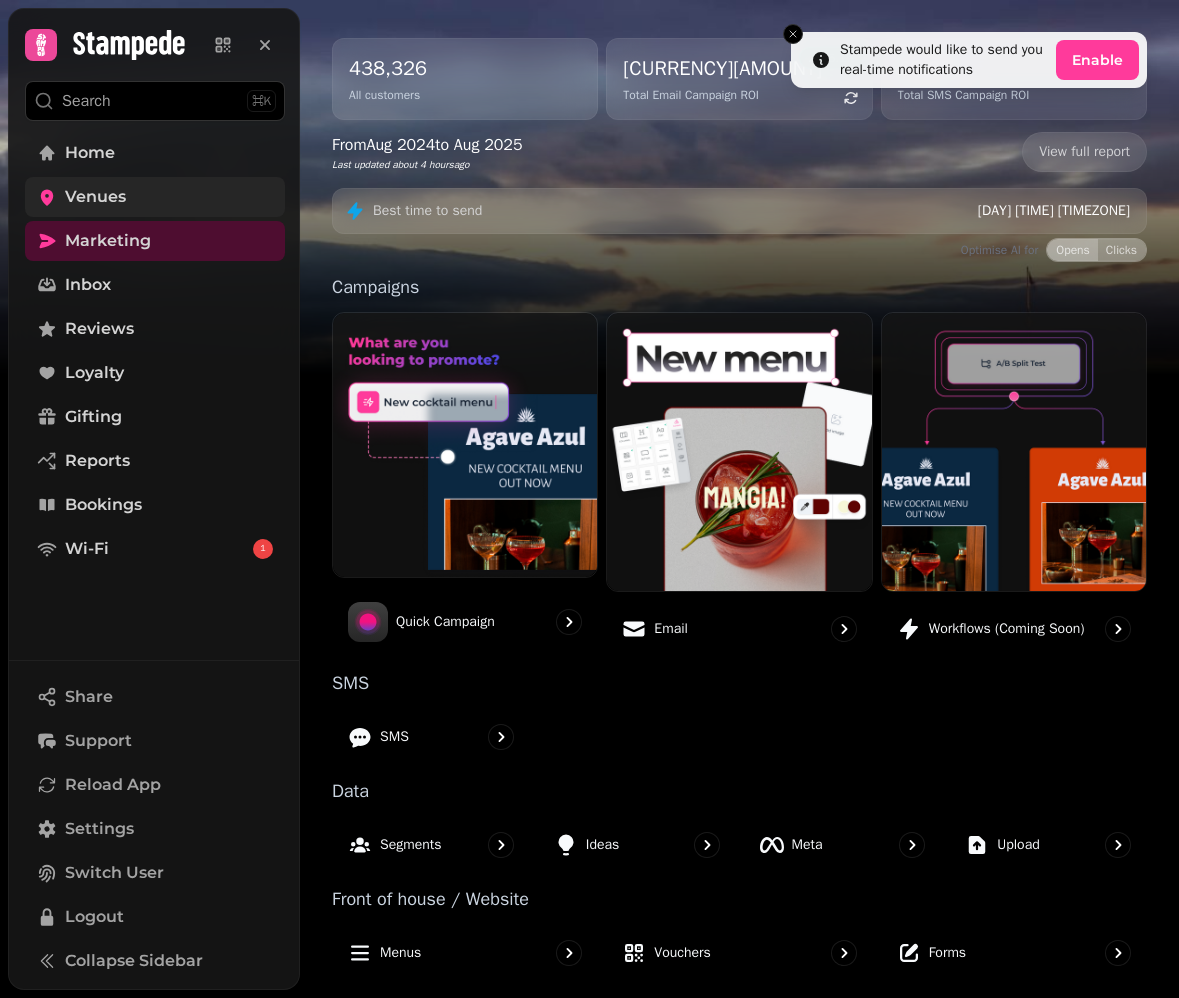 click on "Venues" at bounding box center [155, 197] 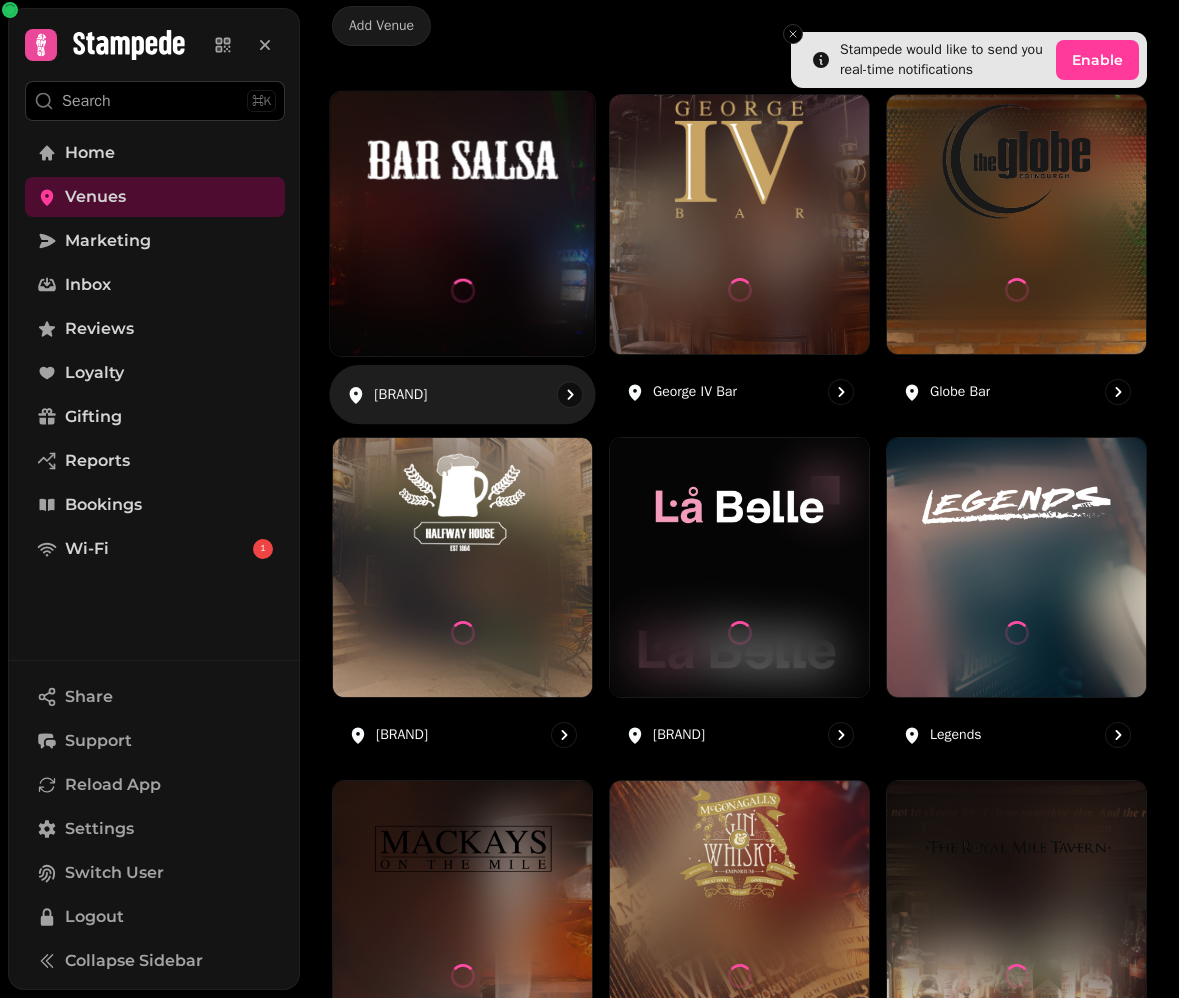 click on "[BRAND]" at bounding box center [462, 394] 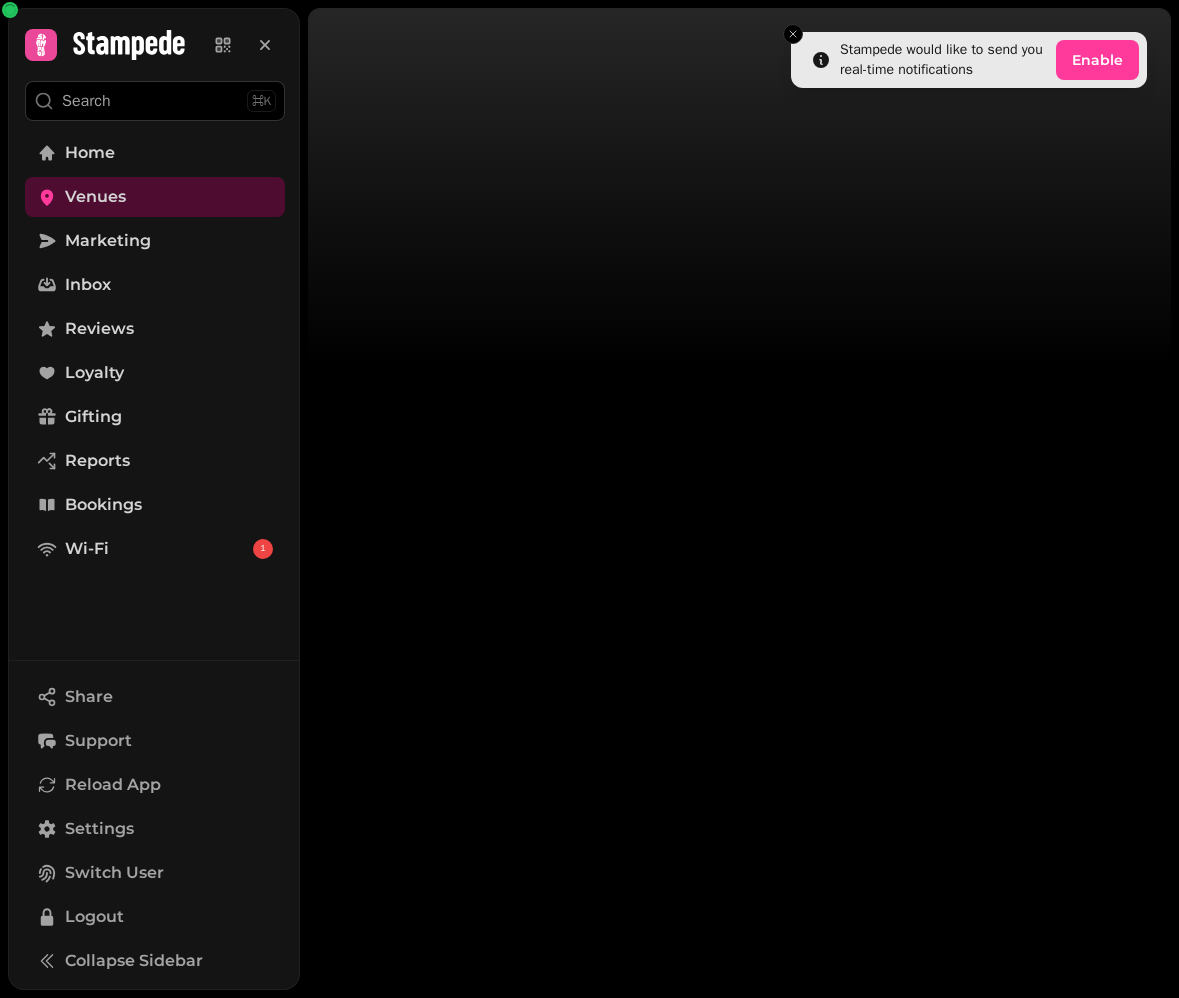 scroll, scrollTop: 0, scrollLeft: 0, axis: both 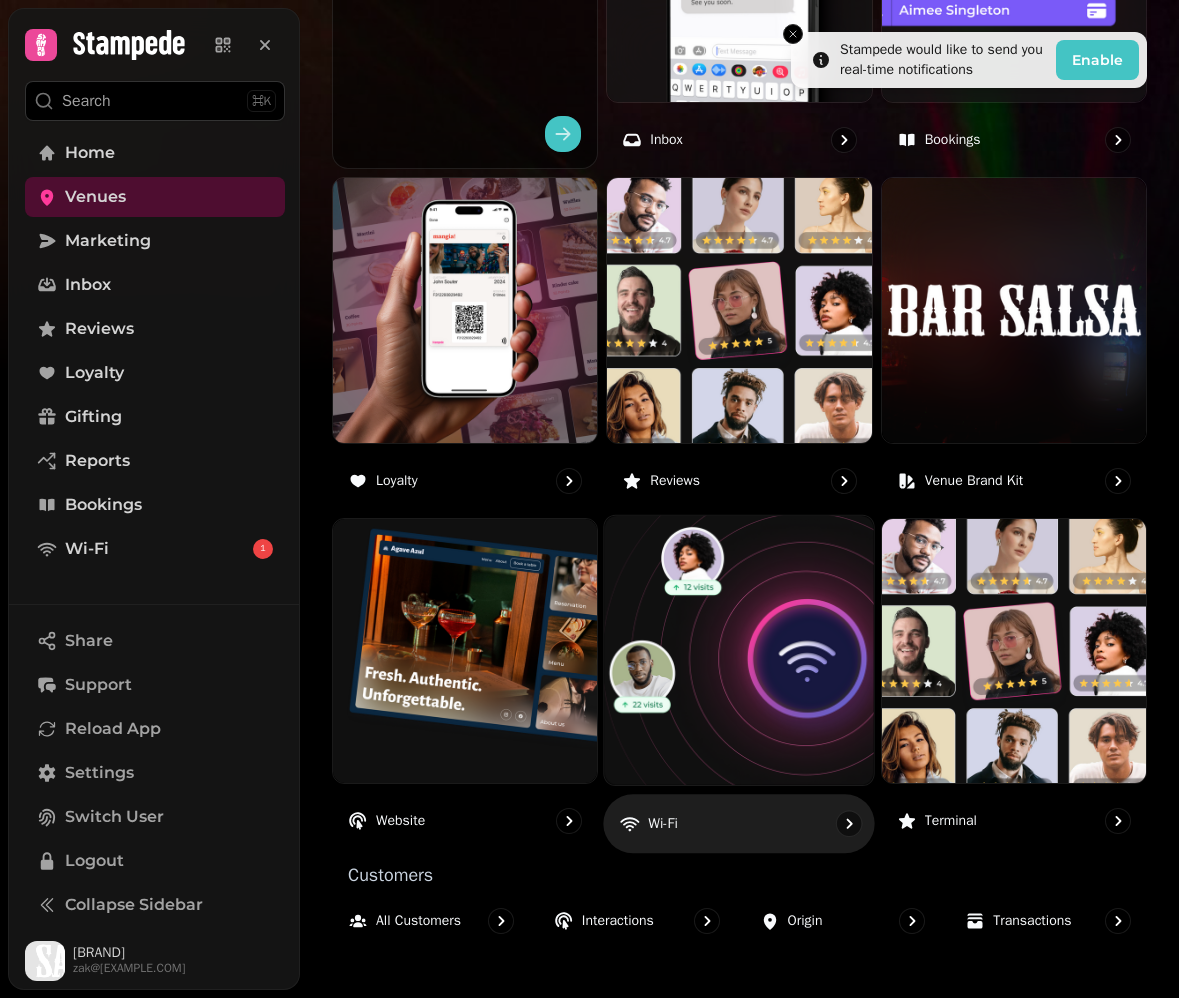 click on "Wi-Fi" at bounding box center (740, 823) 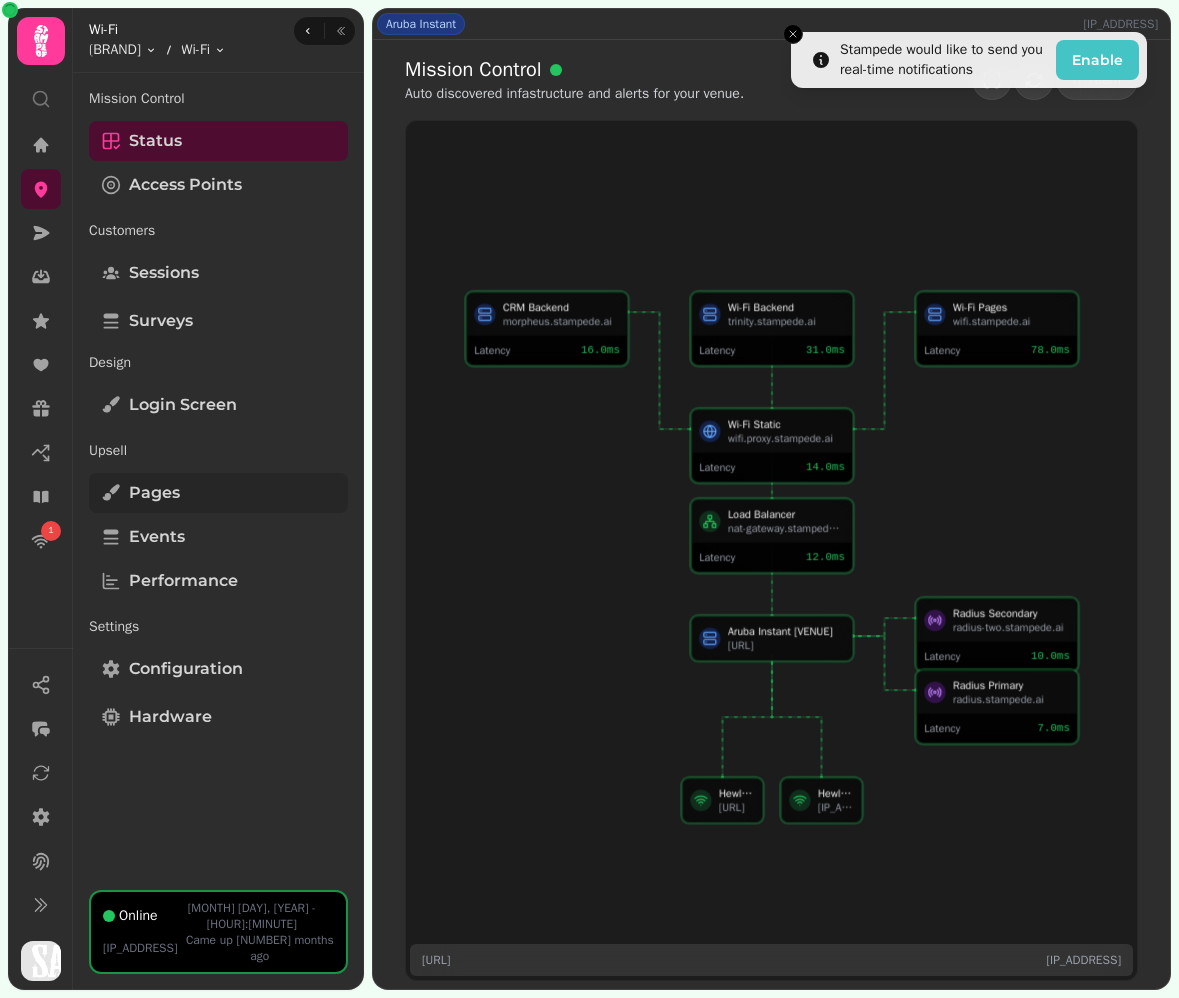 click on "Pages" at bounding box center [218, 493] 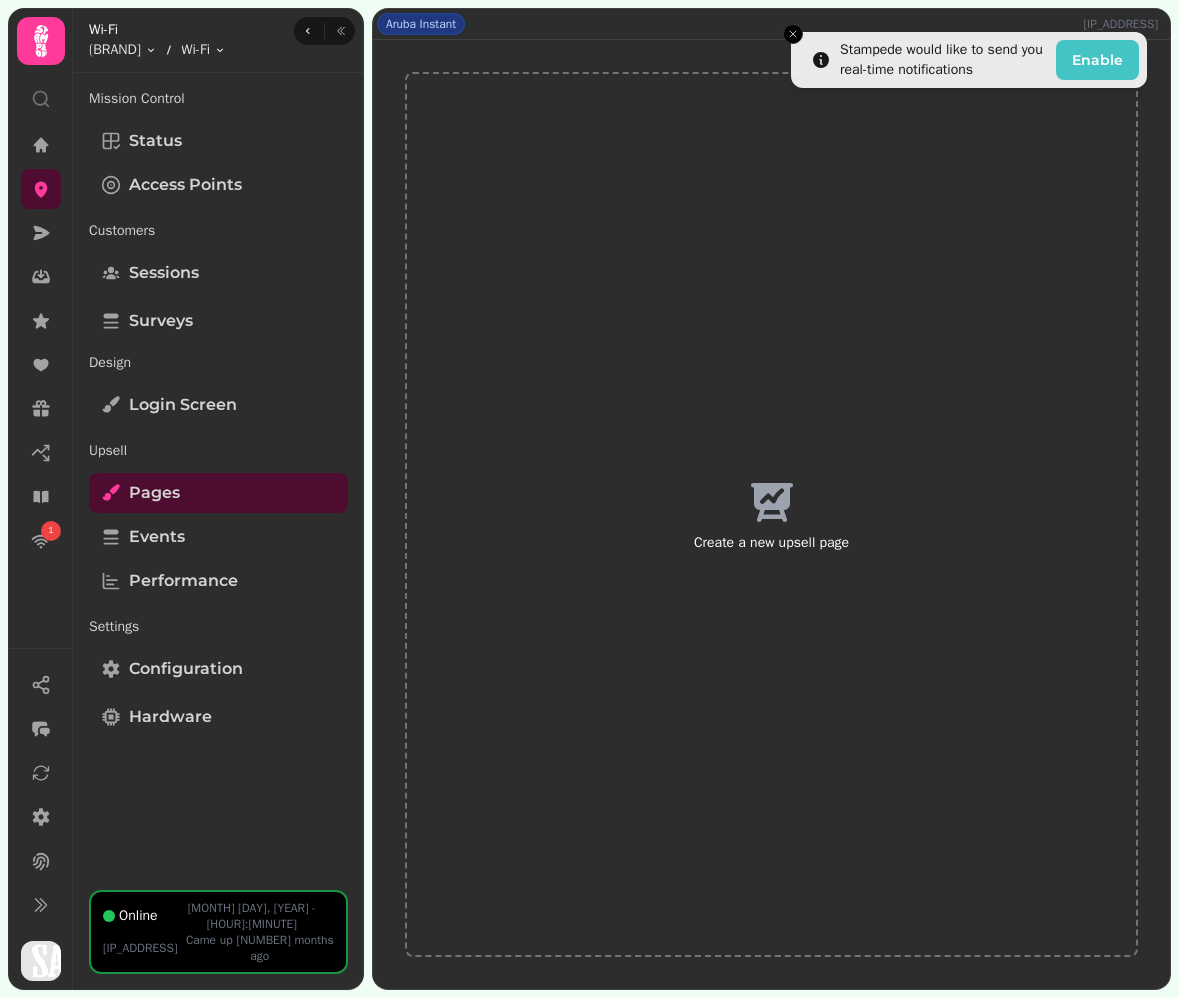 click 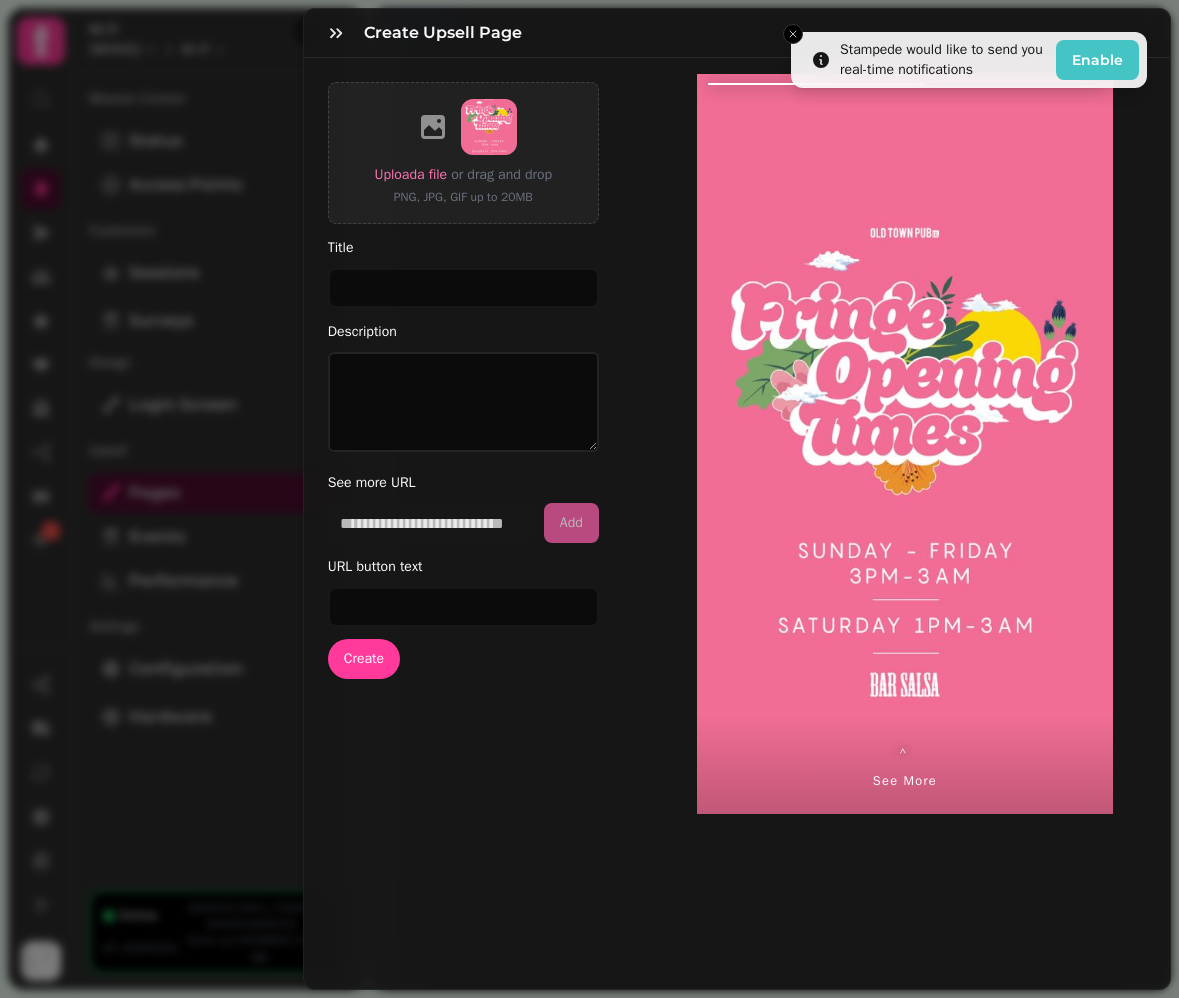 click on "Create Upsell Page" at bounding box center (737, 33) 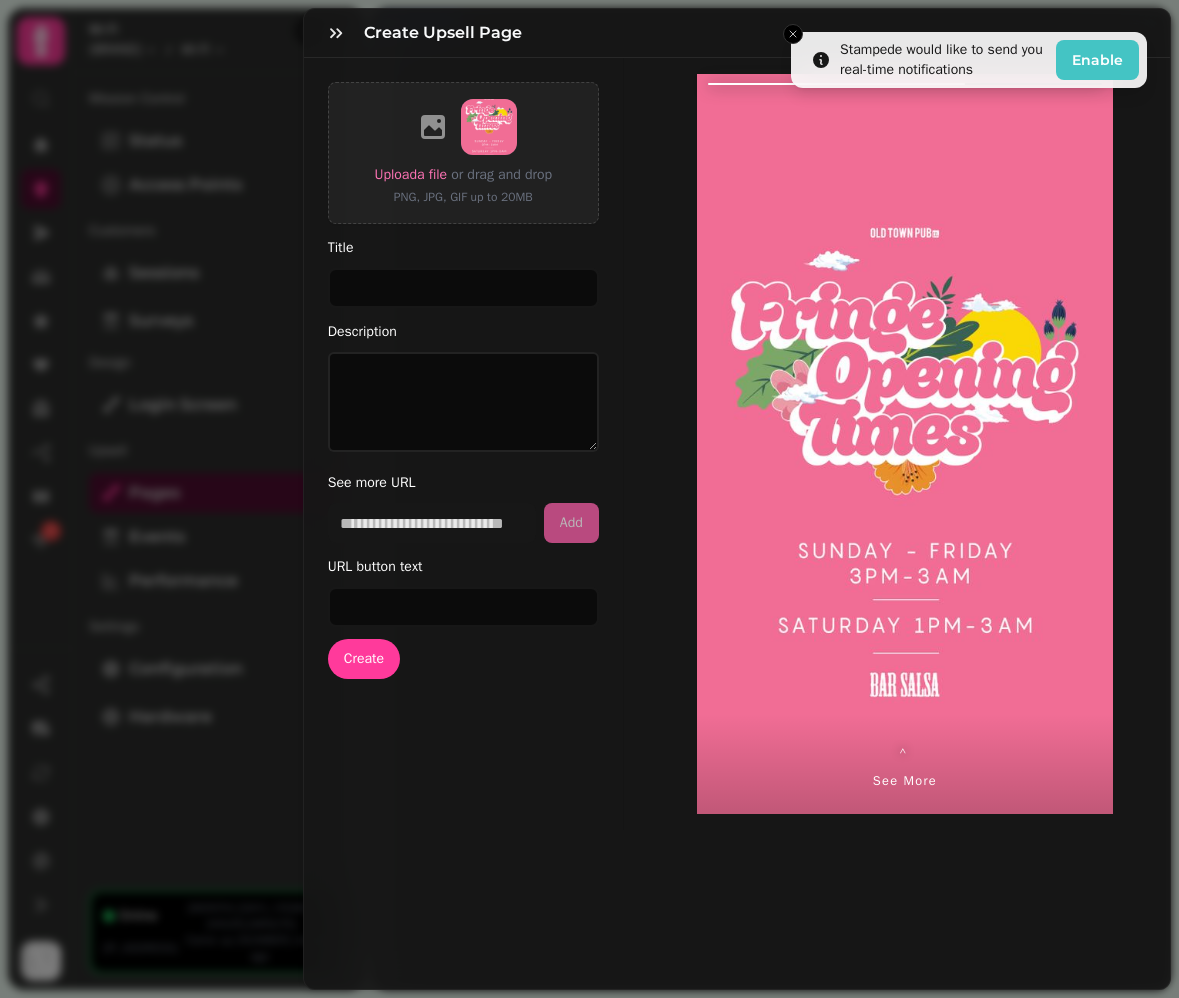 click on "Create Upsell Page" at bounding box center [737, 33] 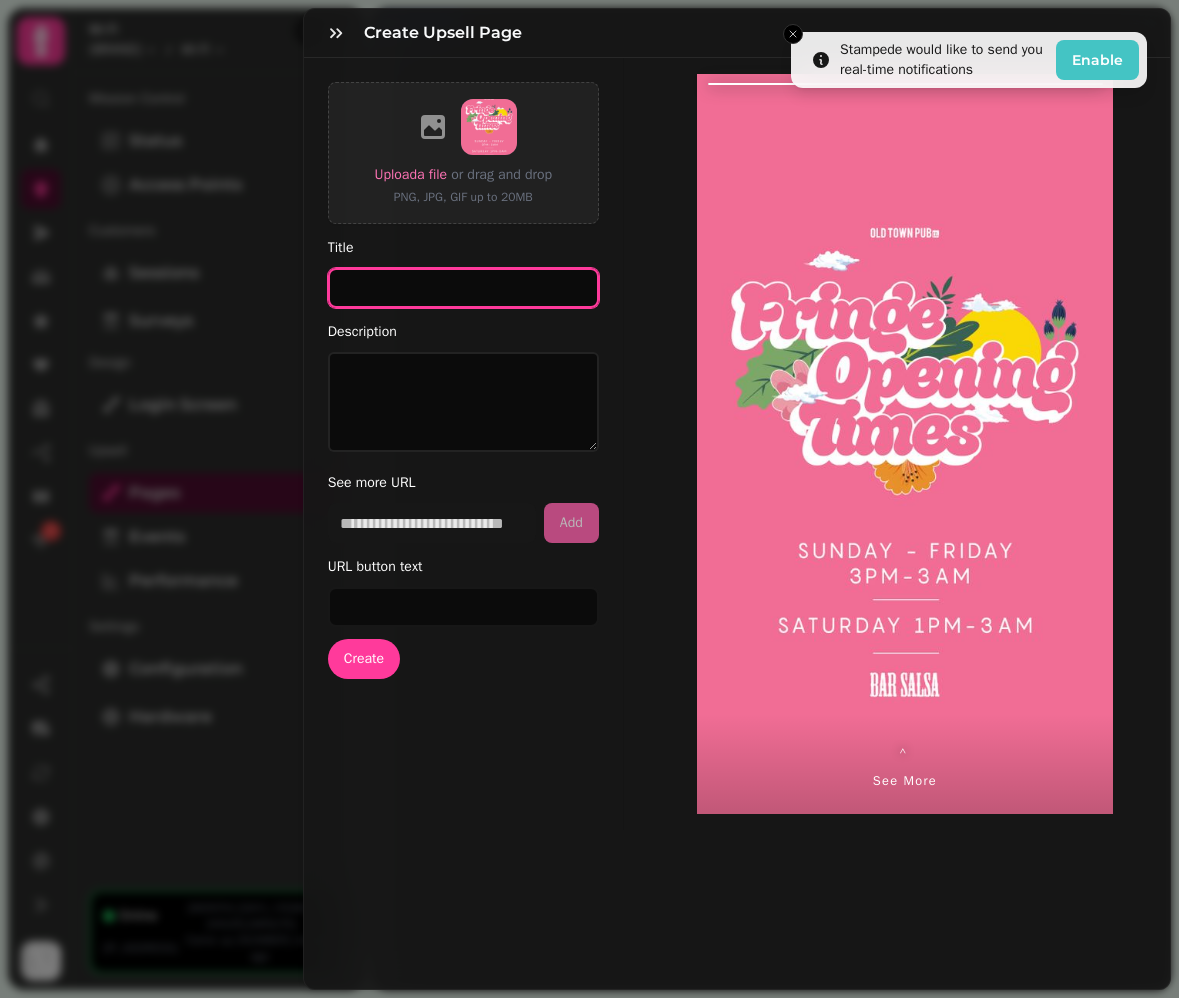 click on "Title" at bounding box center [463, 288] 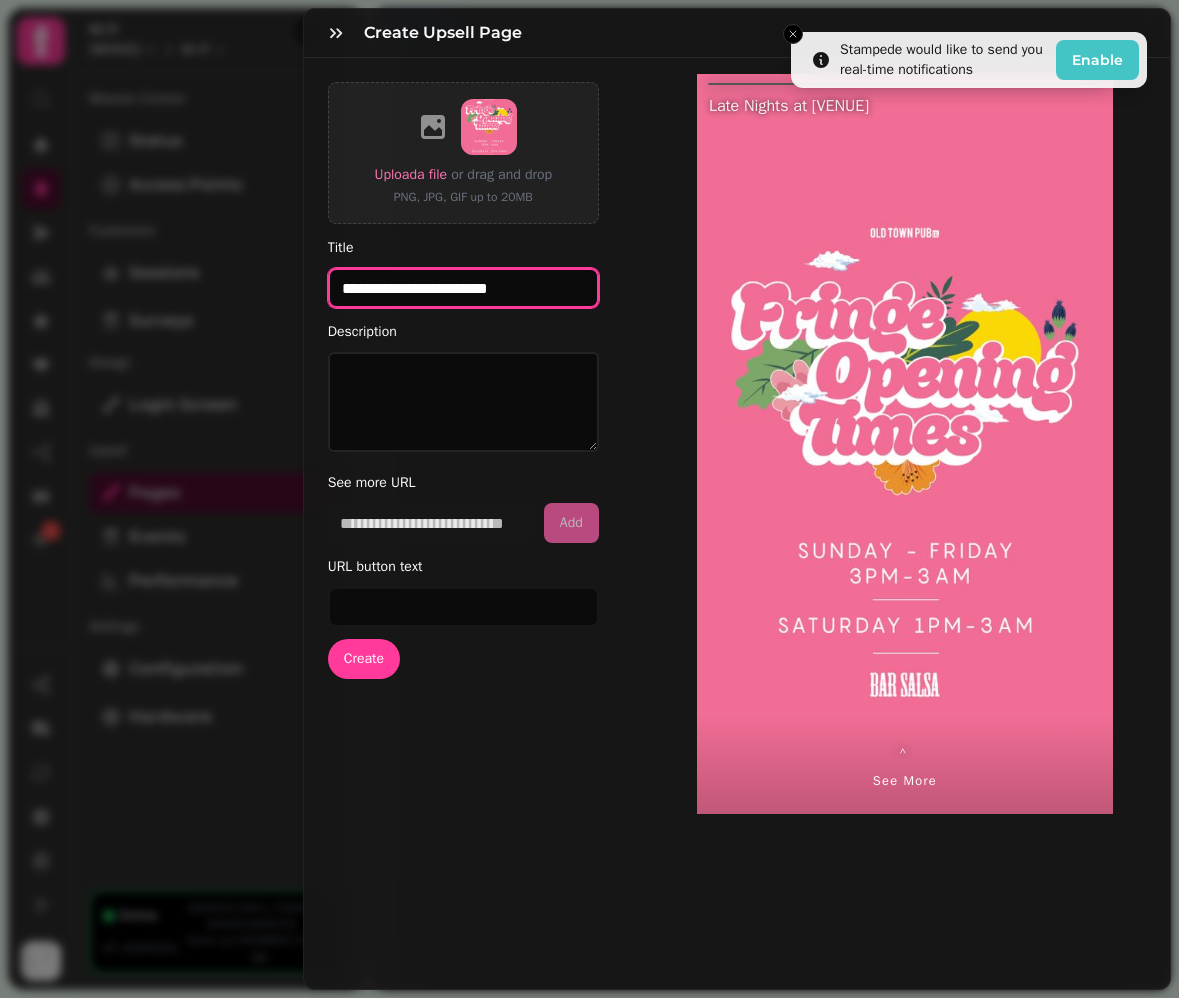 type on "**********" 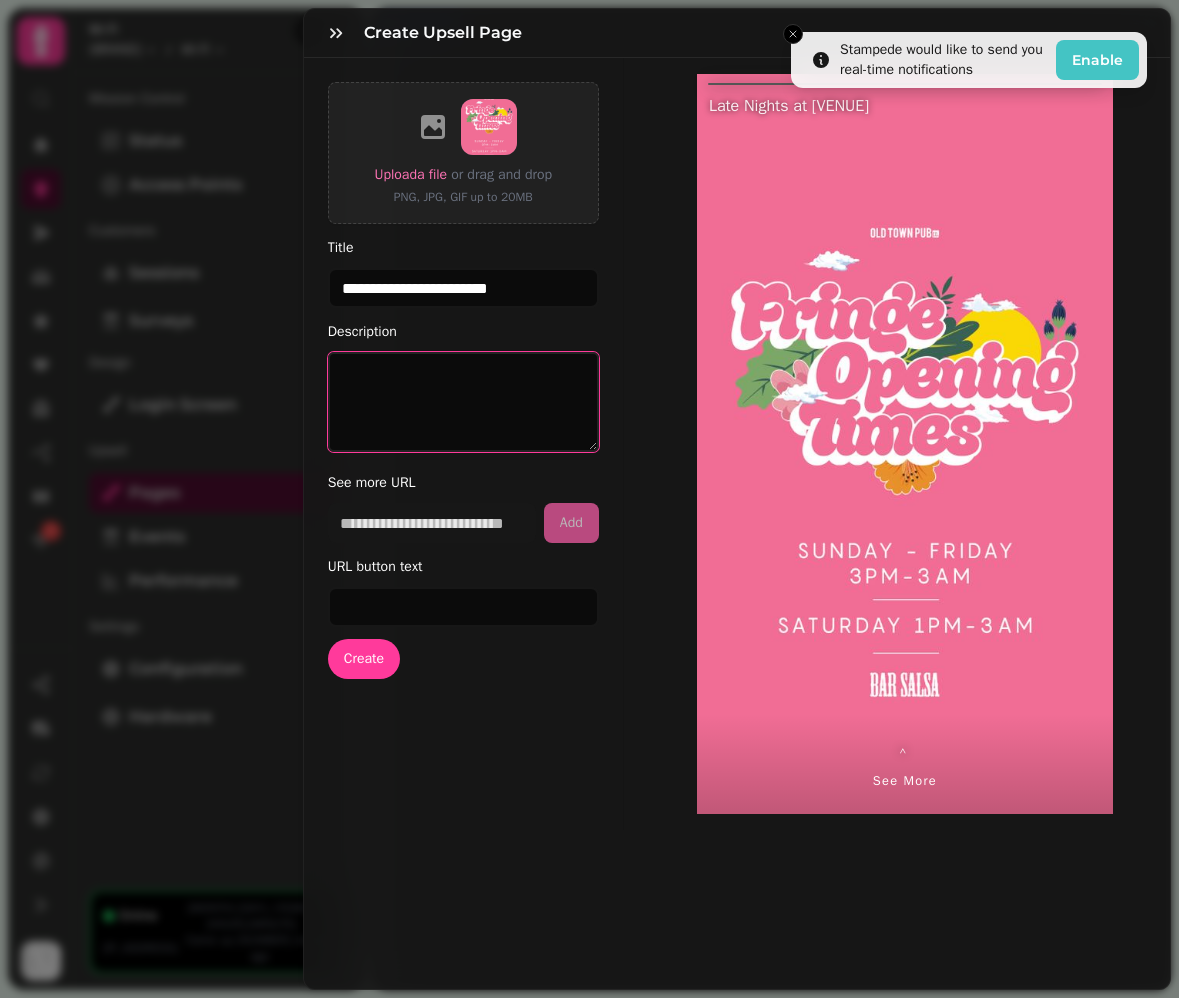click on "Description" at bounding box center [463, 402] 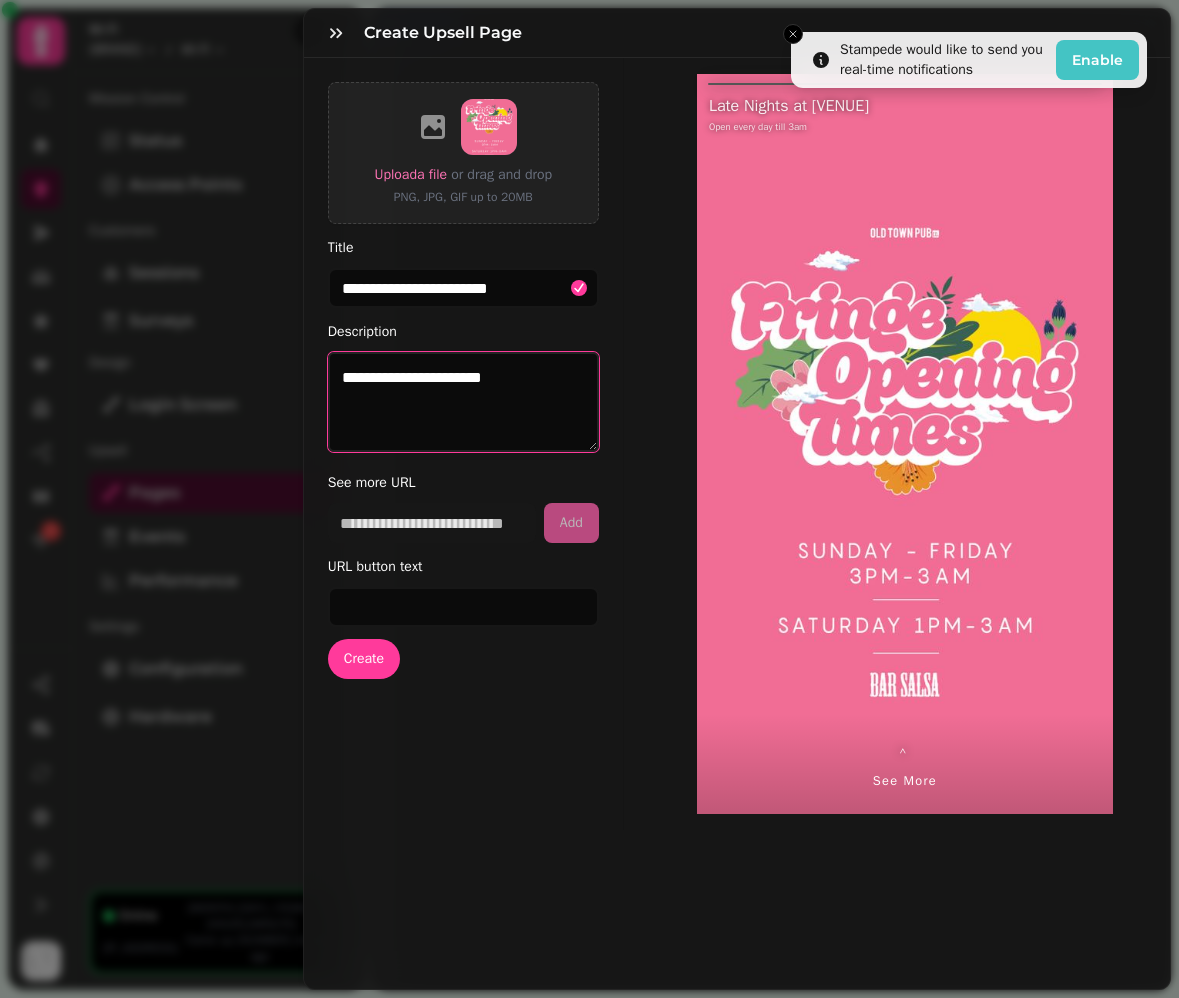 type on "**********" 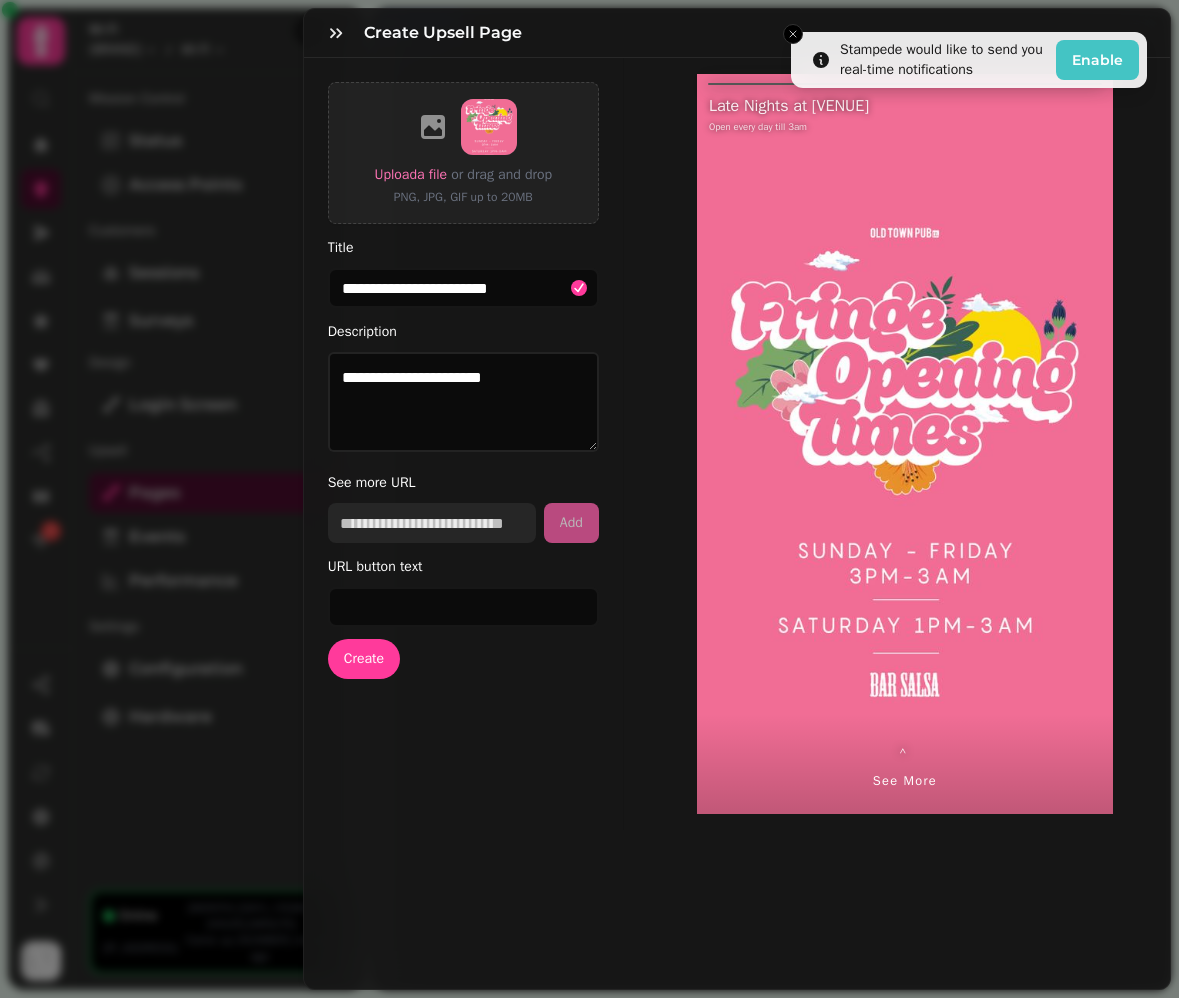 click at bounding box center [432, 523] 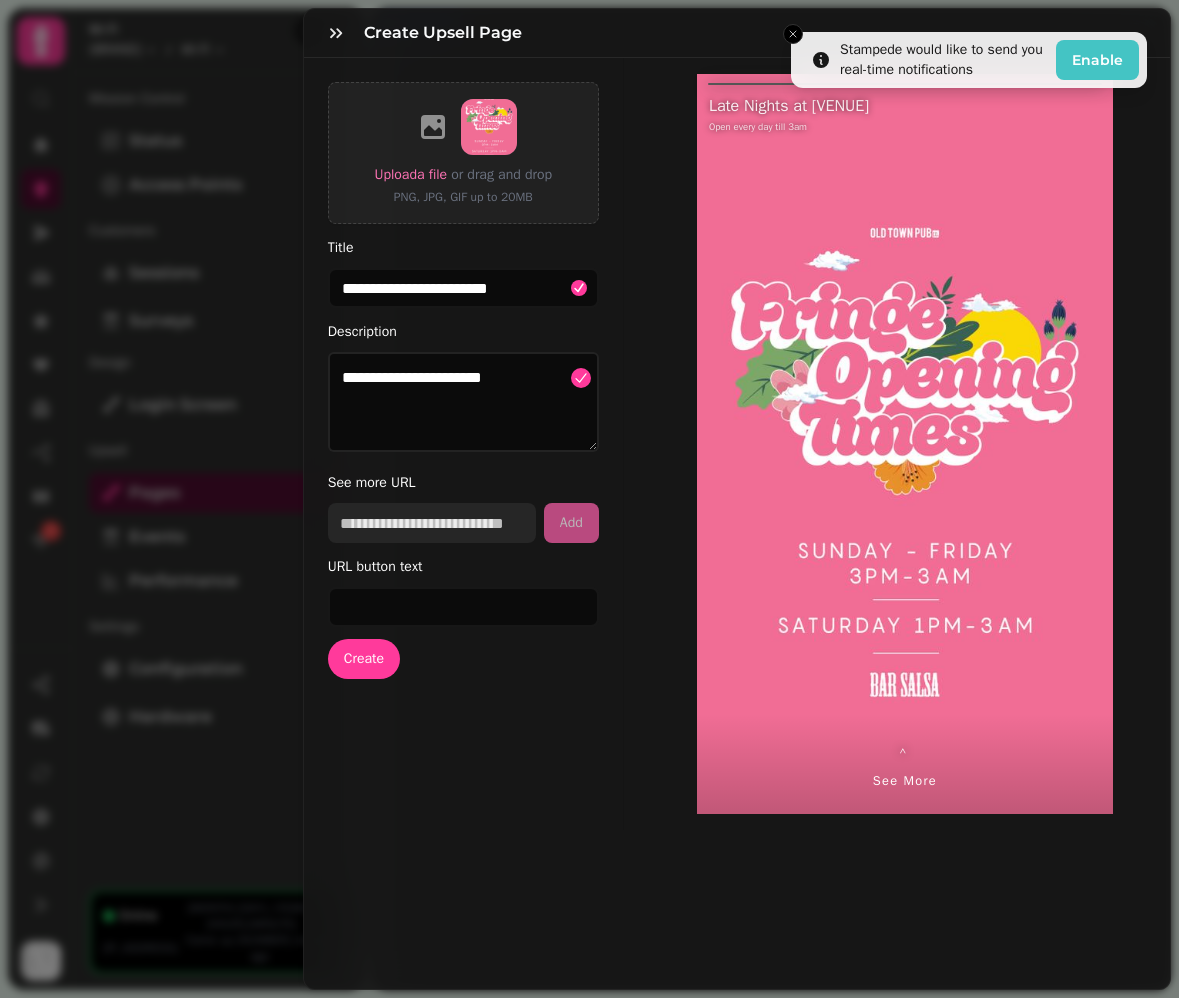 paste on "**********" 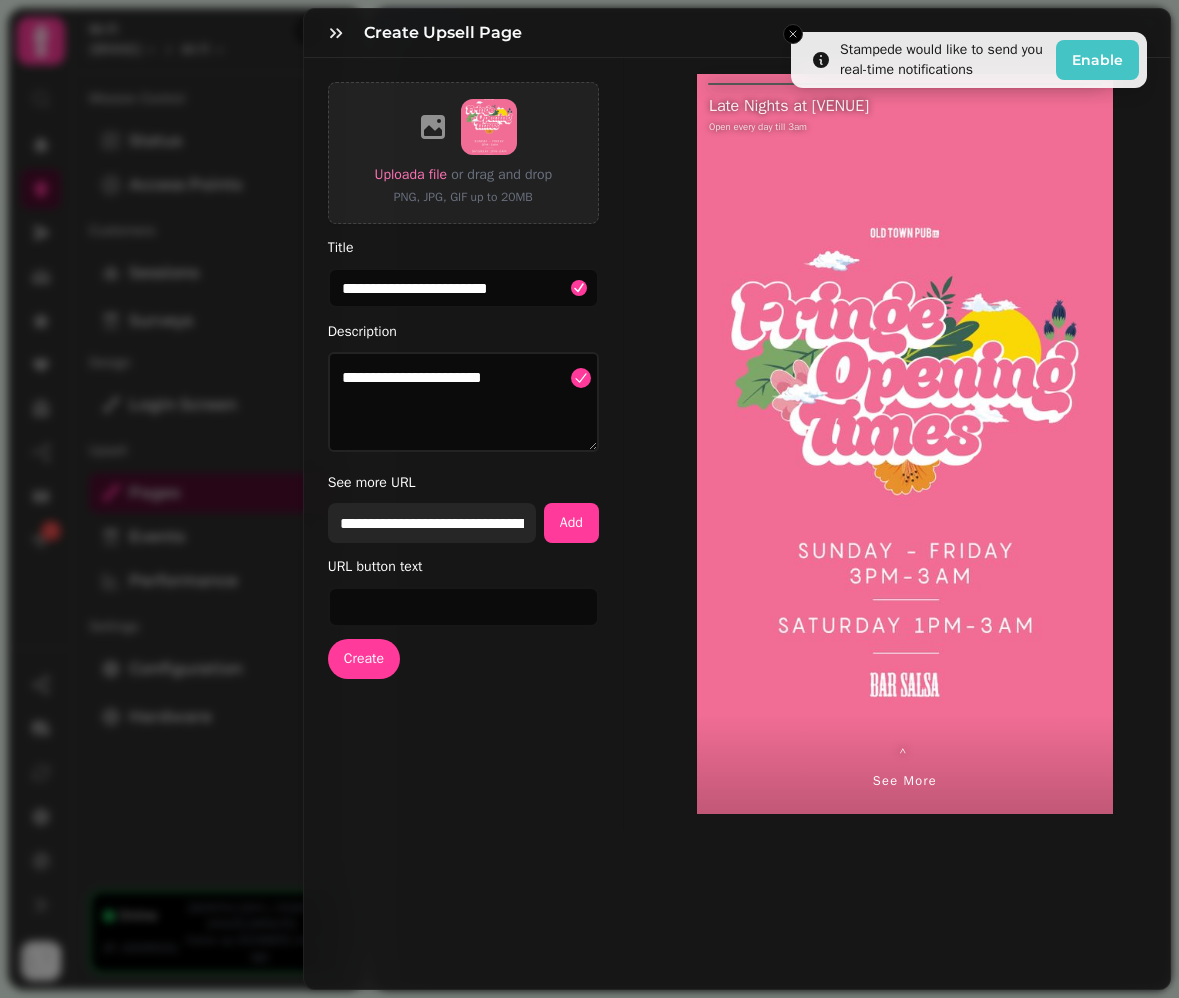 type on "**********" 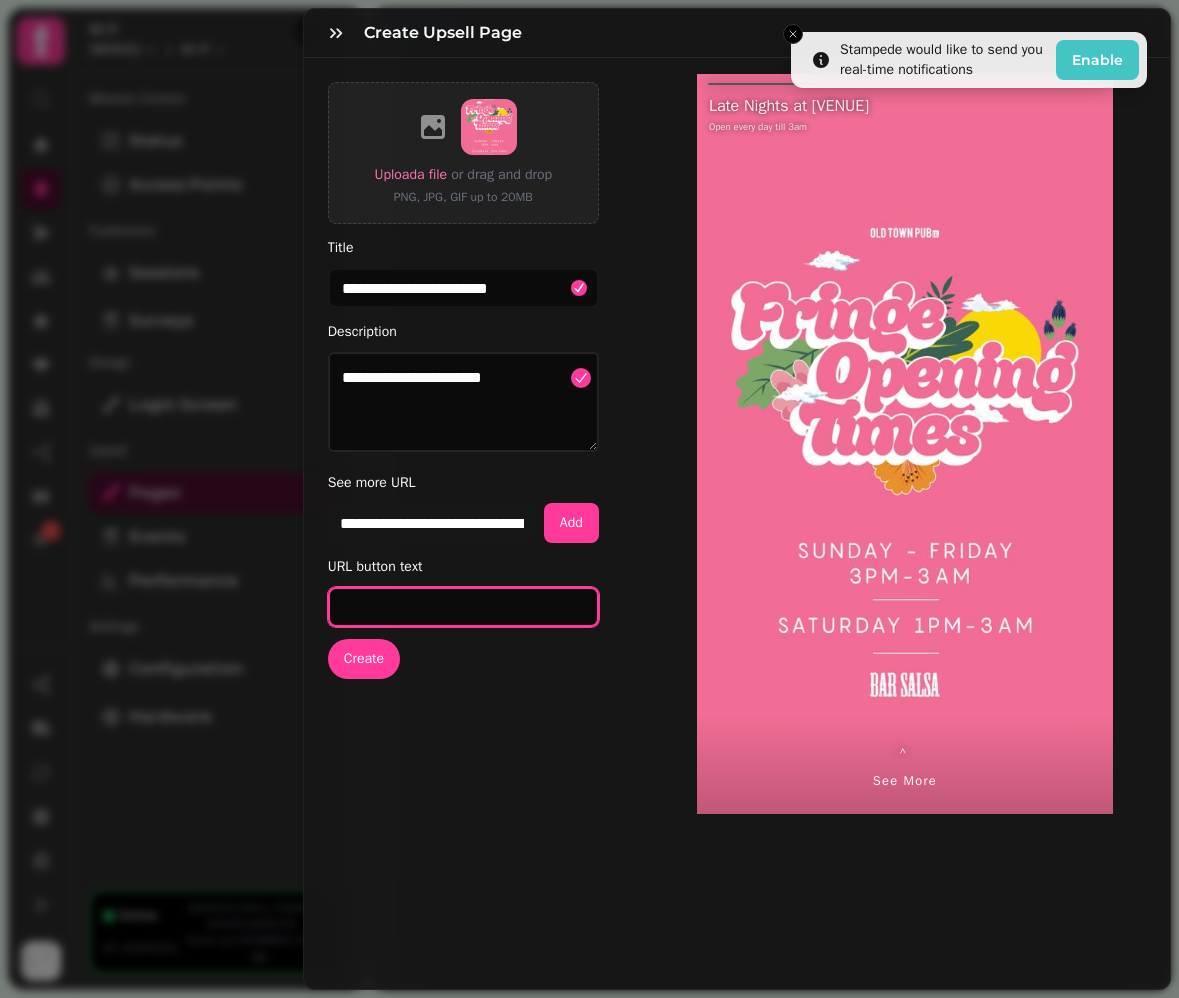 click on "URL button text" at bounding box center [463, 607] 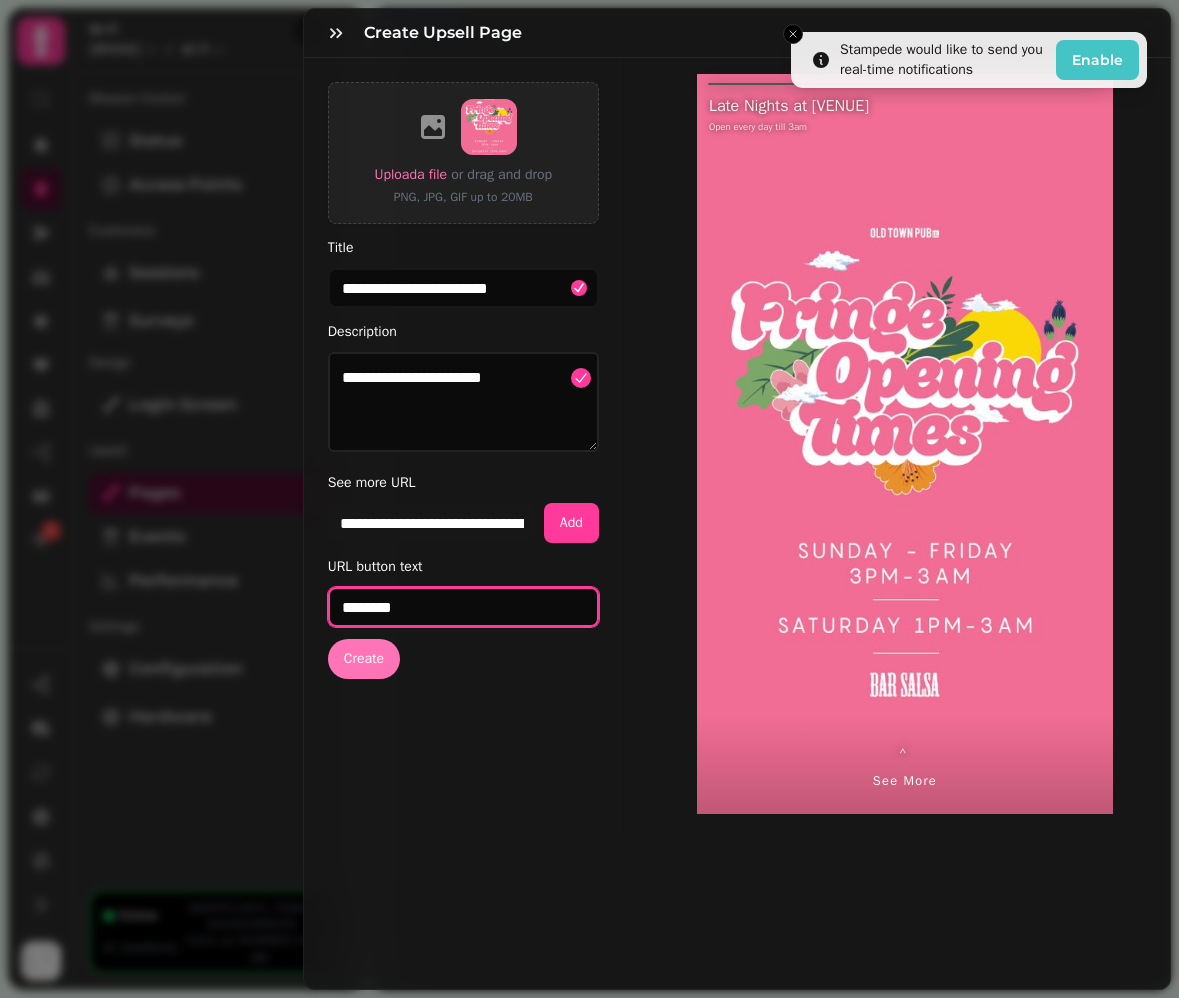type on "********" 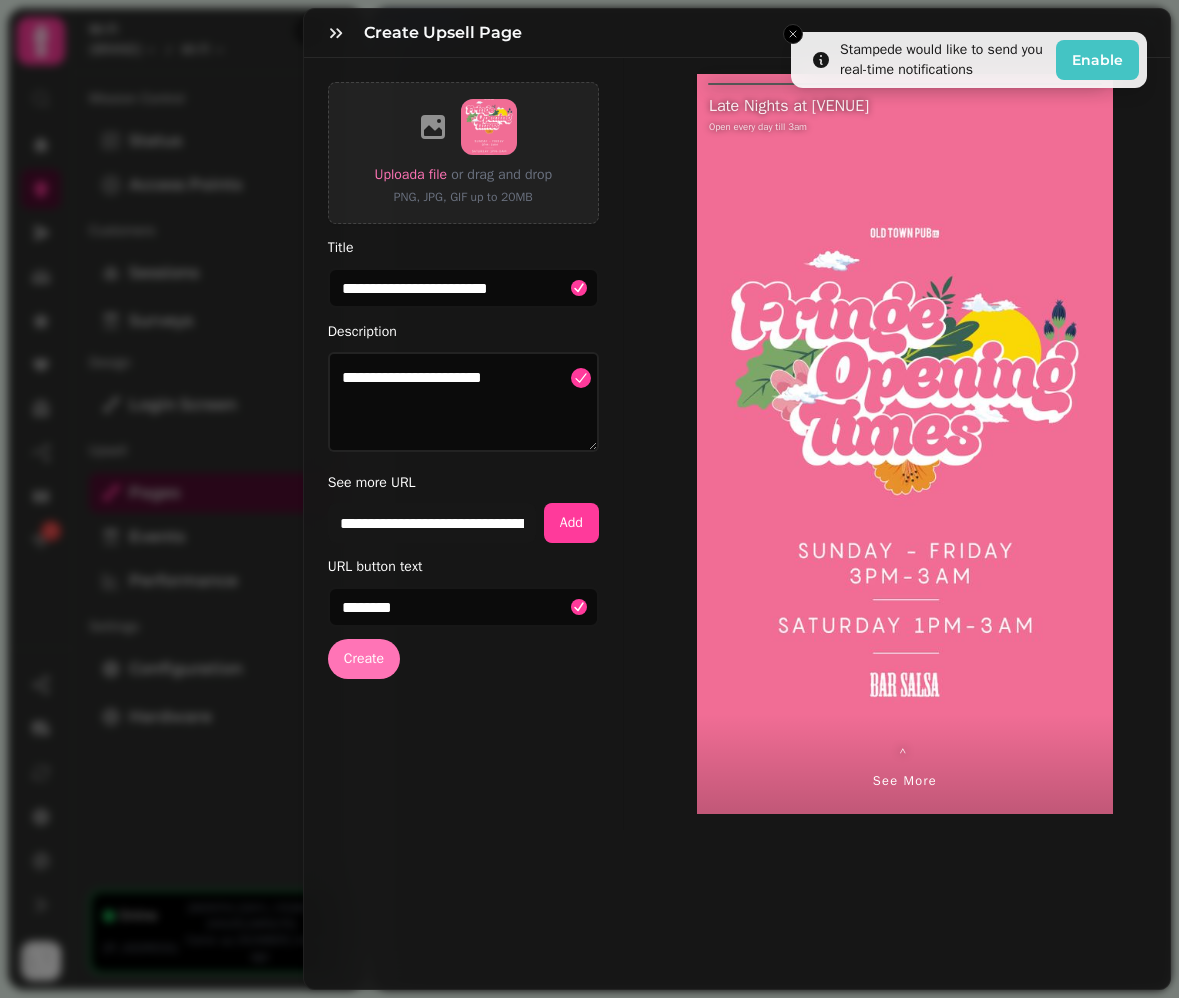 click on "Create" at bounding box center (364, 659) 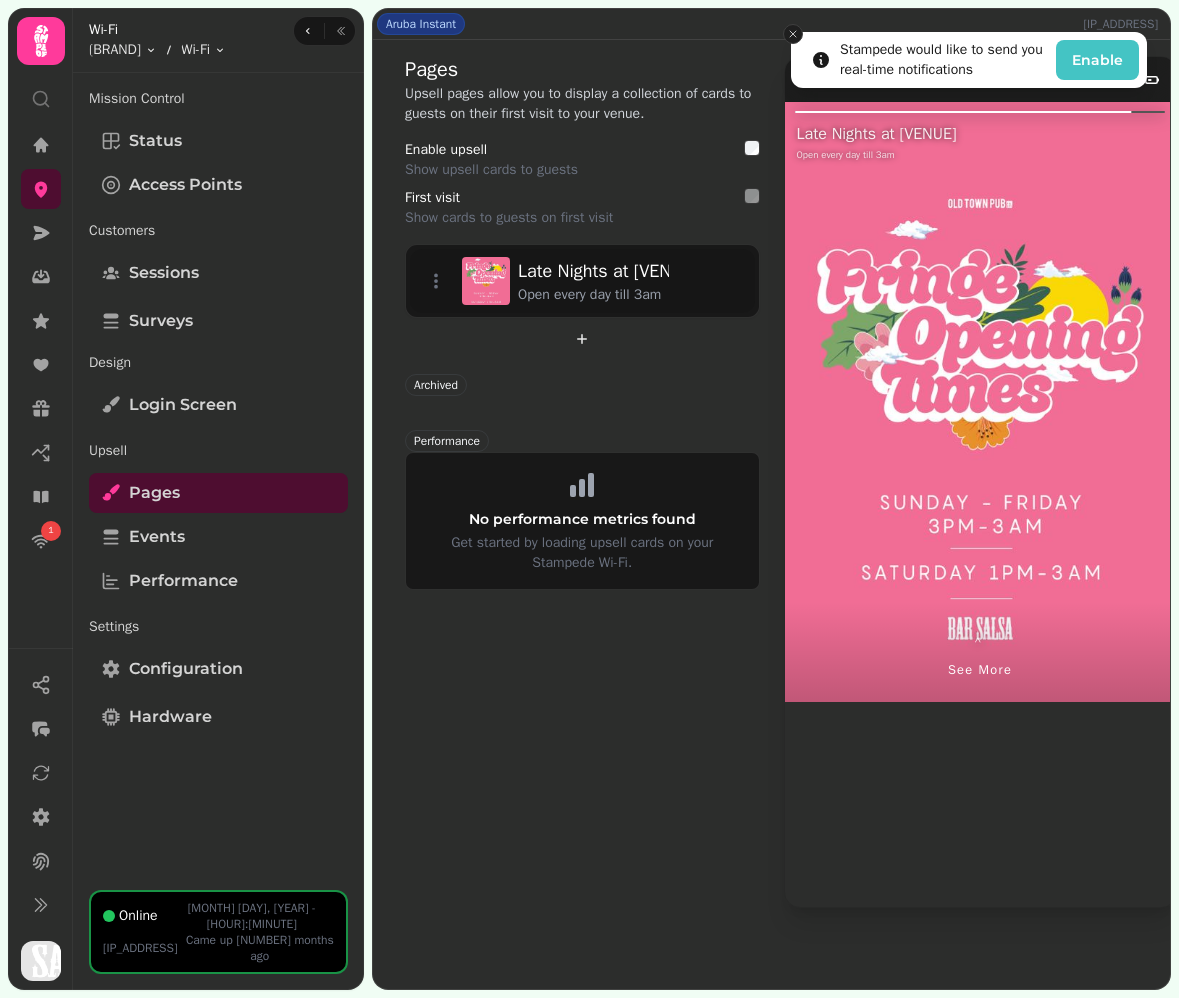click at bounding box center [793, 34] 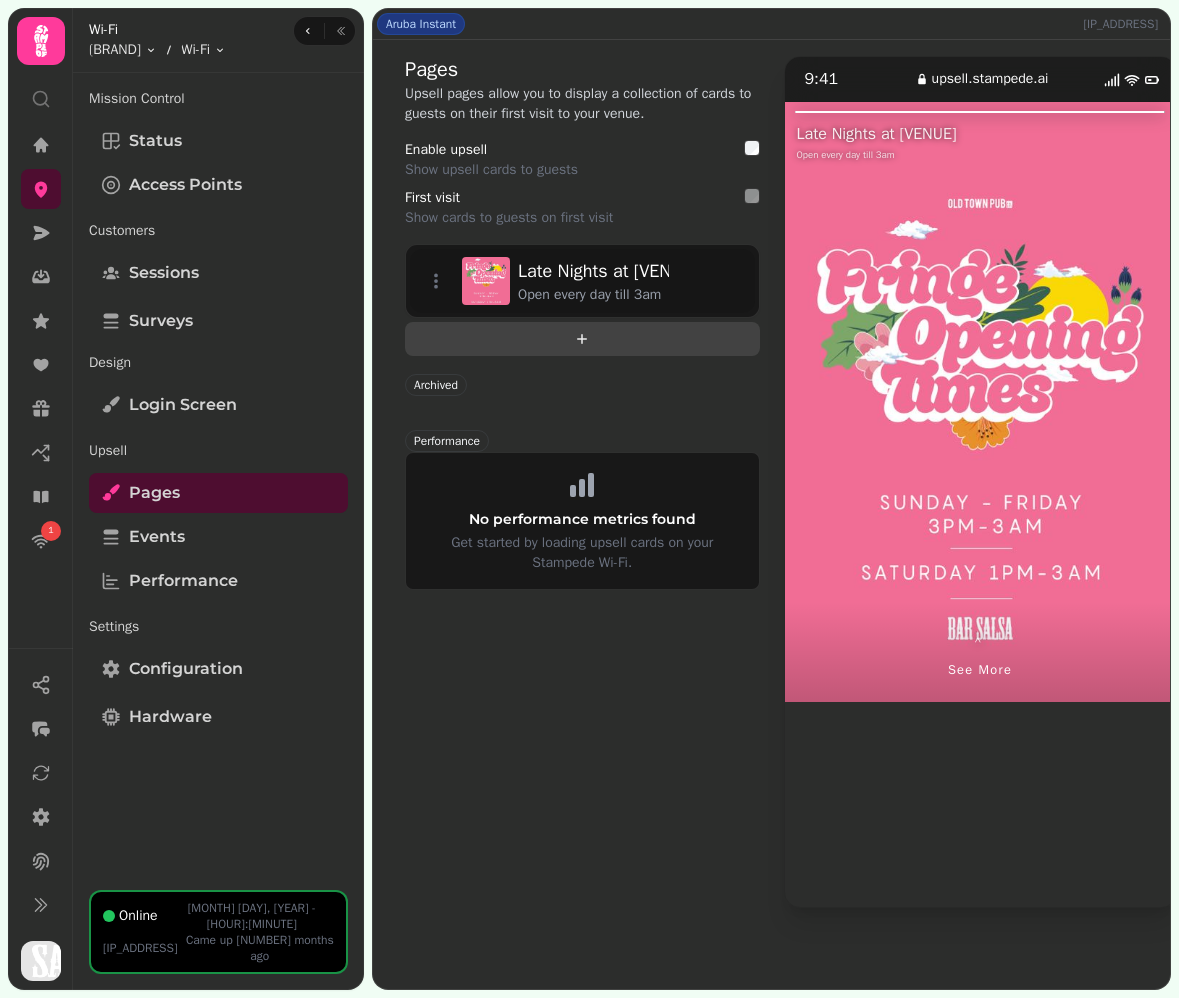 click at bounding box center (582, 339) 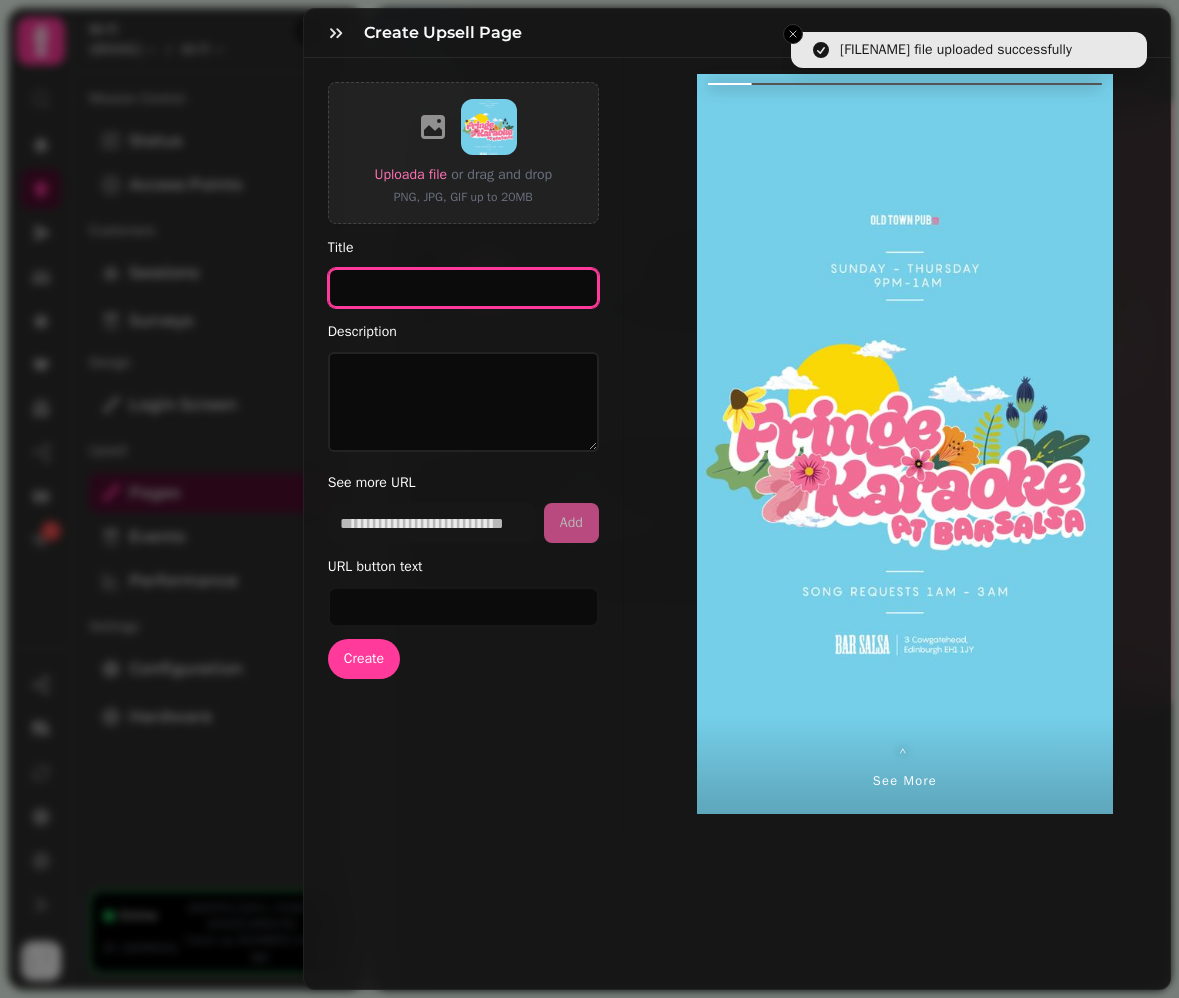 click on "Title" at bounding box center (463, 288) 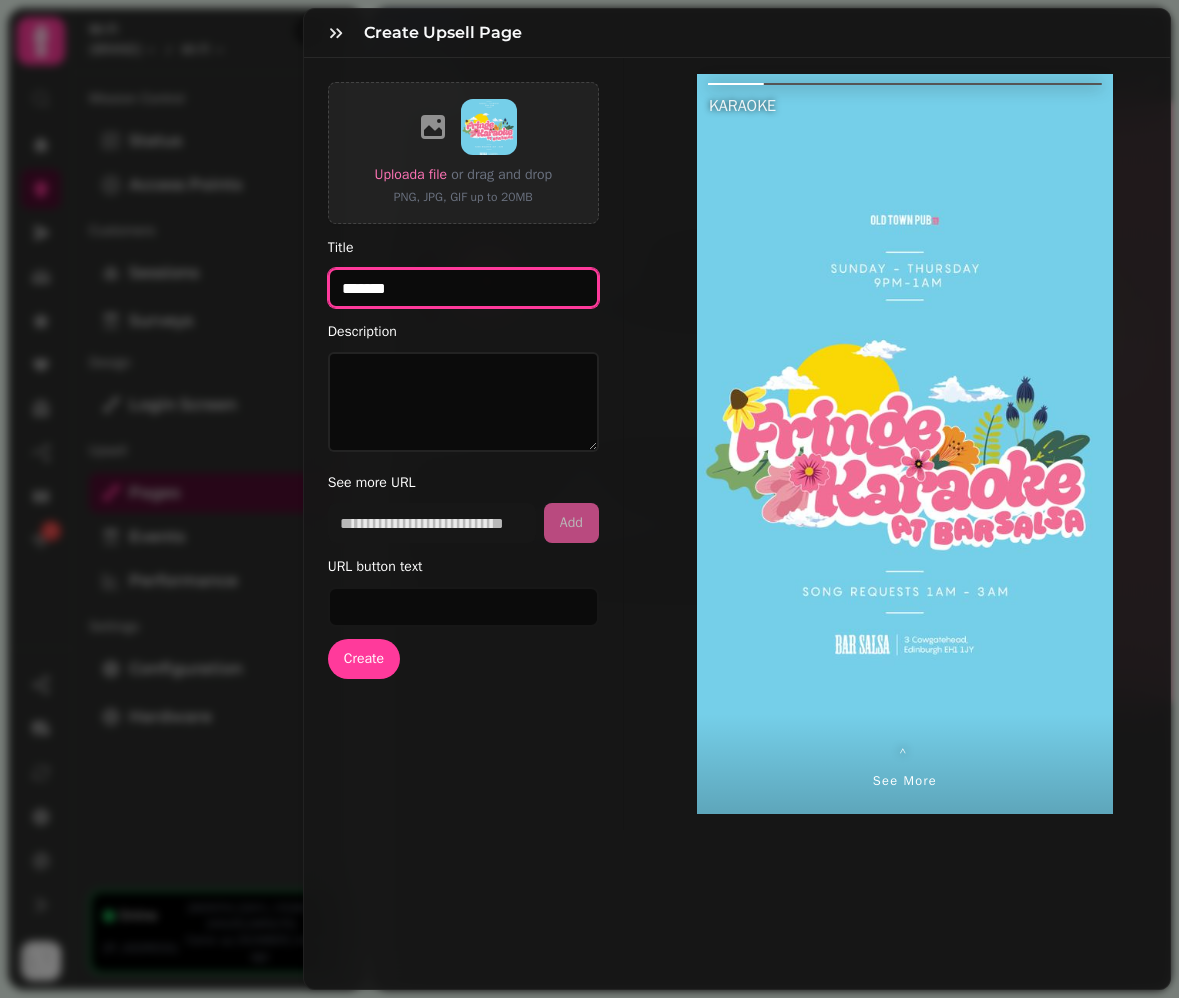type on "*******" 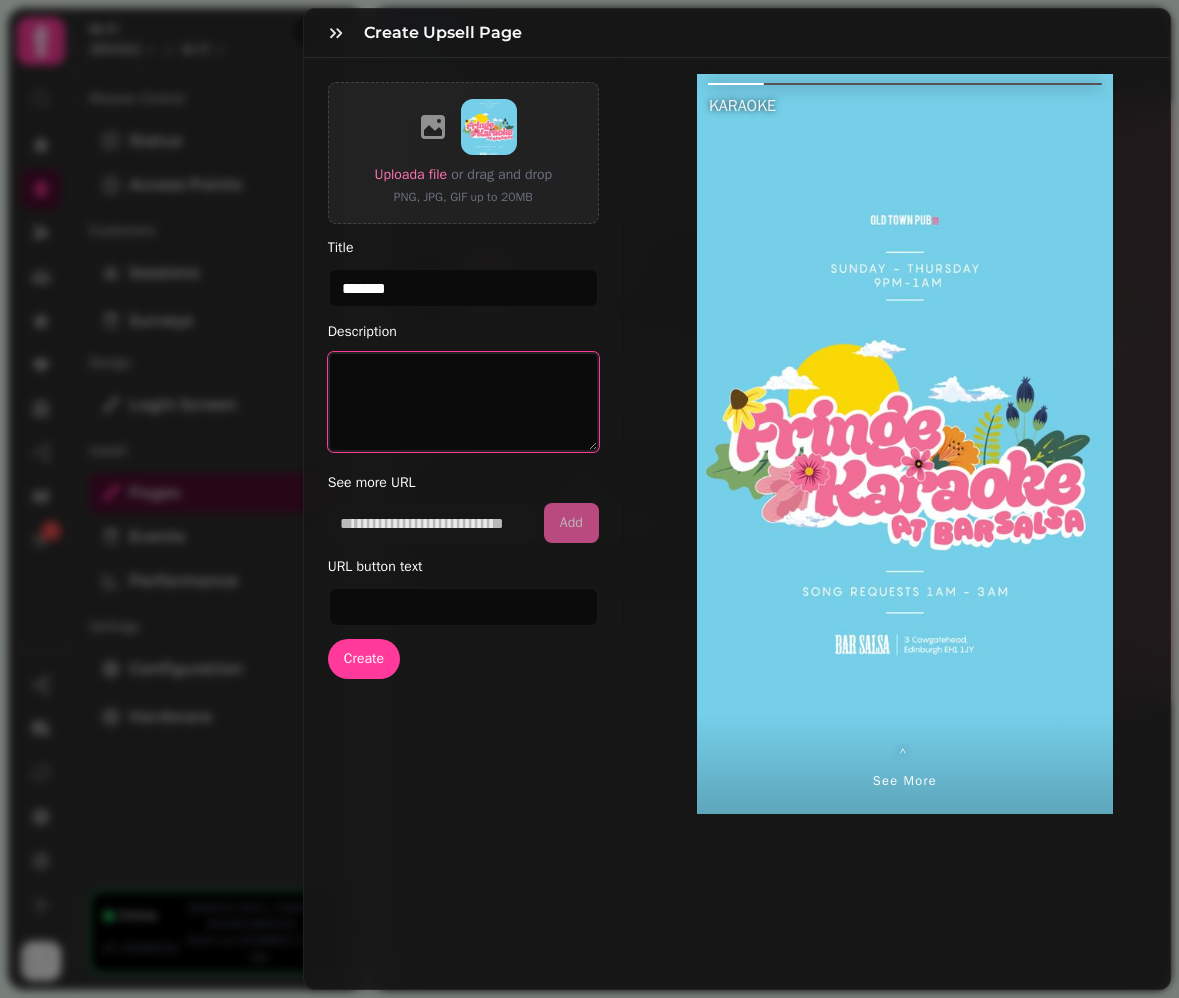 click on "Description" at bounding box center (463, 402) 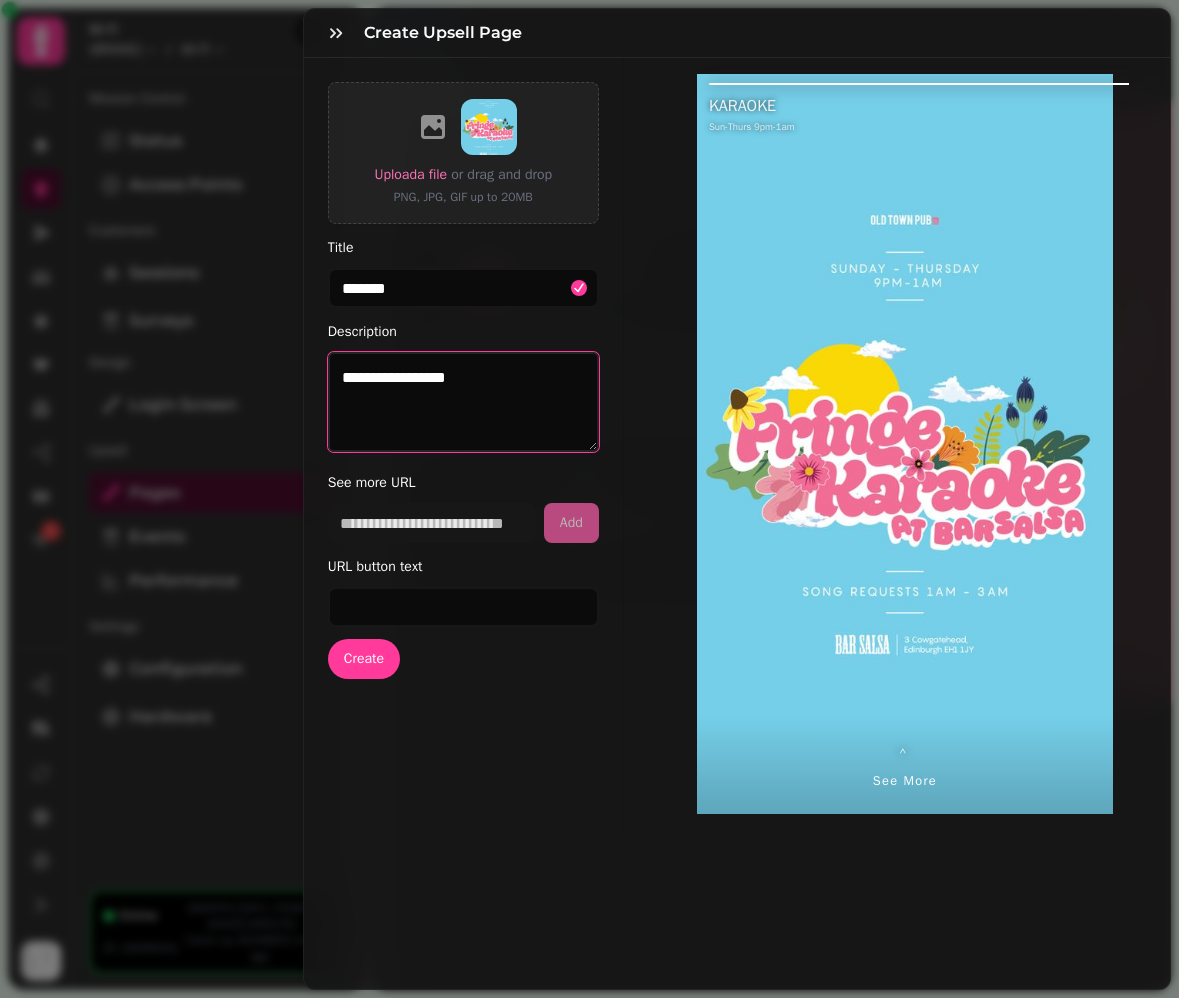 type on "**********" 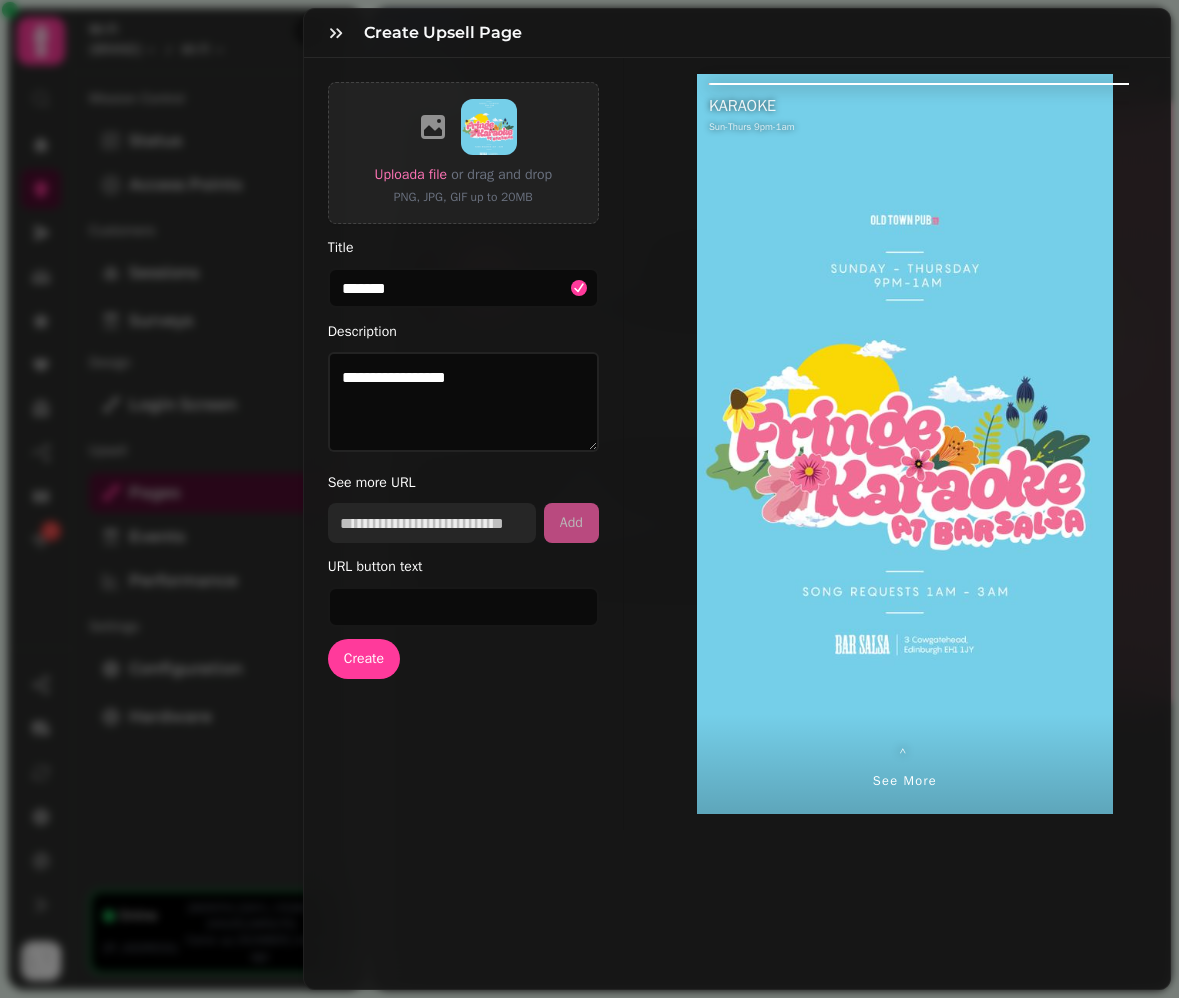 click at bounding box center (432, 523) 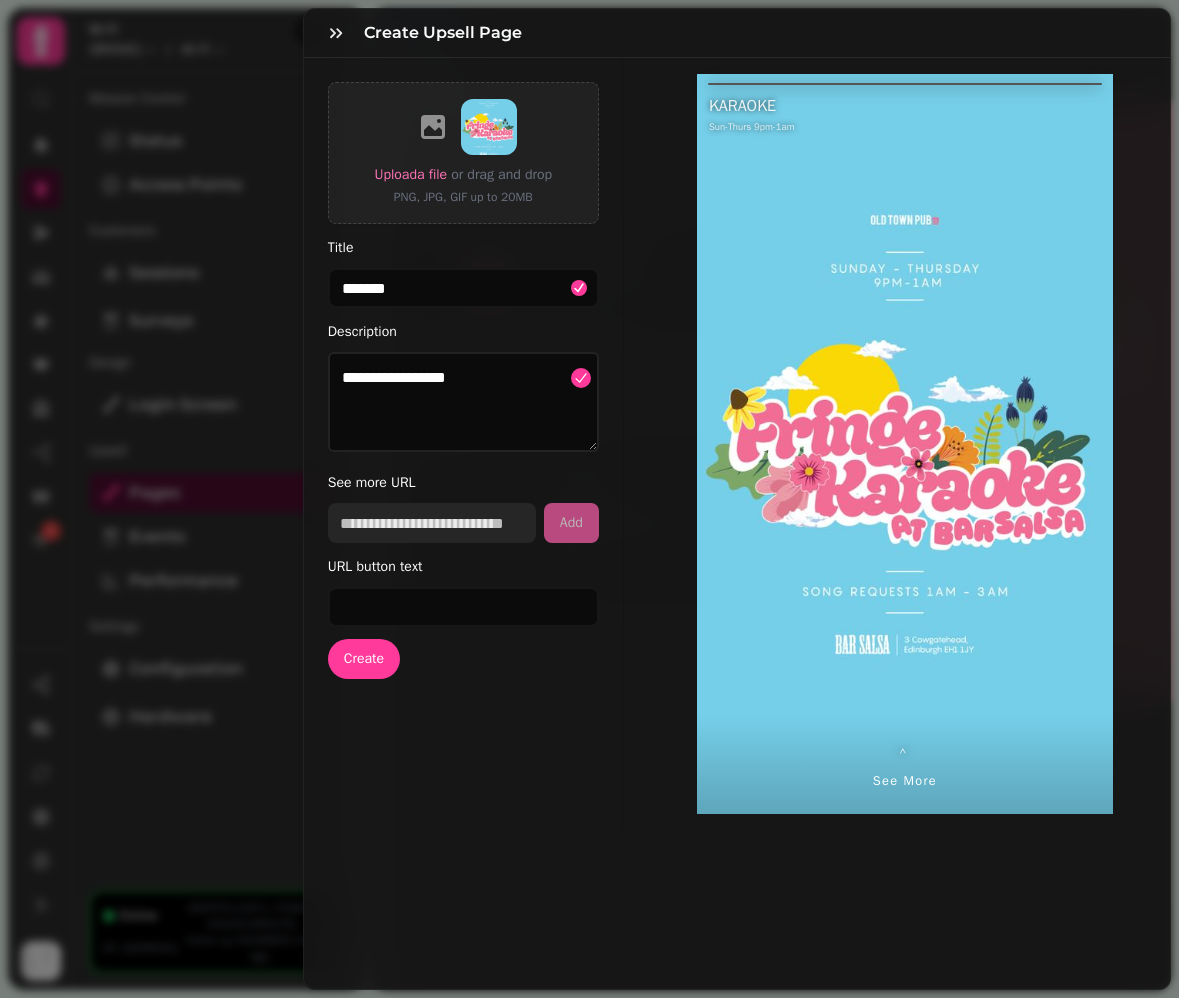 paste on "**********" 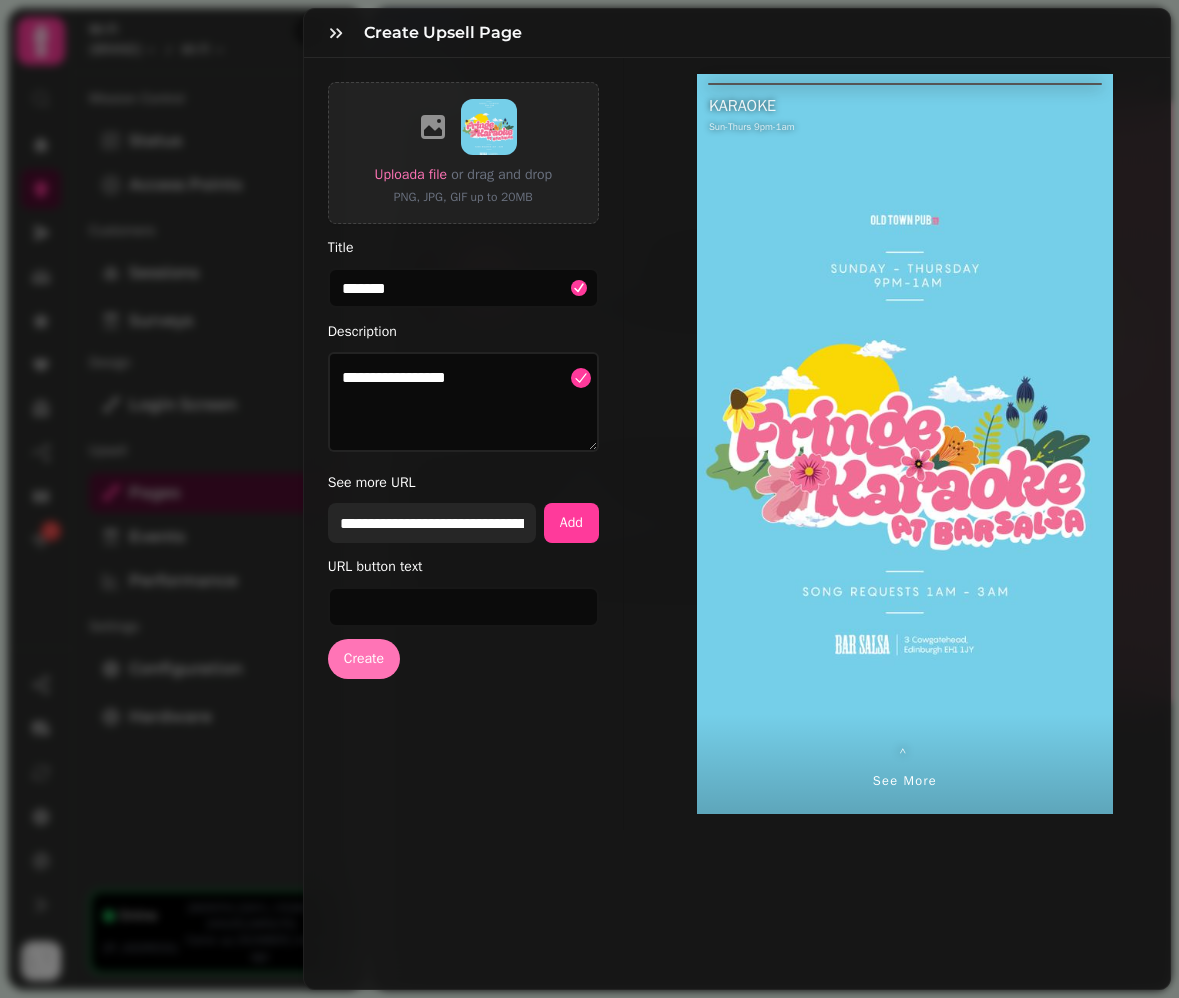 type on "**********" 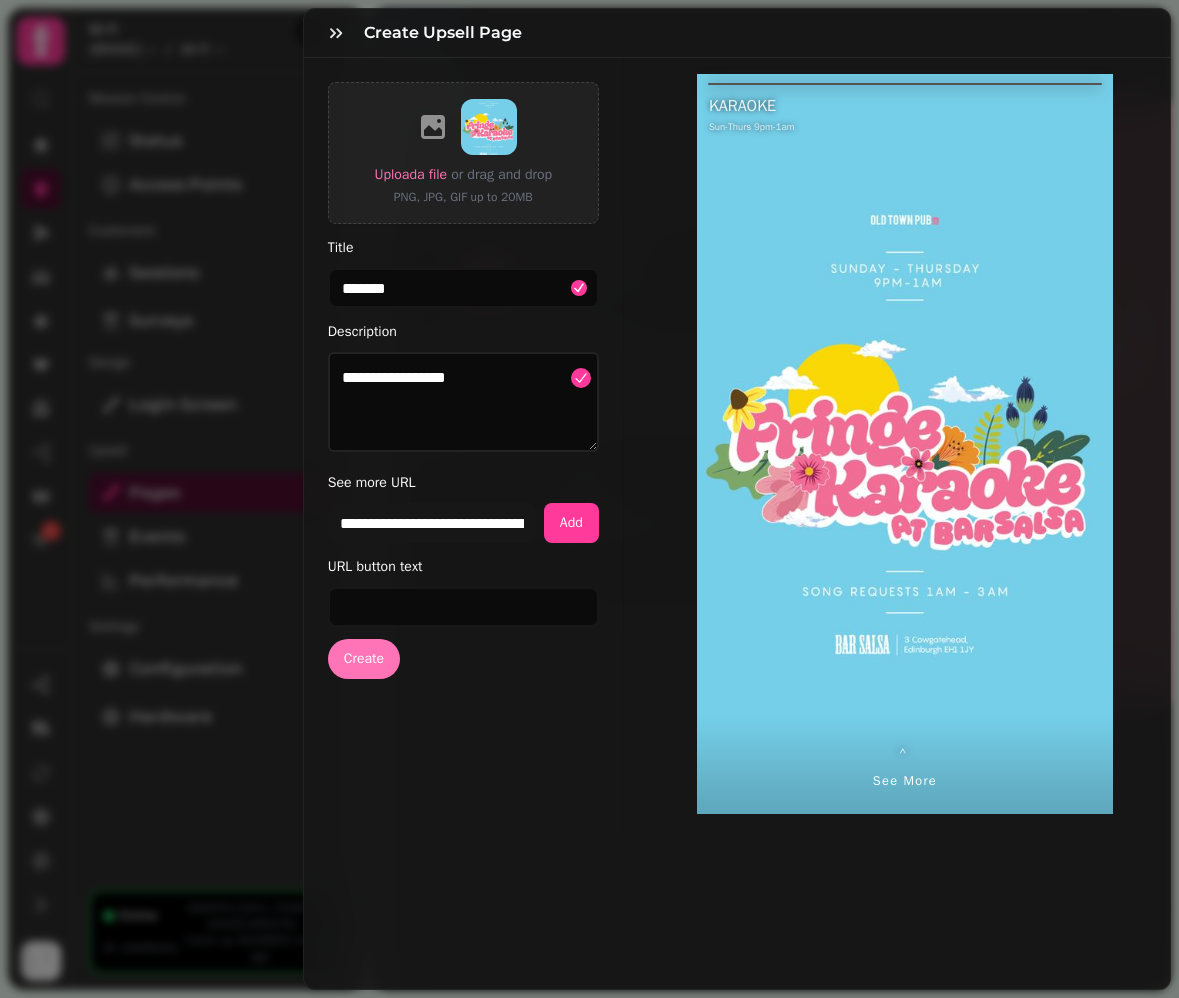 click on "Create" at bounding box center [364, 659] 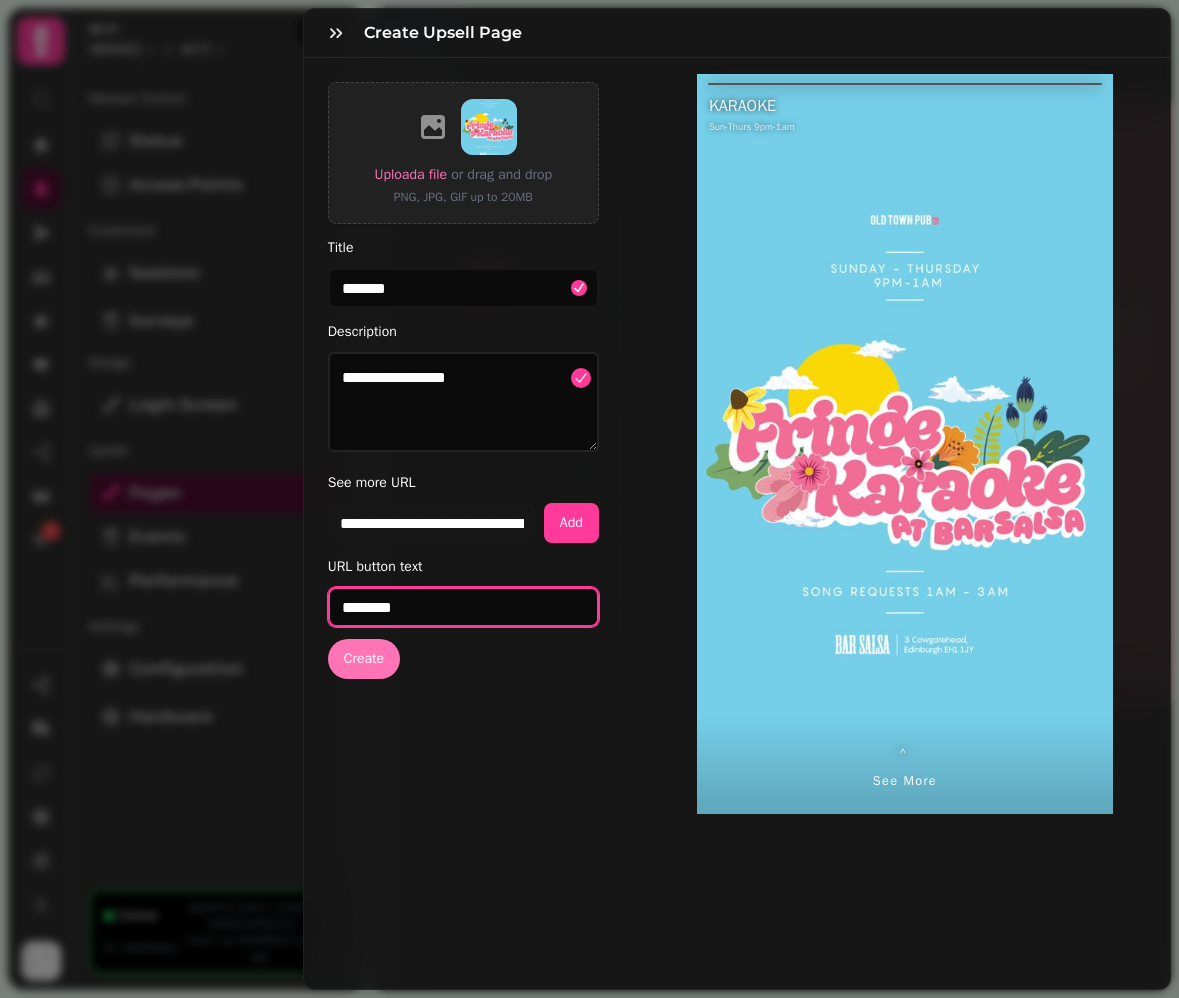 type on "********" 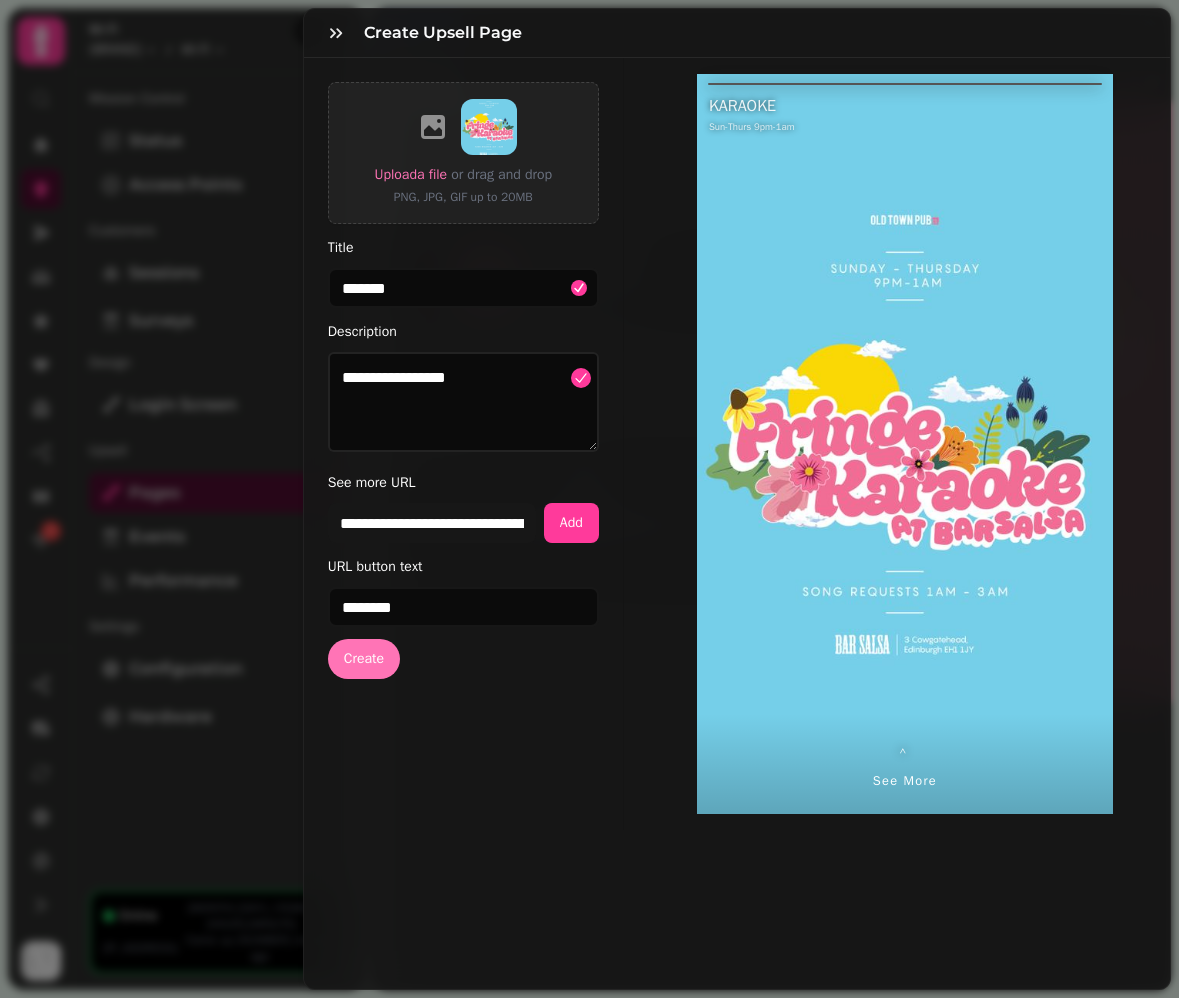 click on "Create" at bounding box center (364, 659) 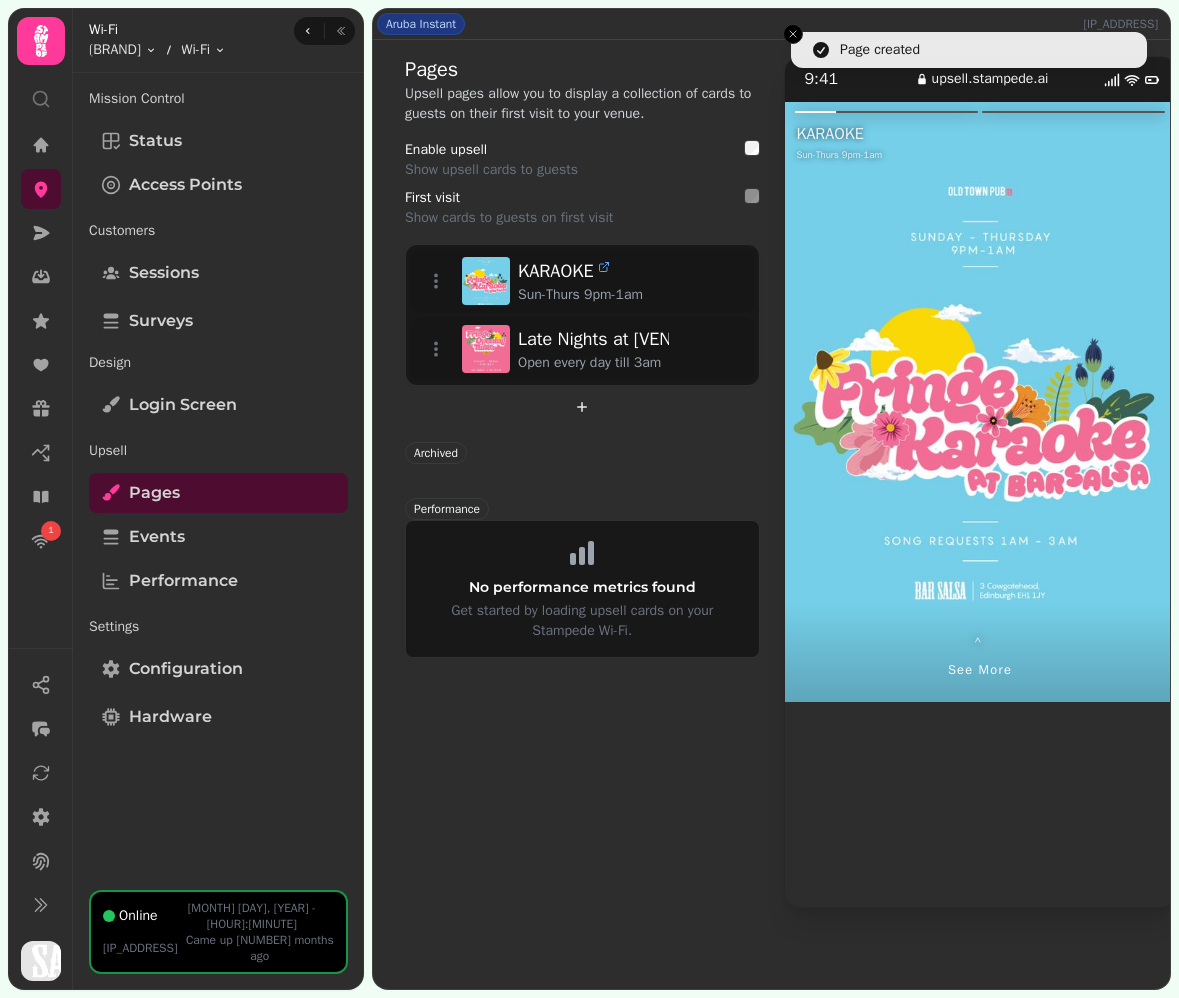 click at bounding box center (1078, 402) 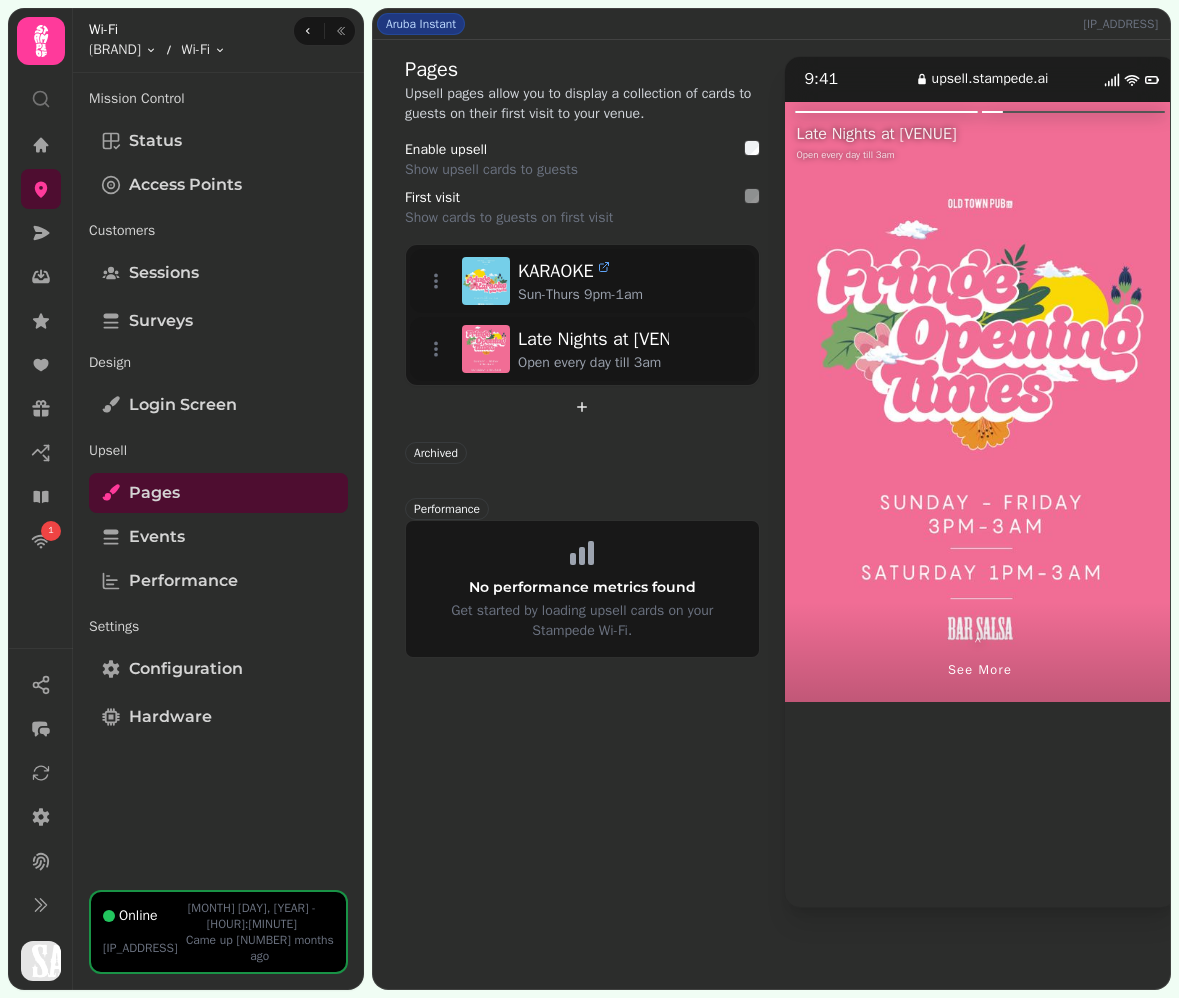 click at bounding box center (883, 402) 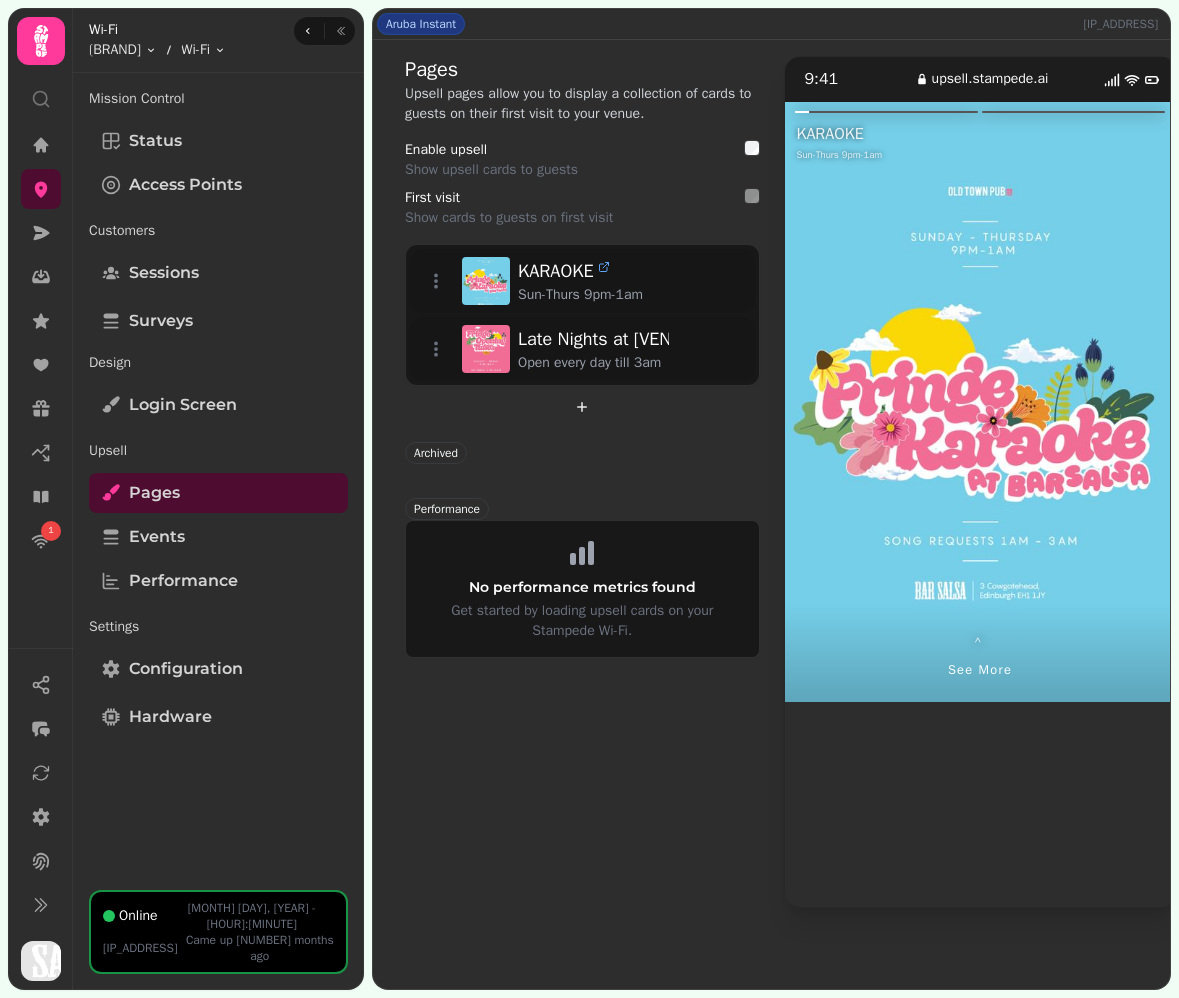 click at bounding box center (1078, 402) 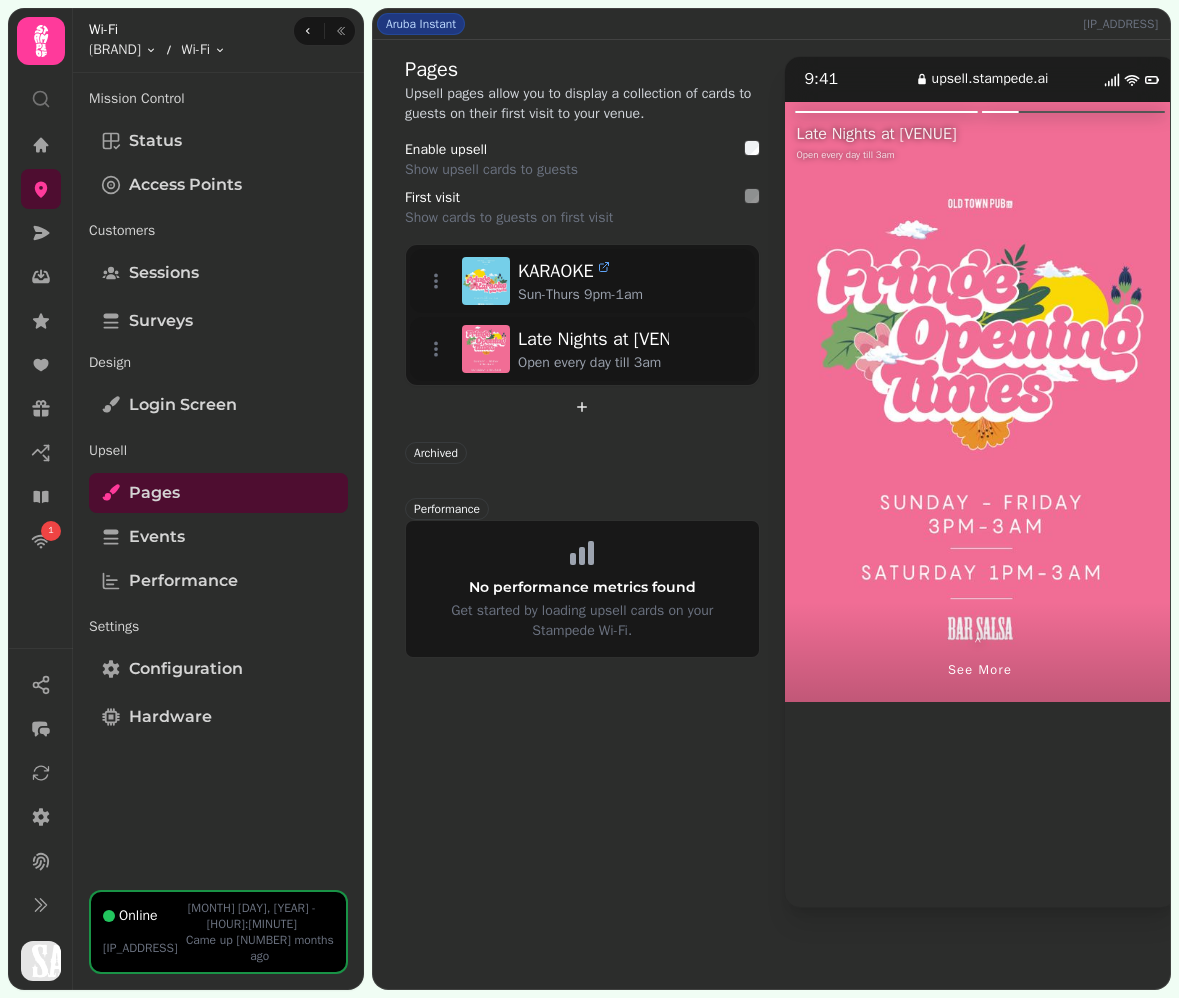 click at bounding box center [883, 402] 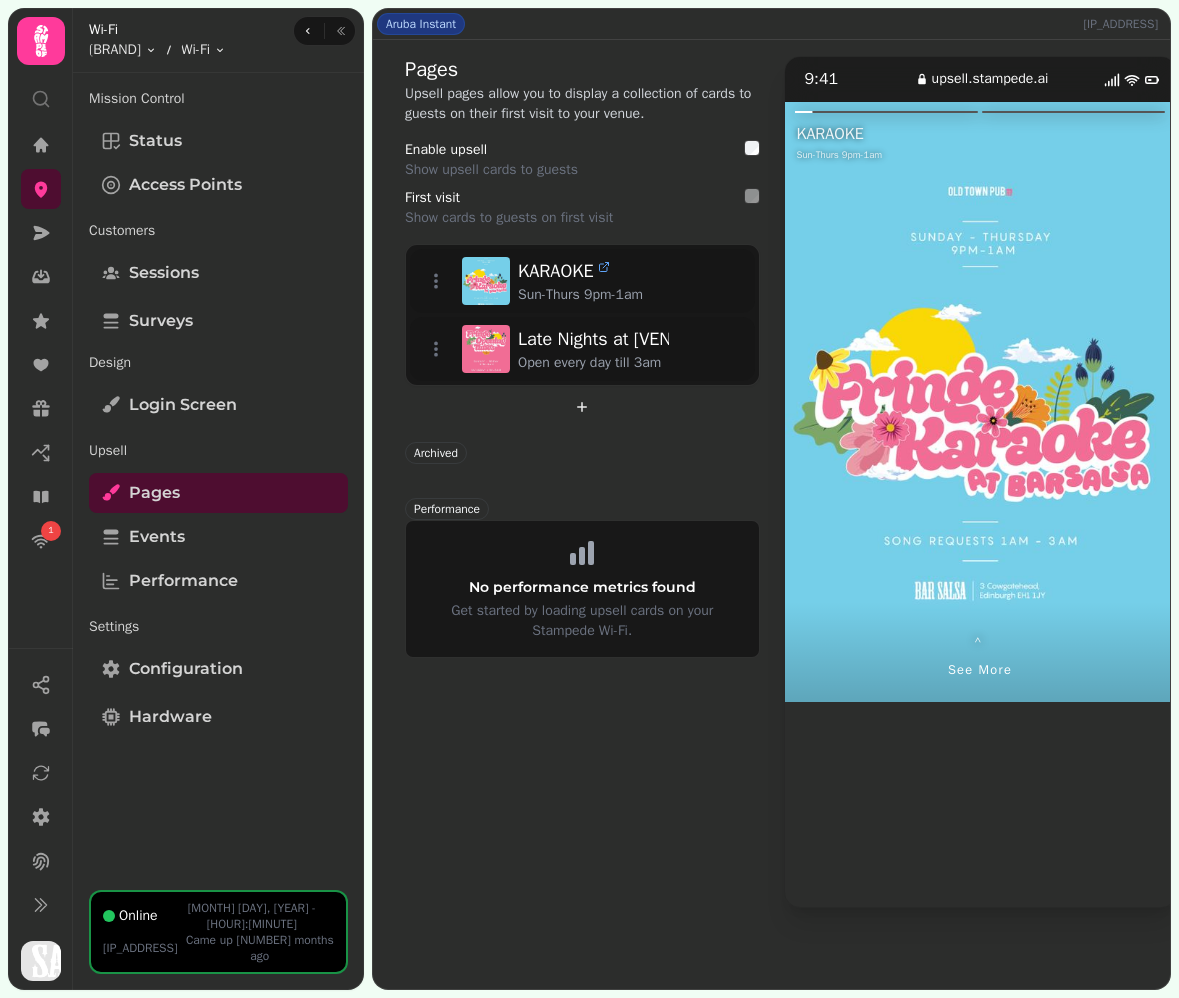 click at bounding box center (1078, 402) 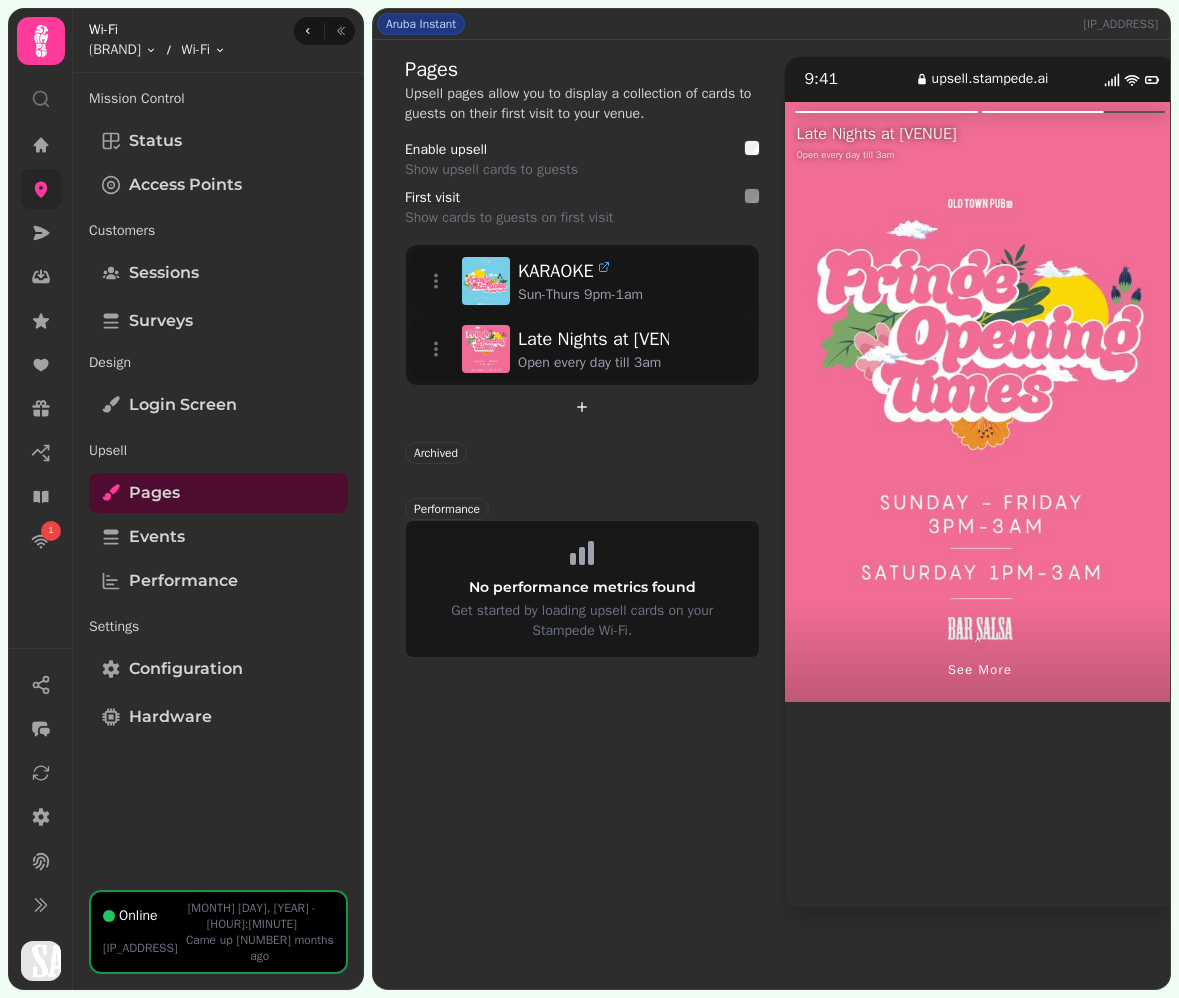 click 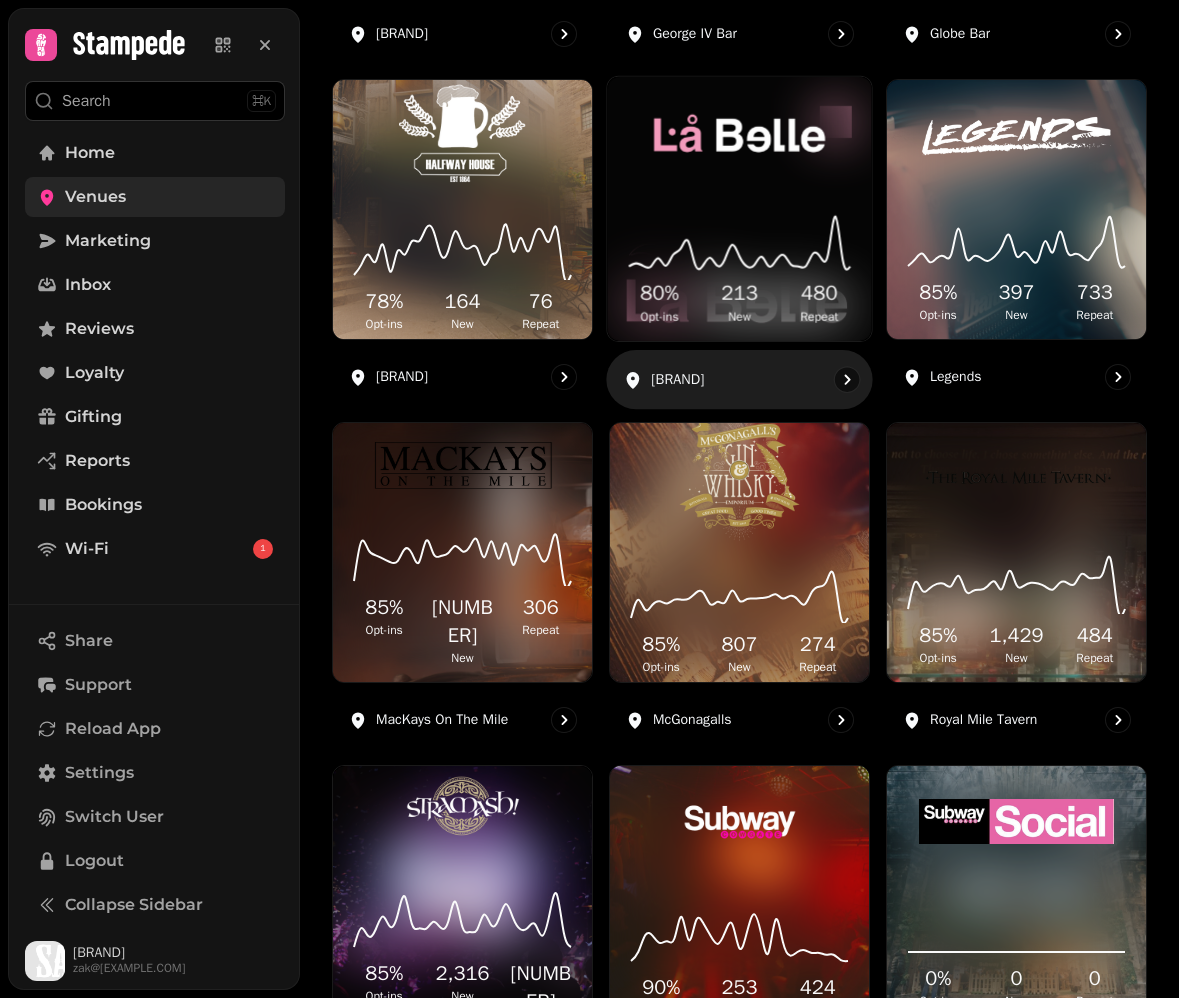 scroll, scrollTop: 823, scrollLeft: 0, axis: vertical 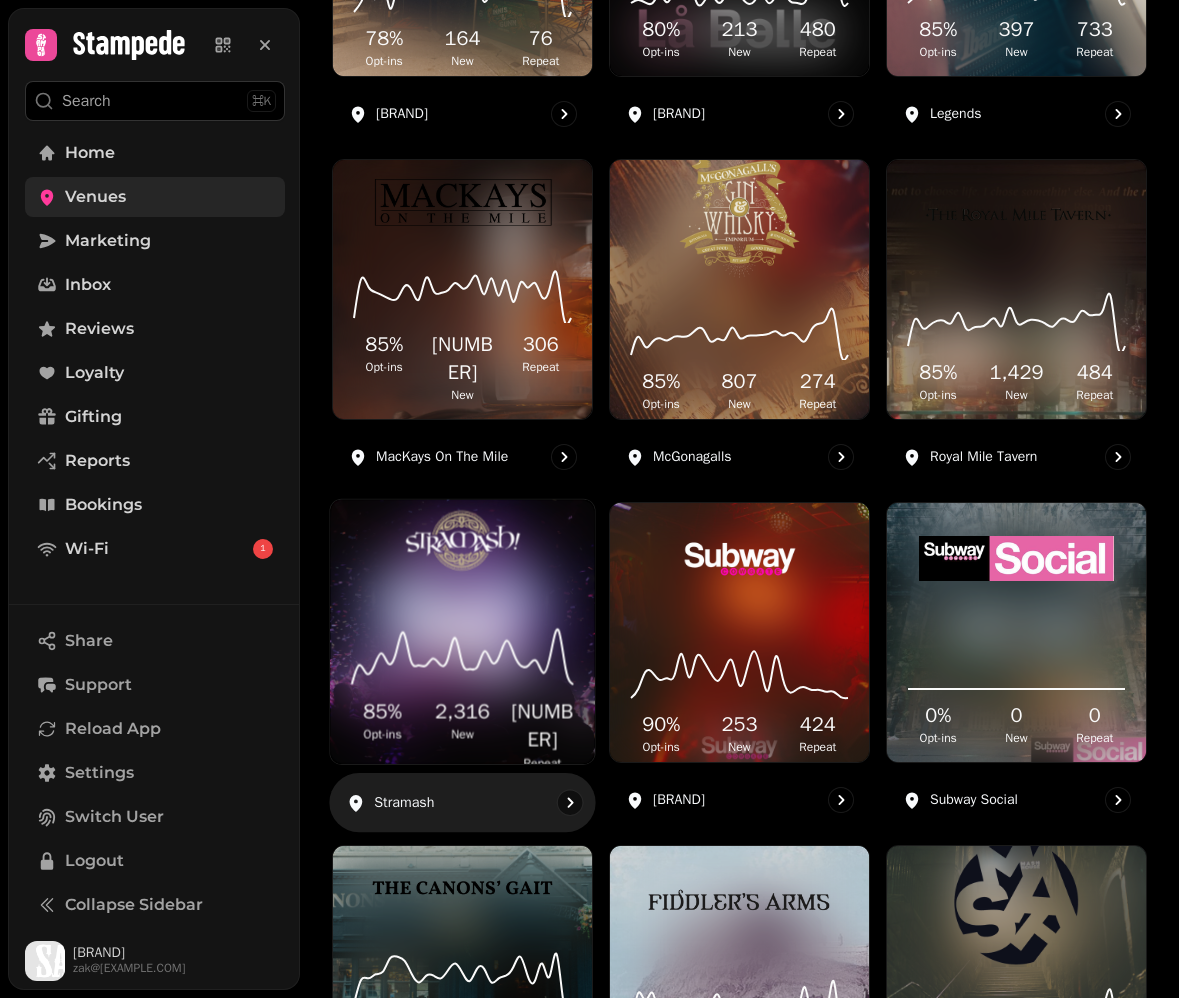 click at bounding box center (462, 542) 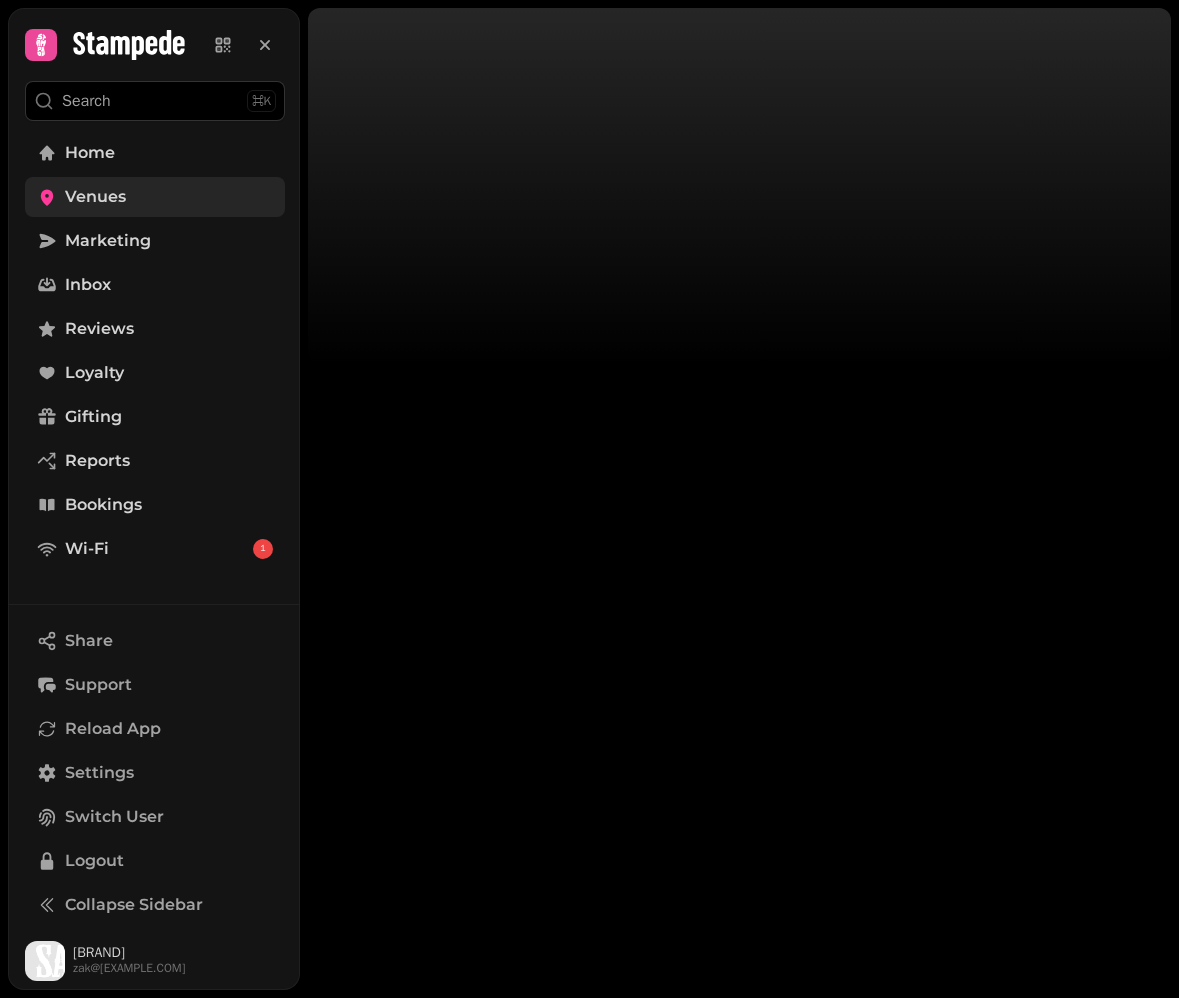 scroll, scrollTop: 0, scrollLeft: 0, axis: both 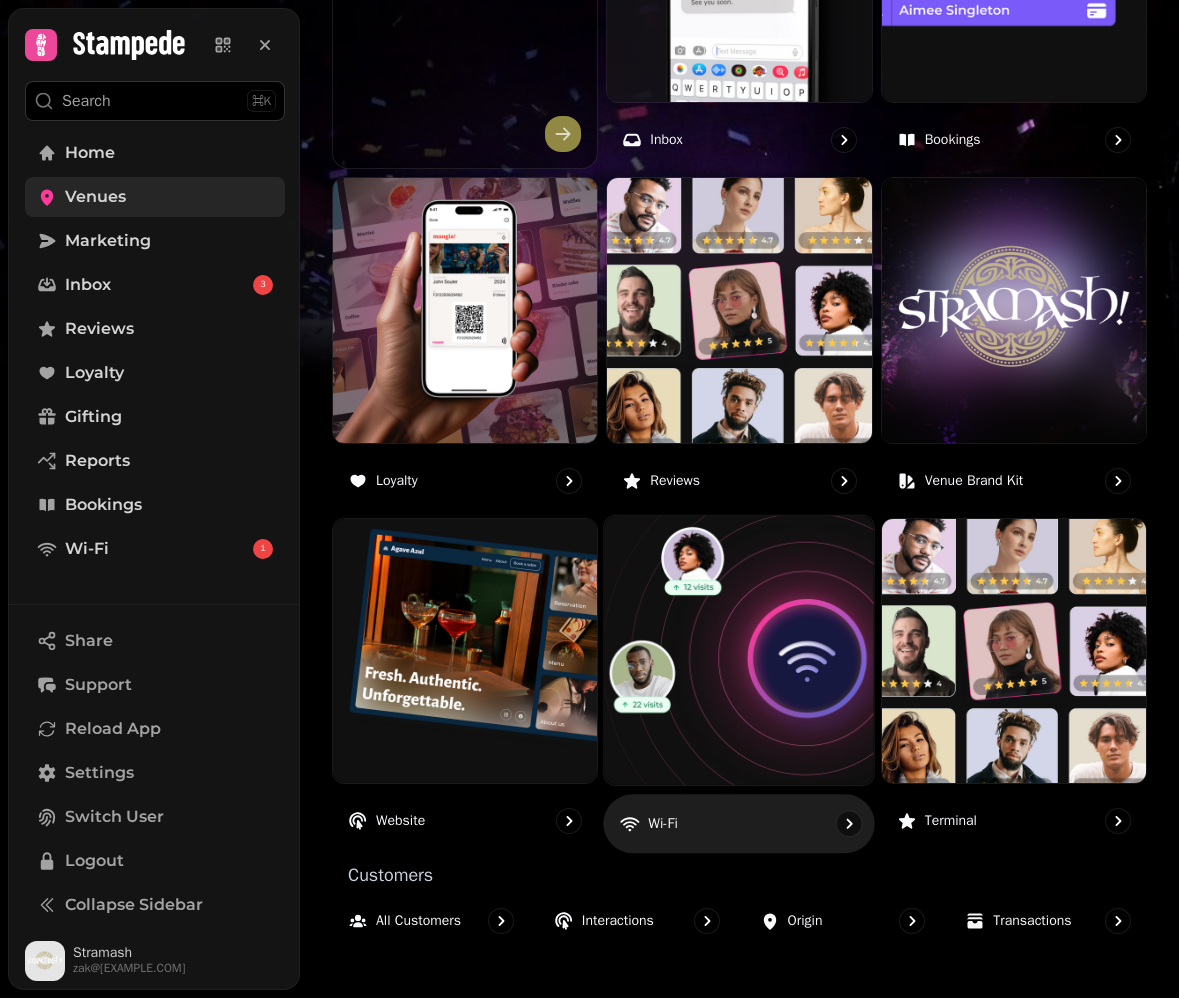click on "Wi-Fi" at bounding box center [740, 823] 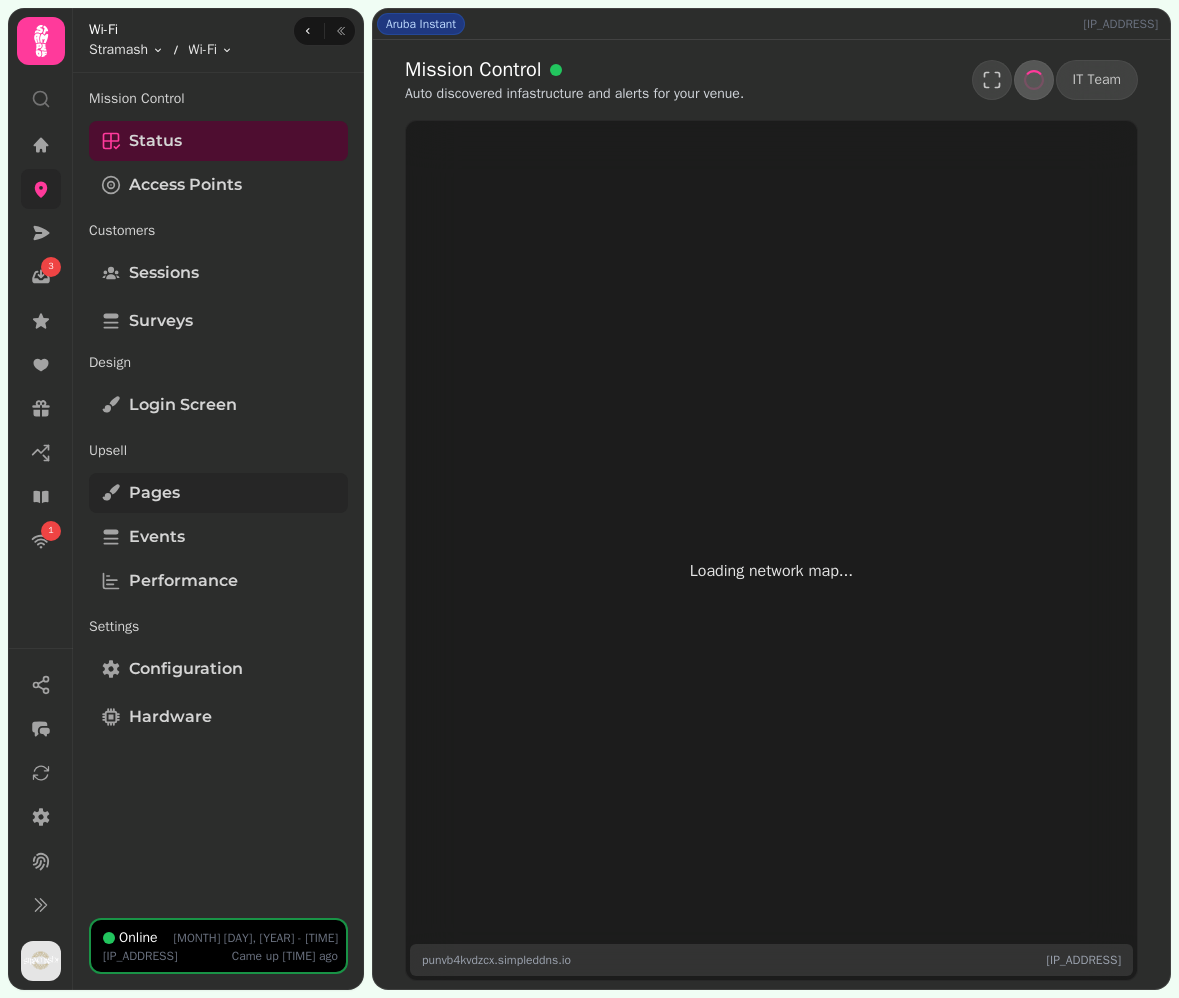 click on "Pages" at bounding box center [154, 493] 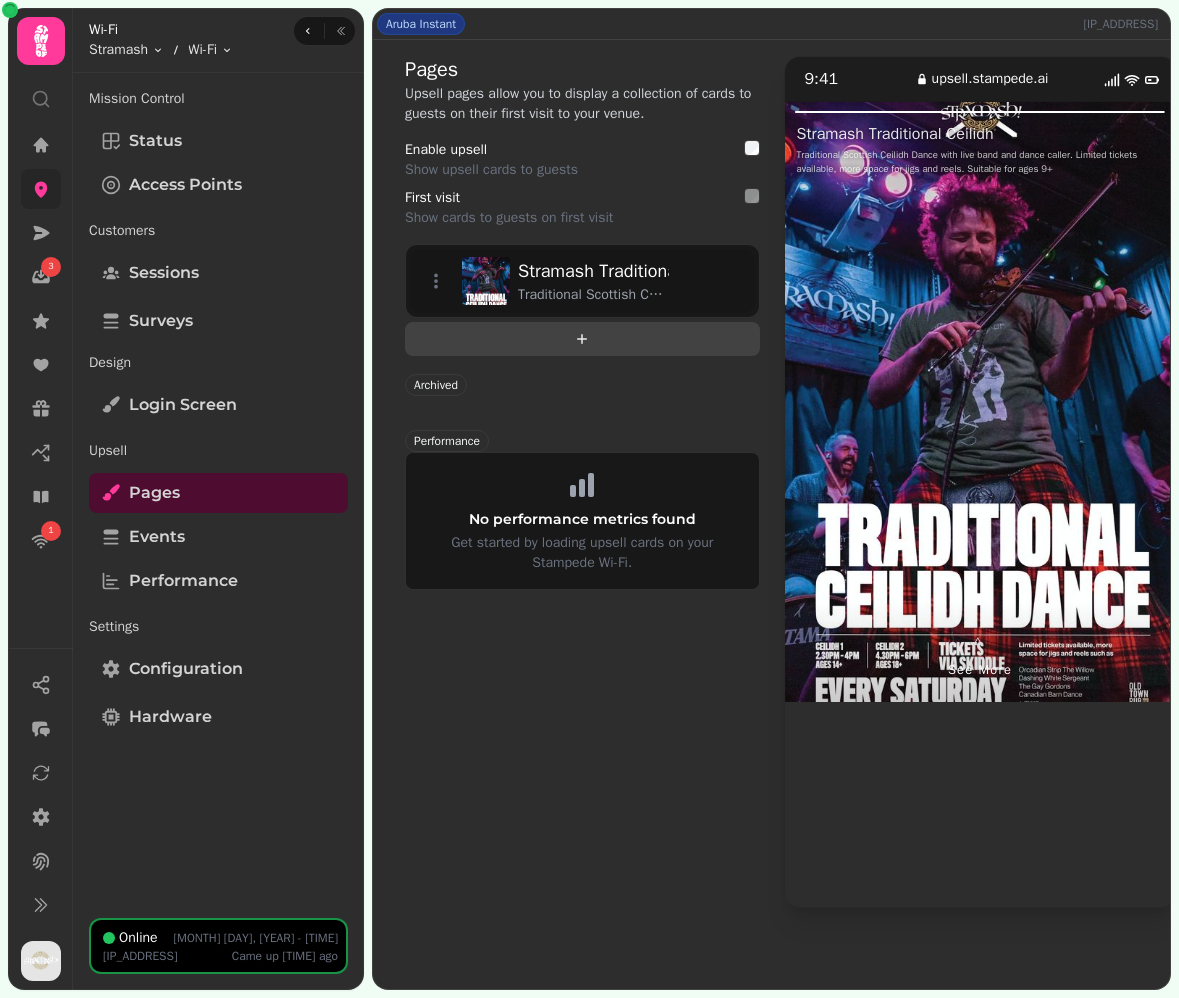 click at bounding box center (582, 339) 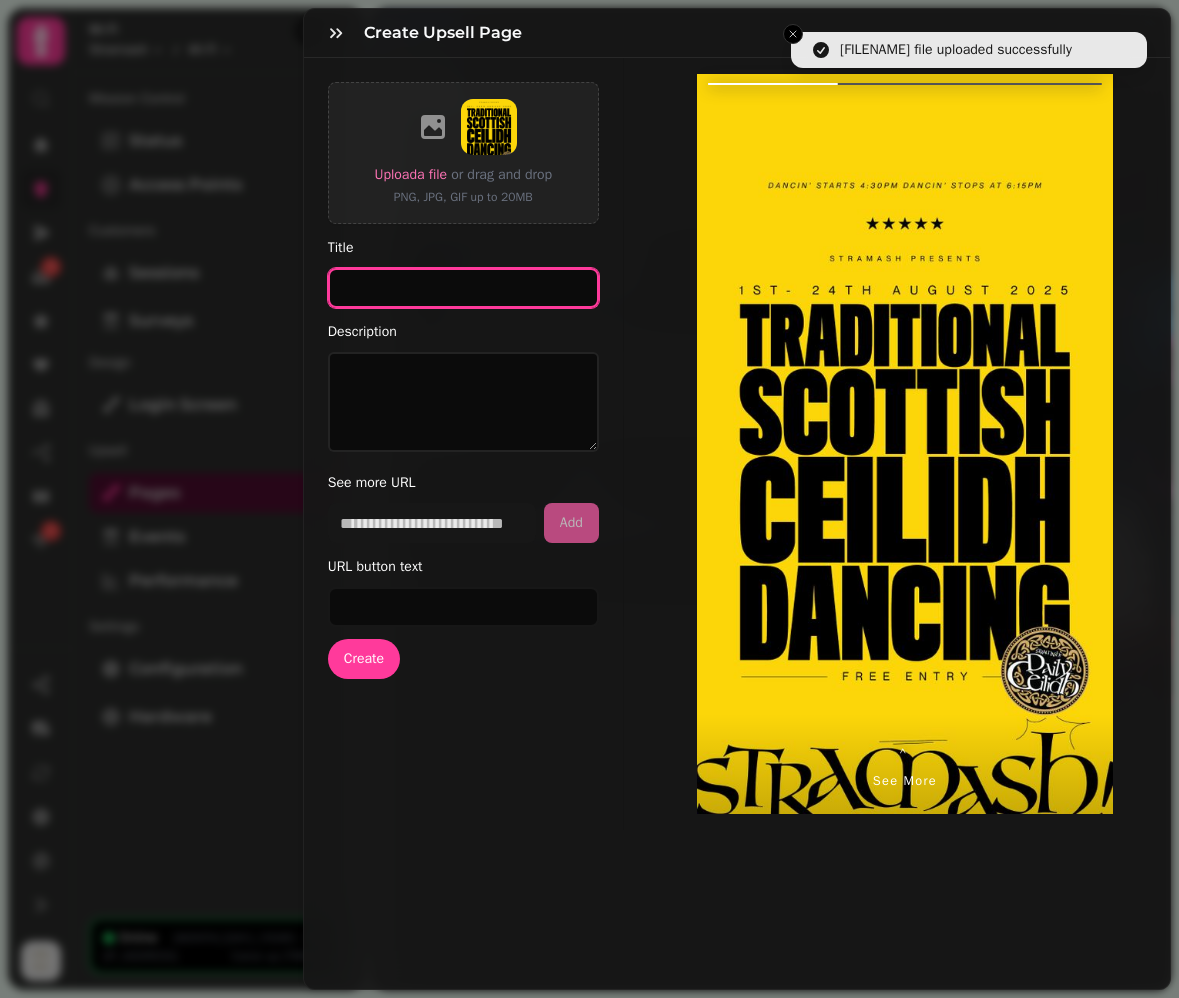 click on "Title" at bounding box center (463, 288) 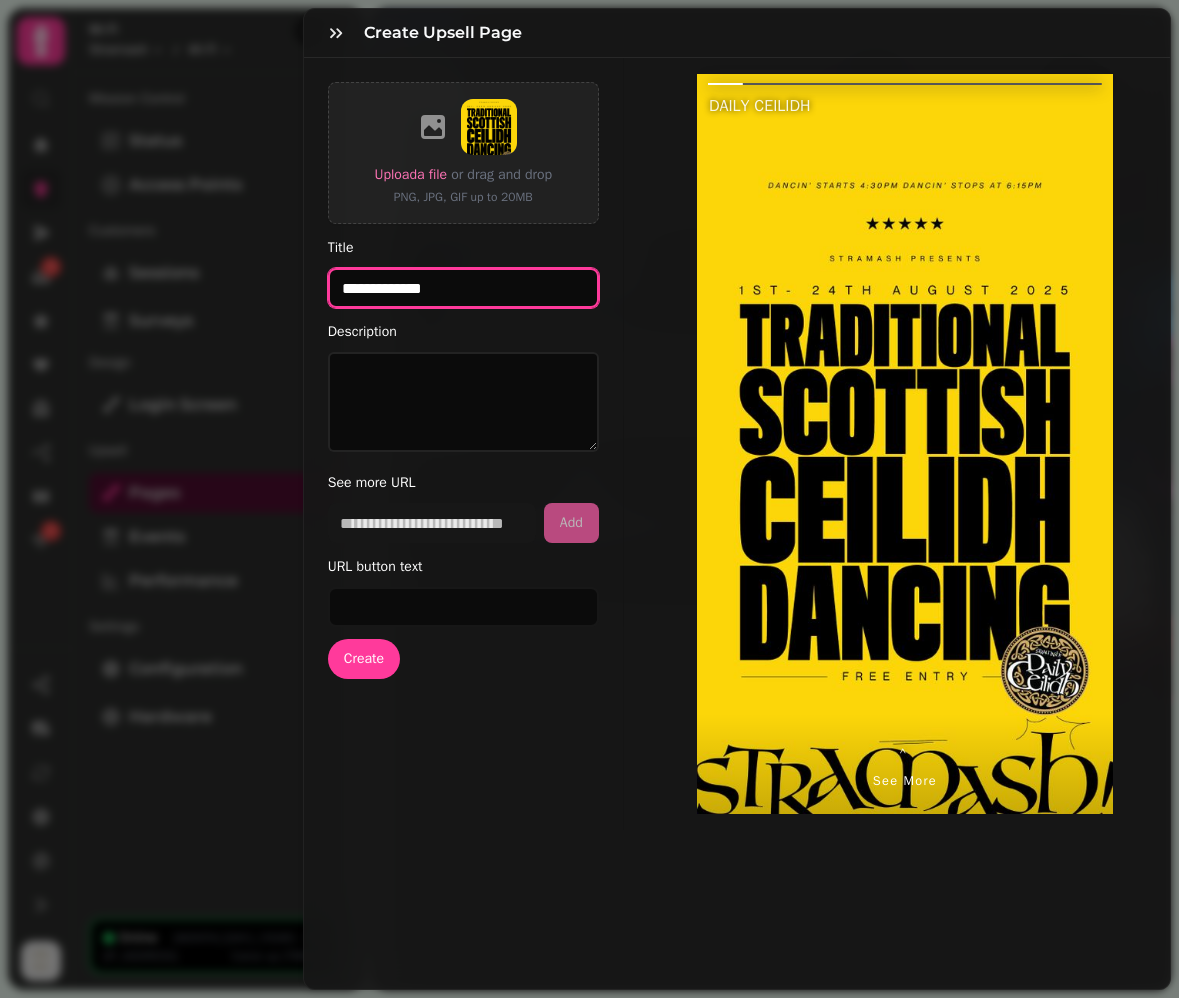 type on "**********" 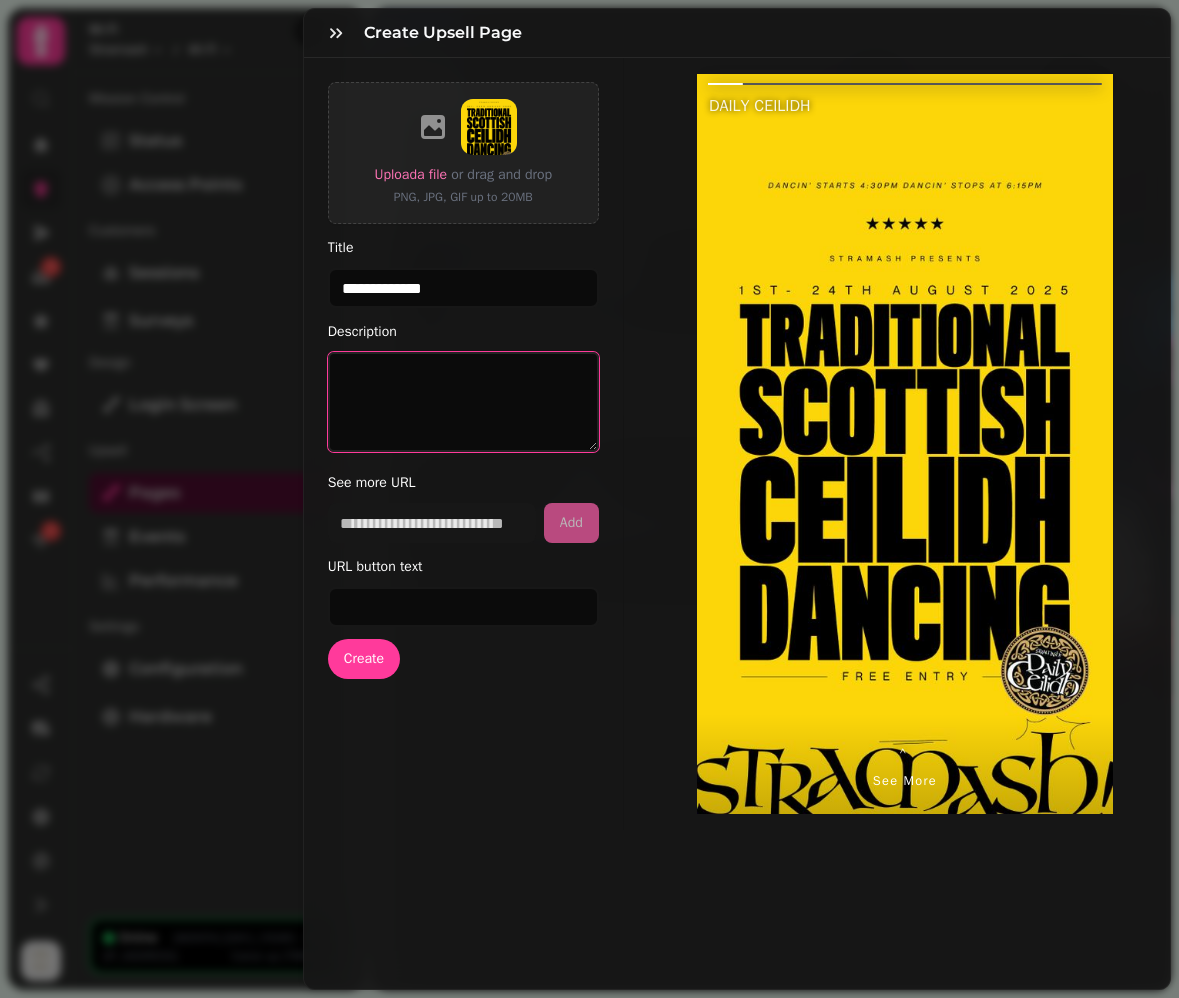 click on "Description" at bounding box center [463, 402] 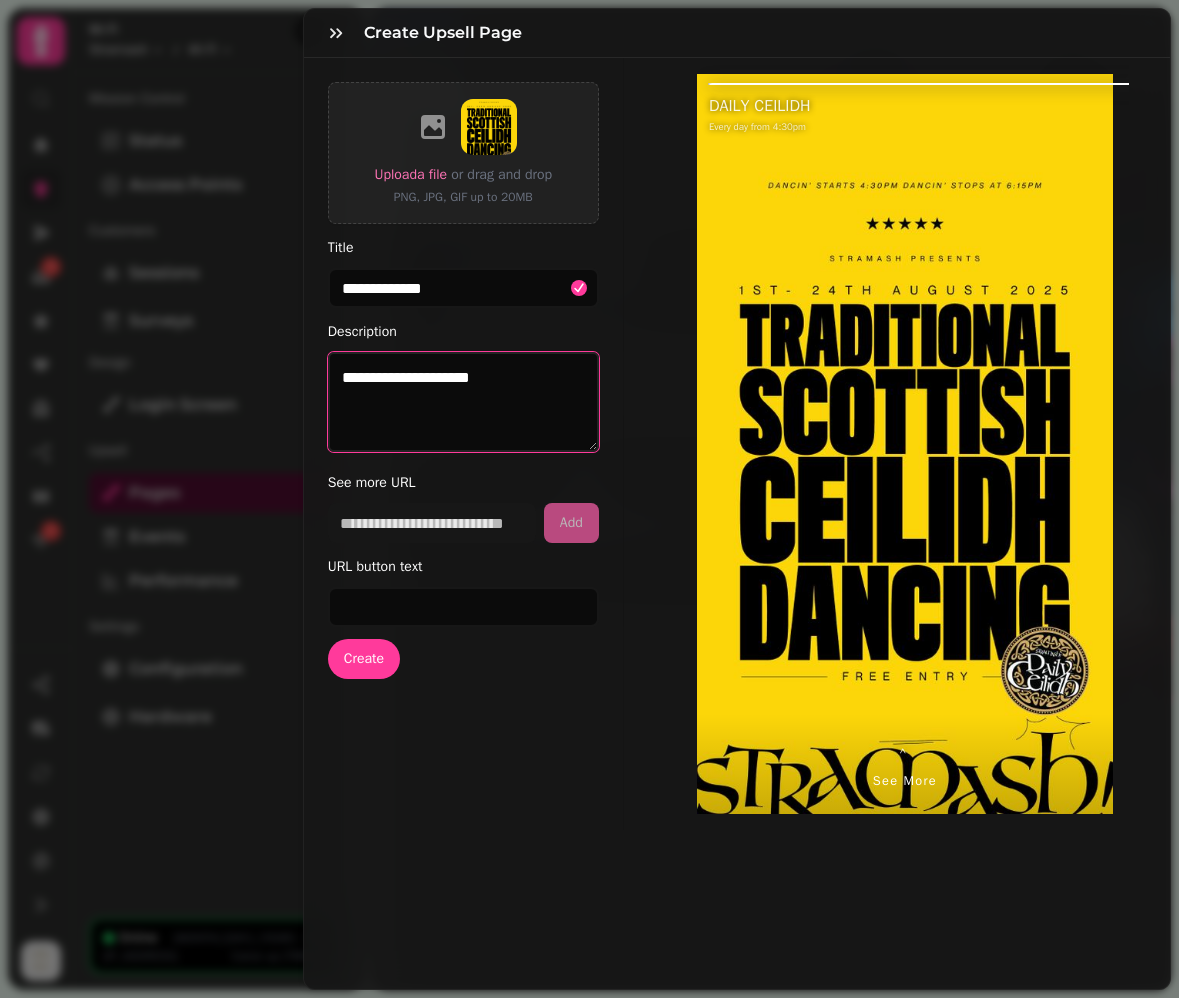 type on "**********" 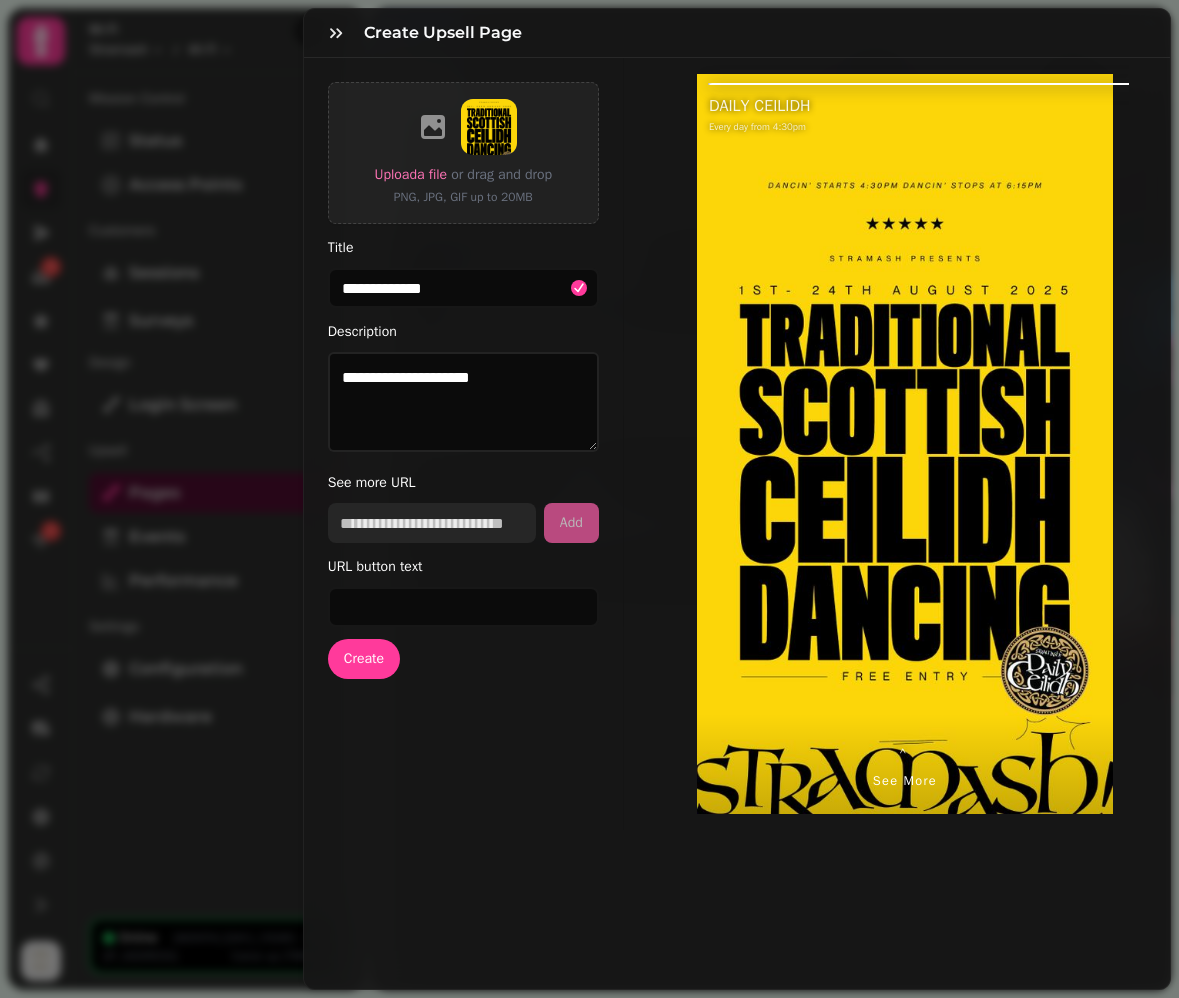 click at bounding box center [432, 523] 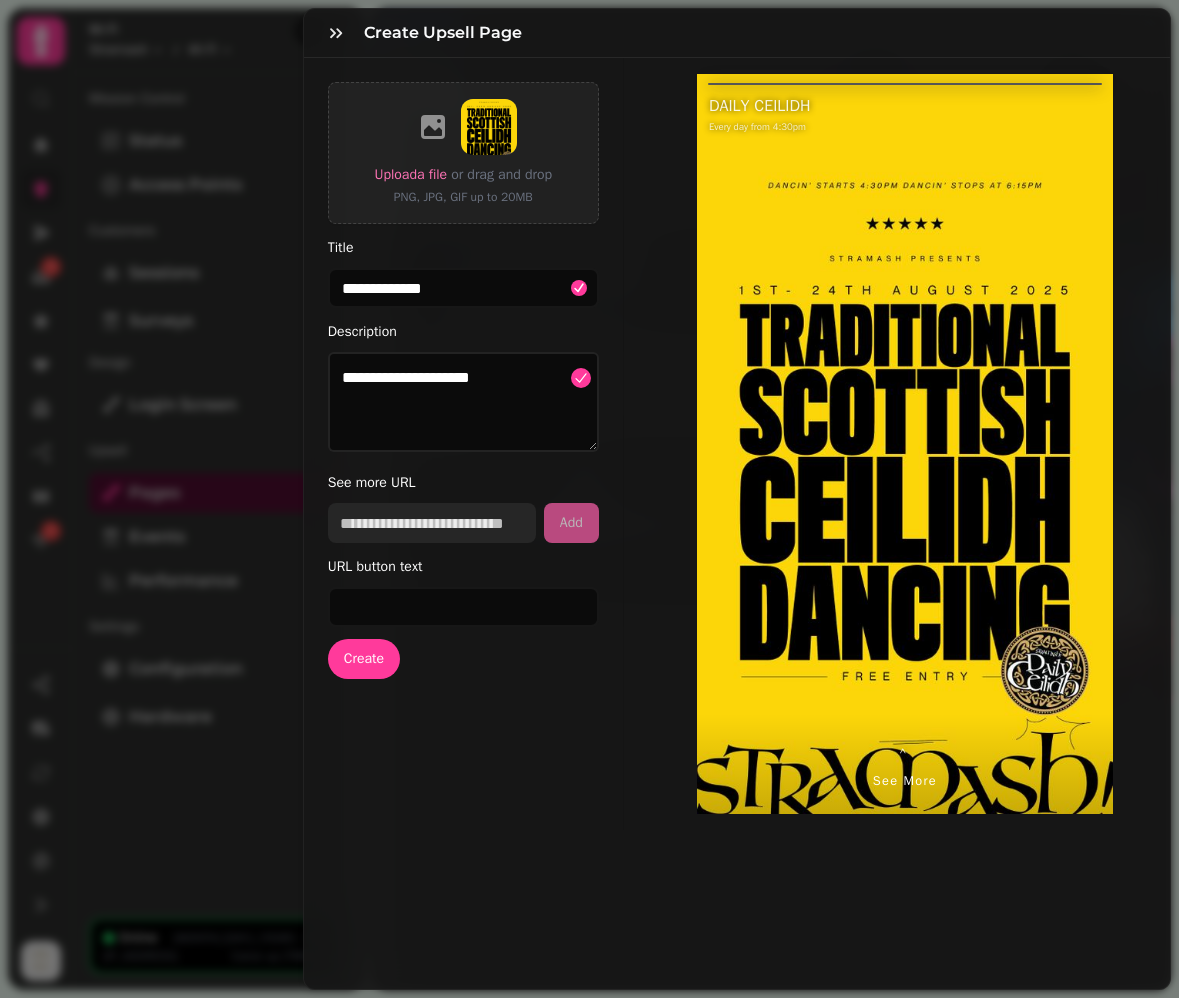 paste on "**********" 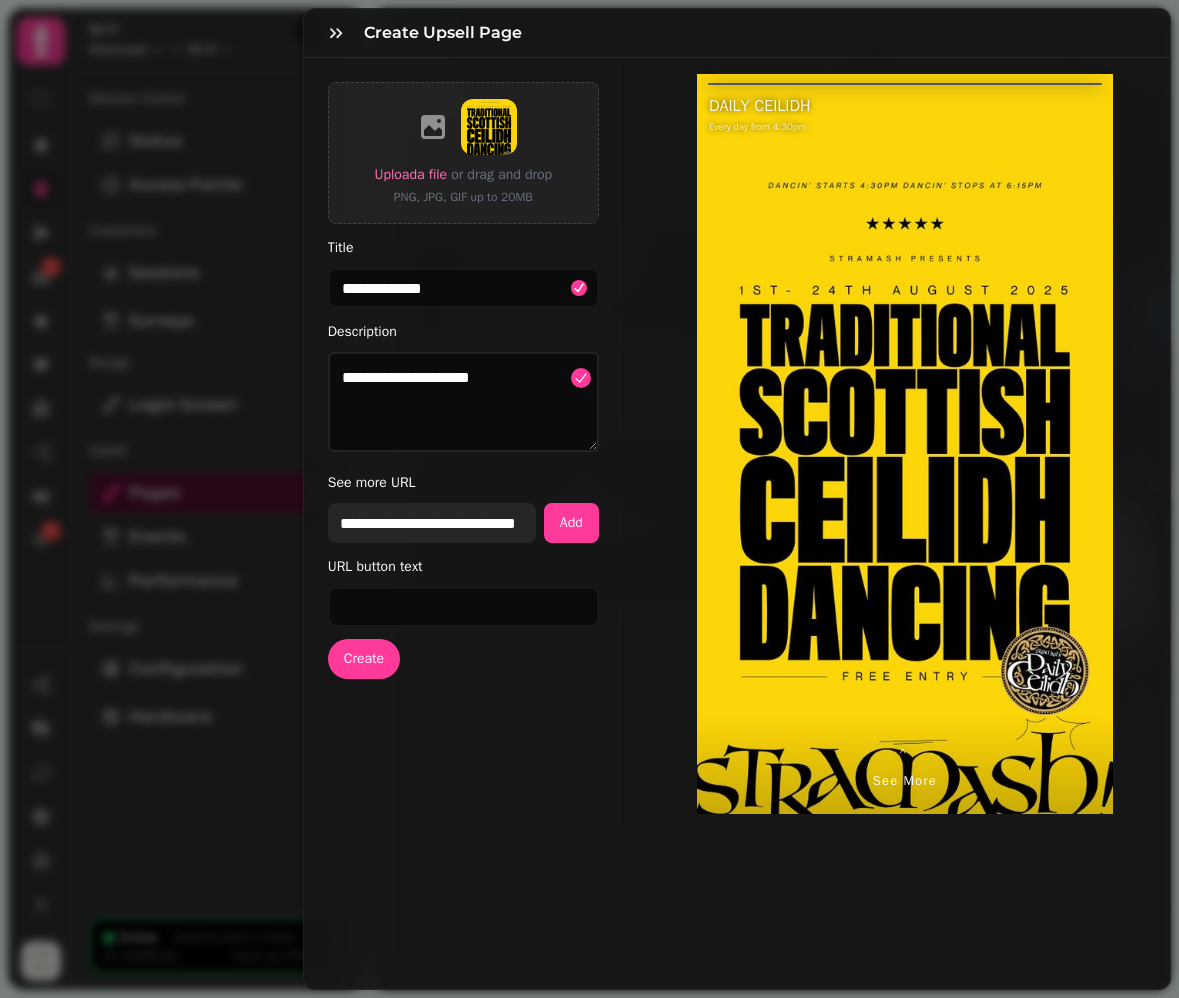 type on "**********" 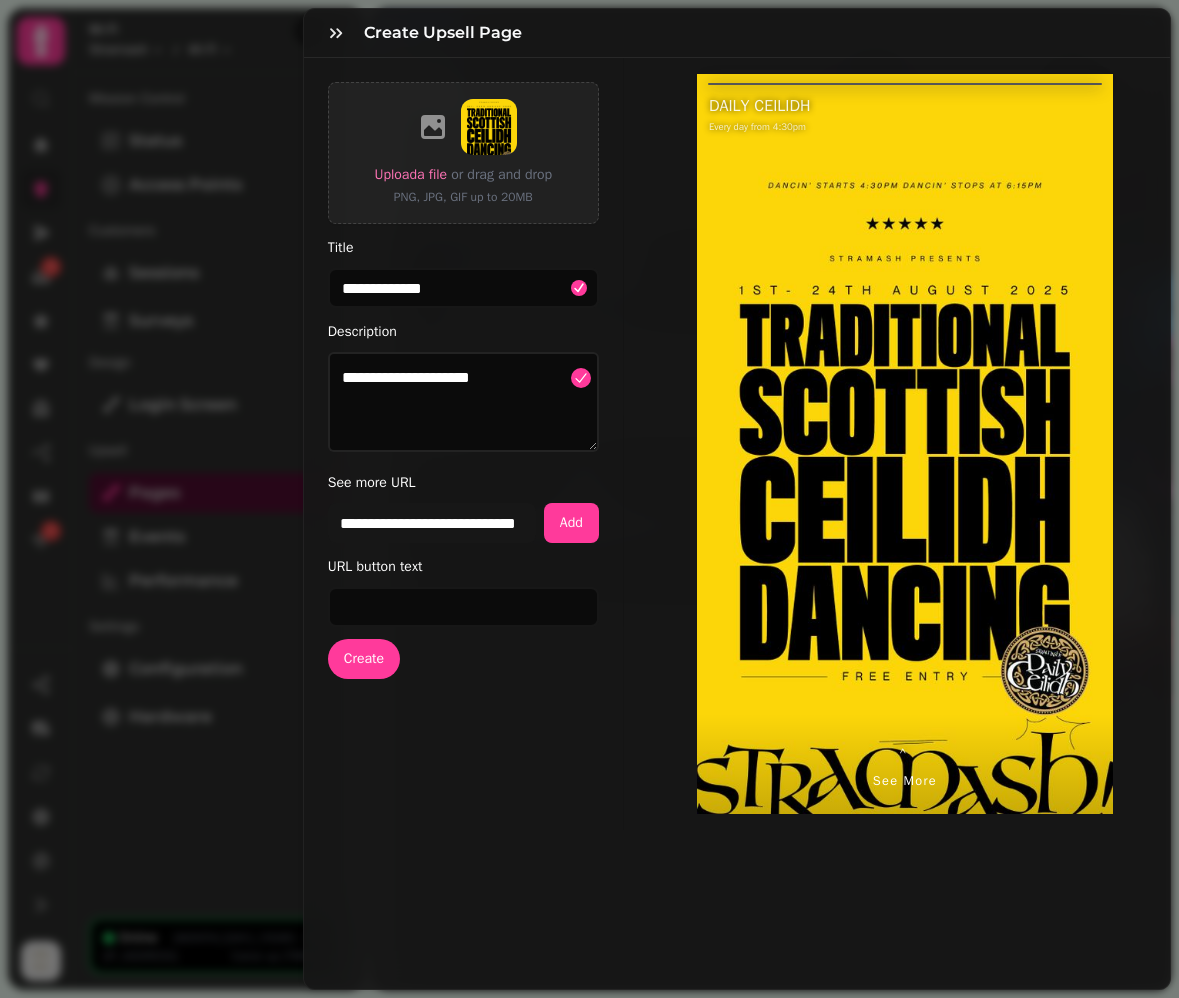 click on "URL button text" at bounding box center (463, 591) 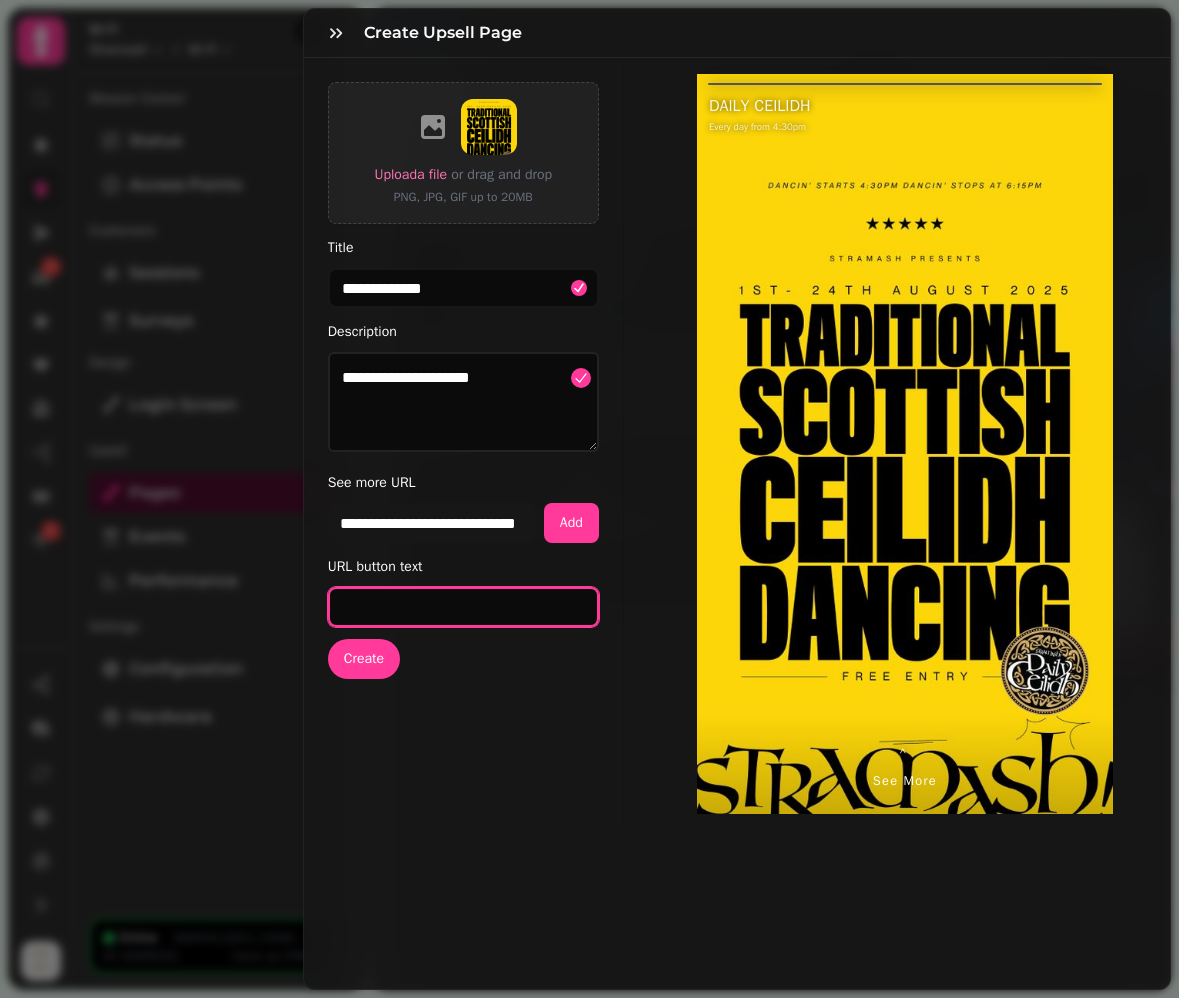 click on "URL button text" at bounding box center (463, 607) 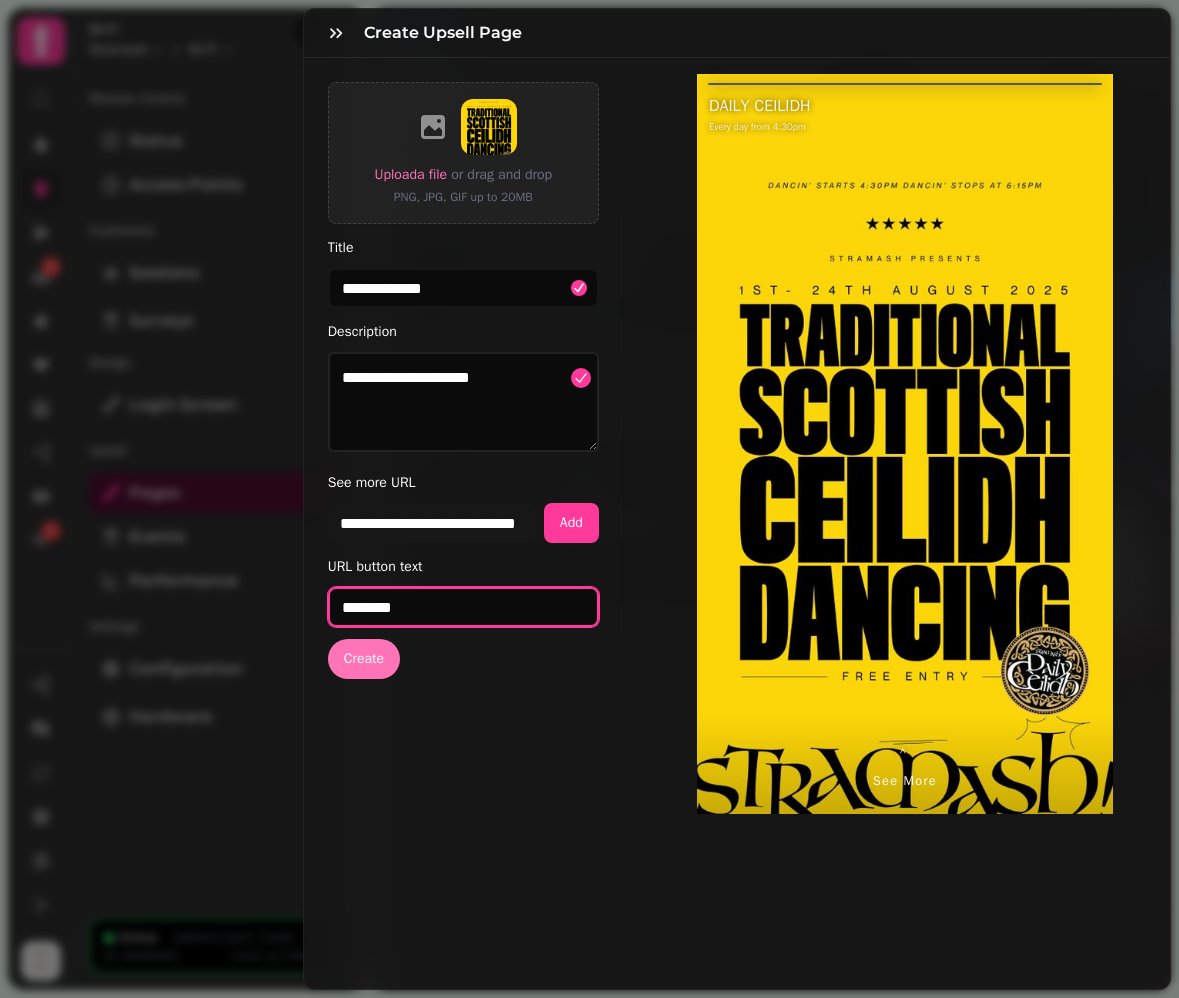 type on "********" 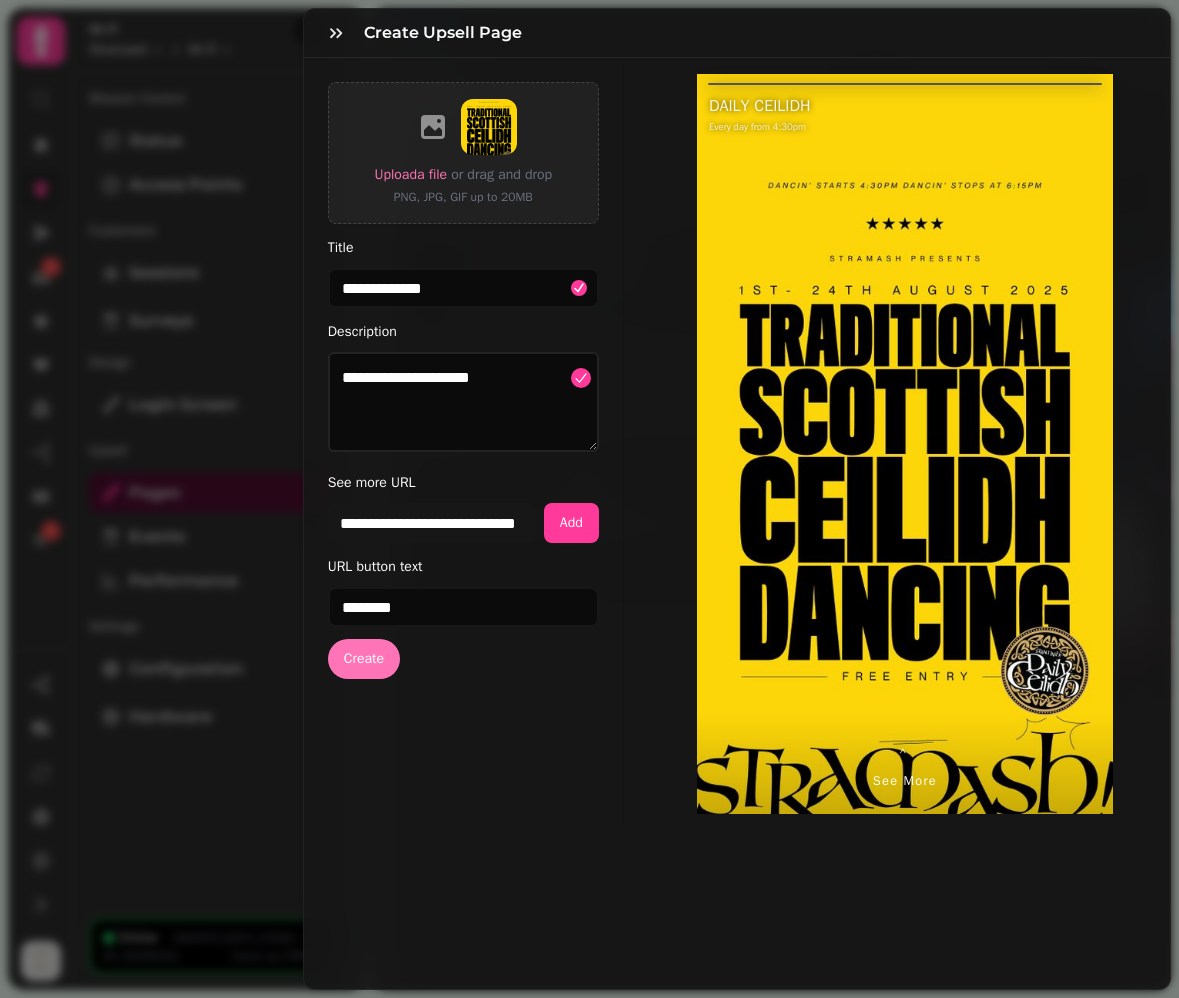 click on "Create" at bounding box center (364, 659) 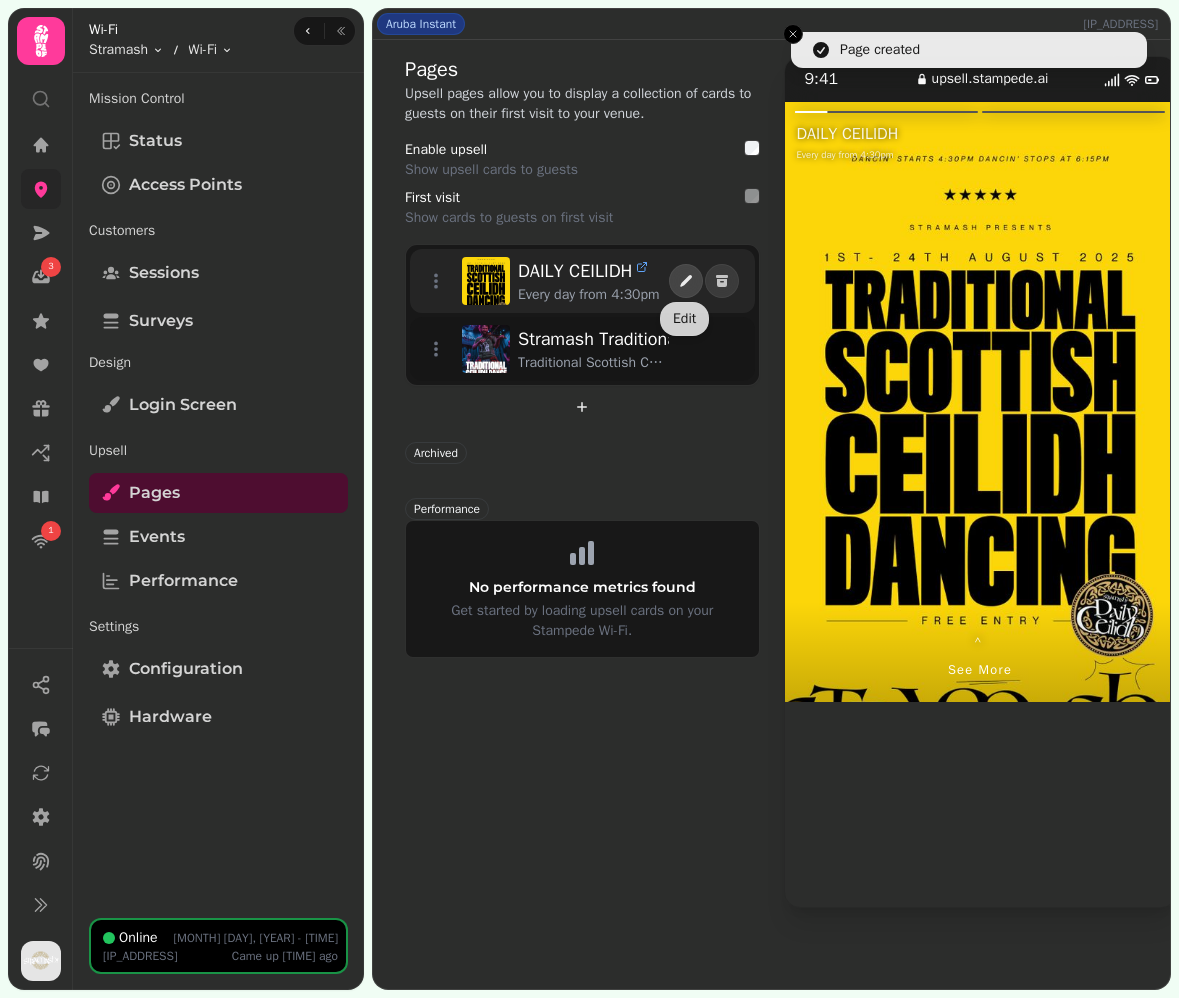 click 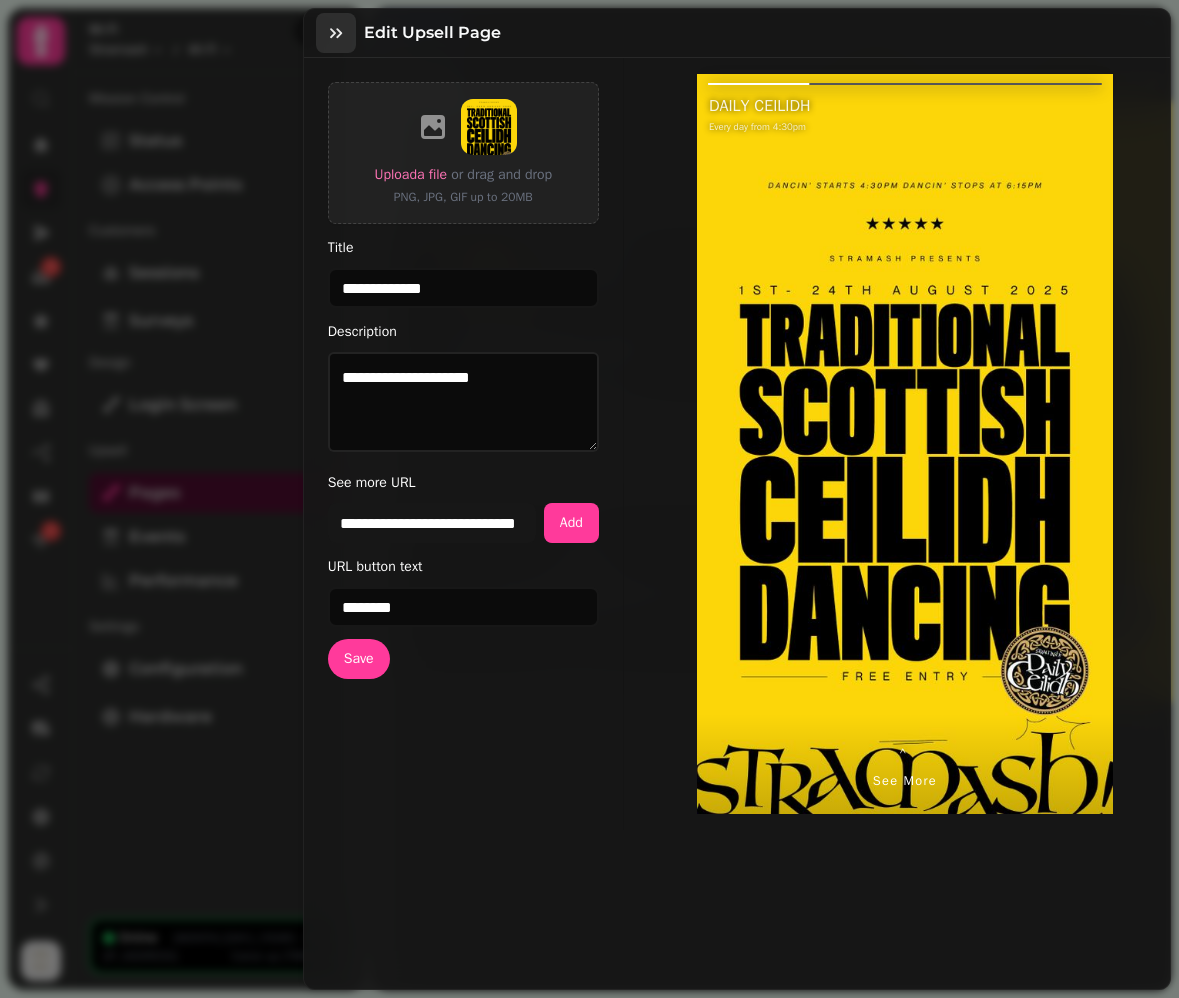 click 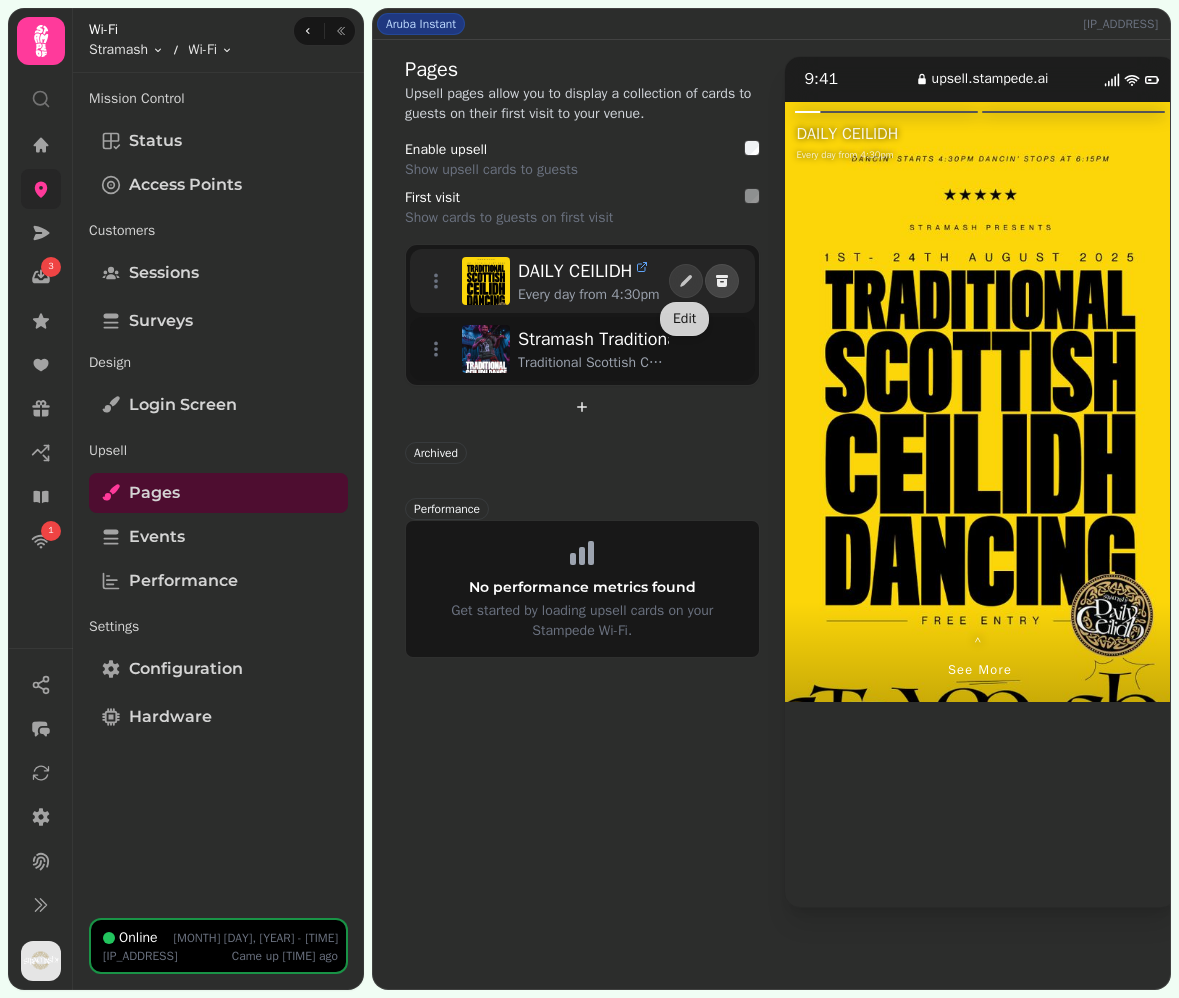 click 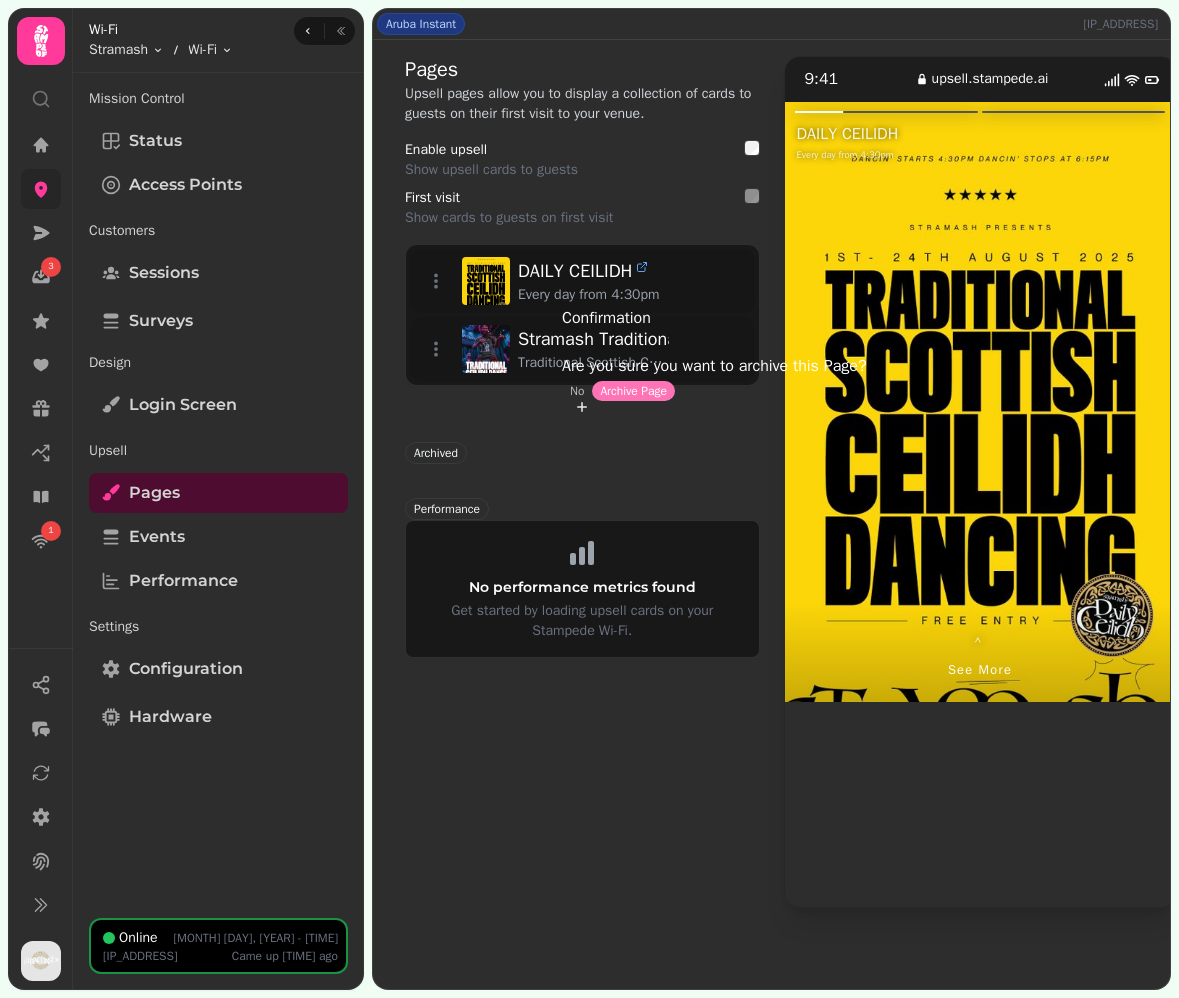 click on "Archive Page" at bounding box center [633, 391] 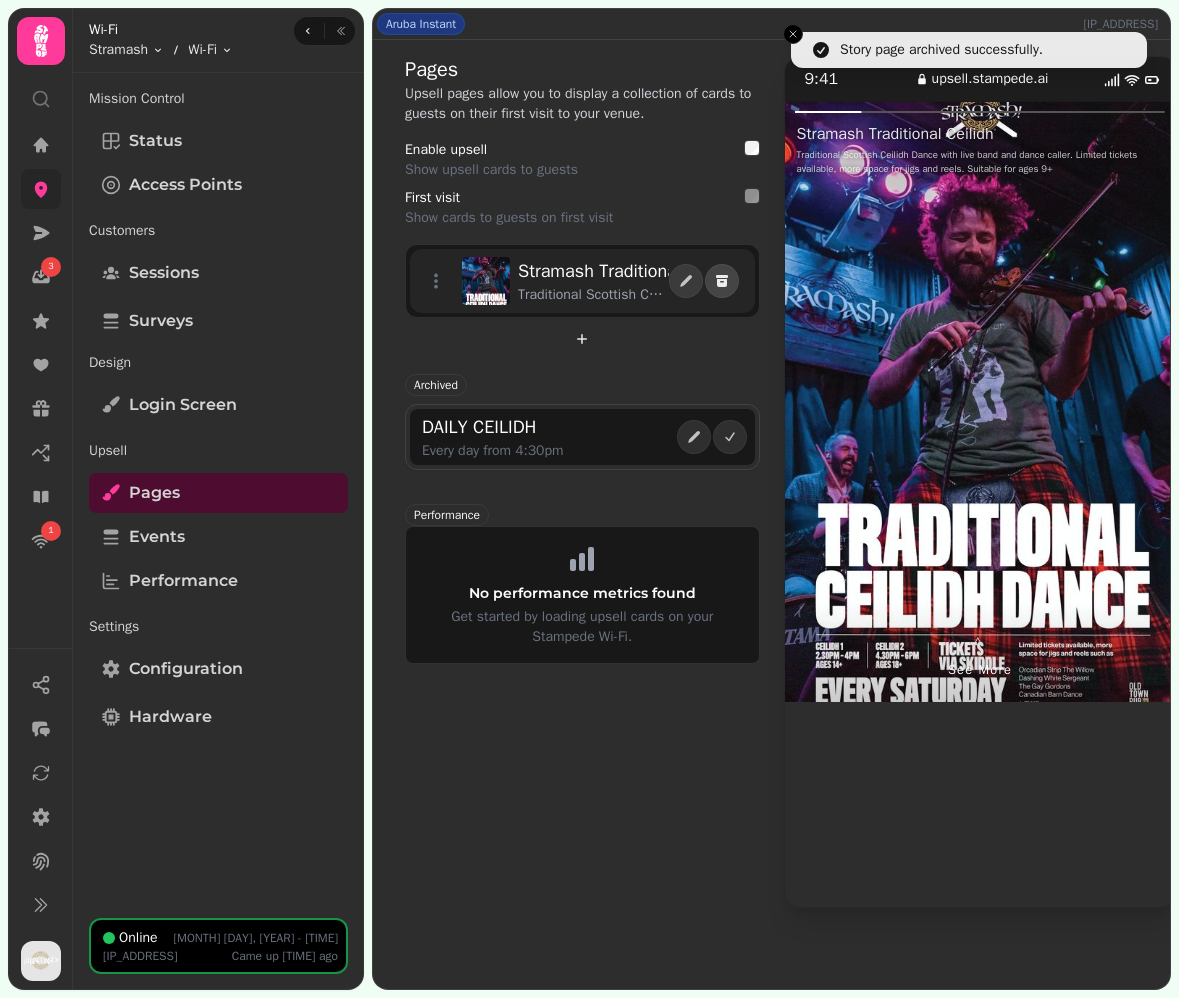 click 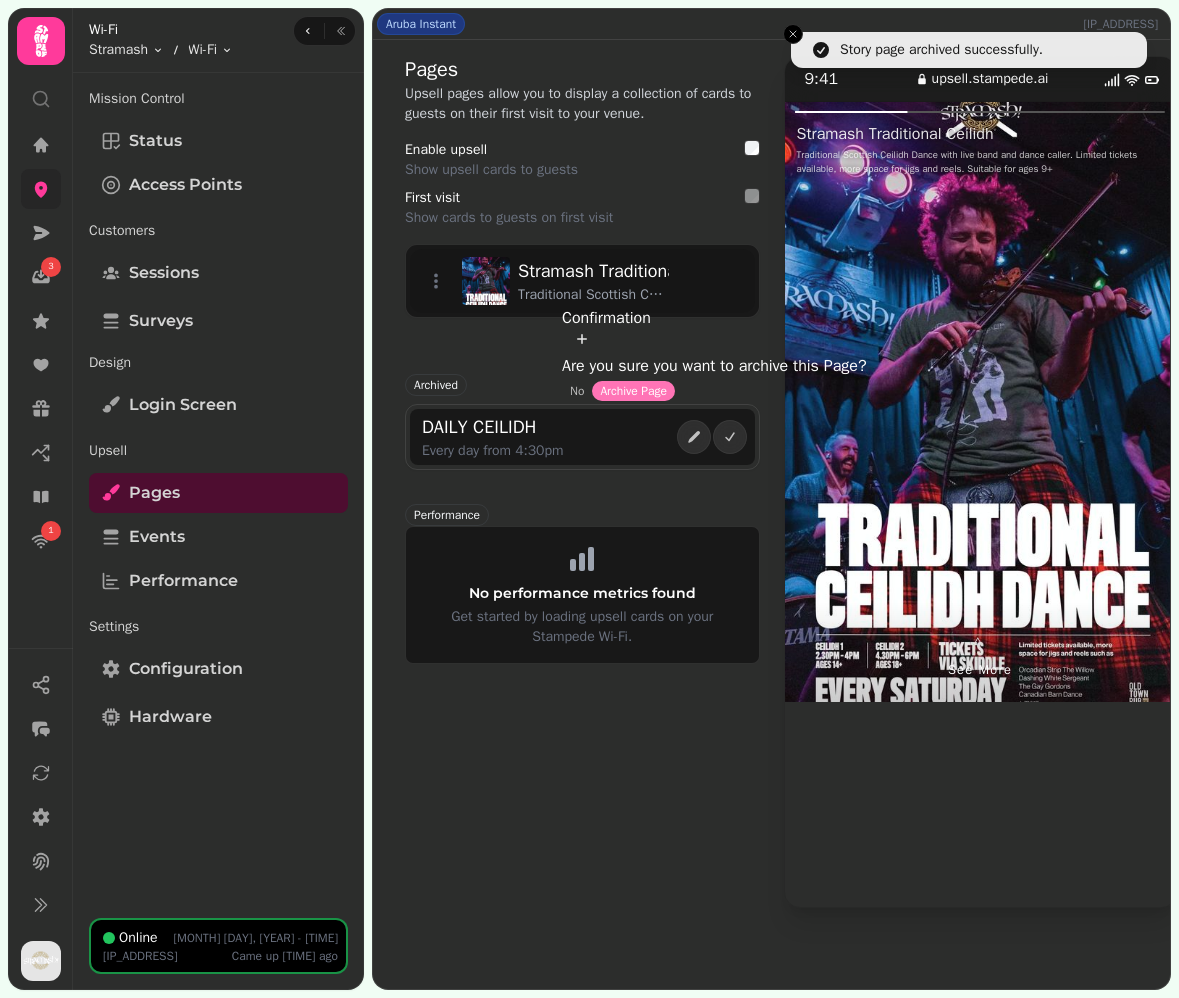 click on "Archive Page" at bounding box center (633, 391) 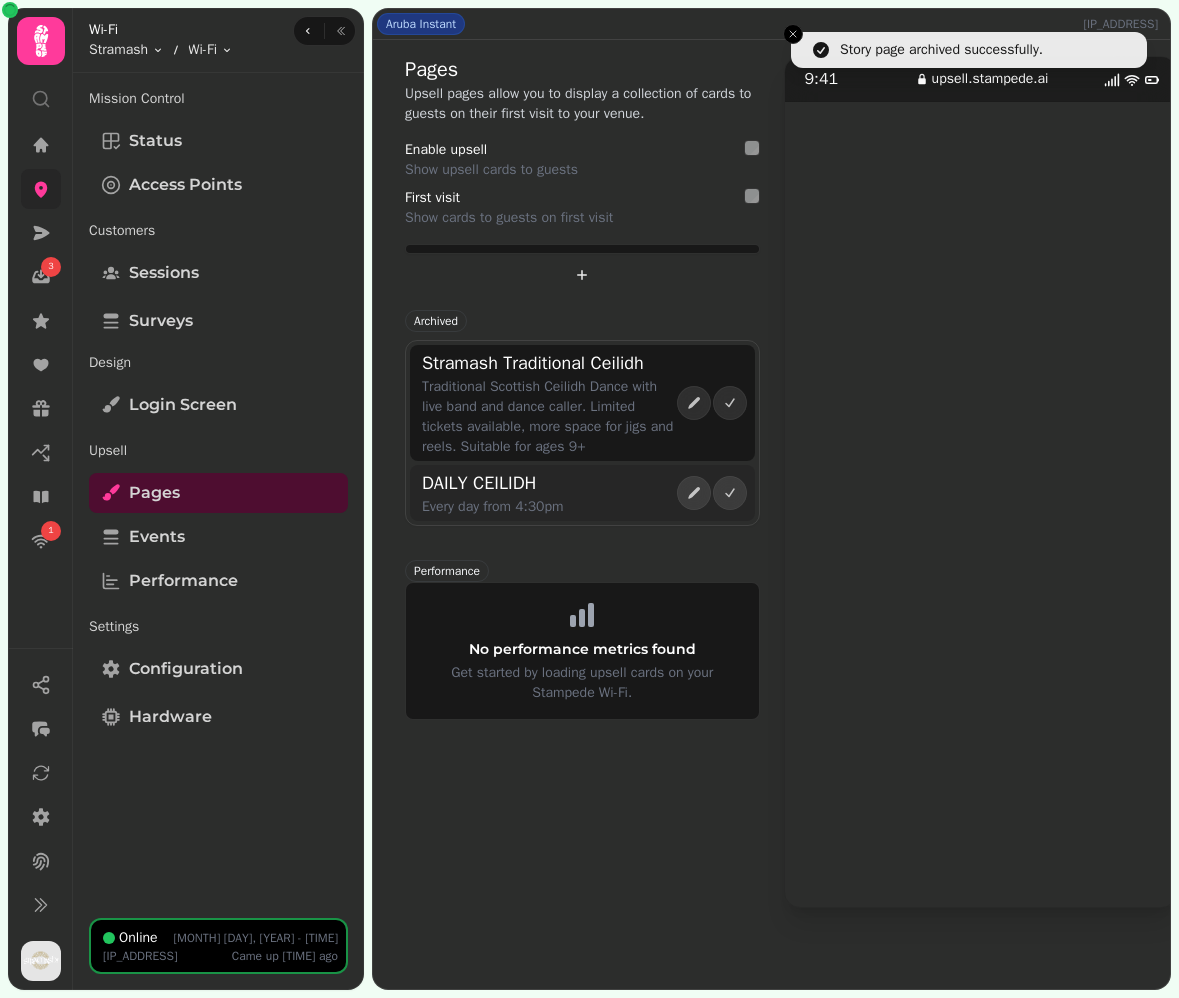 click on "DAILY CEILIDH Every day from 4:30pm" at bounding box center [582, 493] 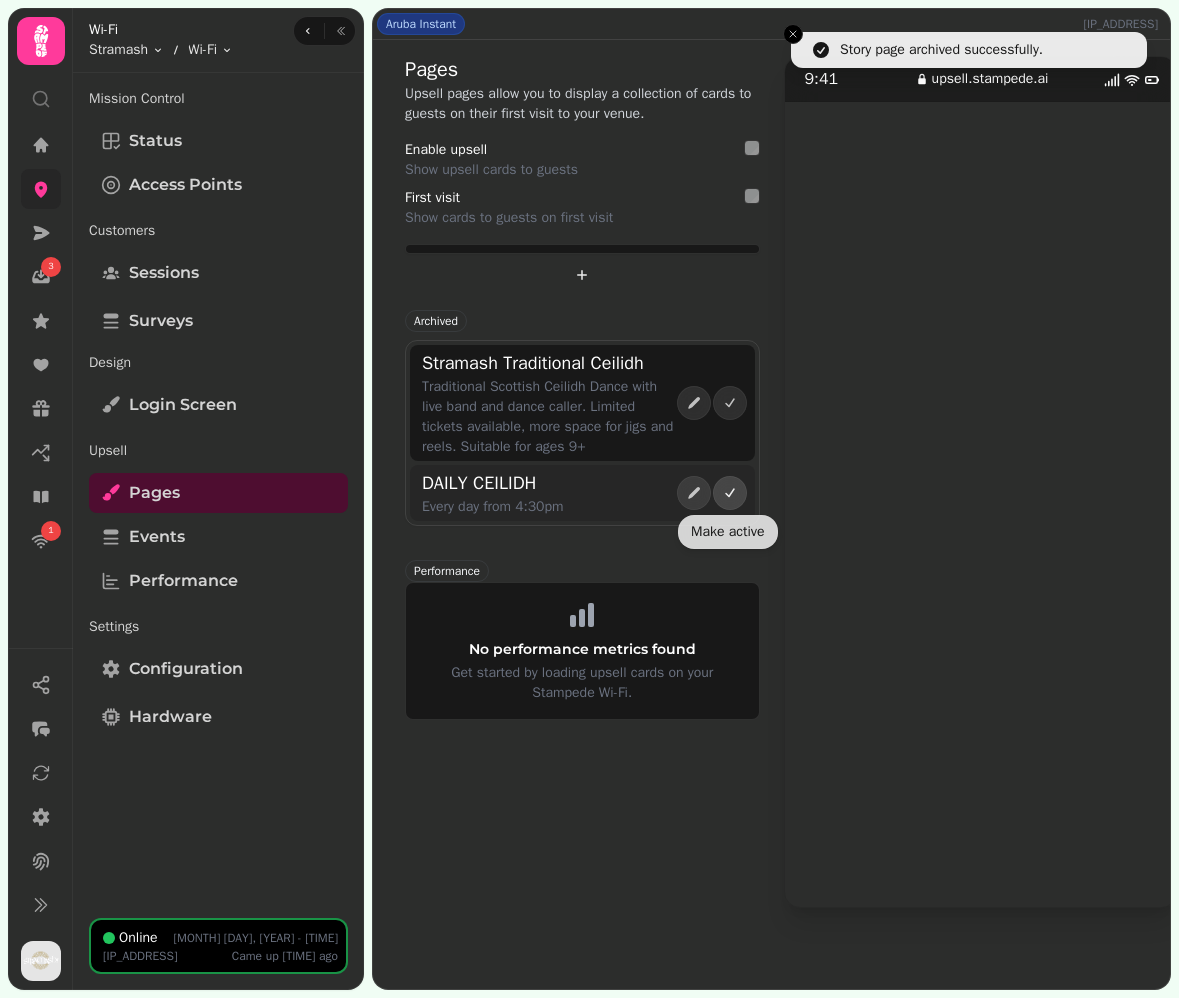 click at bounding box center [730, 493] 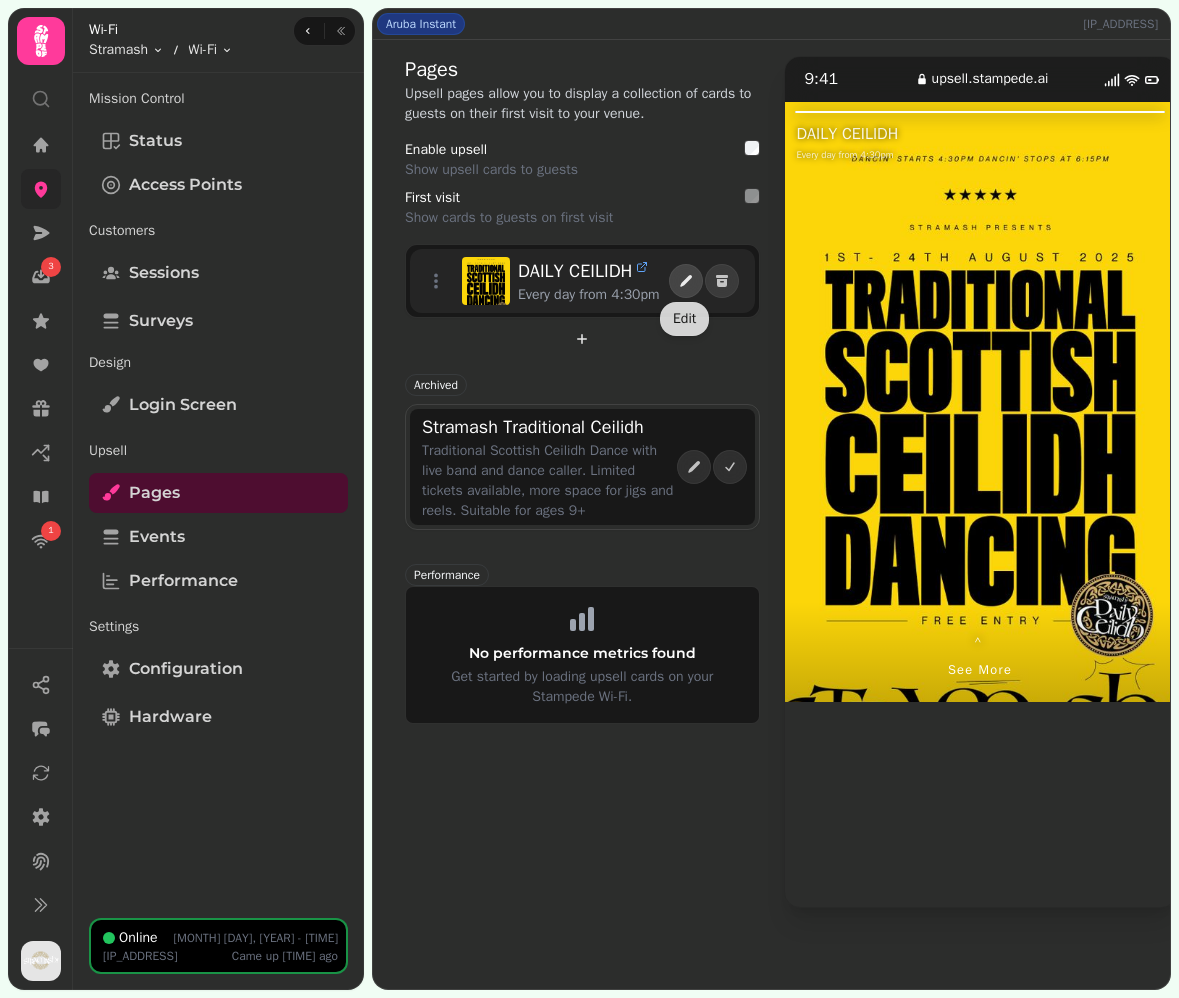 click 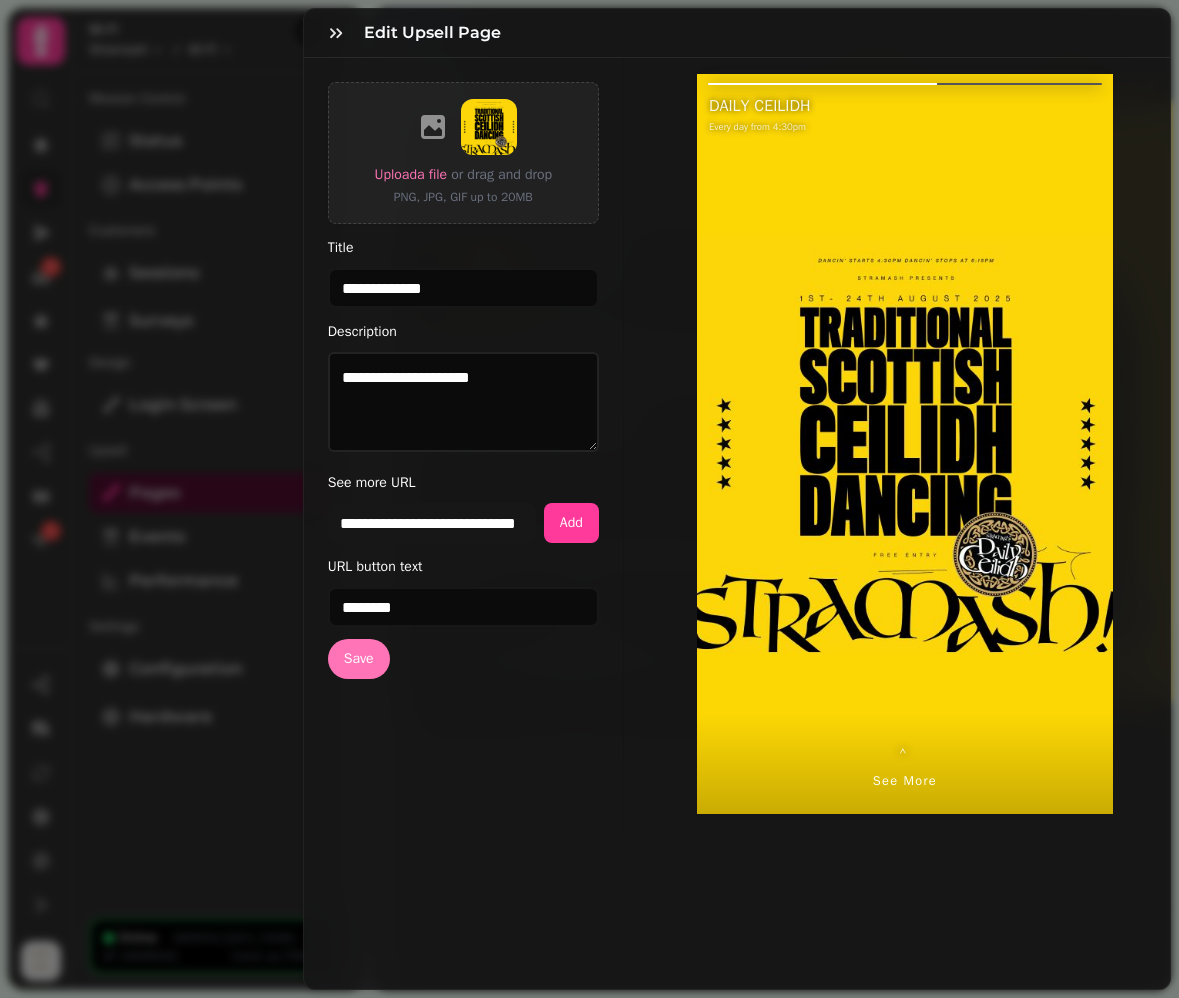 click on "Save" at bounding box center (359, 659) 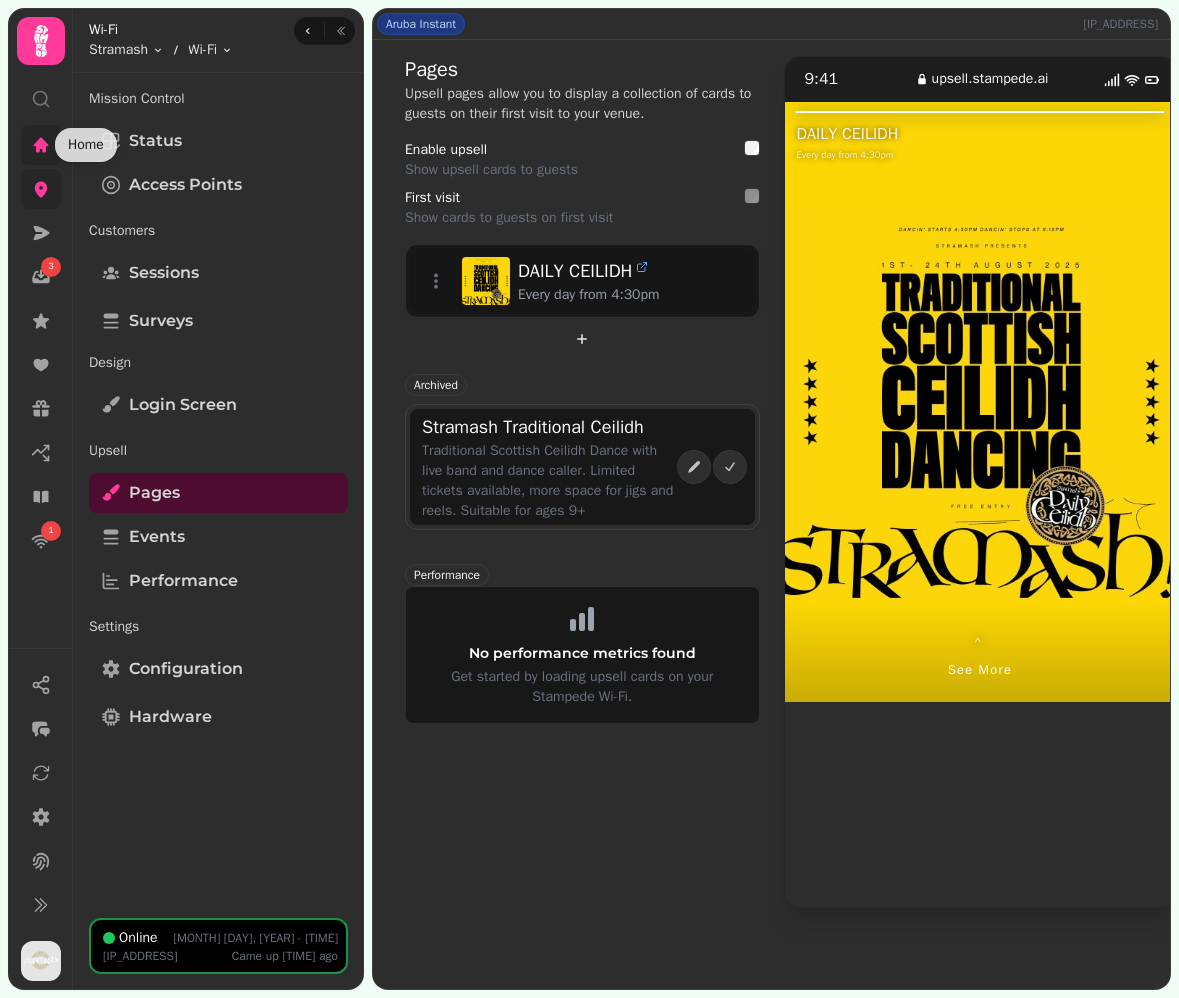 click 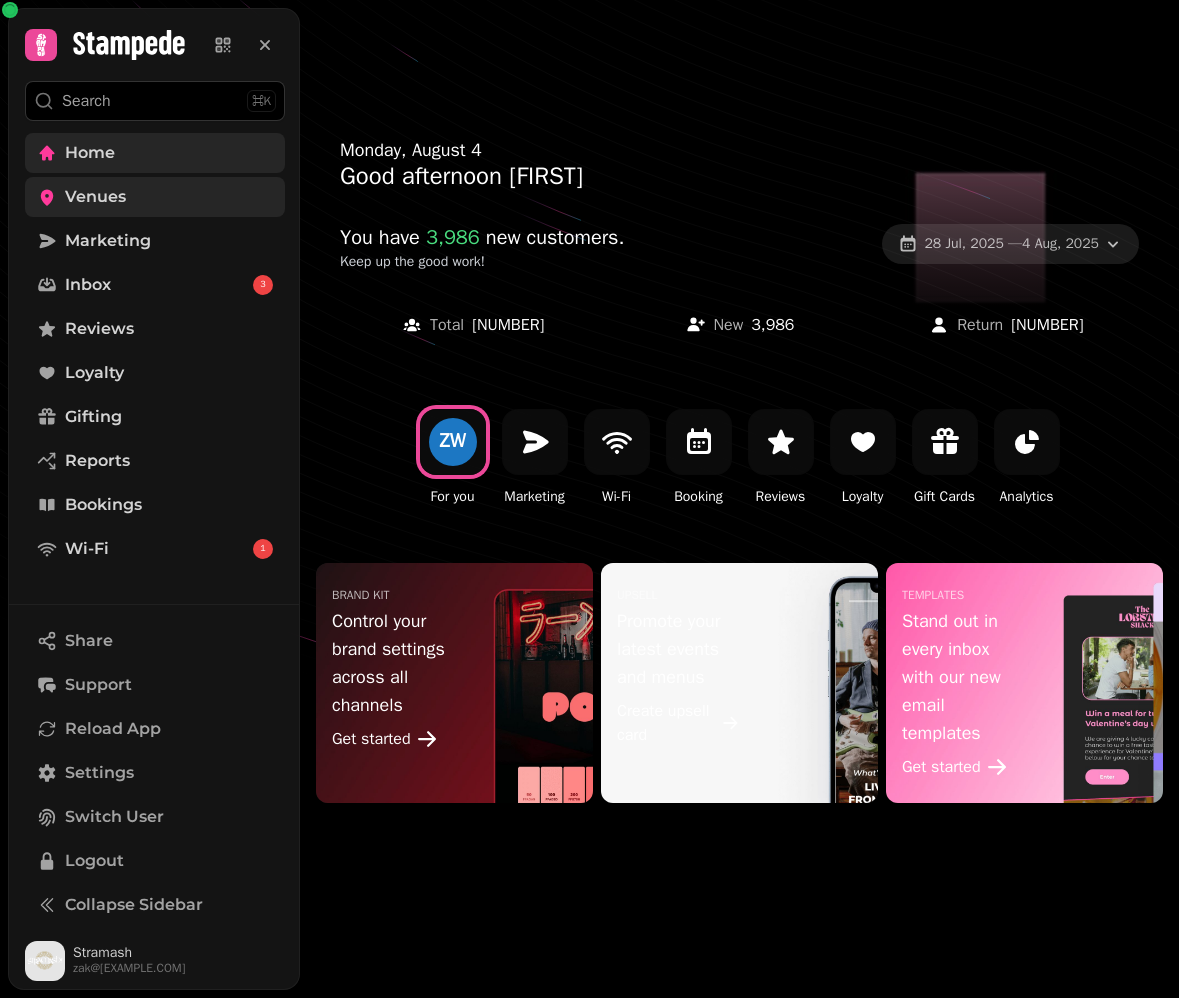 click on "[DAY] [MONTH], [YEAR]    —  [DAY] [MONTH], [YEAR]" at bounding box center [1010, 244] 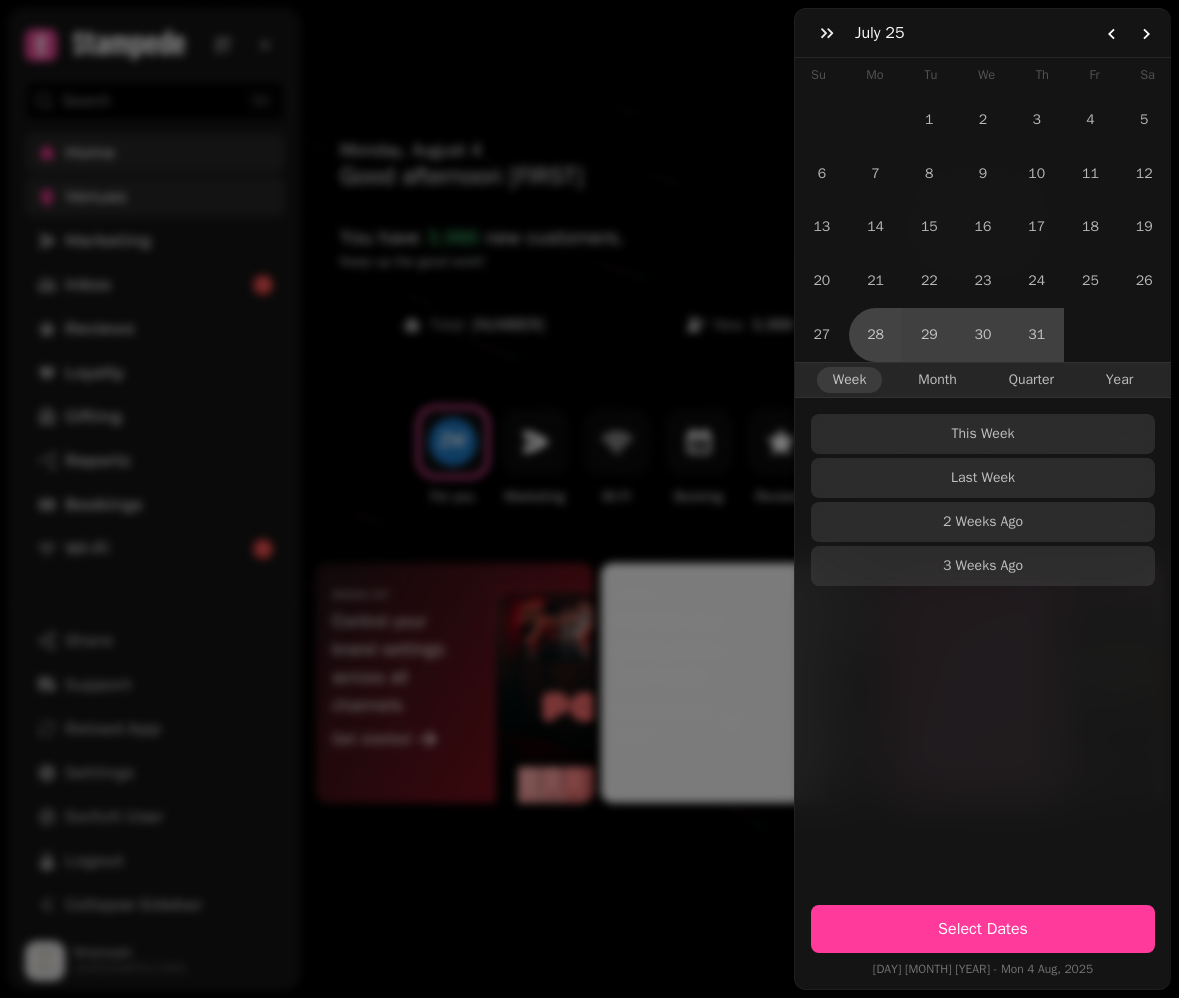 click on "[MONTH] [YEAR] Su Mo Tu We Th Fr Sa 1 2 3 4 5 6 7 8 9 10 11 12 13 14 15 16 17 18 19 20 21 22 23 24 25 26 27 28 29 30 31 Week Month Quarter Year This Week Last Week [NUMBER] Weeks Ago [NUMBER] Weeks Ago Select Dates Mon [DAY] [MONTH], [YEAR]   -   Mon [DAY] [MONTH], [YEAR]" at bounding box center (589, 515) 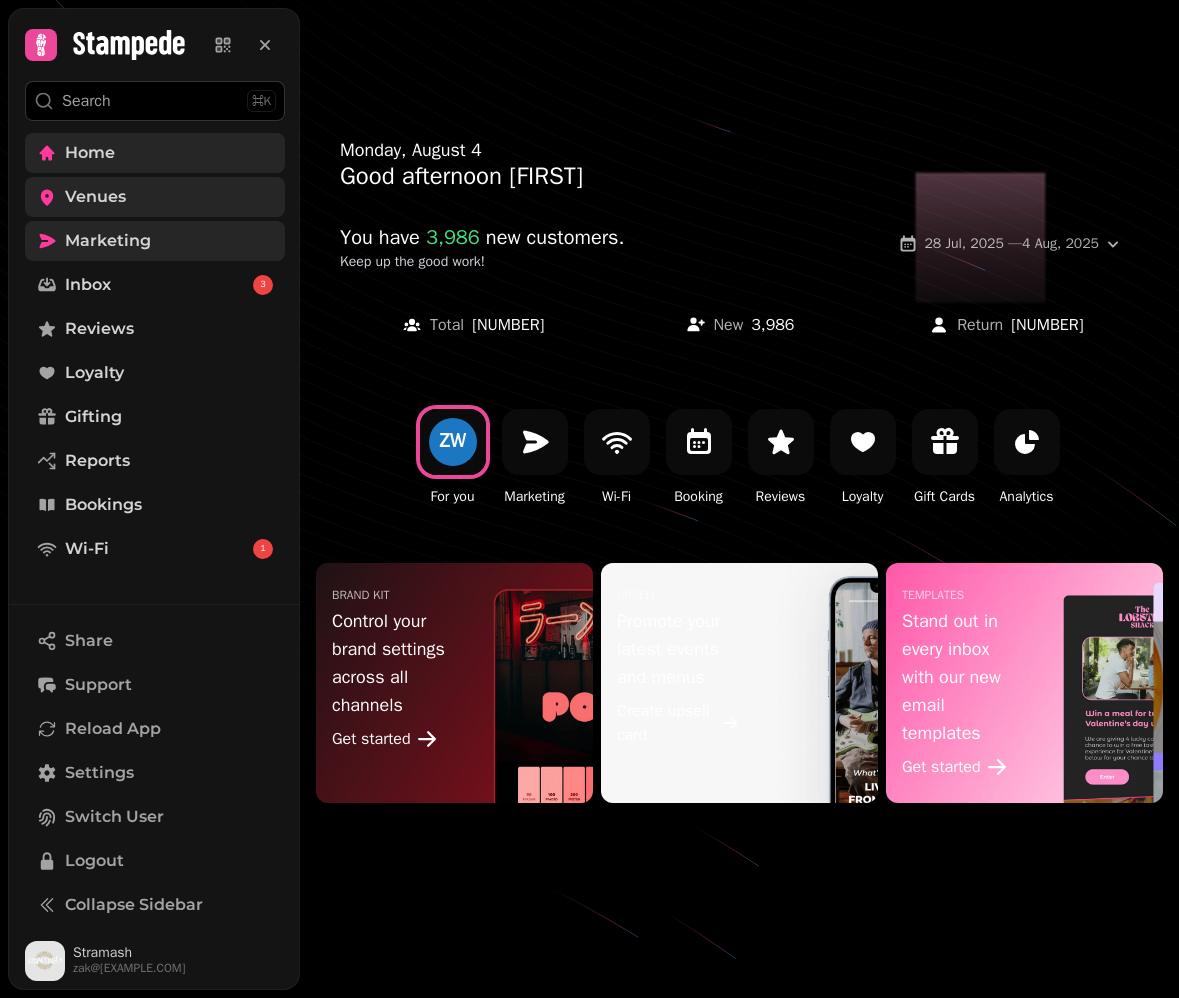 click on "Marketing" at bounding box center (155, 241) 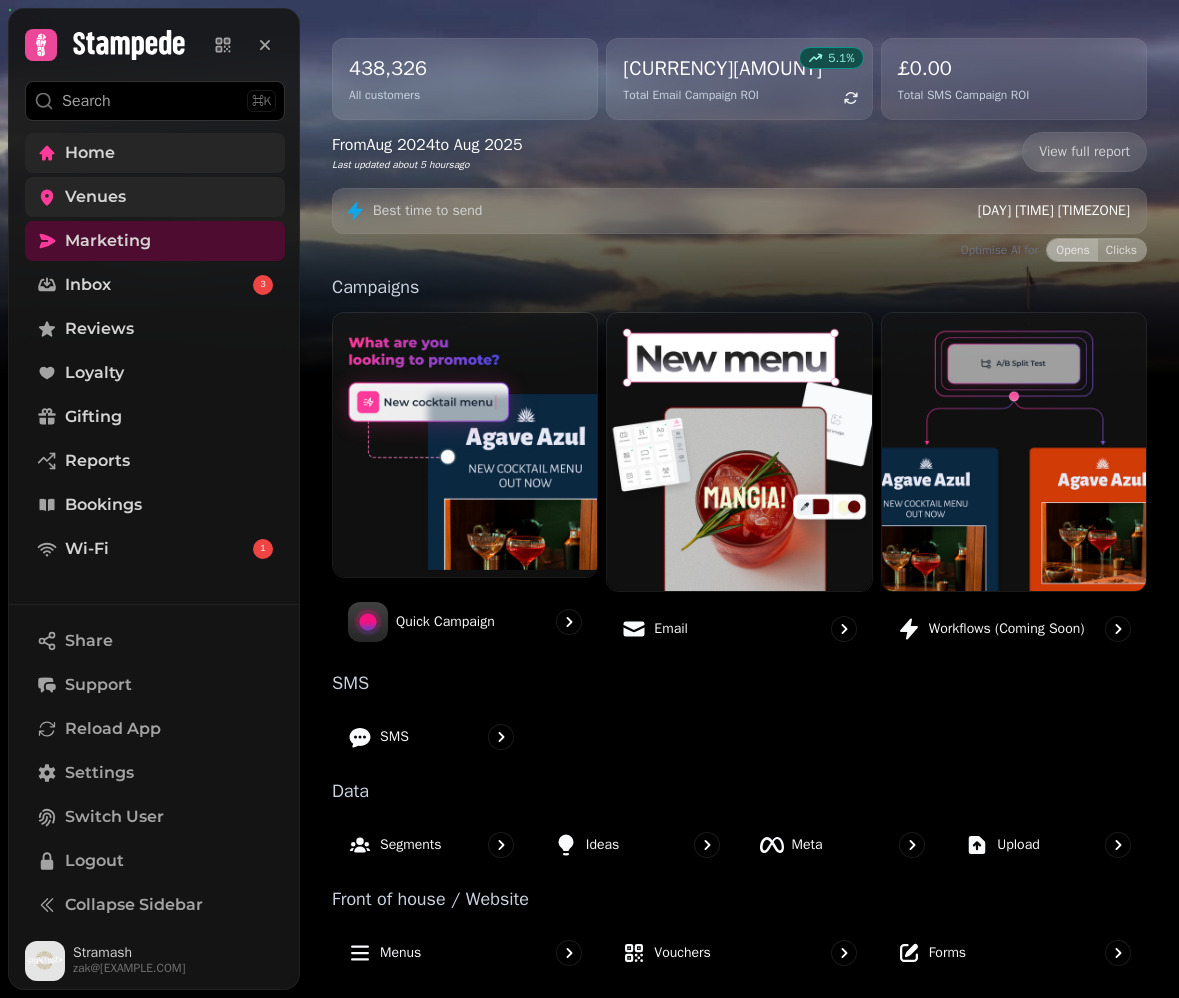 scroll, scrollTop: 202, scrollLeft: 0, axis: vertical 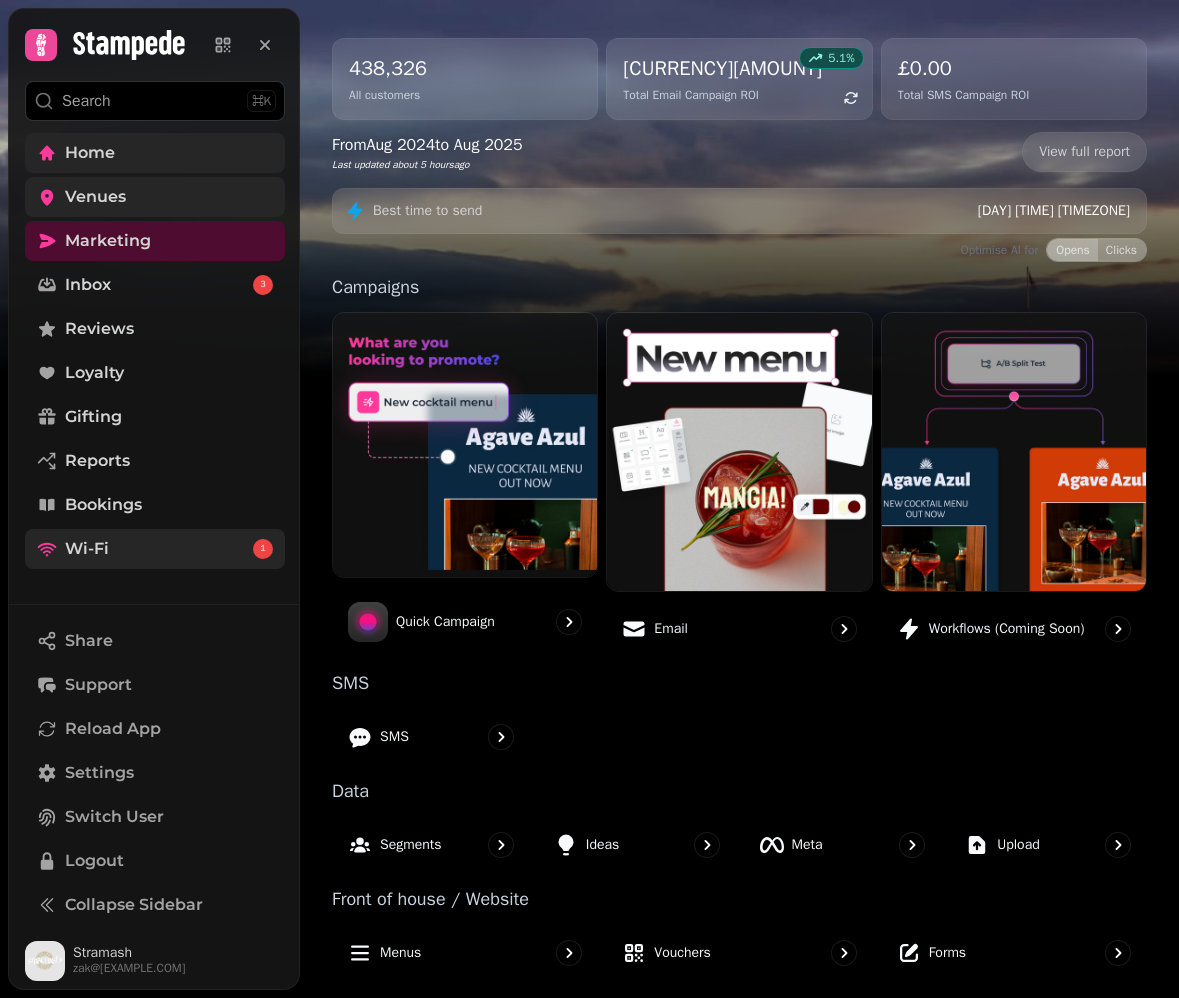 click on "Wi-Fi 1" at bounding box center [155, 549] 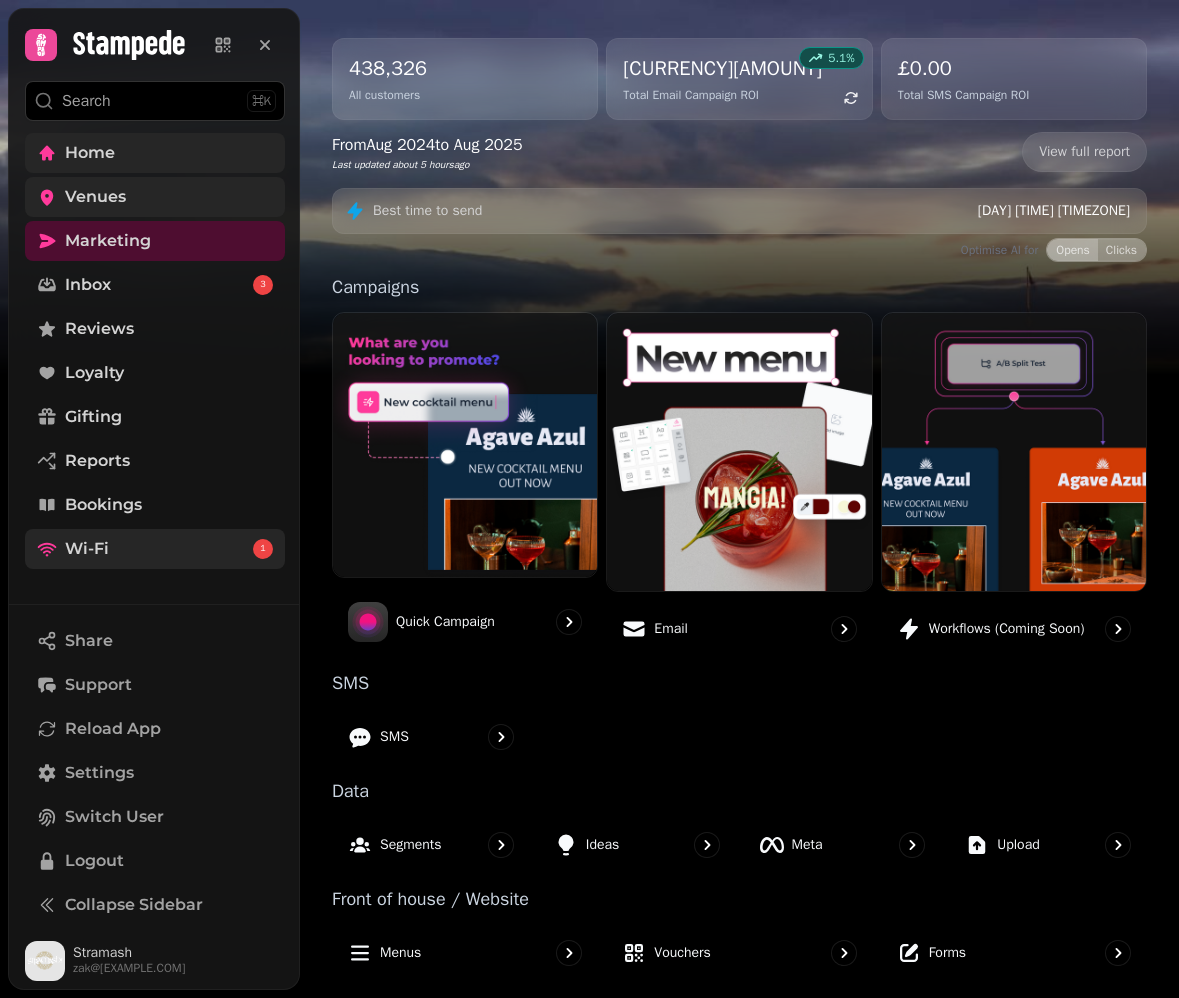 scroll, scrollTop: 0, scrollLeft: 0, axis: both 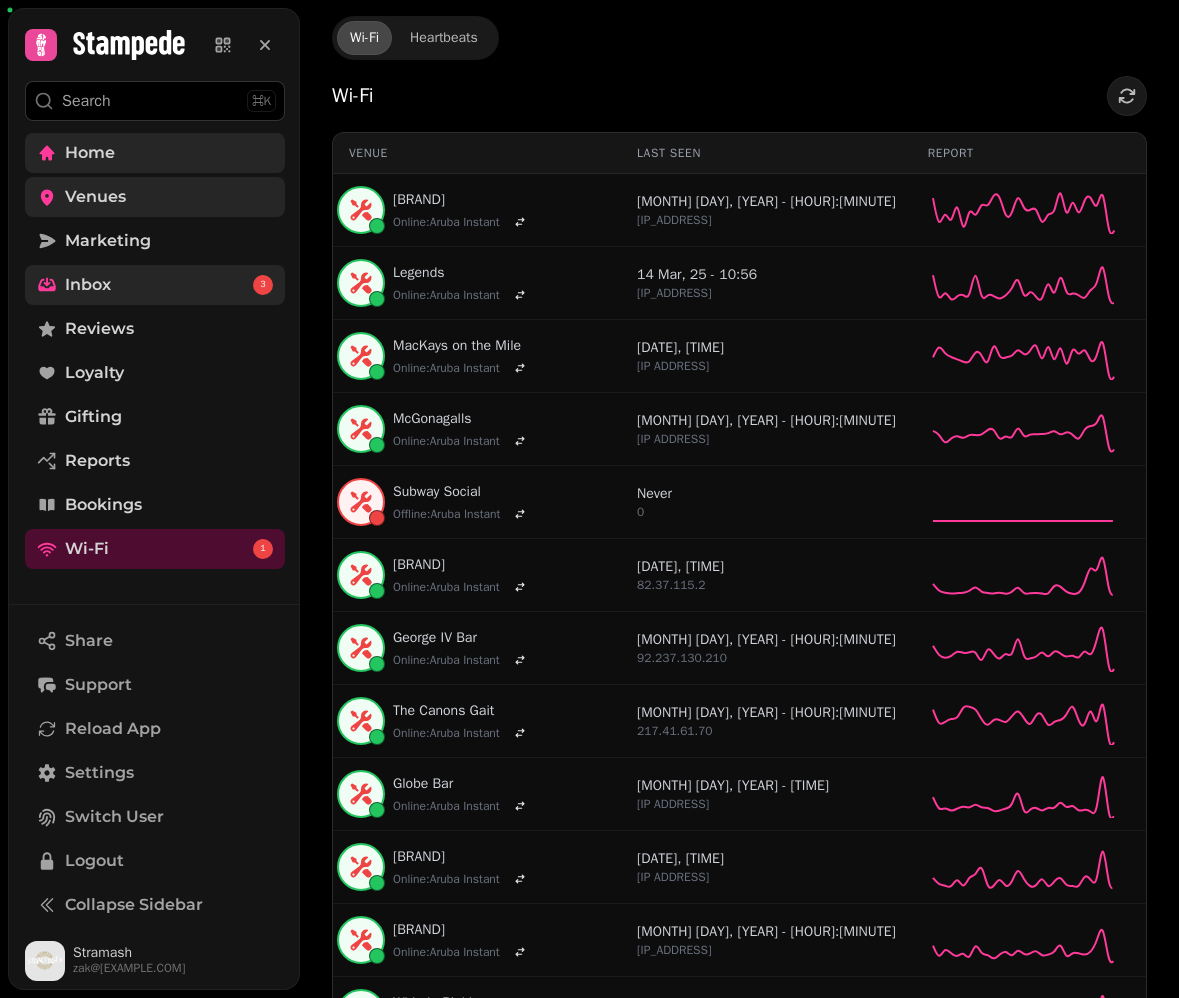 click on "Inbox 3" at bounding box center [155, 285] 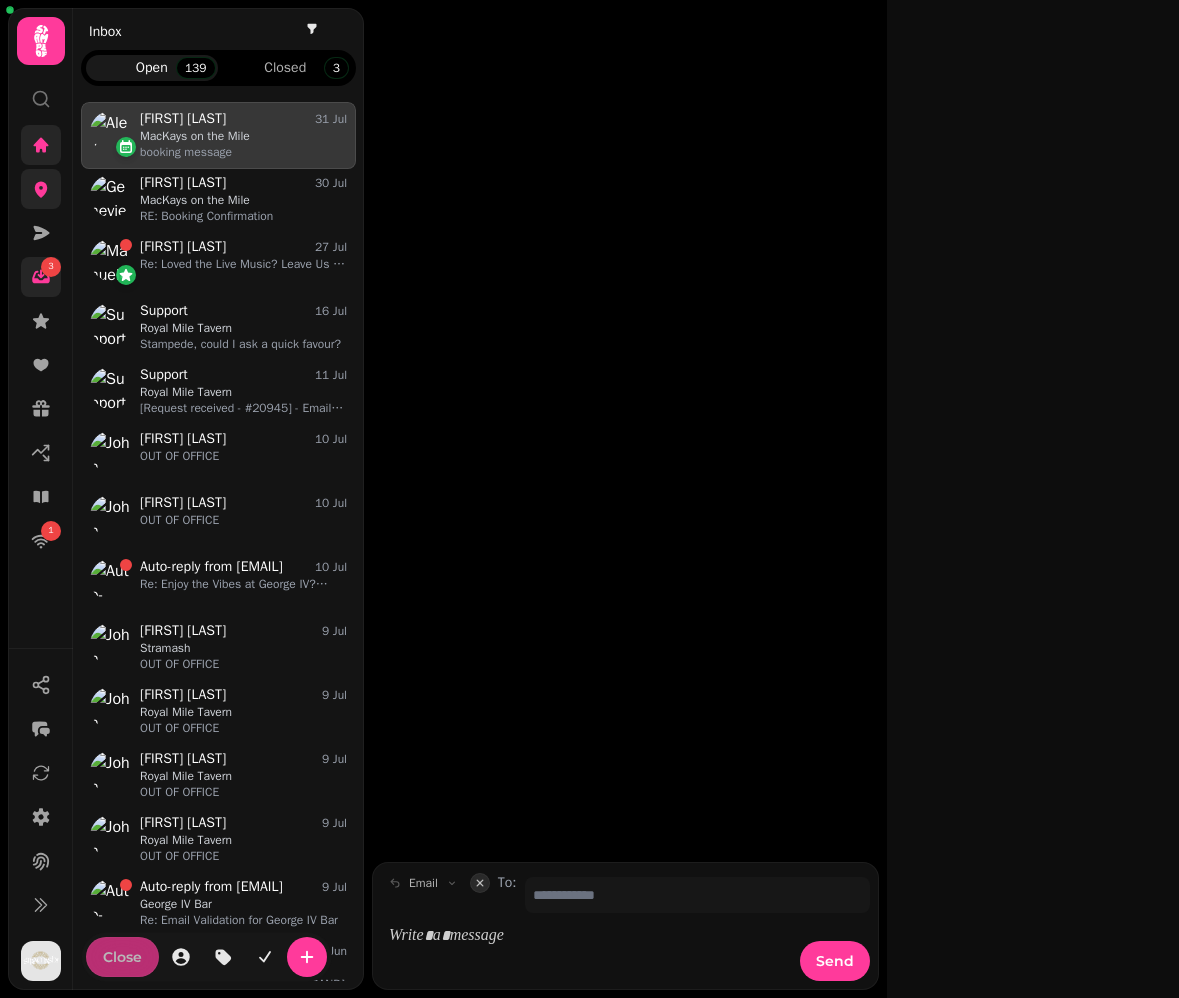 scroll, scrollTop: 879, scrollLeft: 275, axis: both 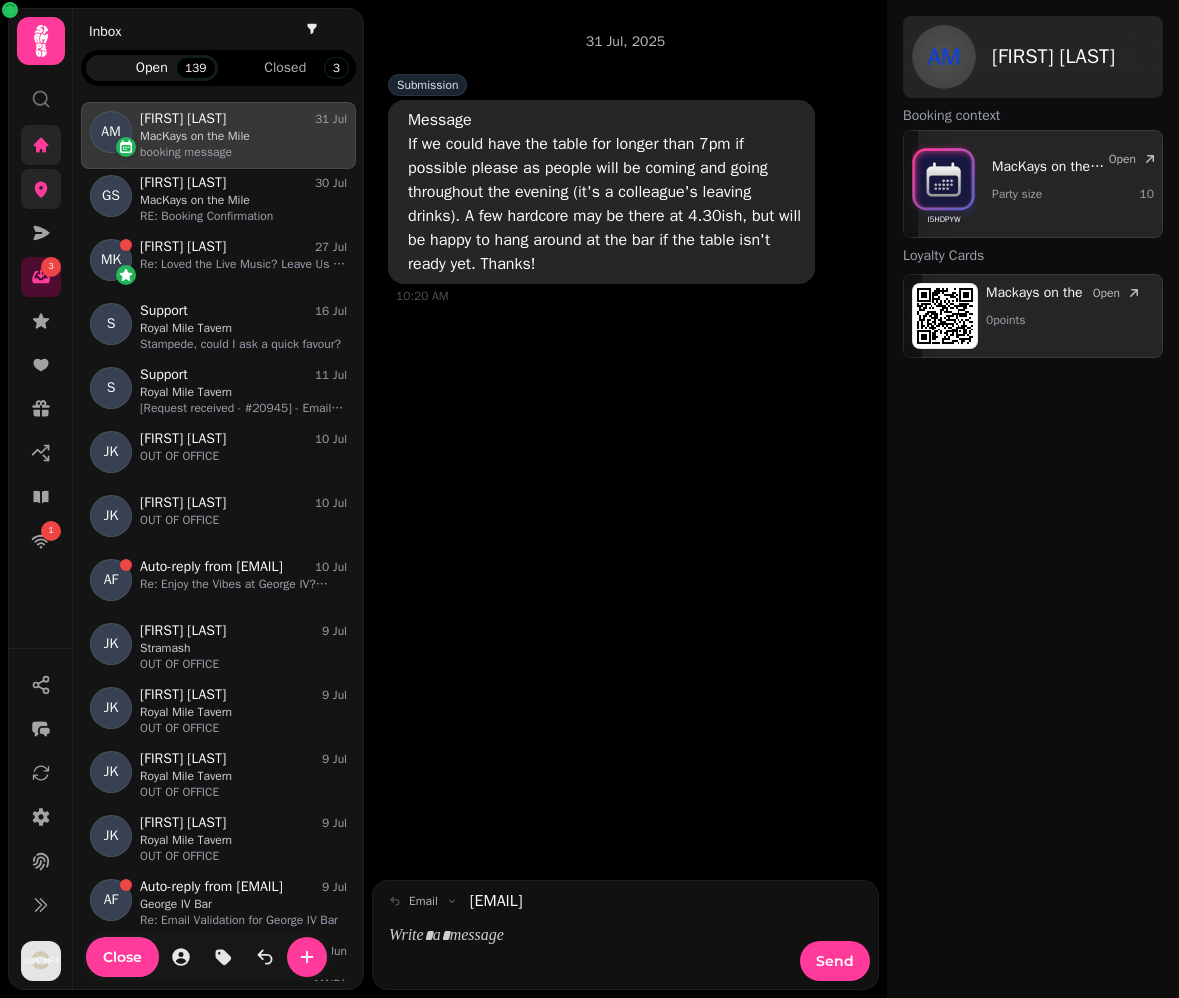 click 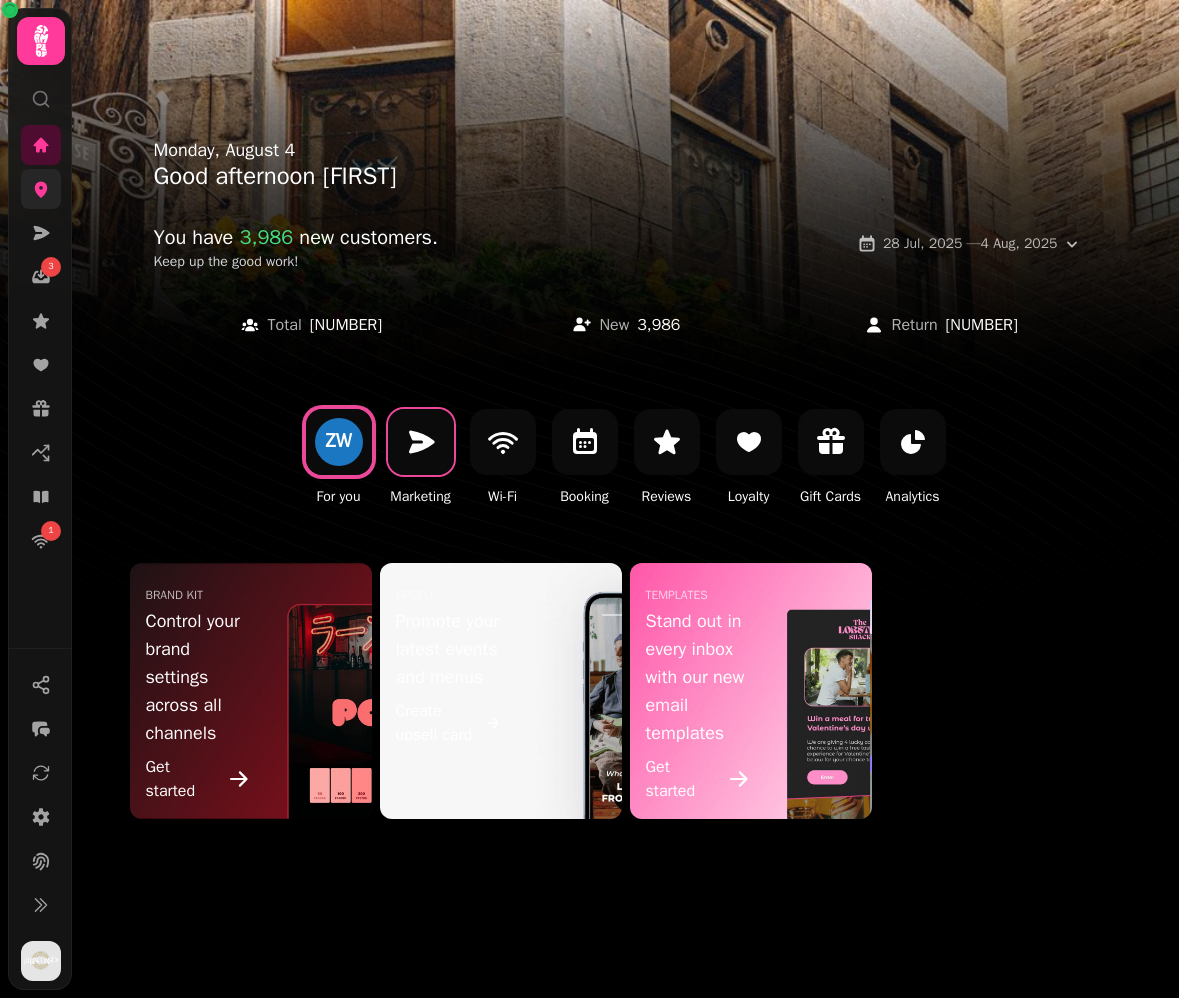 click 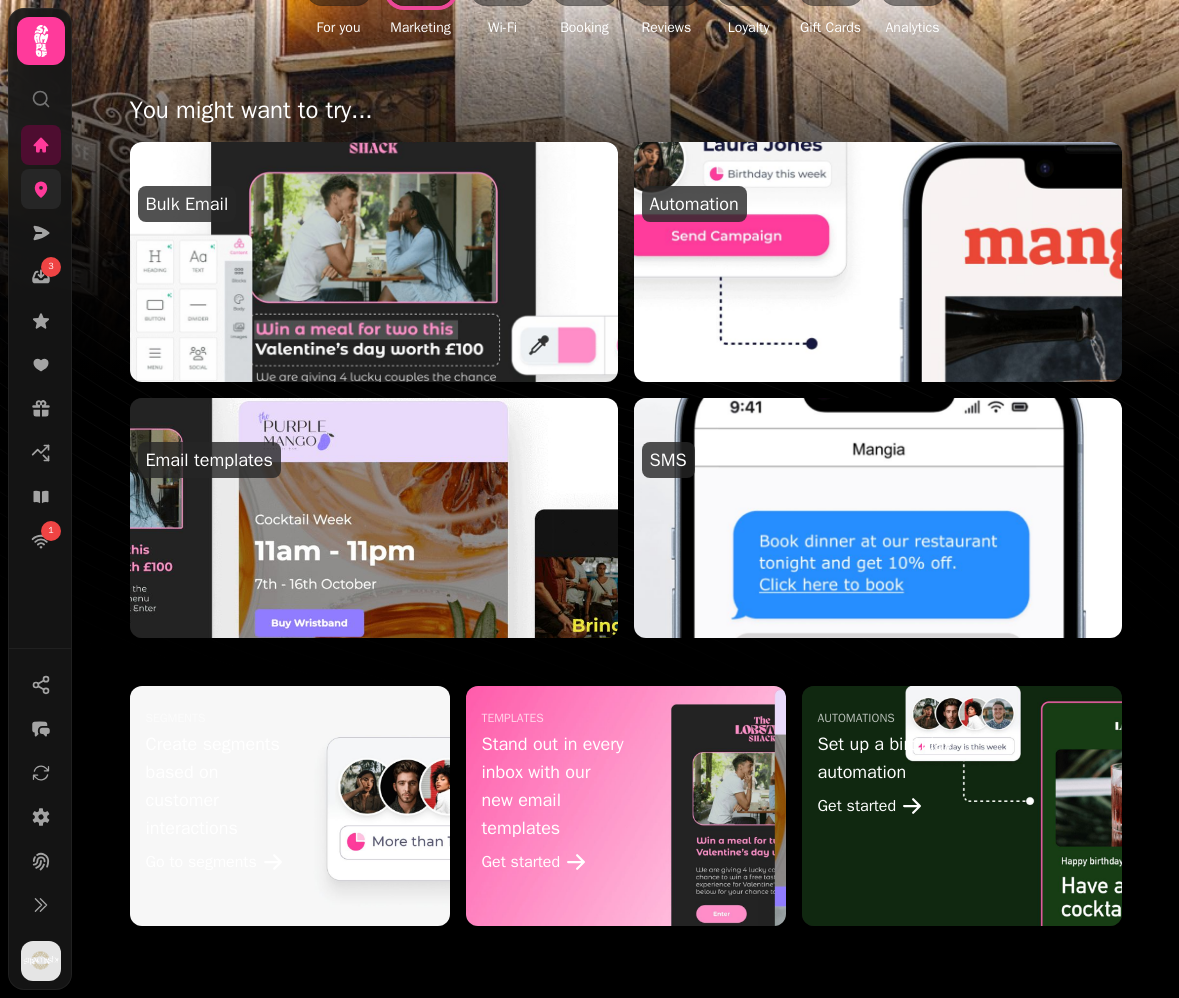 scroll, scrollTop: 0, scrollLeft: 0, axis: both 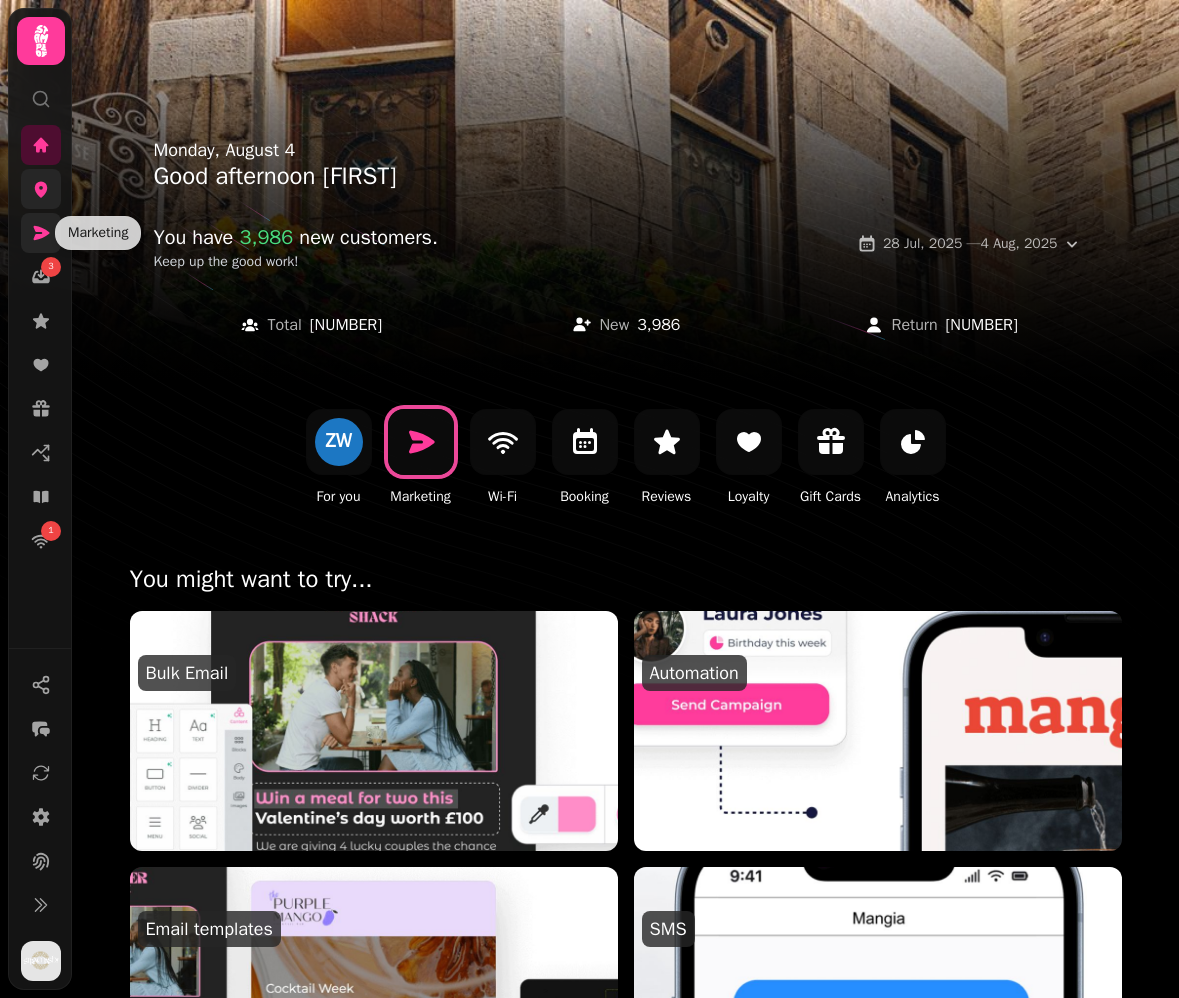 click 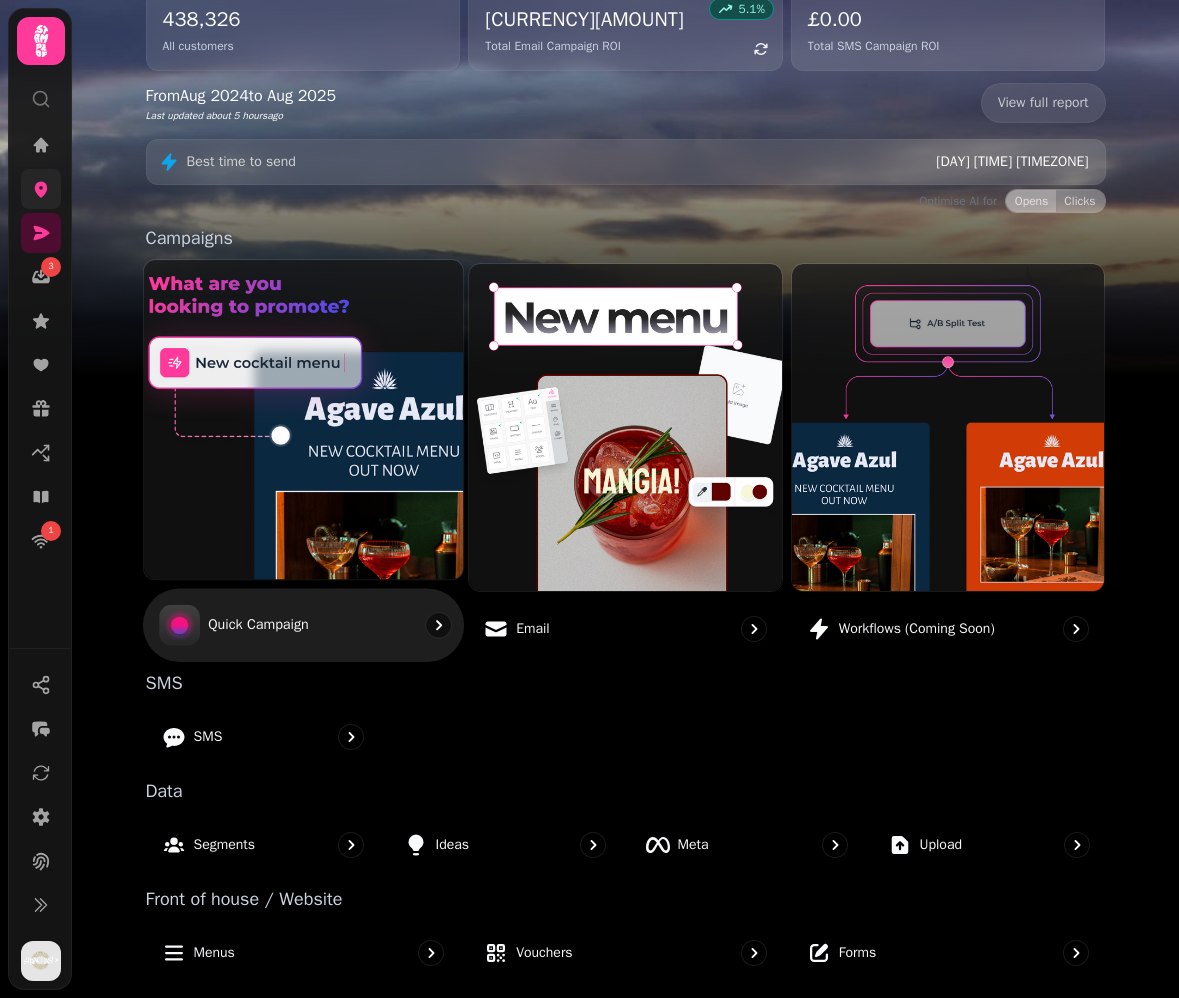 scroll, scrollTop: 251, scrollLeft: 0, axis: vertical 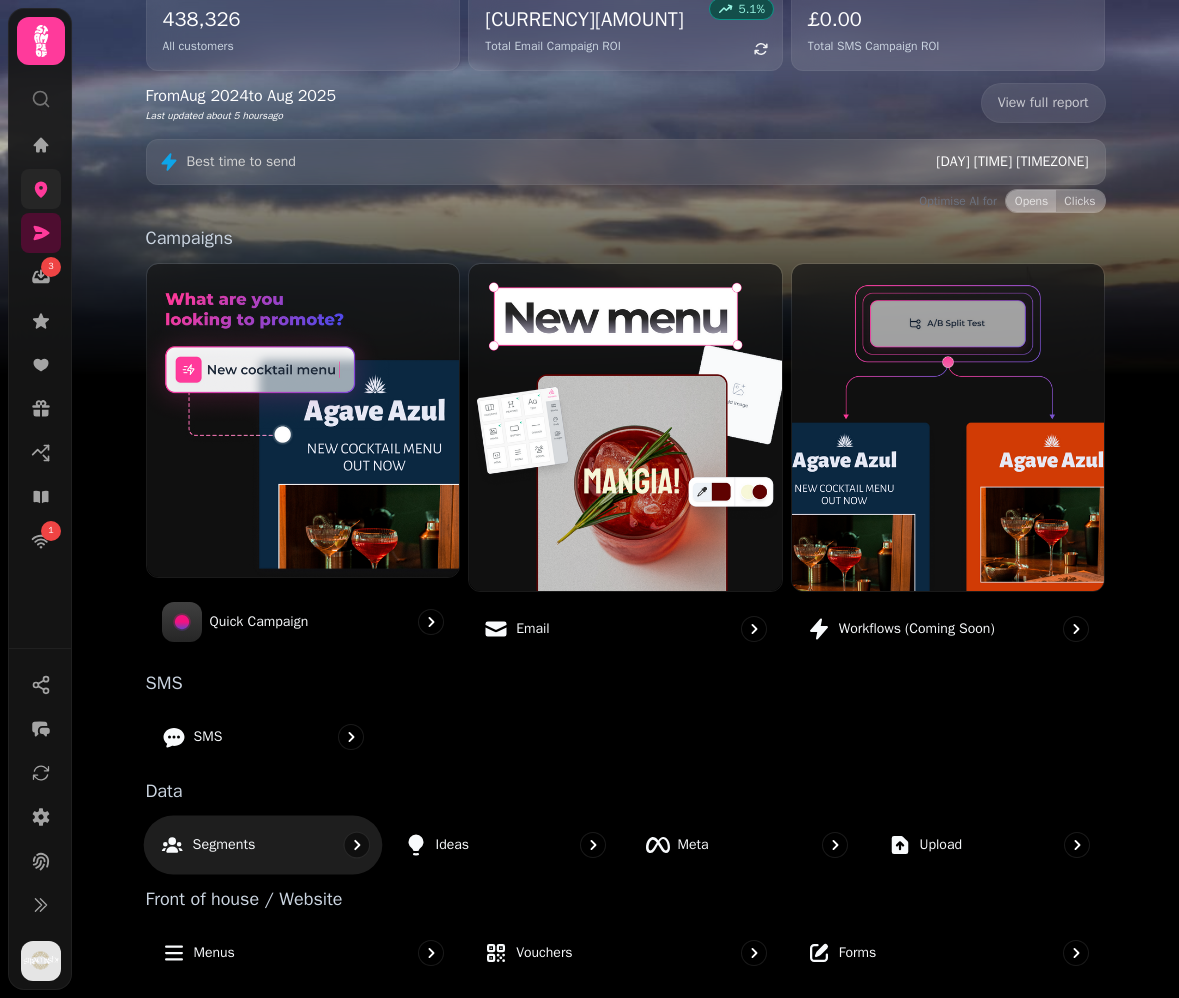 click on "Segments" at bounding box center [262, 844] 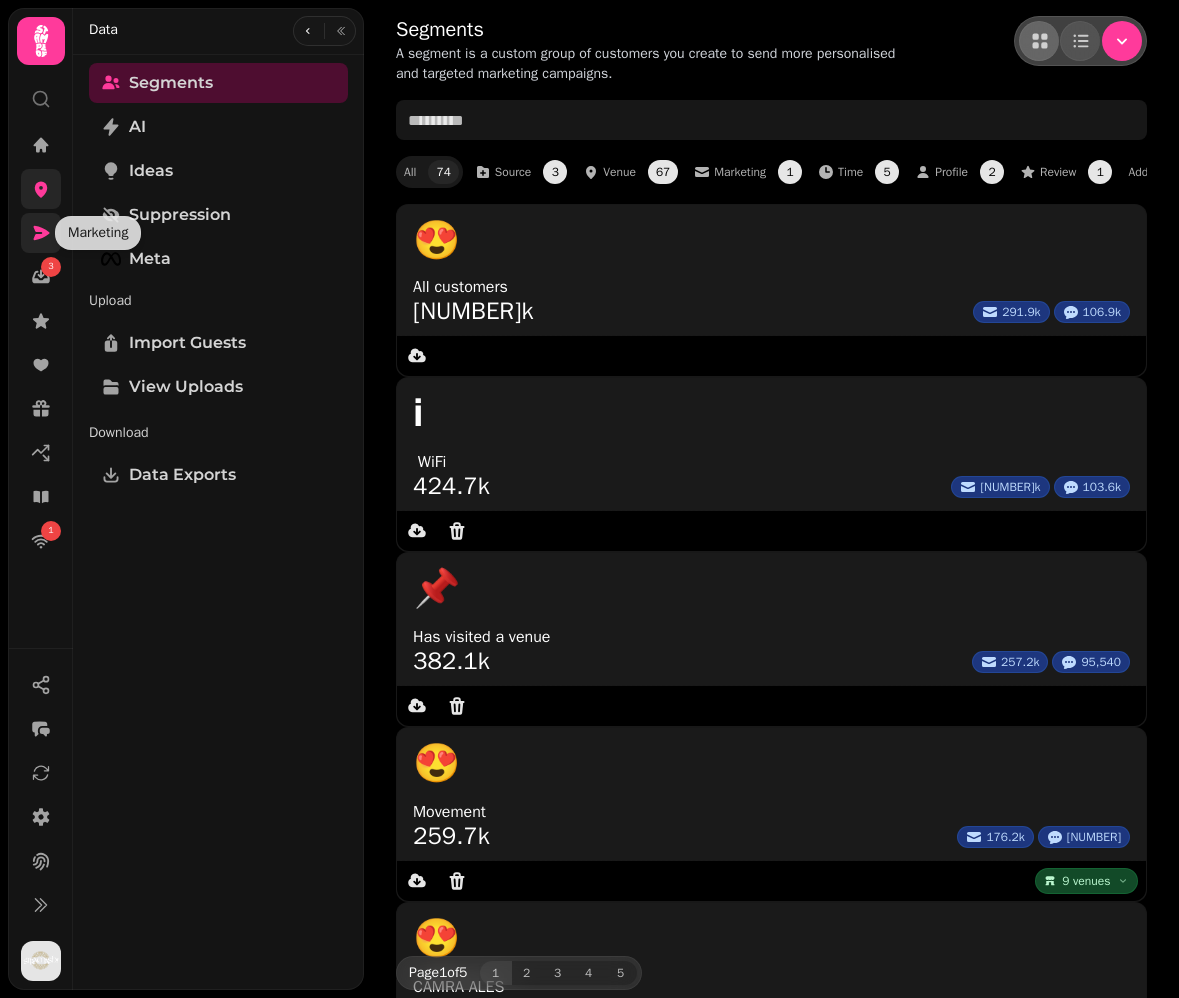 click 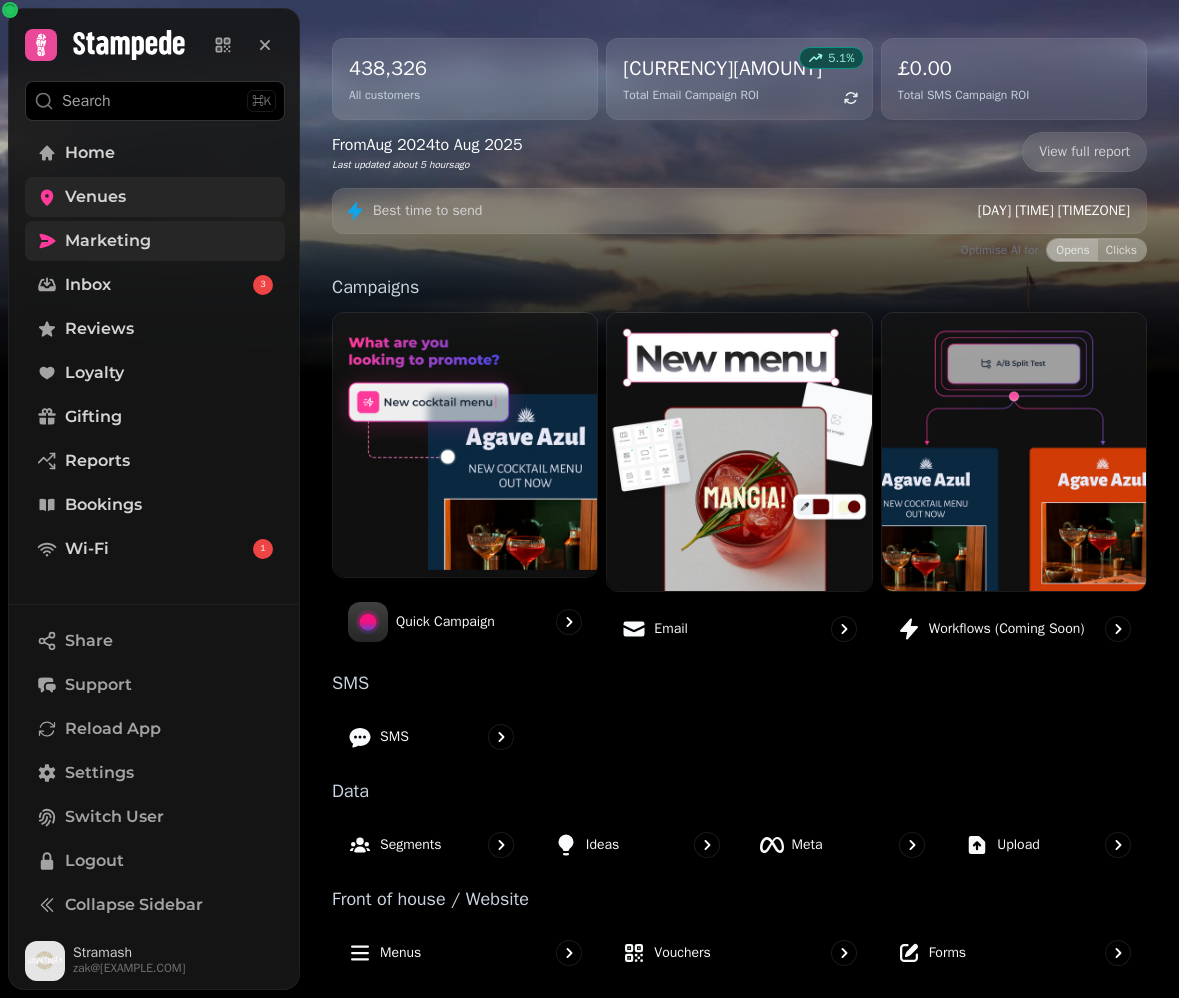 scroll, scrollTop: 202, scrollLeft: 0, axis: vertical 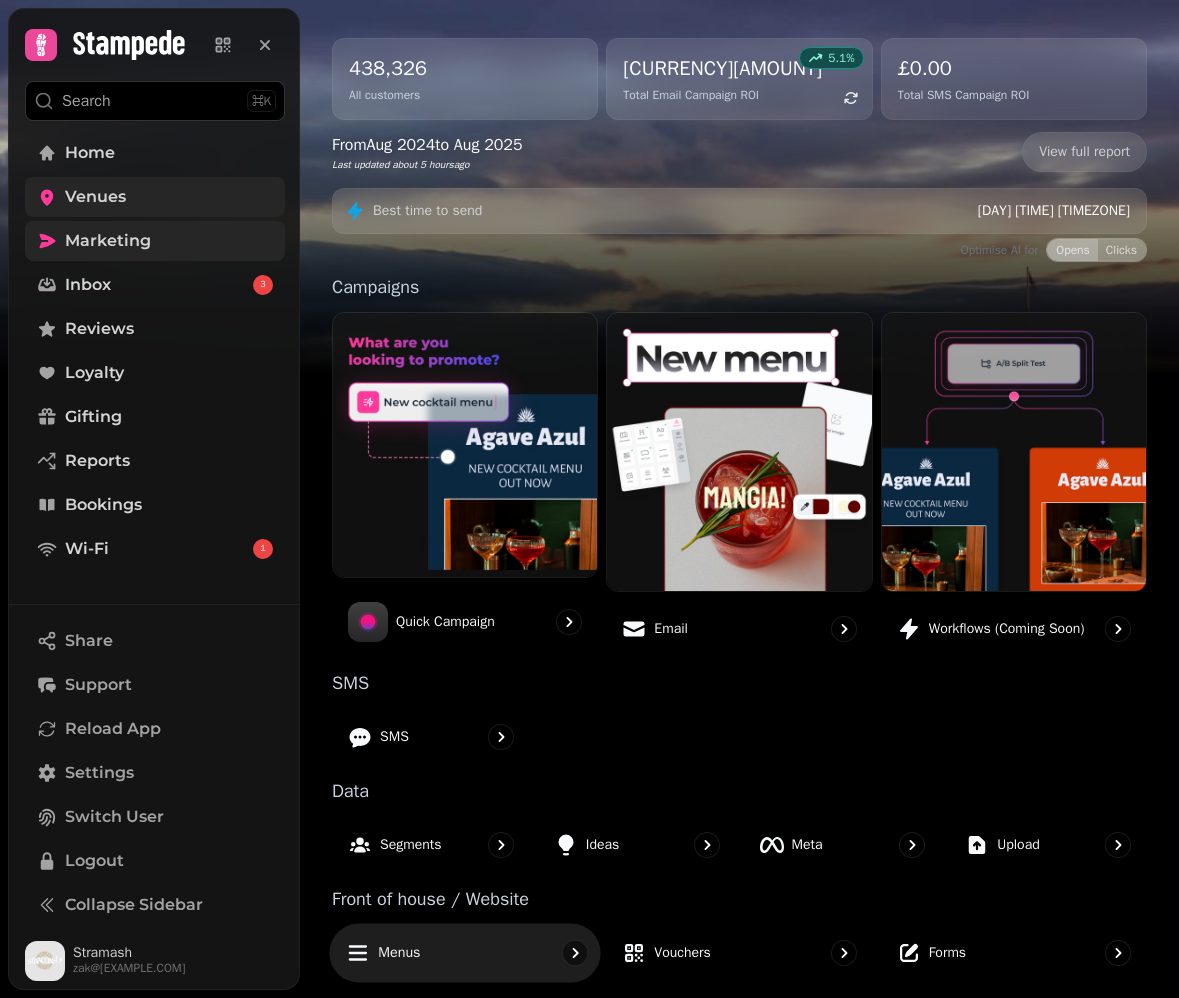 click on "Menus" at bounding box center (465, 953) 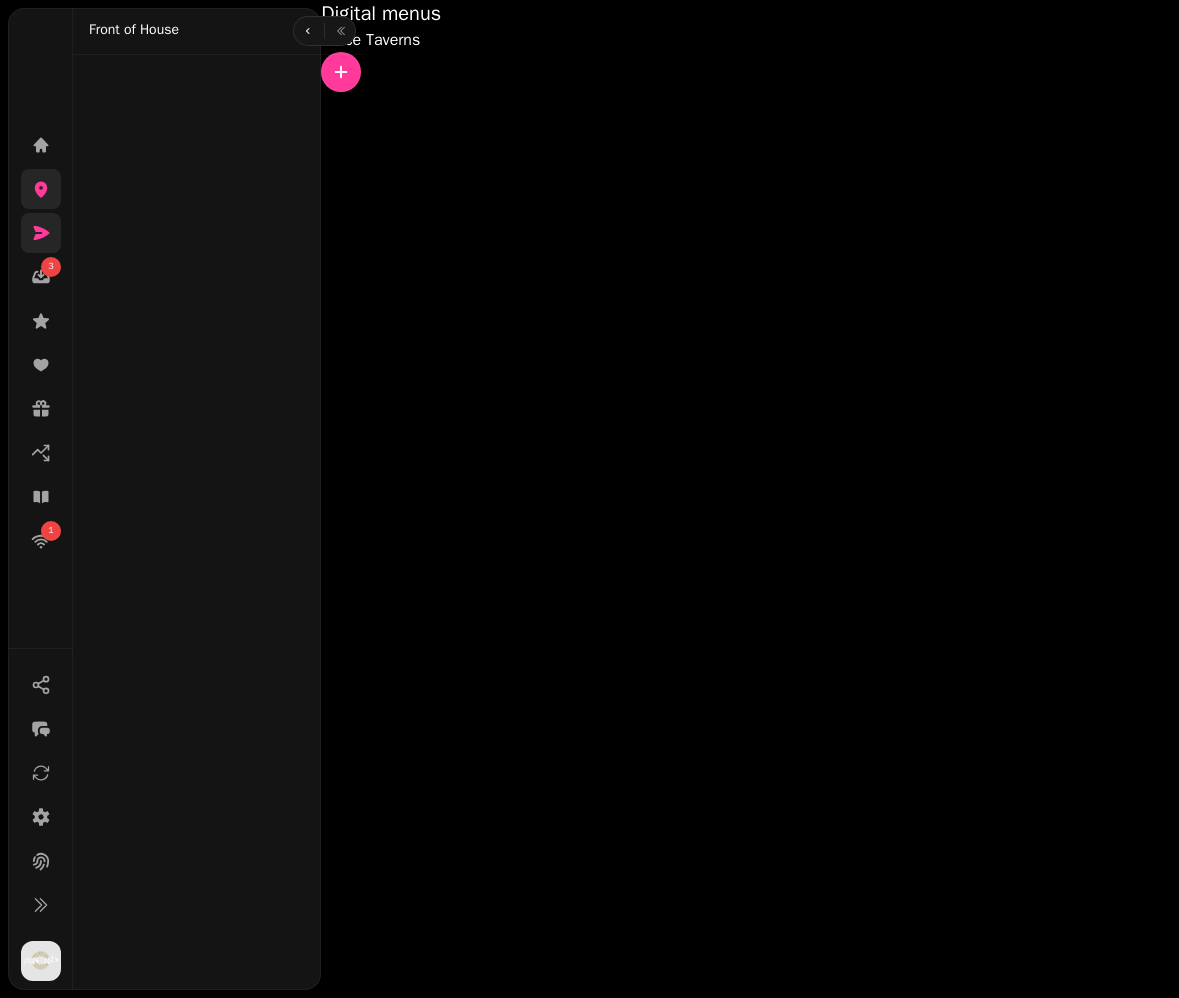 scroll, scrollTop: 0, scrollLeft: 0, axis: both 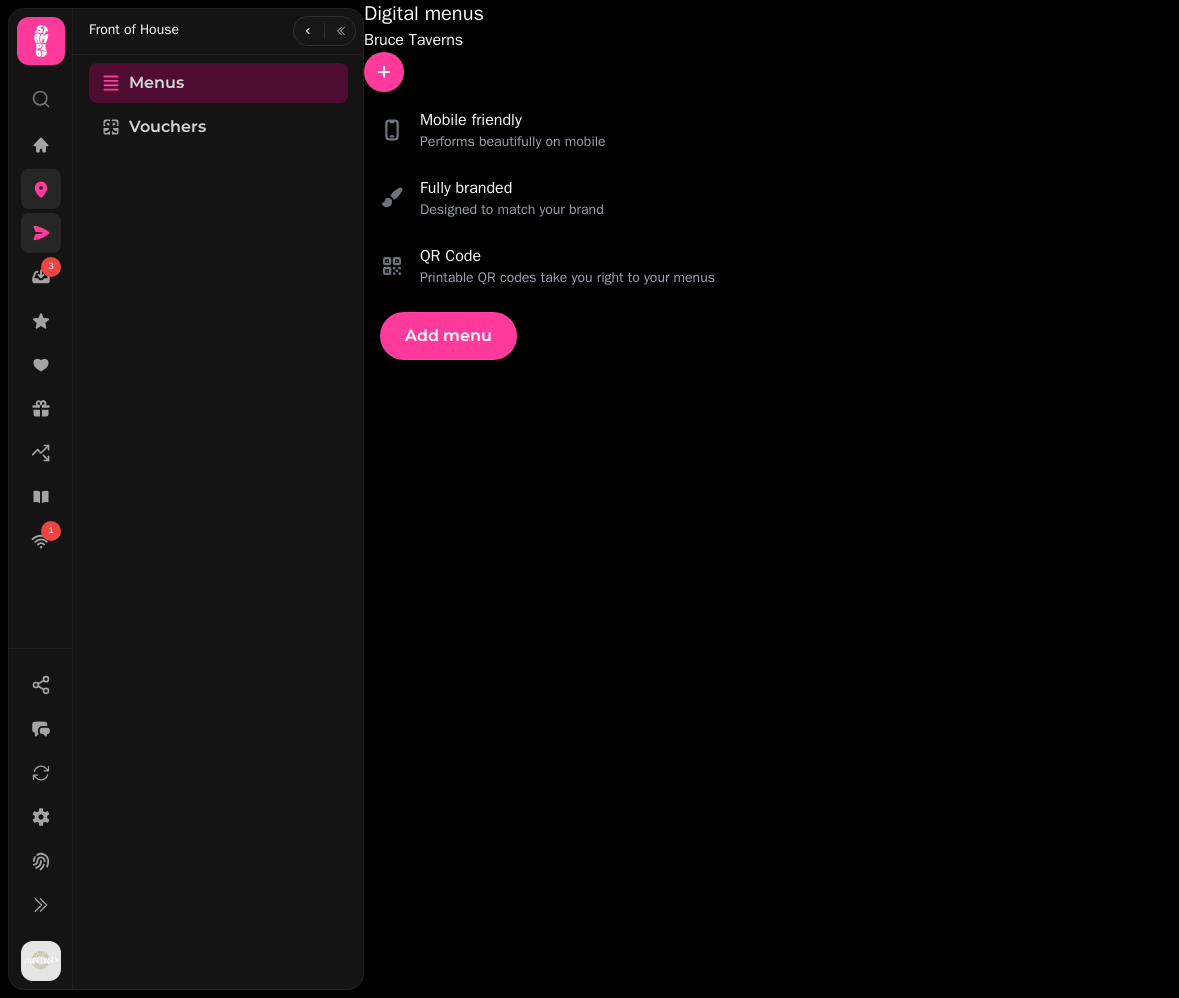 click 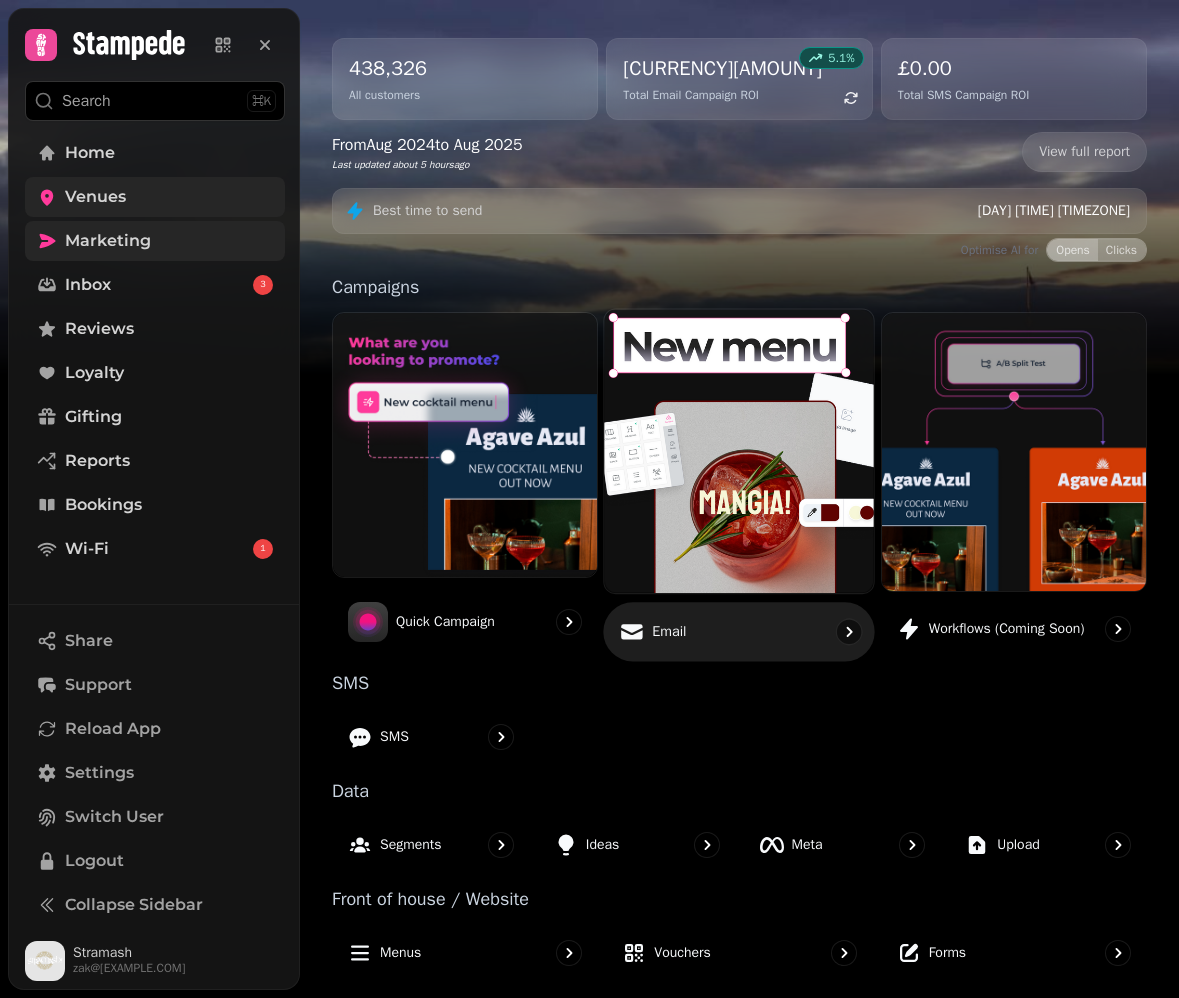 scroll, scrollTop: 202, scrollLeft: 0, axis: vertical 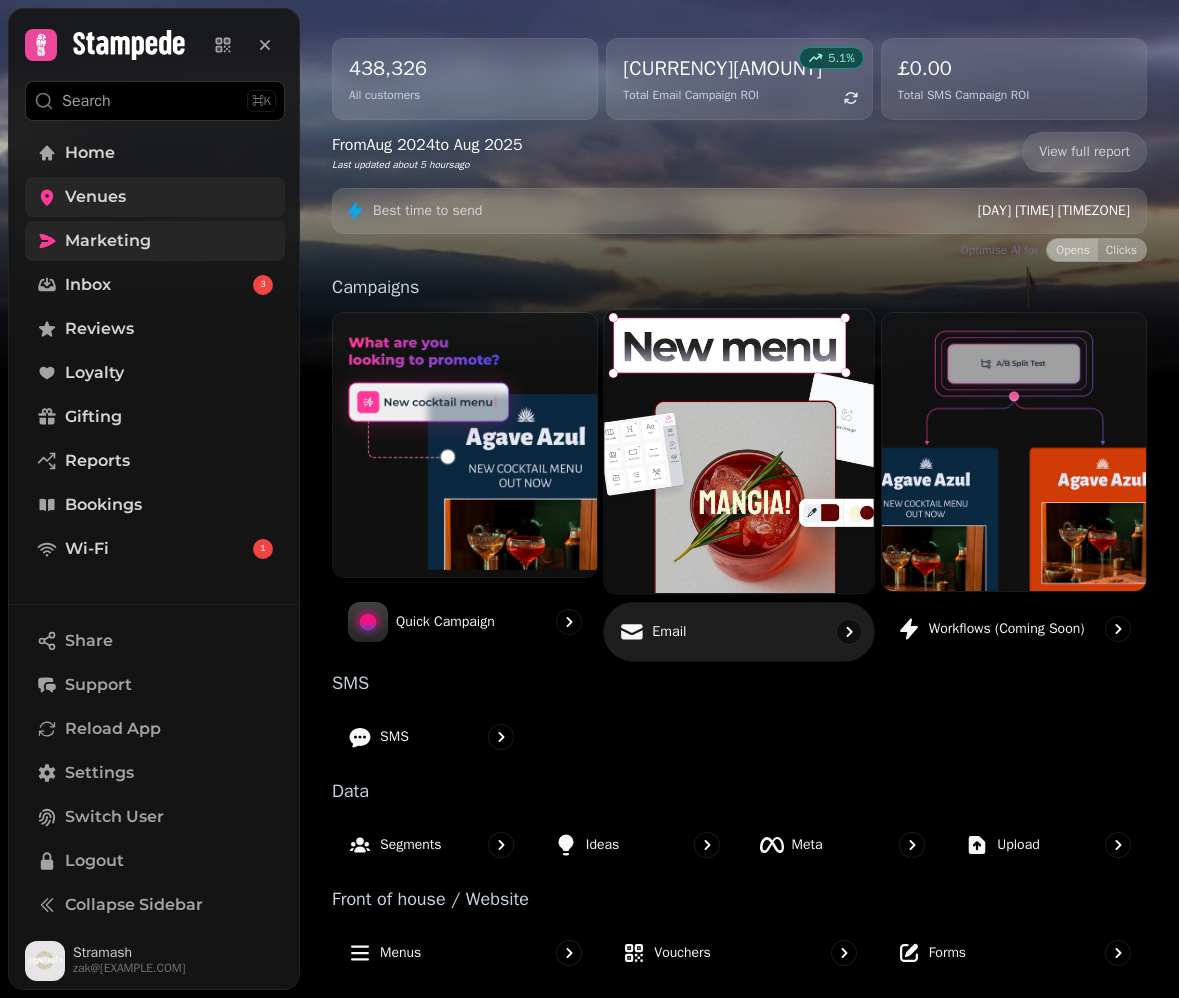 click on "Email" at bounding box center [740, 632] 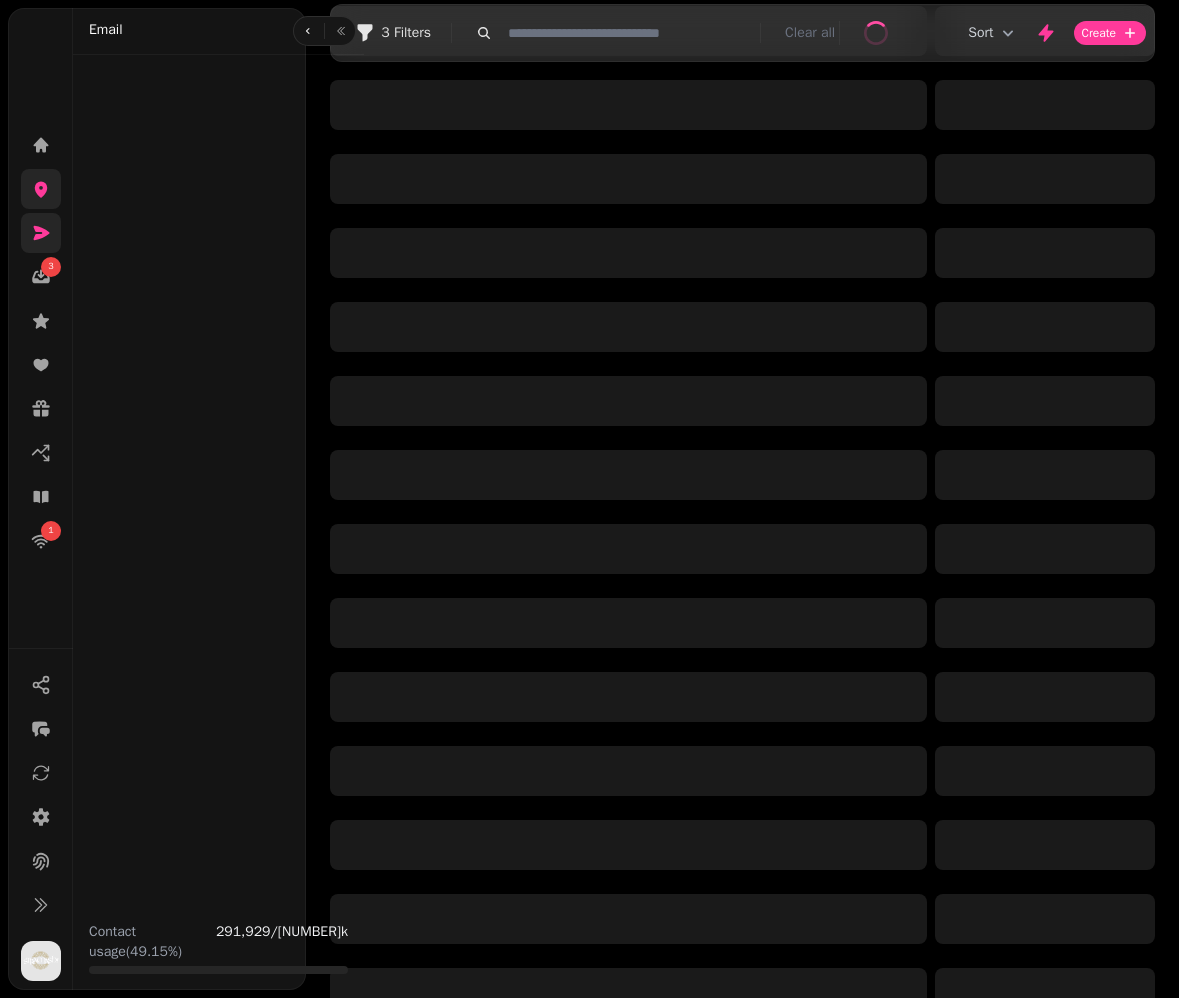 scroll, scrollTop: 0, scrollLeft: 0, axis: both 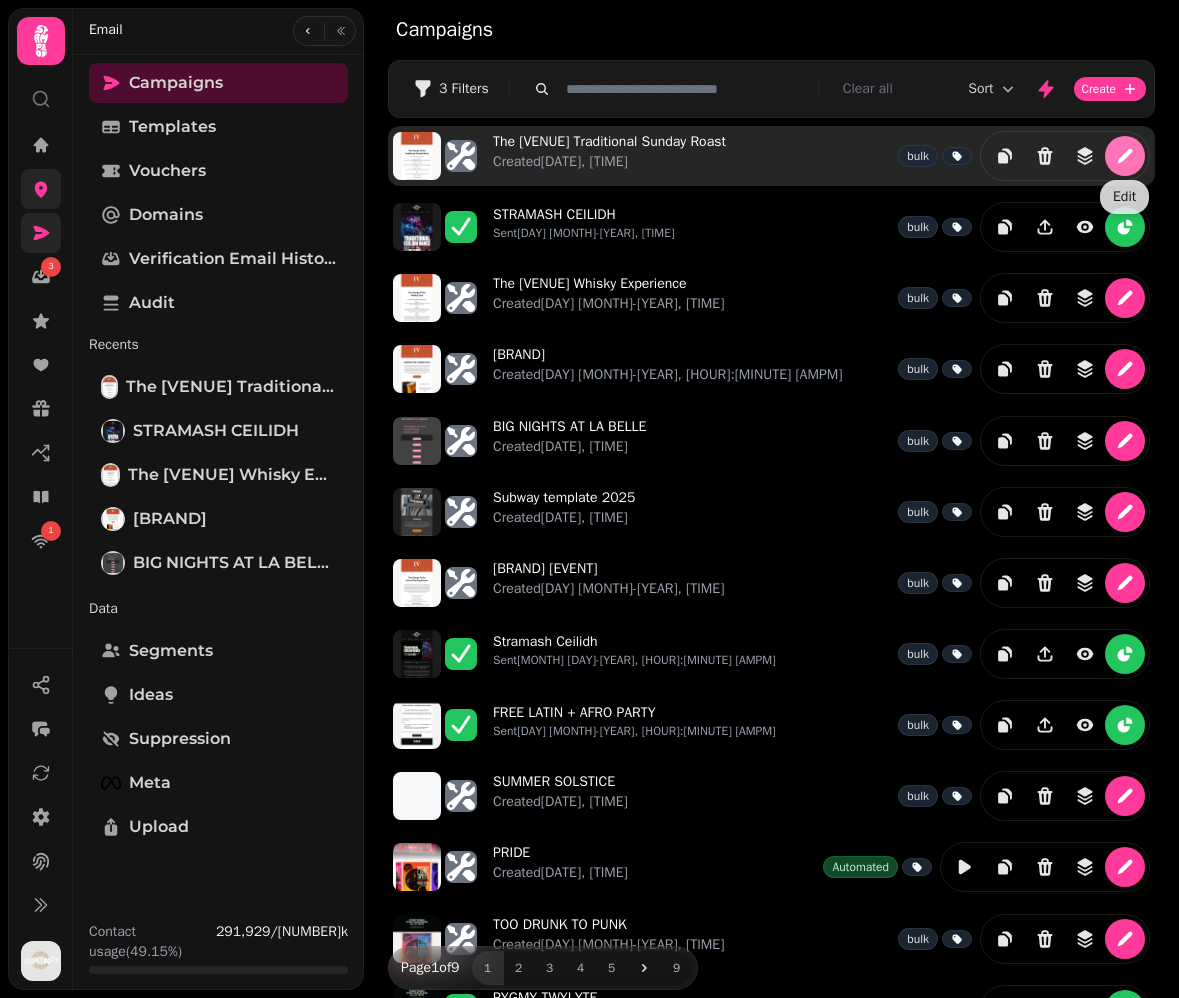 click 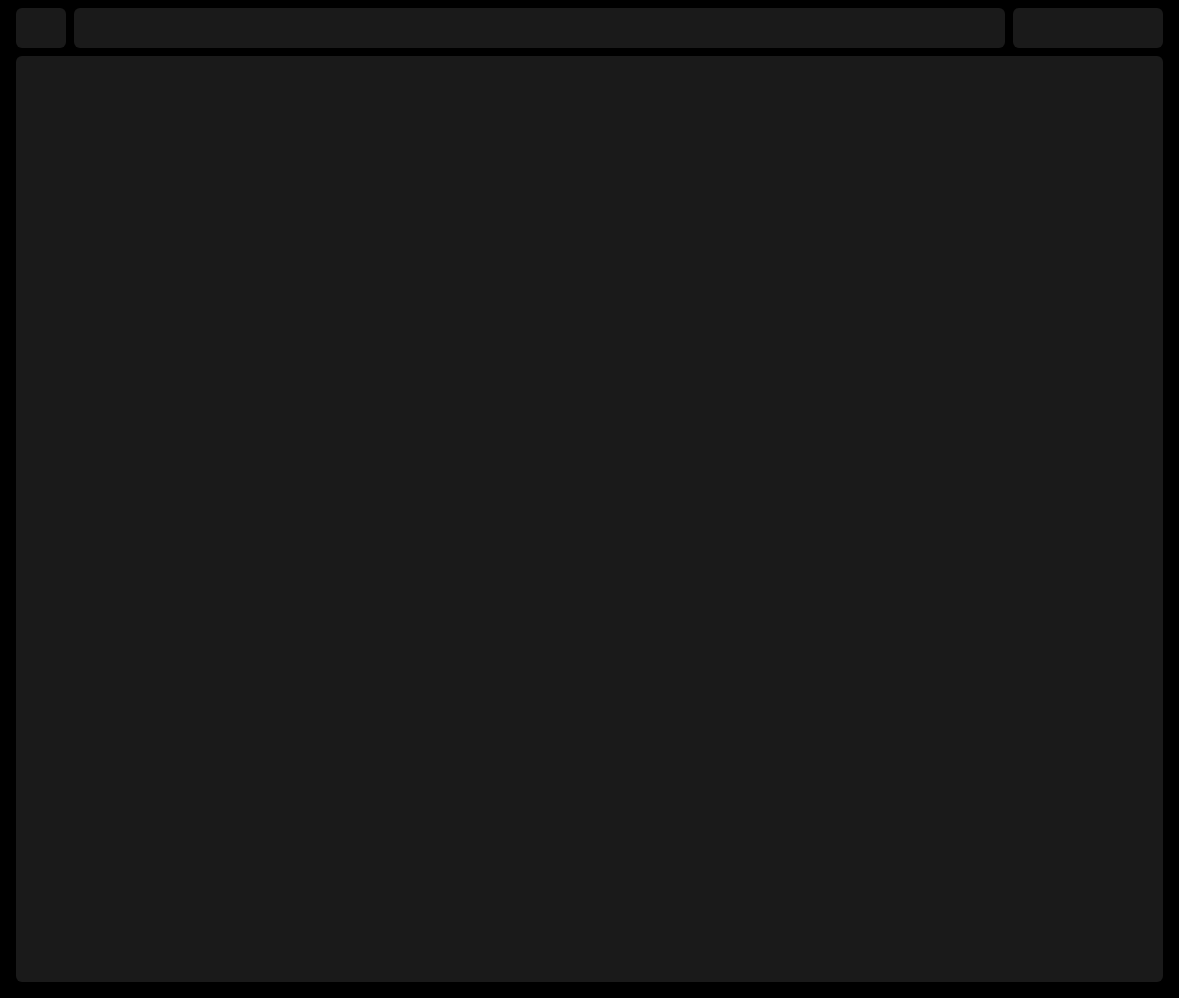 select on "**********" 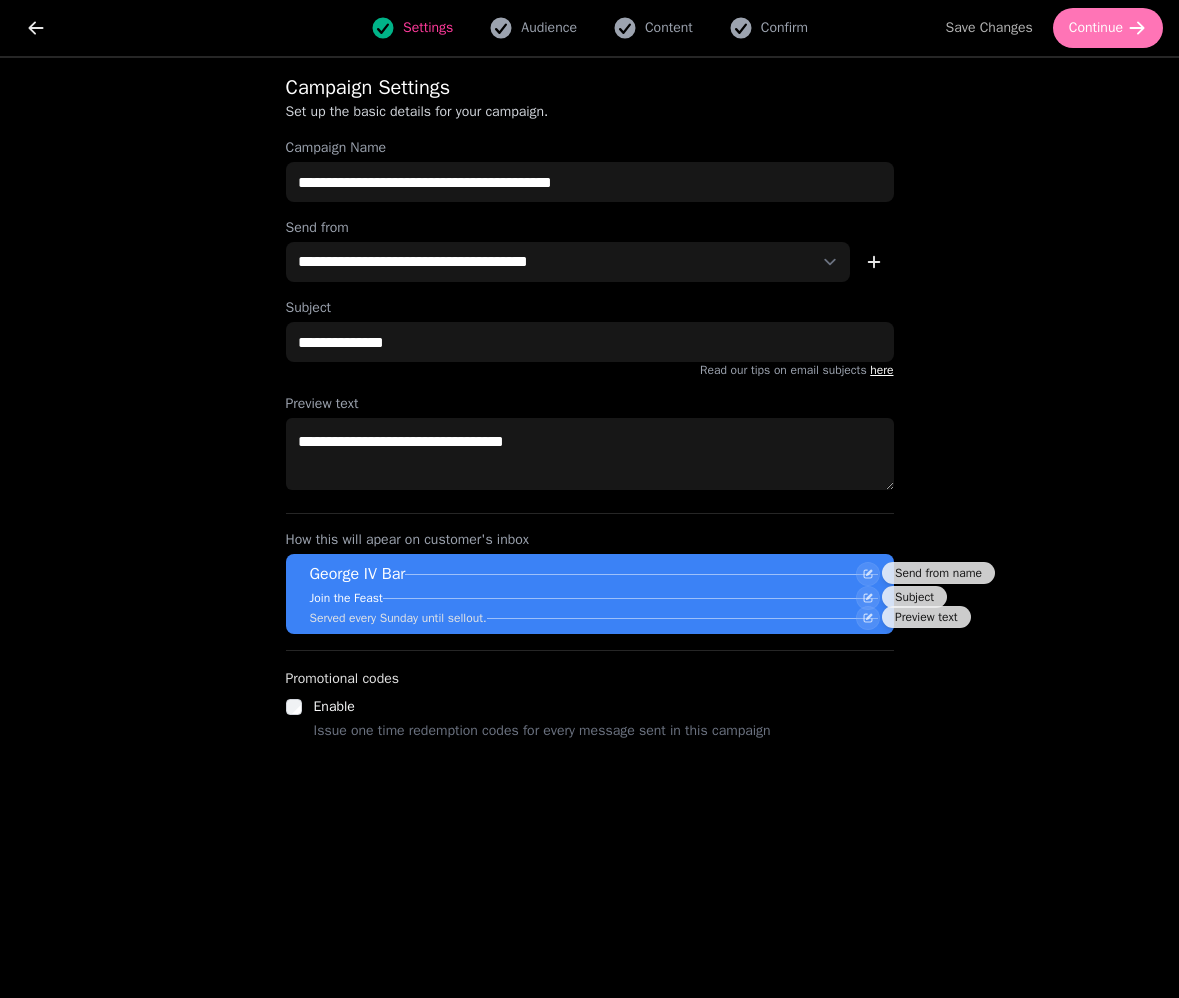 click on "Continue" at bounding box center [1096, 28] 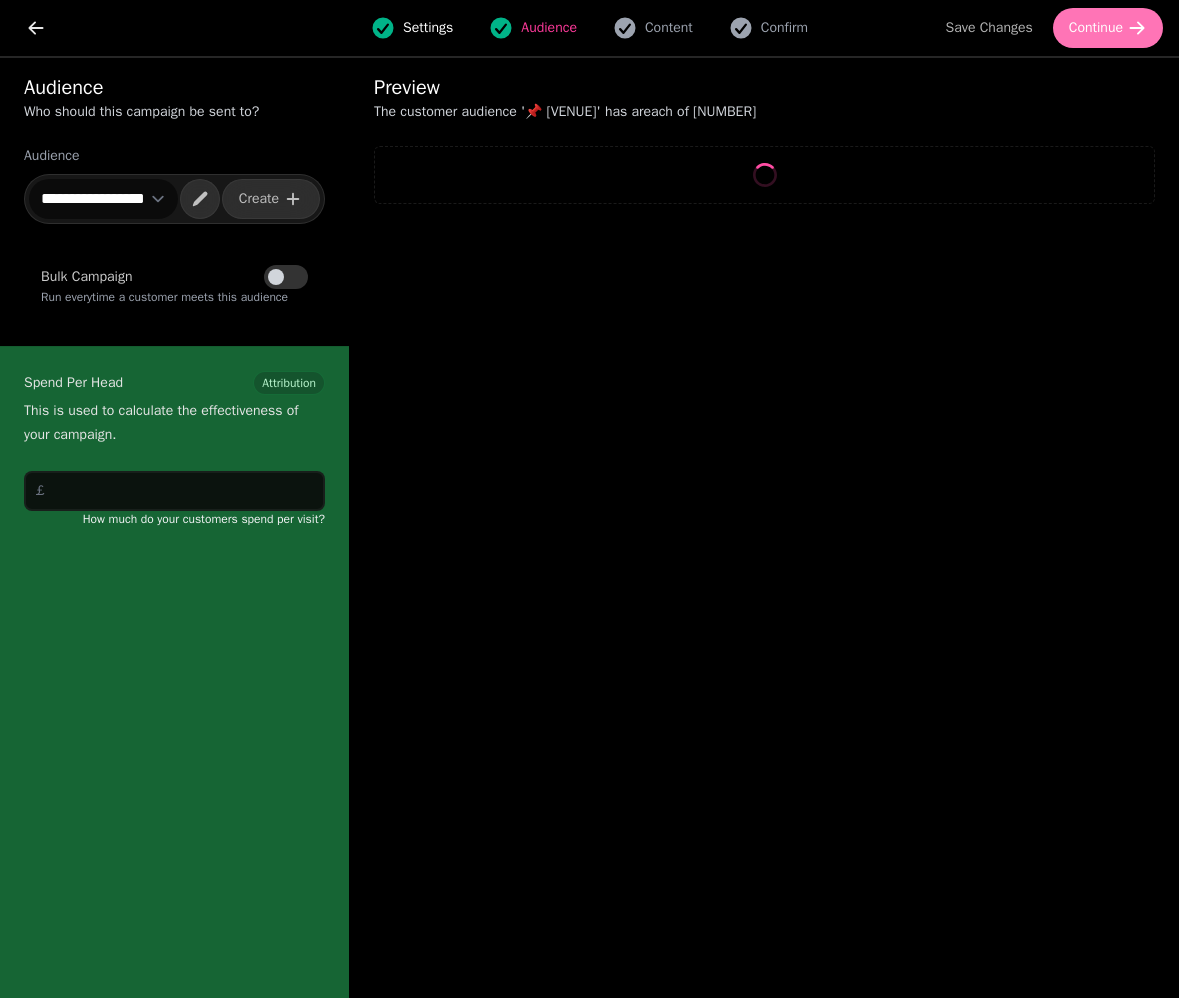 click on "Continue" at bounding box center [1096, 28] 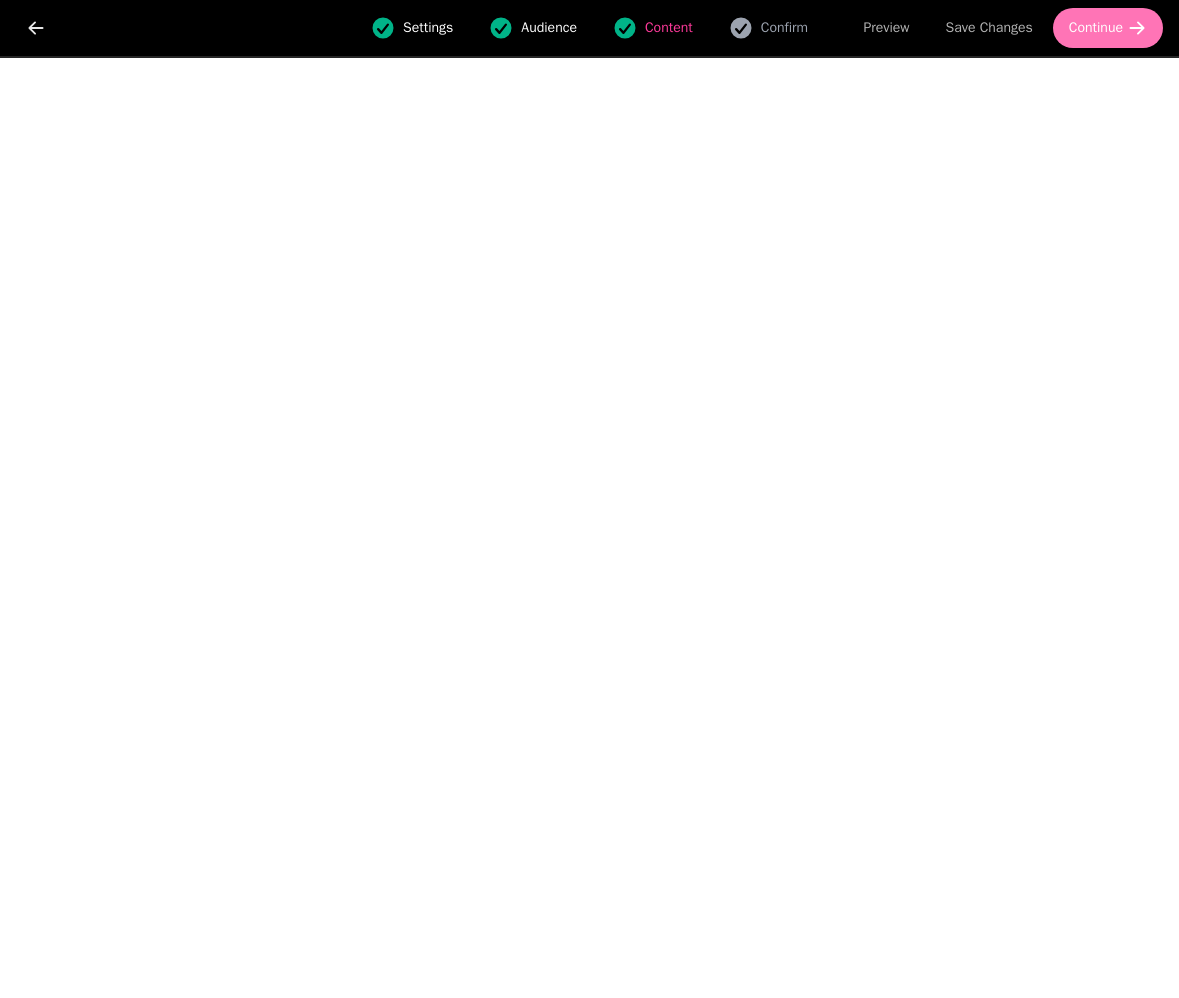 click on "Continue" at bounding box center [1096, 28] 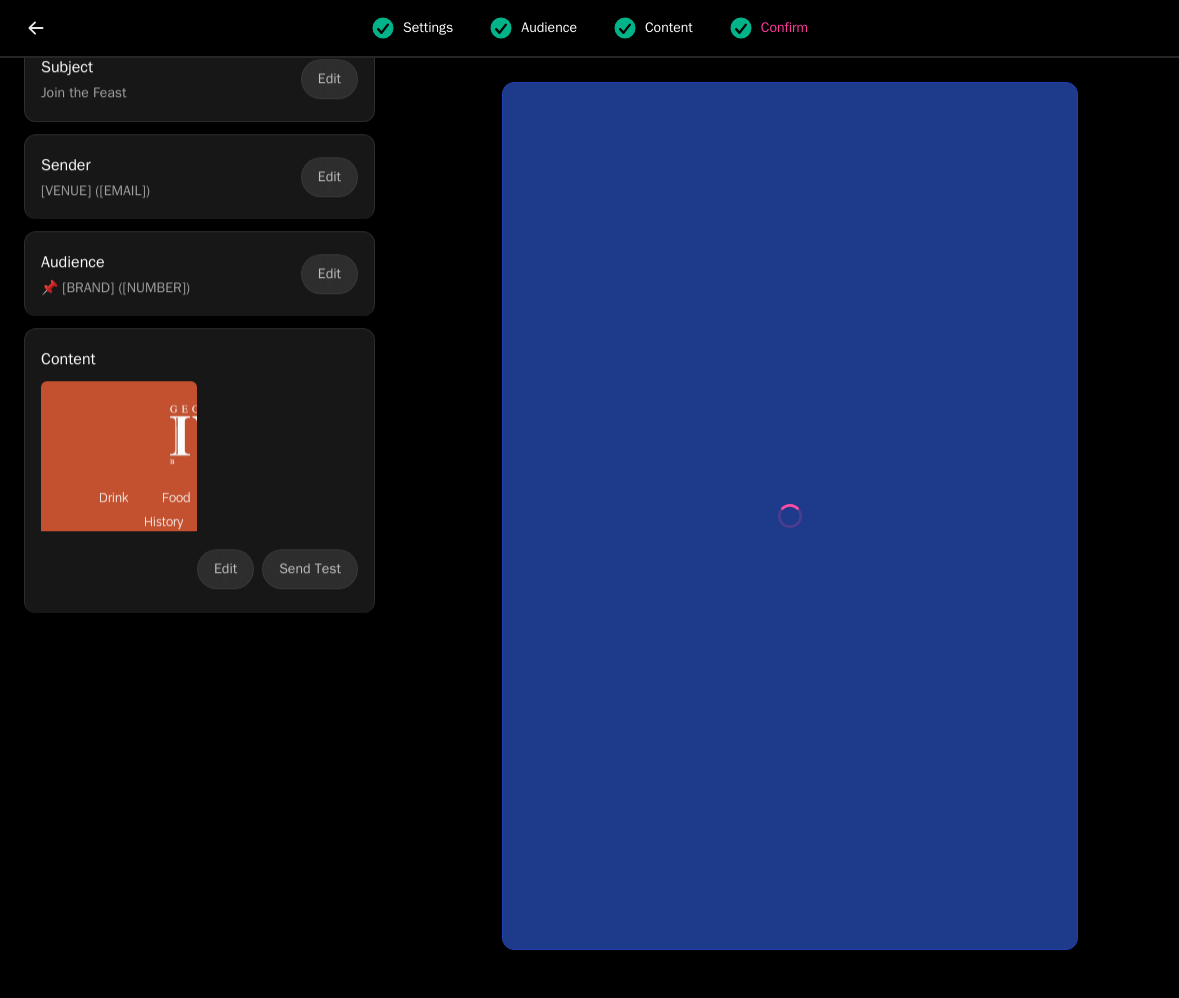scroll, scrollTop: 0, scrollLeft: 0, axis: both 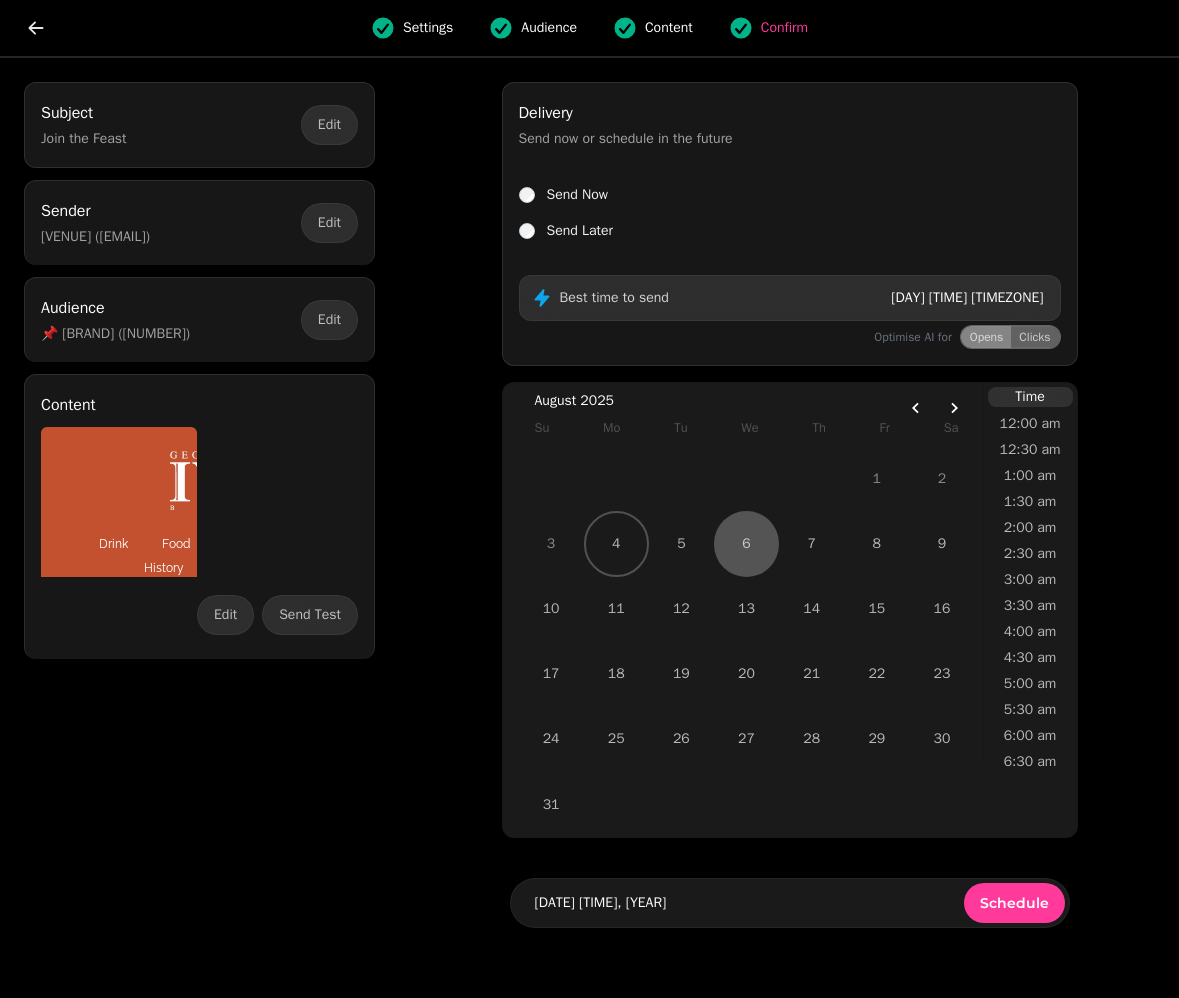 click on "6" at bounding box center [746, 543] 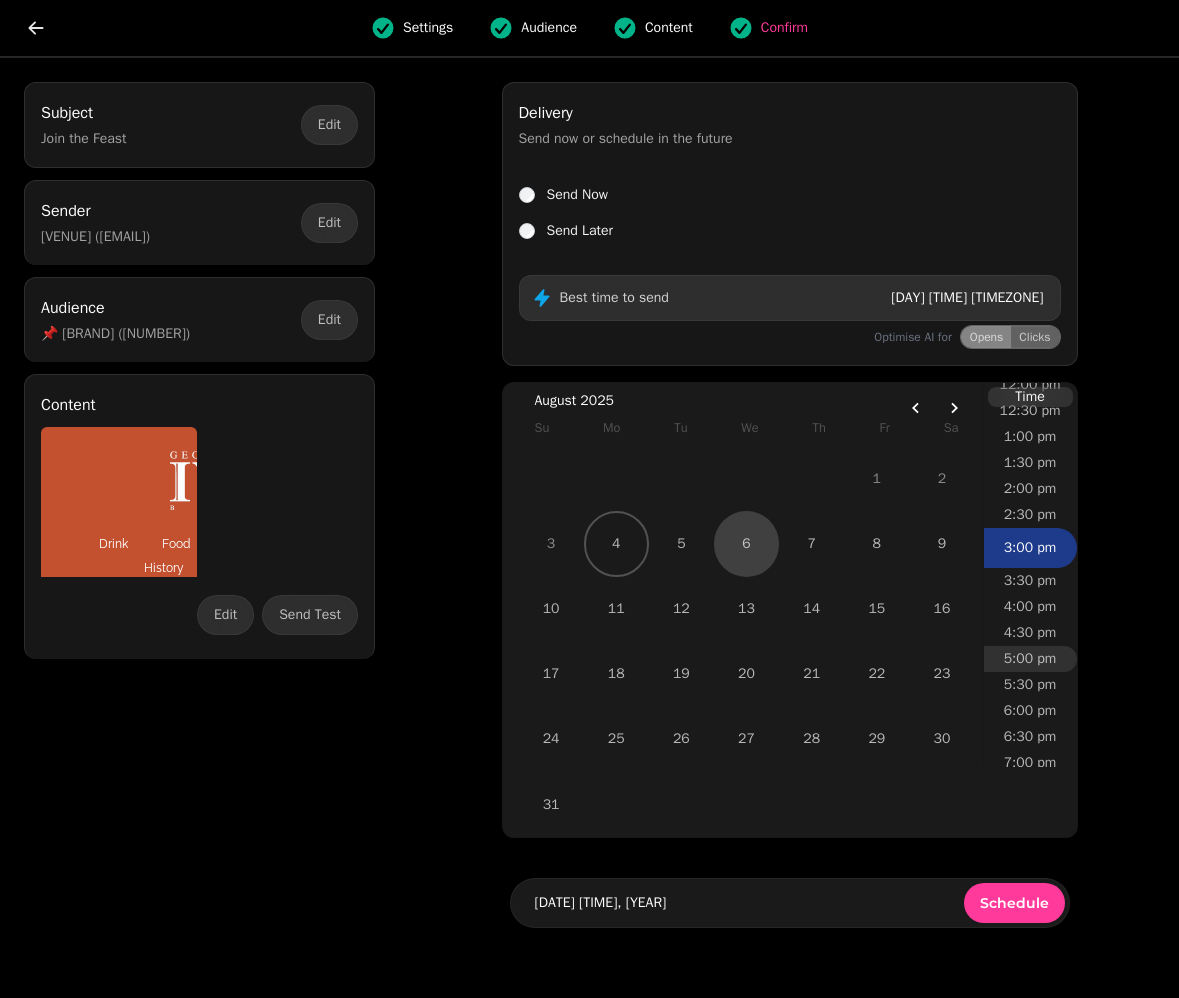 scroll, scrollTop: 676, scrollLeft: 0, axis: vertical 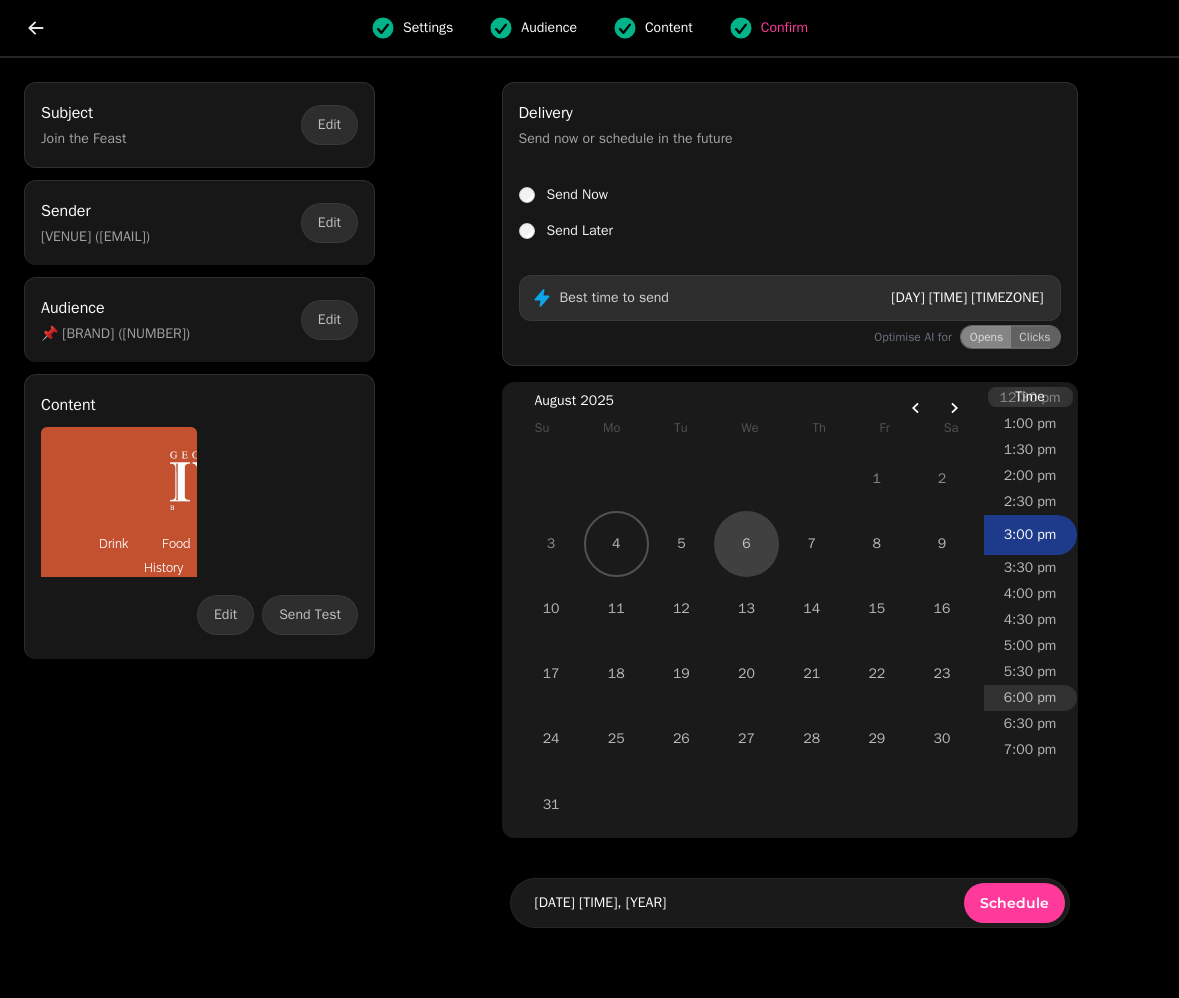 click on "6:00 pm" at bounding box center (1030, 698) 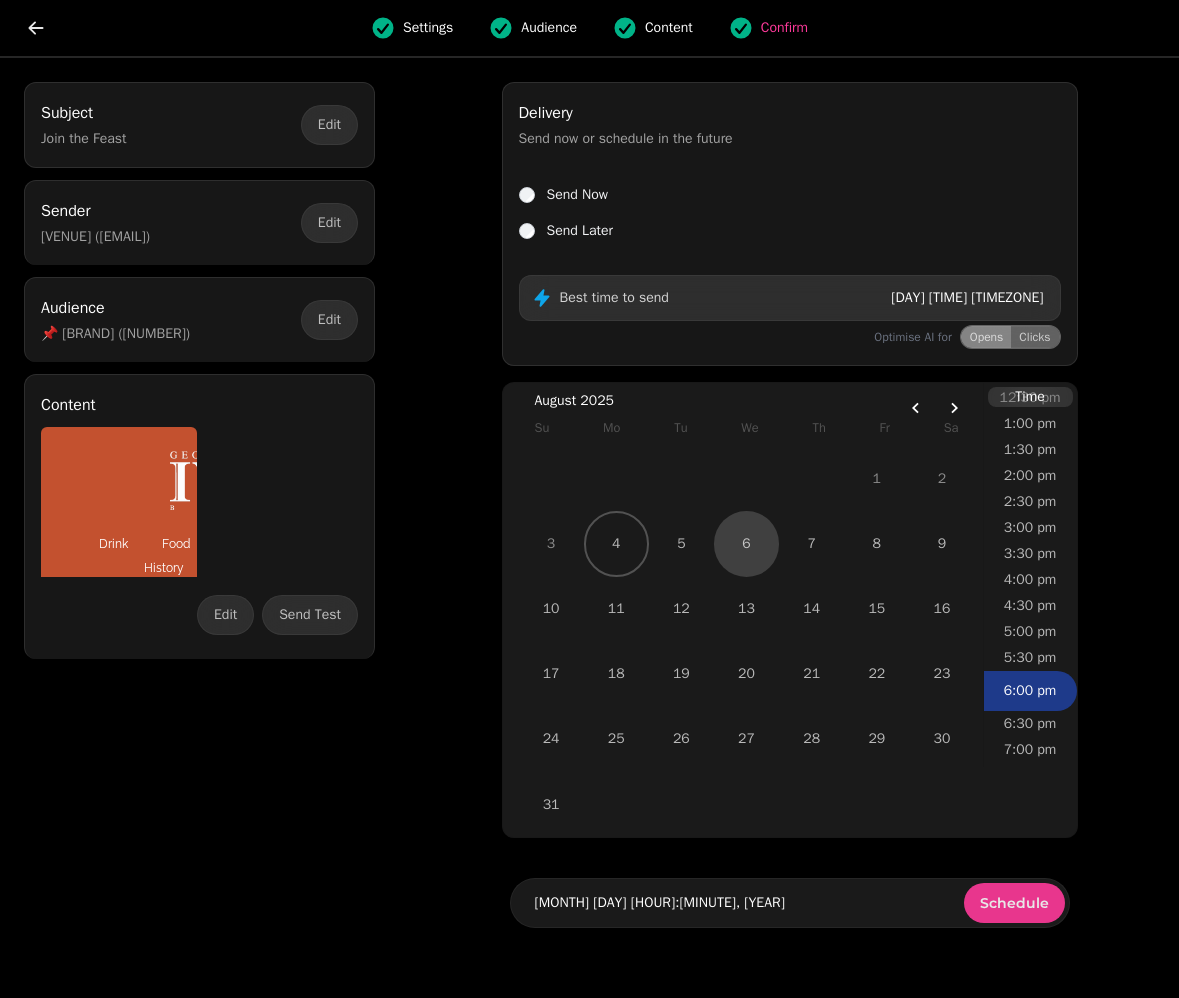 click on "Schedule" at bounding box center [1014, 903] 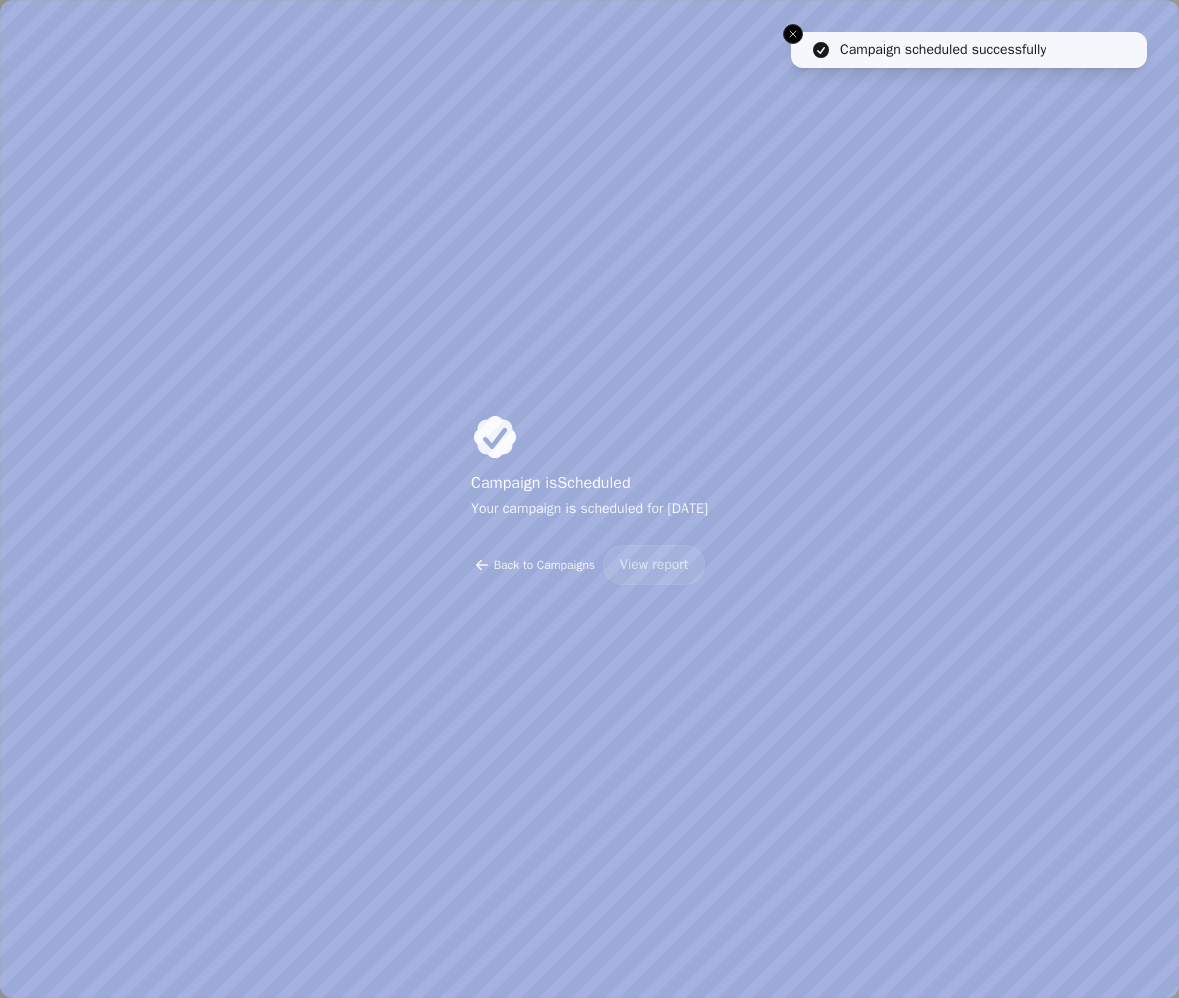 click on "Back to Campaigns" at bounding box center [544, 565] 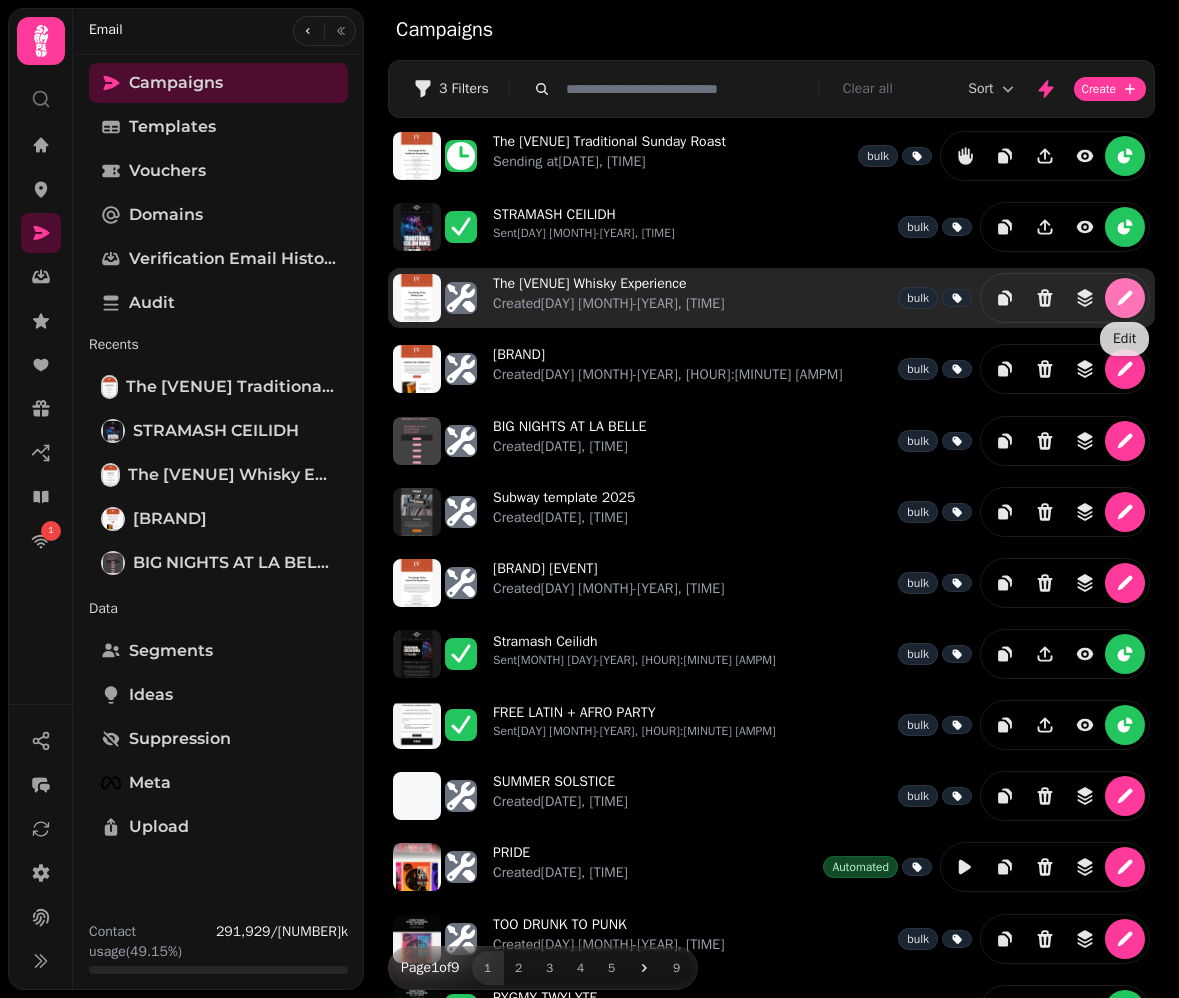 click 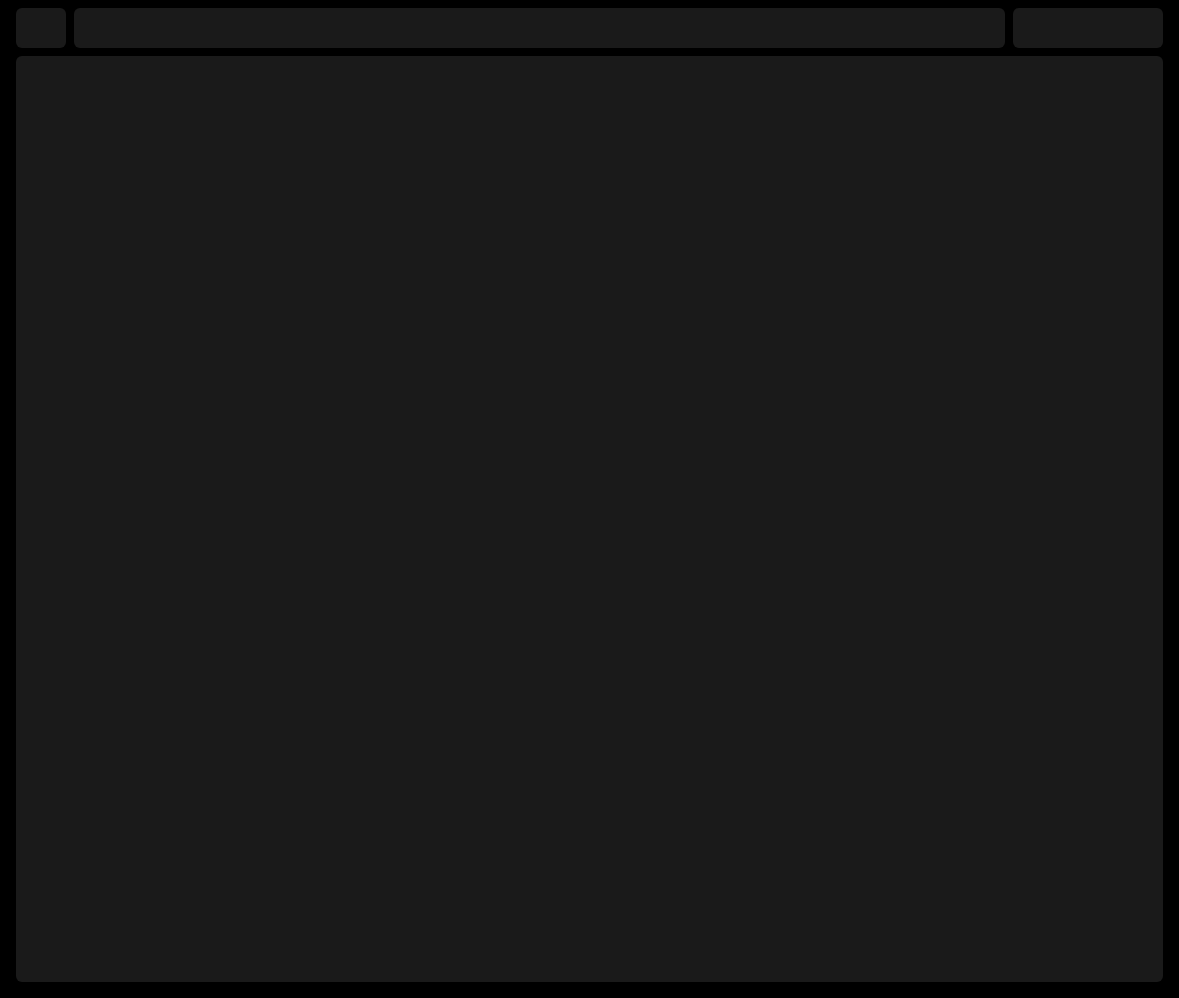 select on "**********" 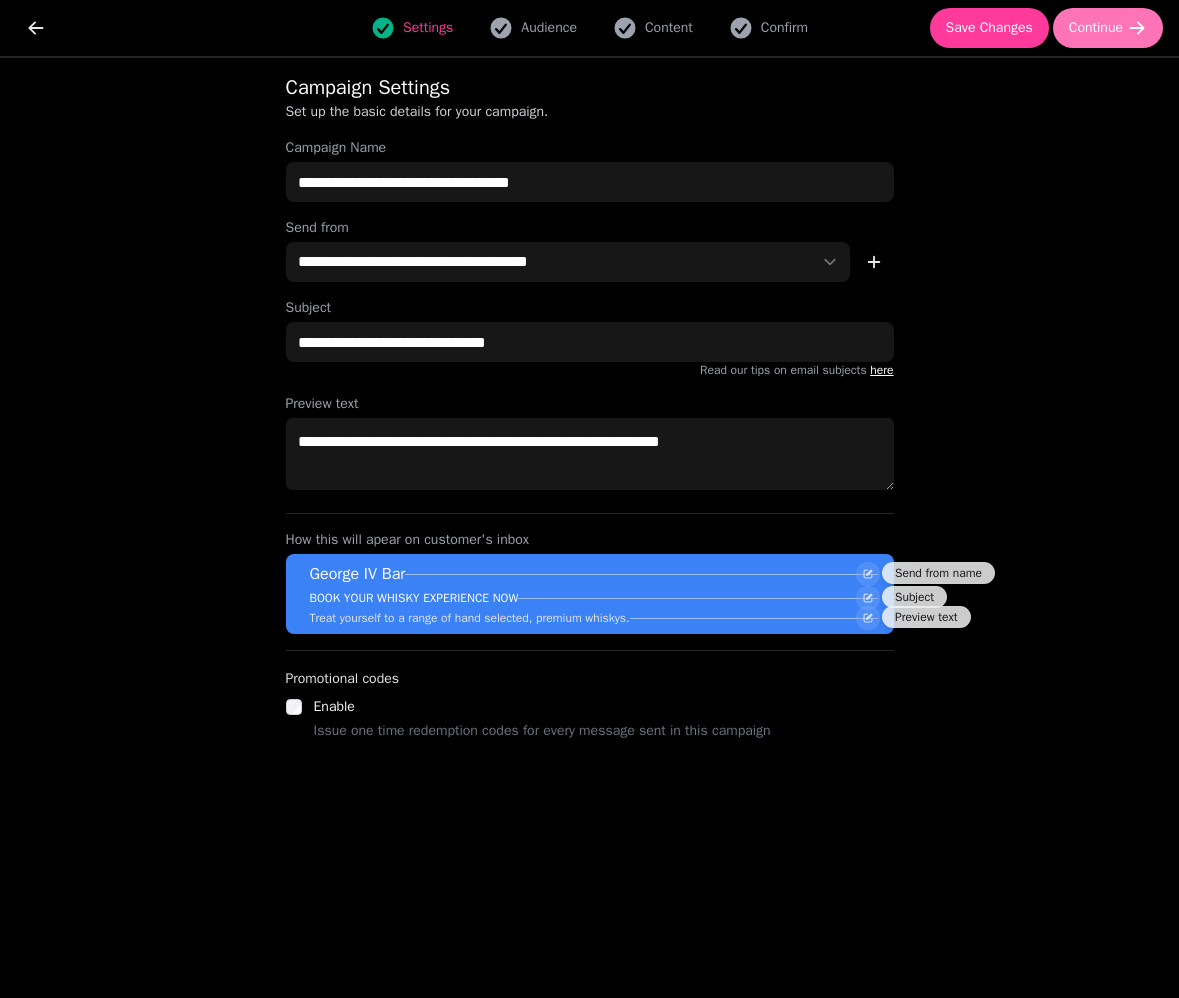 click on "Continue" at bounding box center [1096, 28] 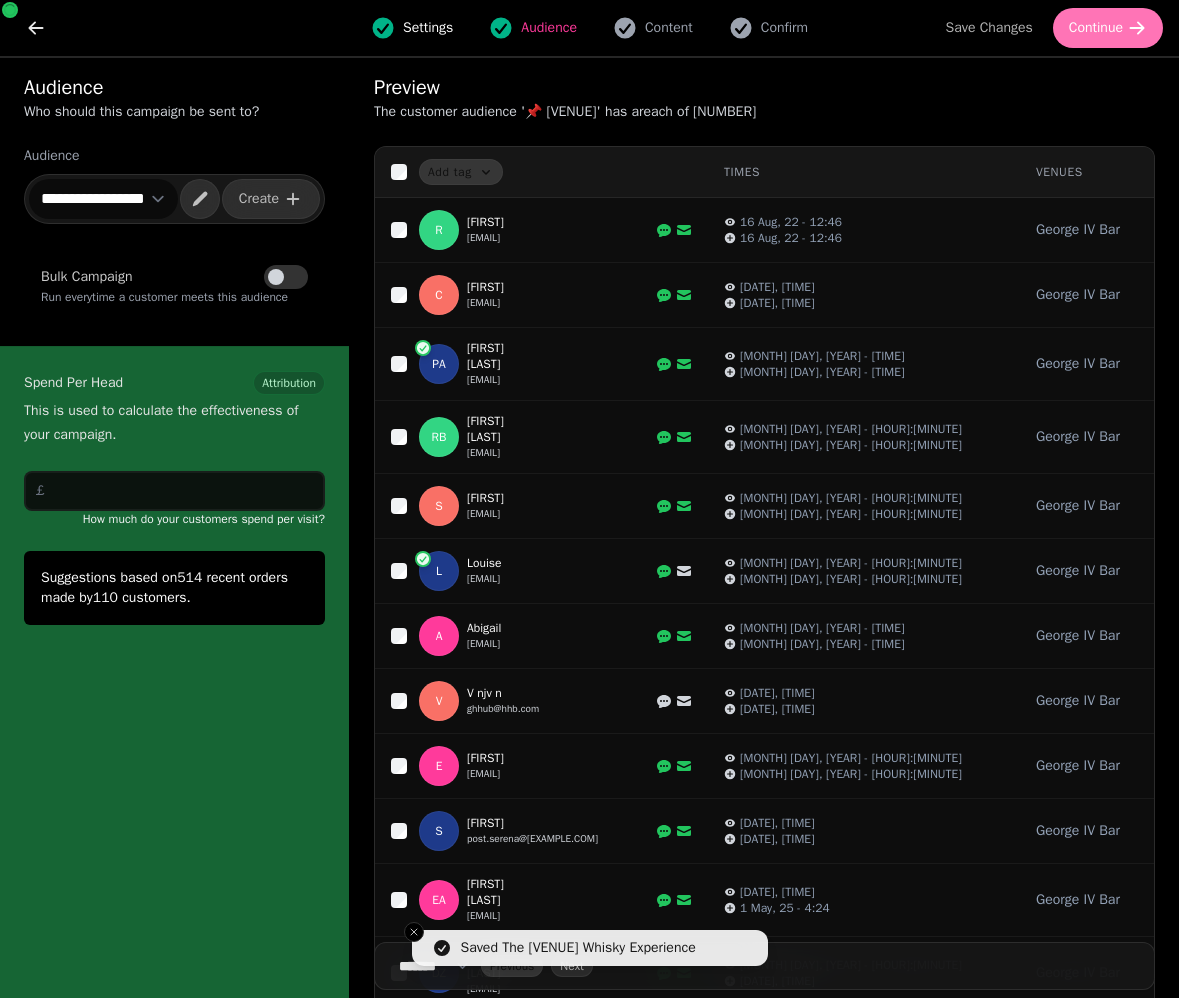 click 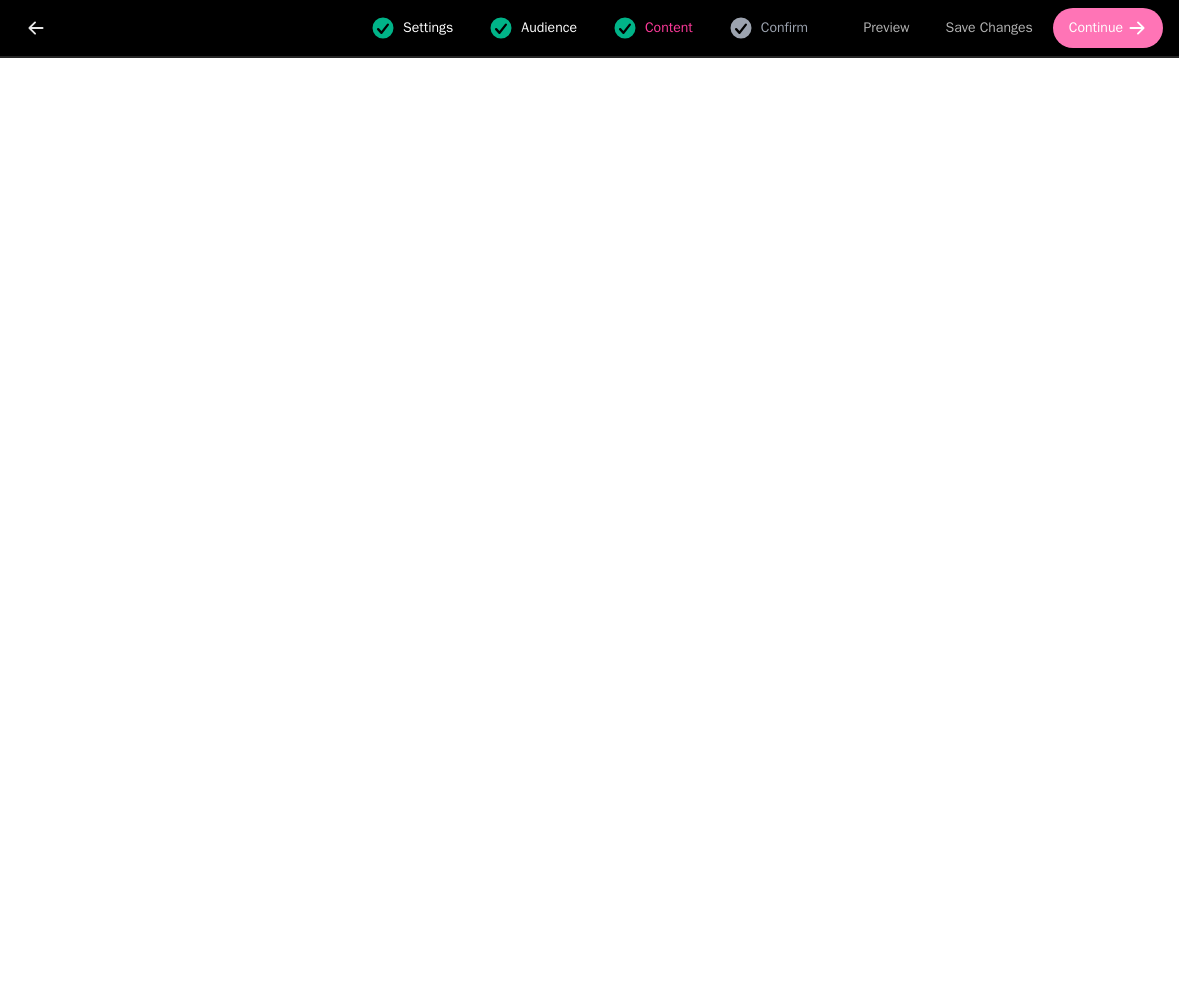 click on "Continue" at bounding box center [1108, 28] 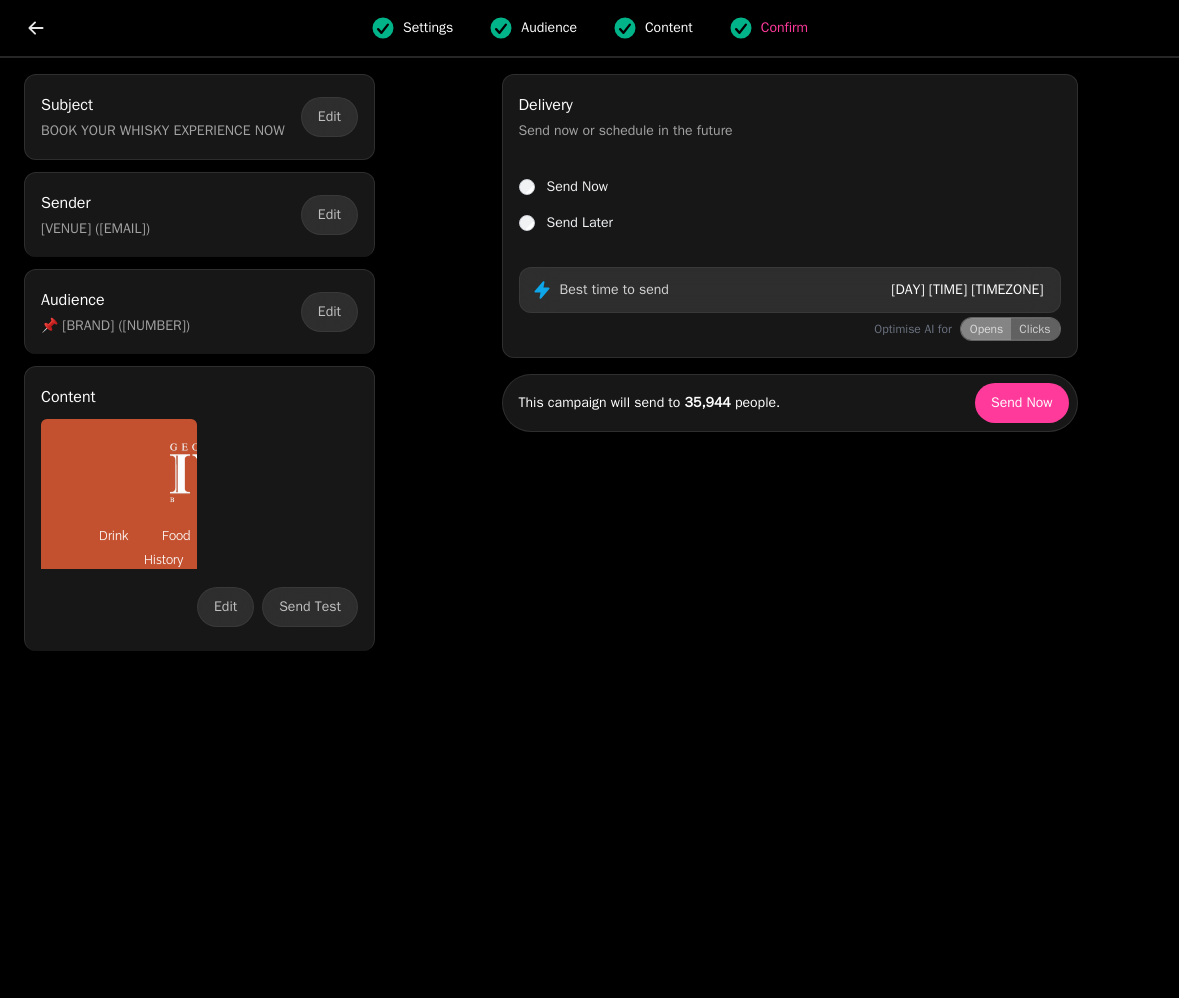 scroll, scrollTop: 0, scrollLeft: 0, axis: both 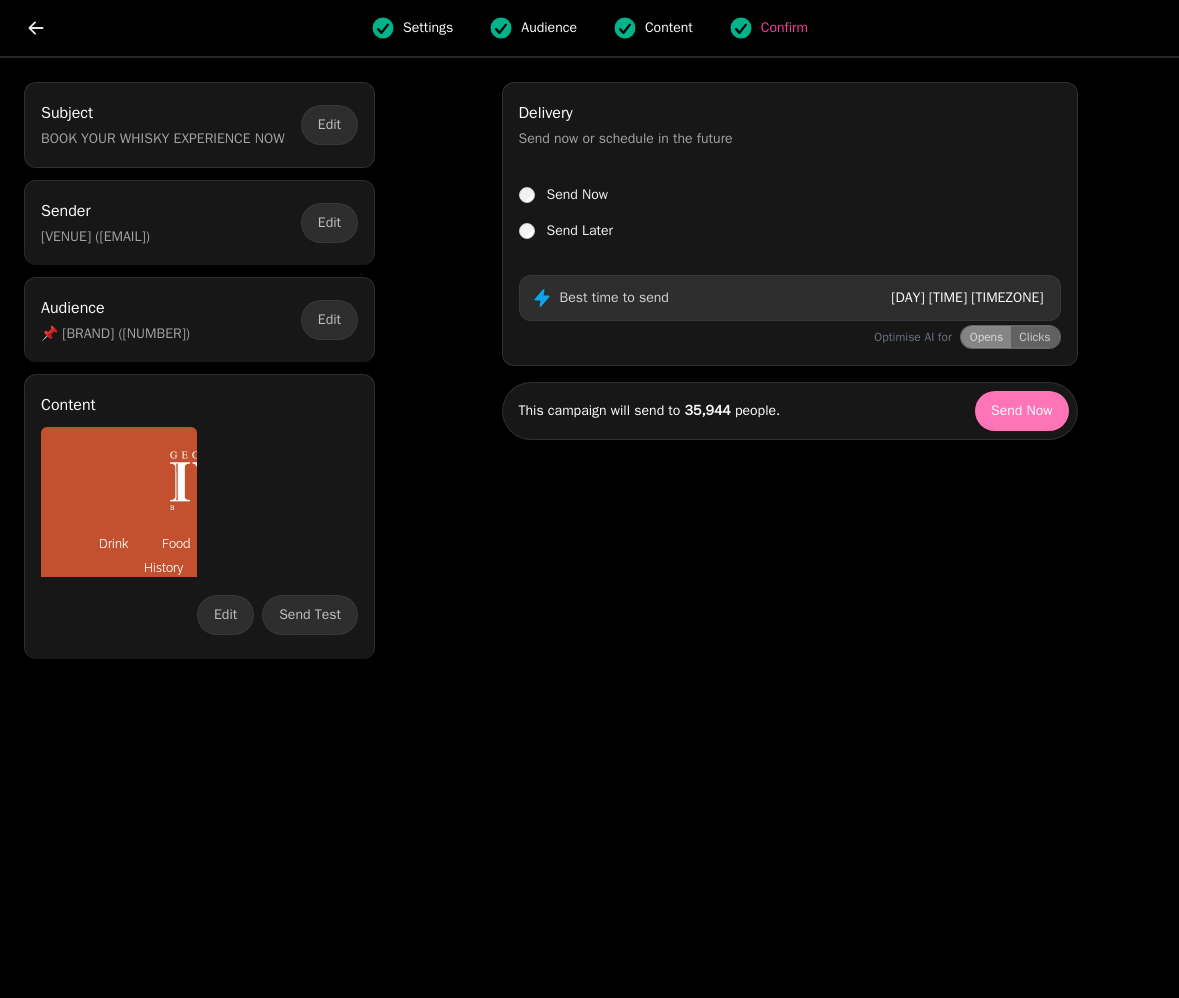 click on "Send Now" at bounding box center [1022, 411] 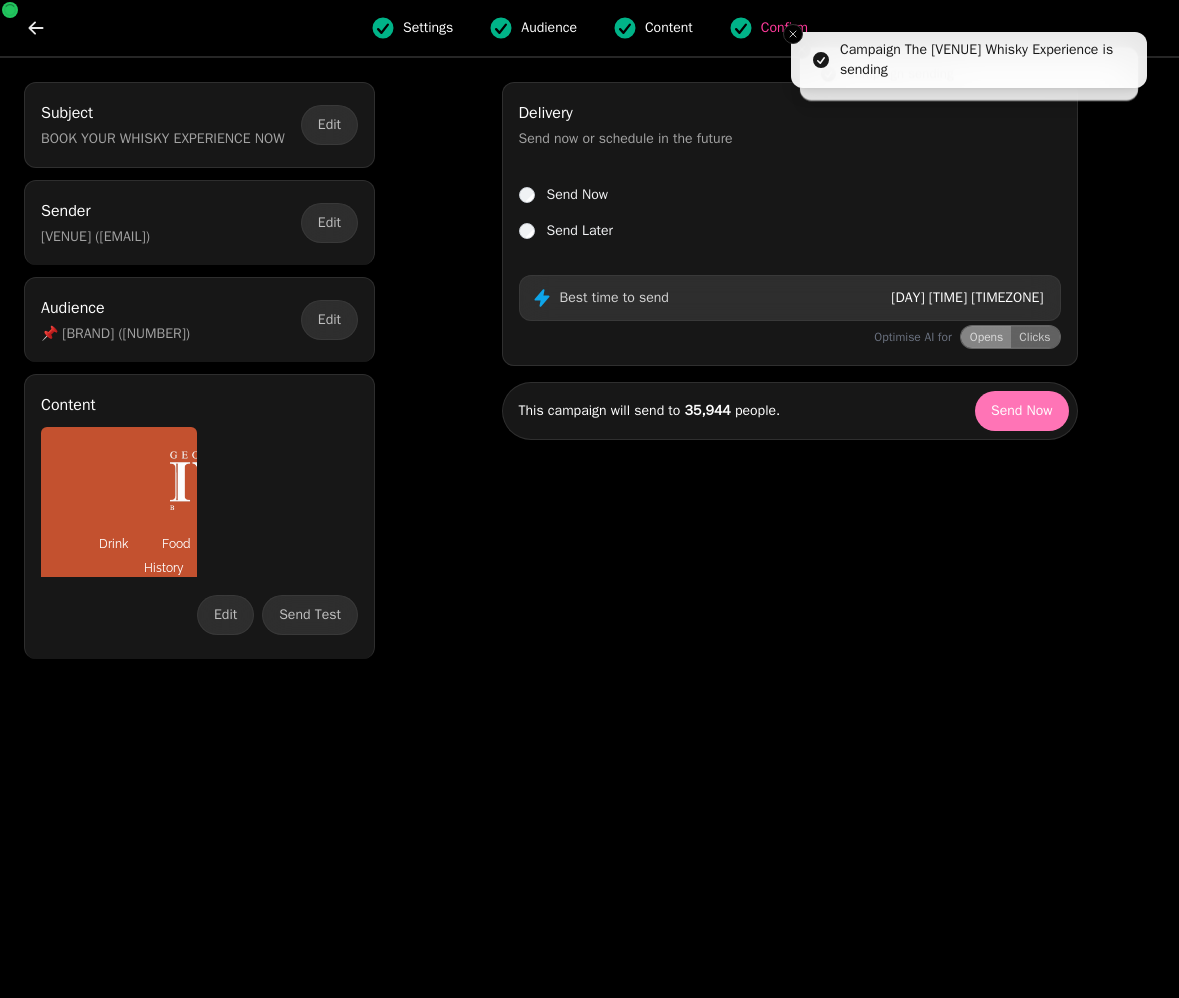 select on "**" 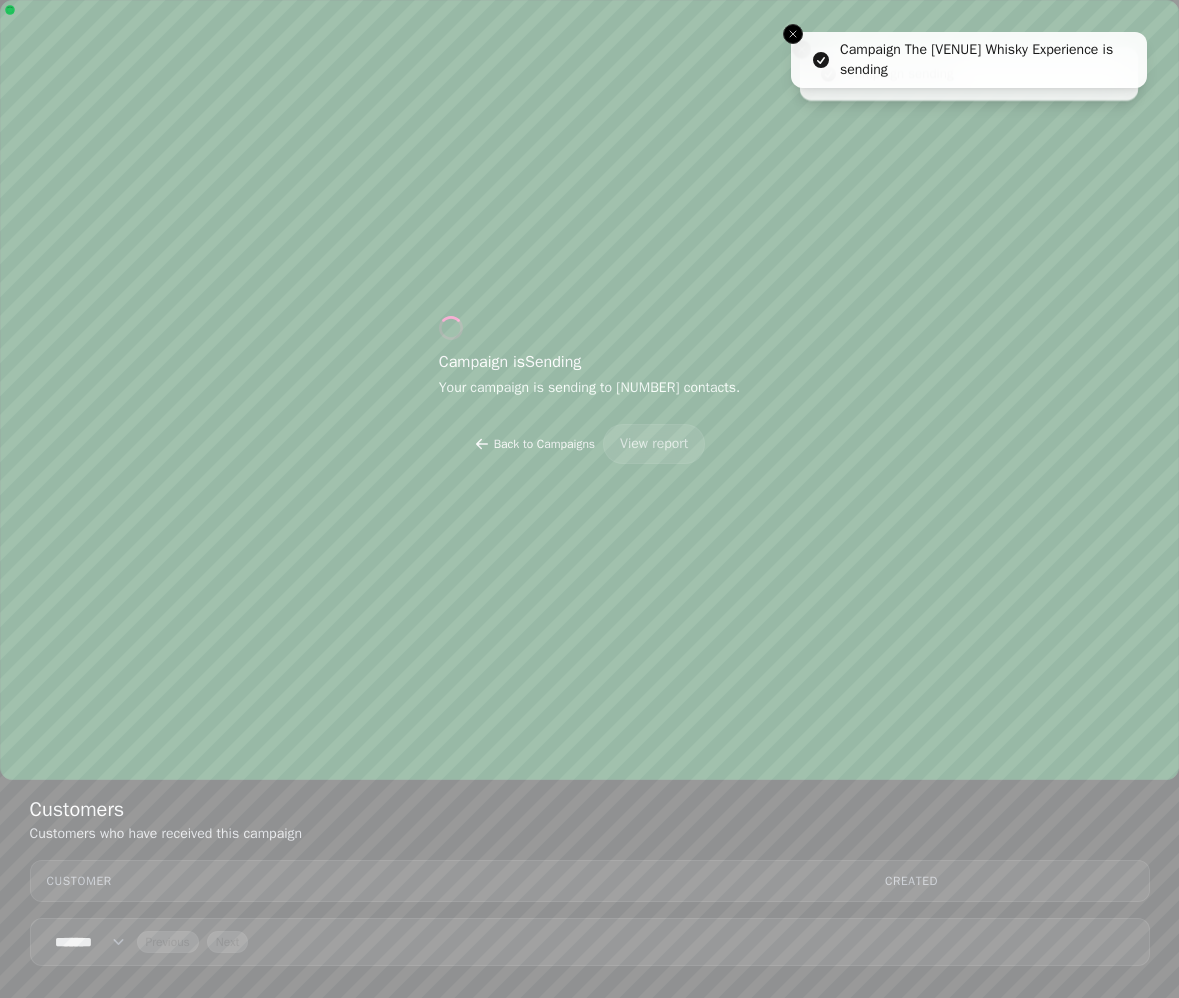 click on "Back to Campaigns" at bounding box center [544, 444] 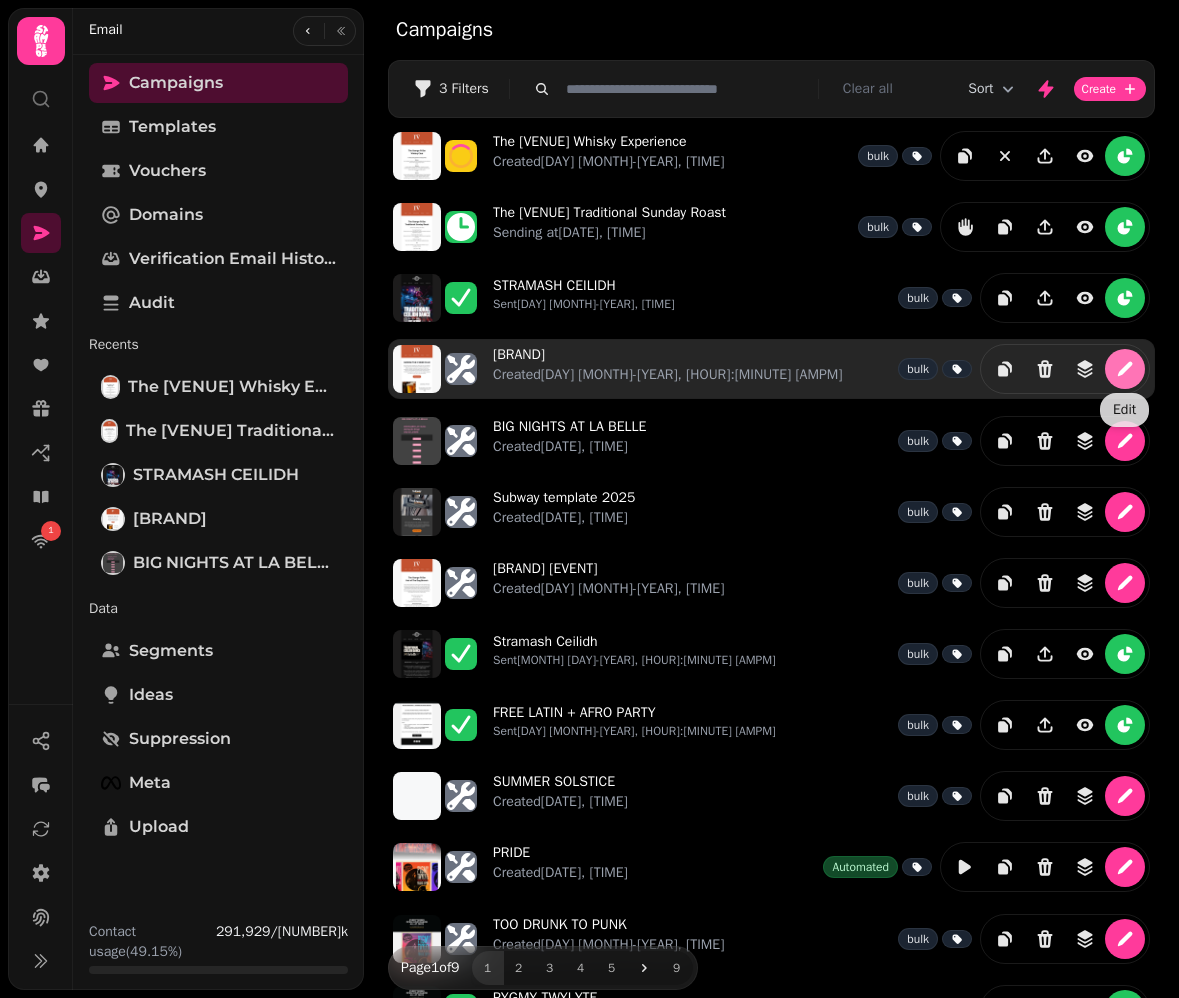 click at bounding box center (1125, 369) 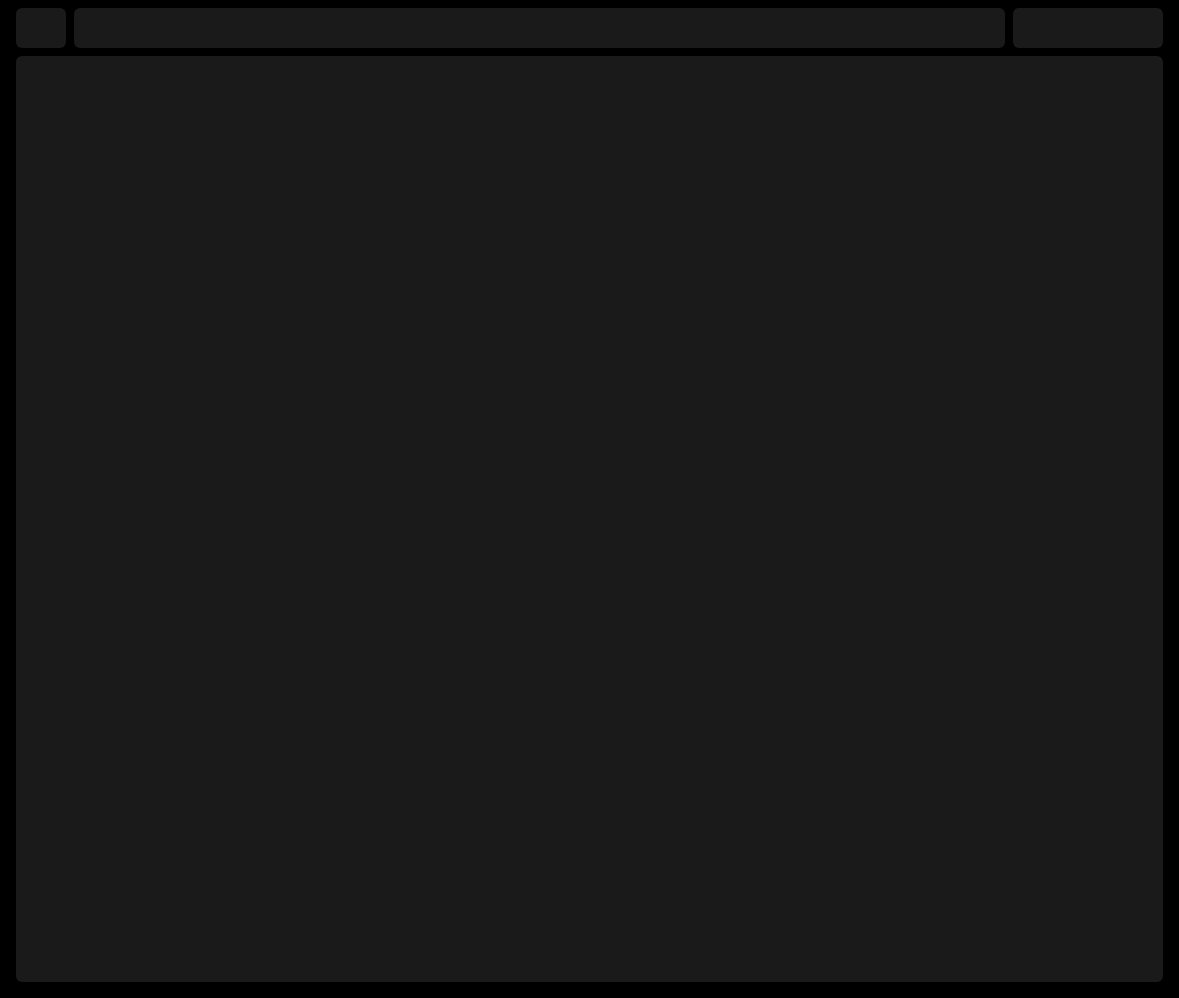 select on "**********" 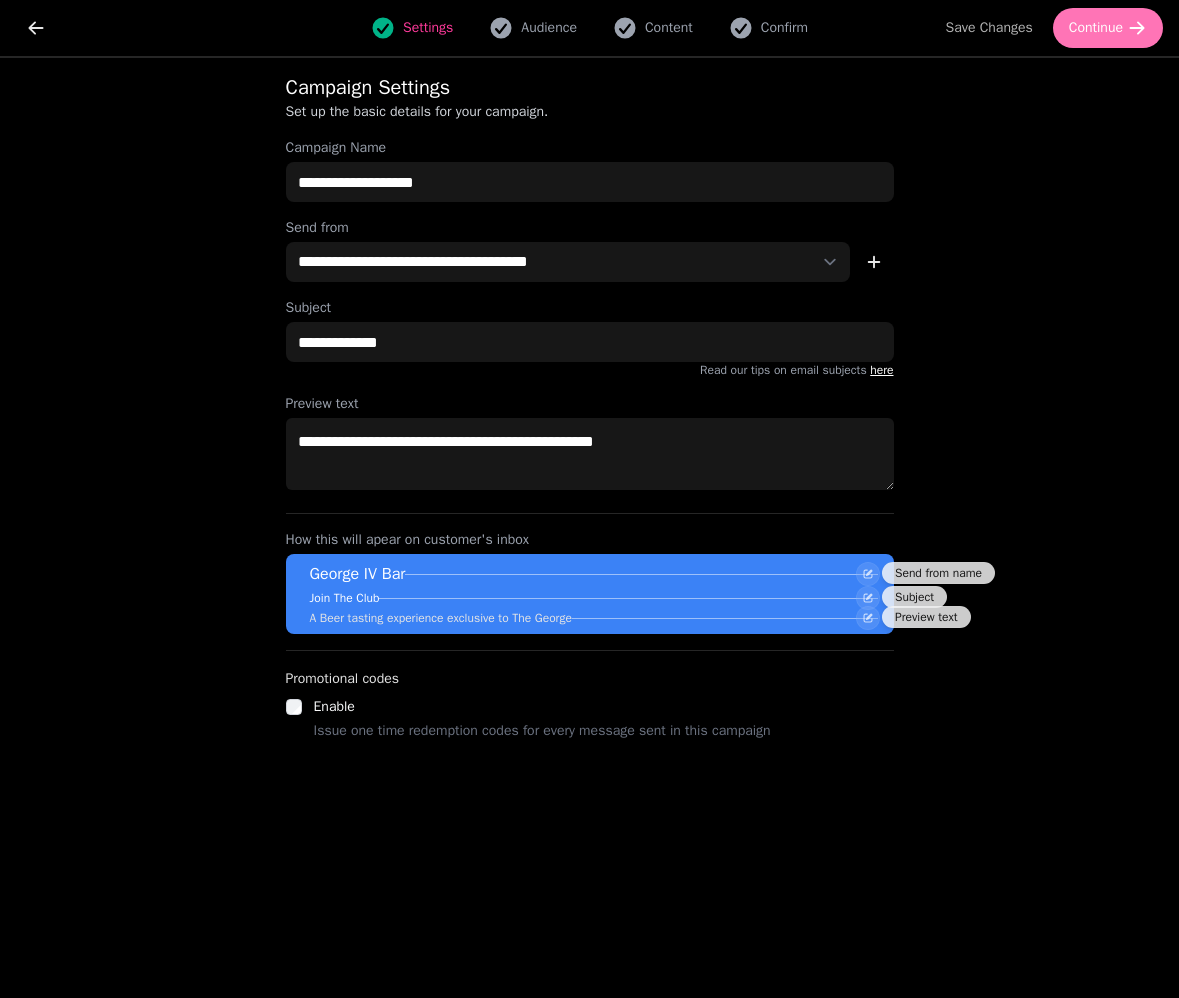 click on "Continue" at bounding box center (1096, 28) 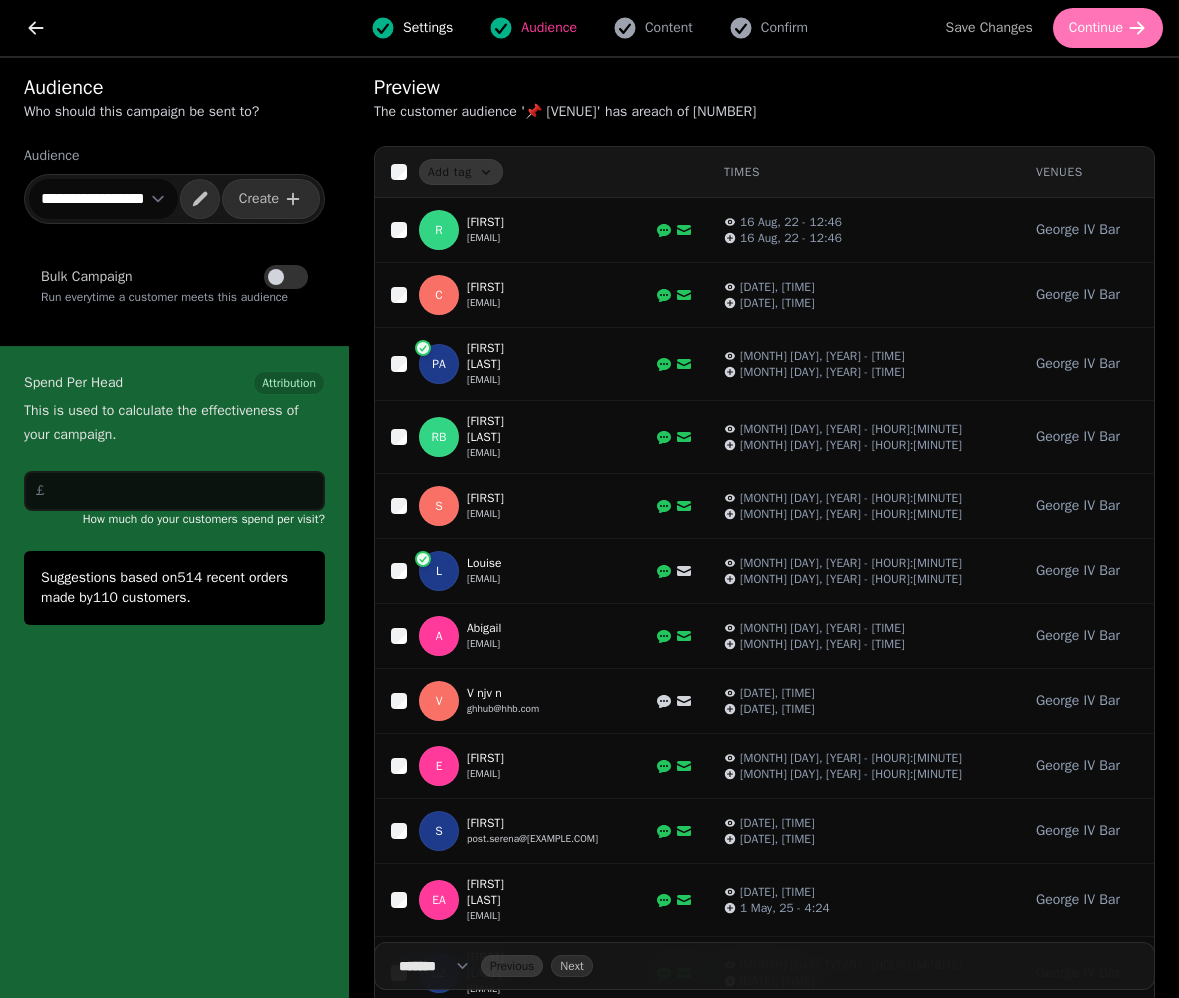 click on "Continue" at bounding box center (1096, 28) 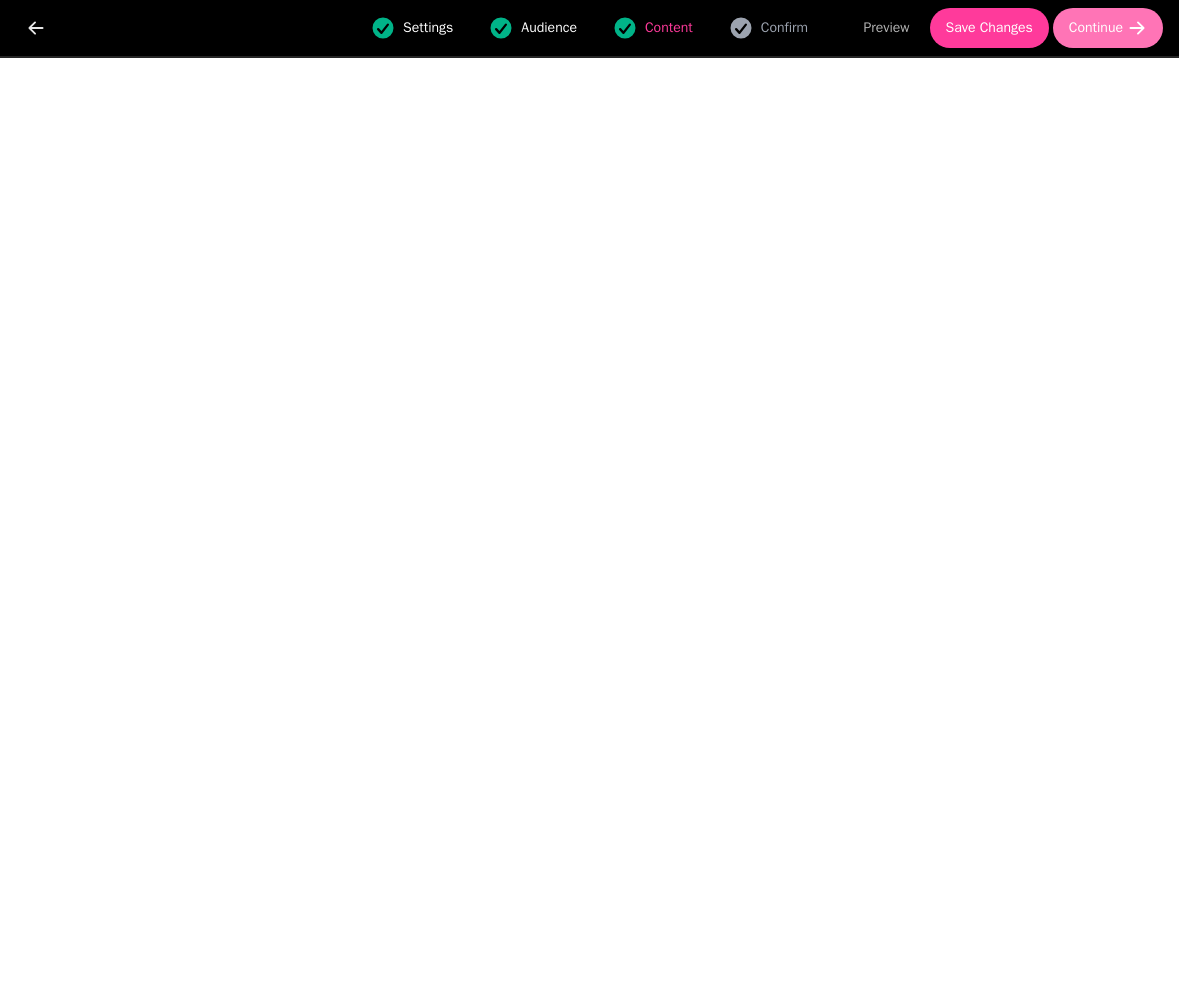click on "Continue" at bounding box center (1096, 28) 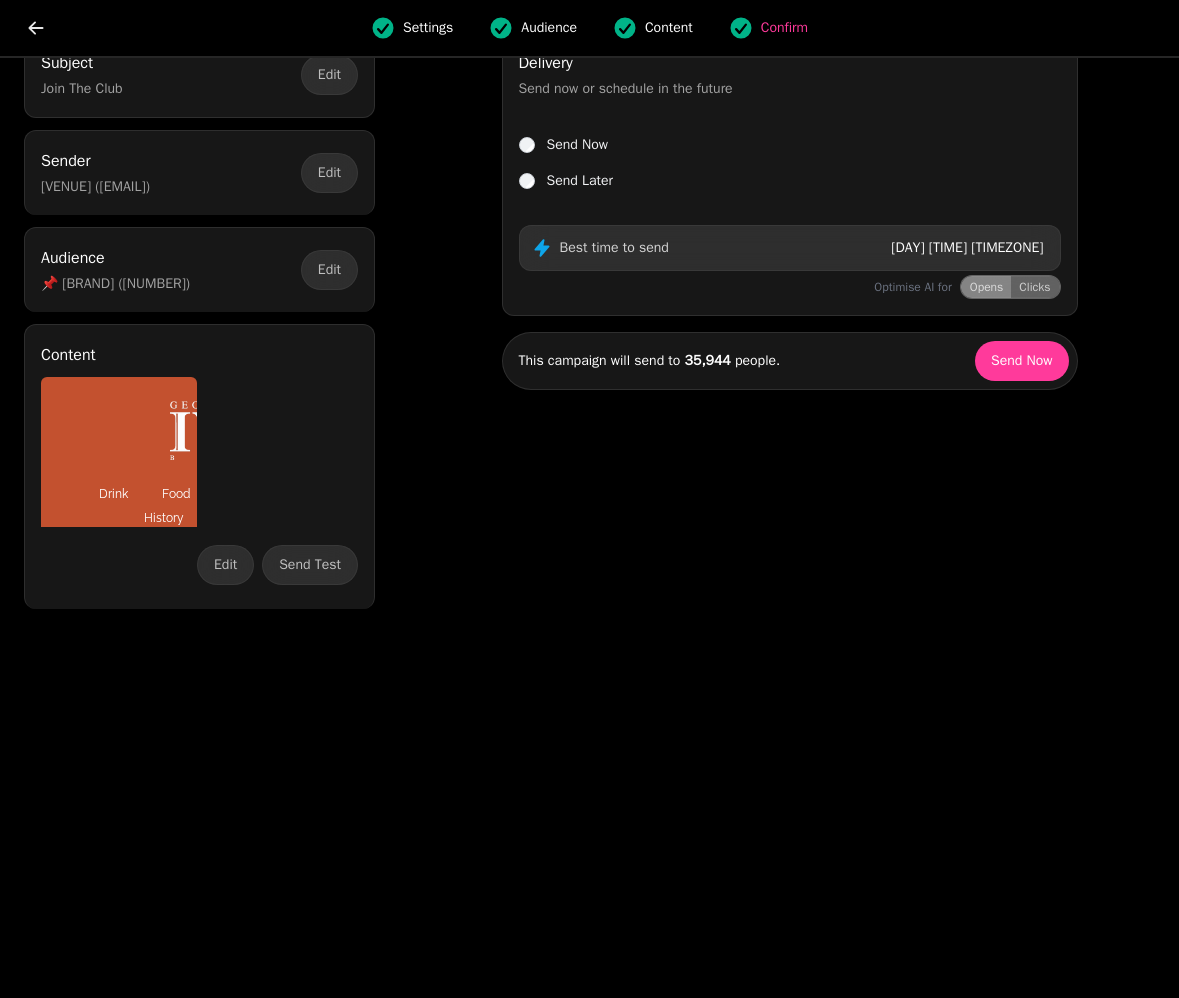 scroll, scrollTop: 0, scrollLeft: 0, axis: both 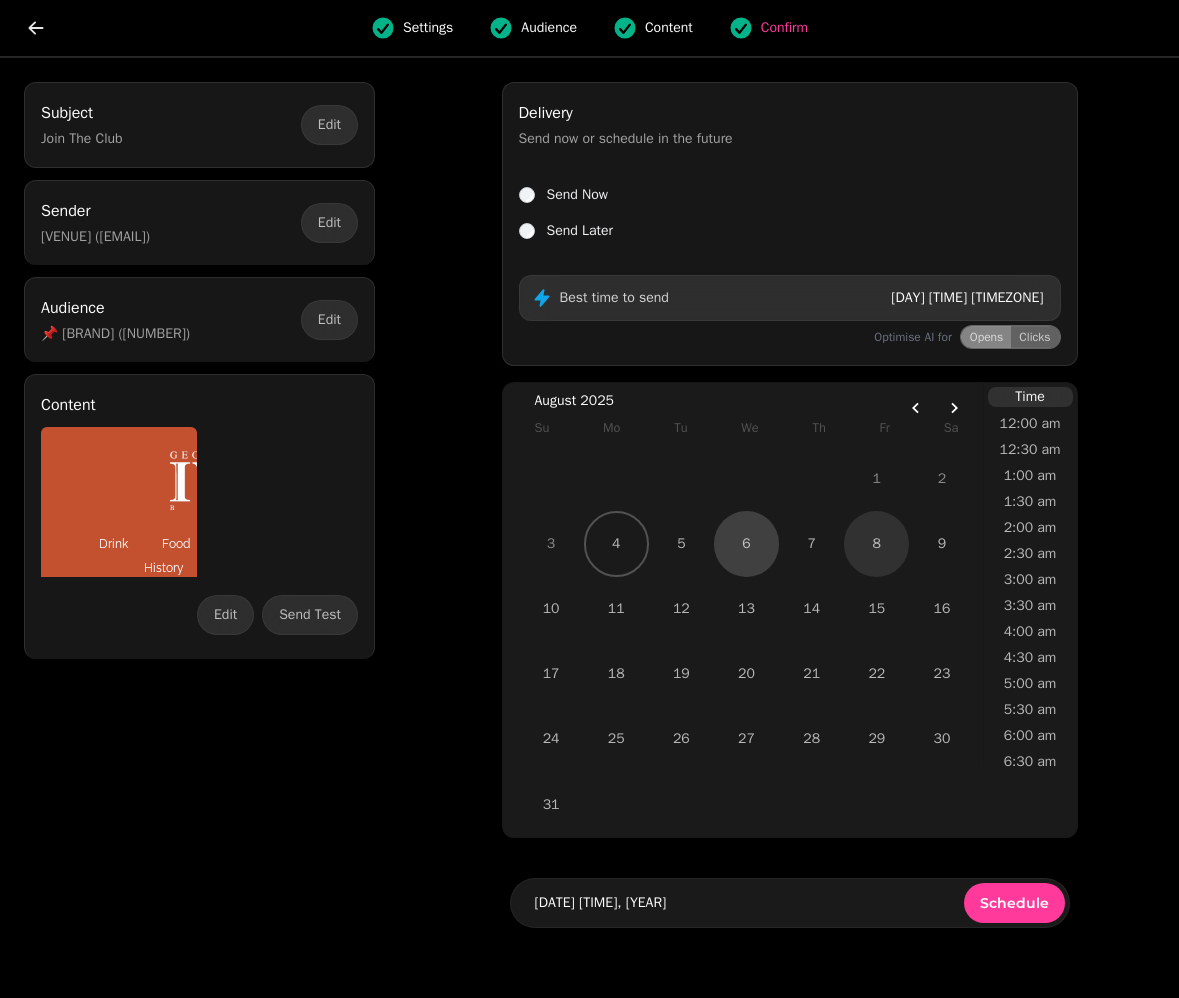 click on "8" at bounding box center [876, 543] 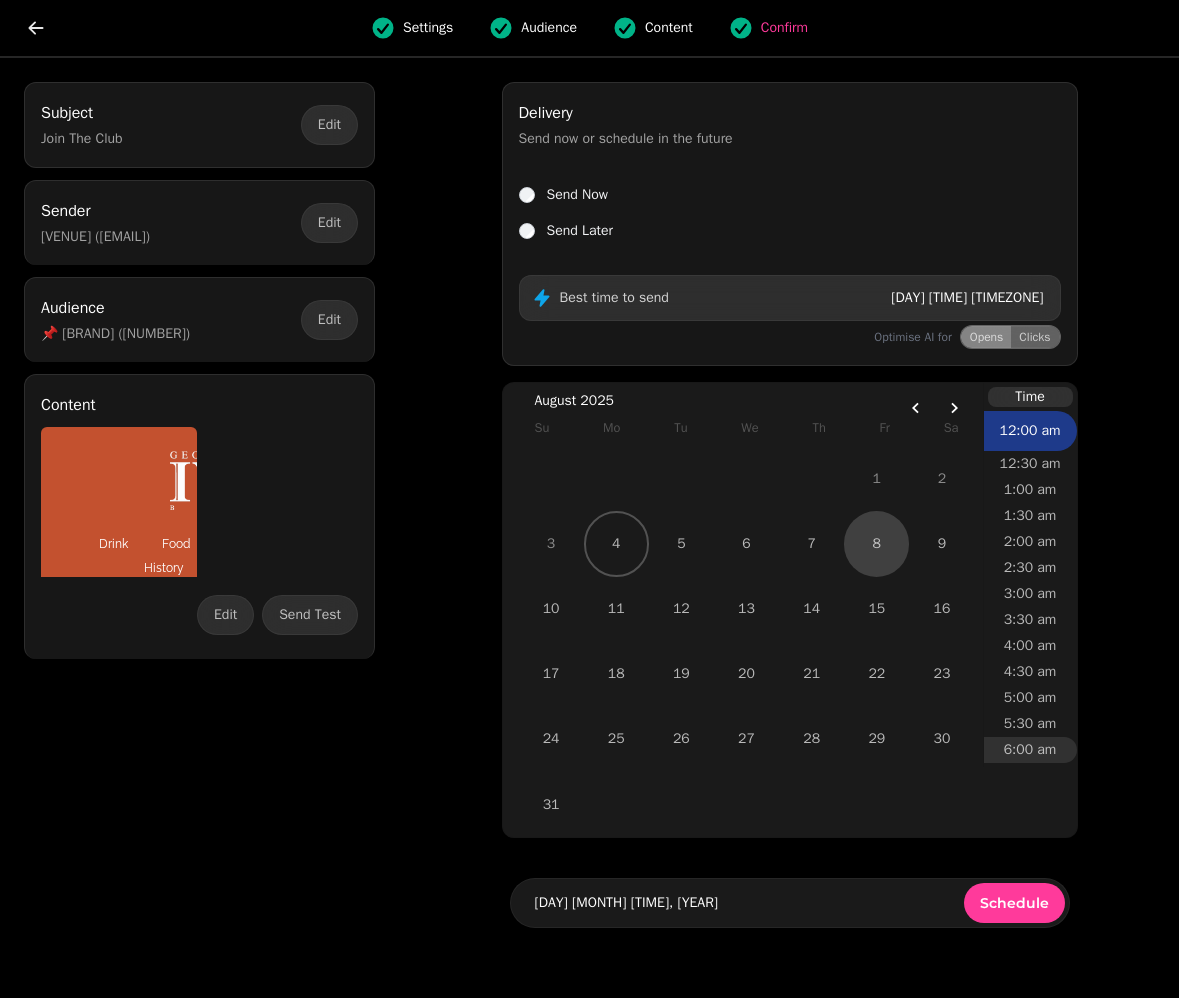 click on "6:00 am" at bounding box center [1030, 750] 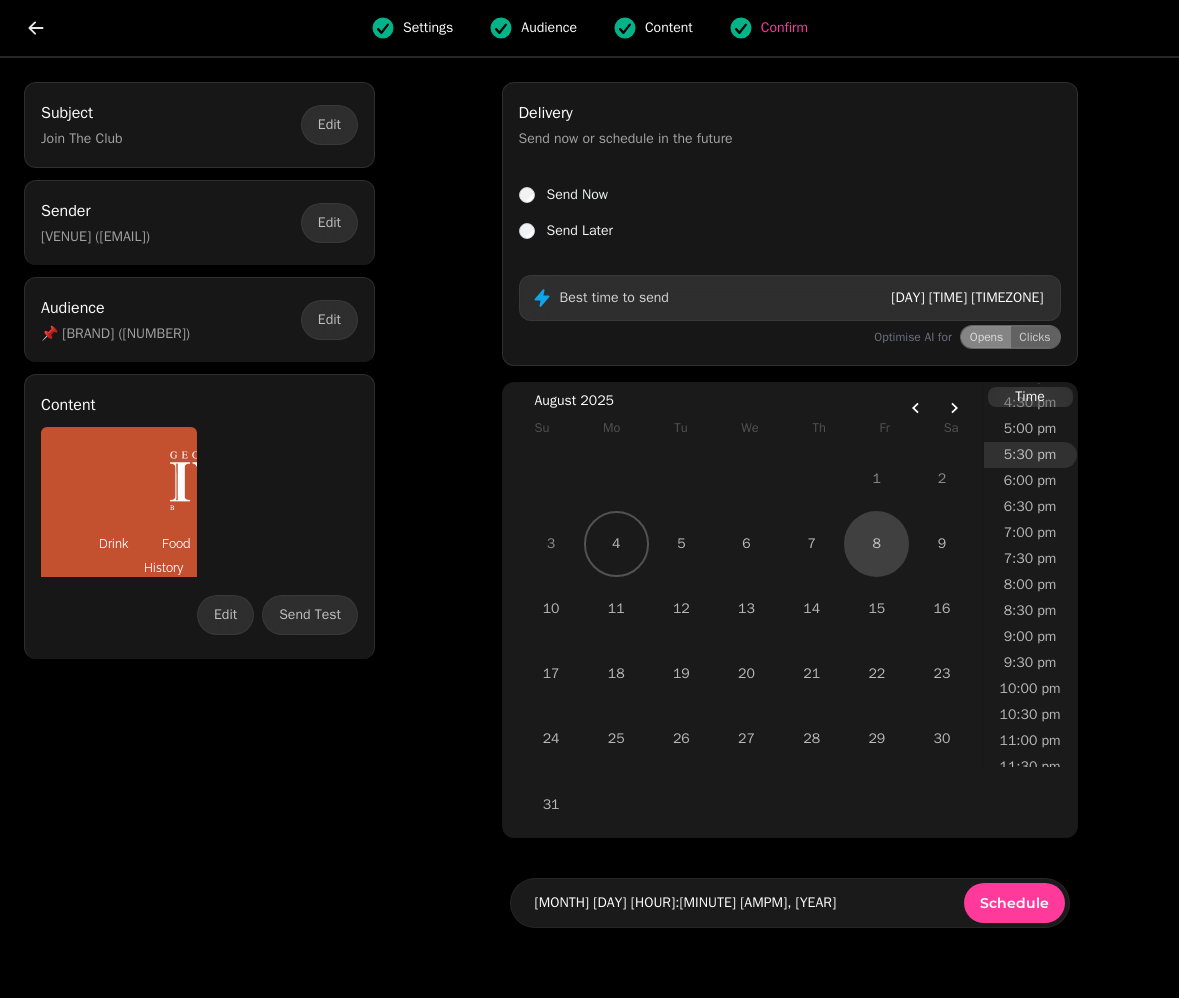 scroll, scrollTop: 881, scrollLeft: 0, axis: vertical 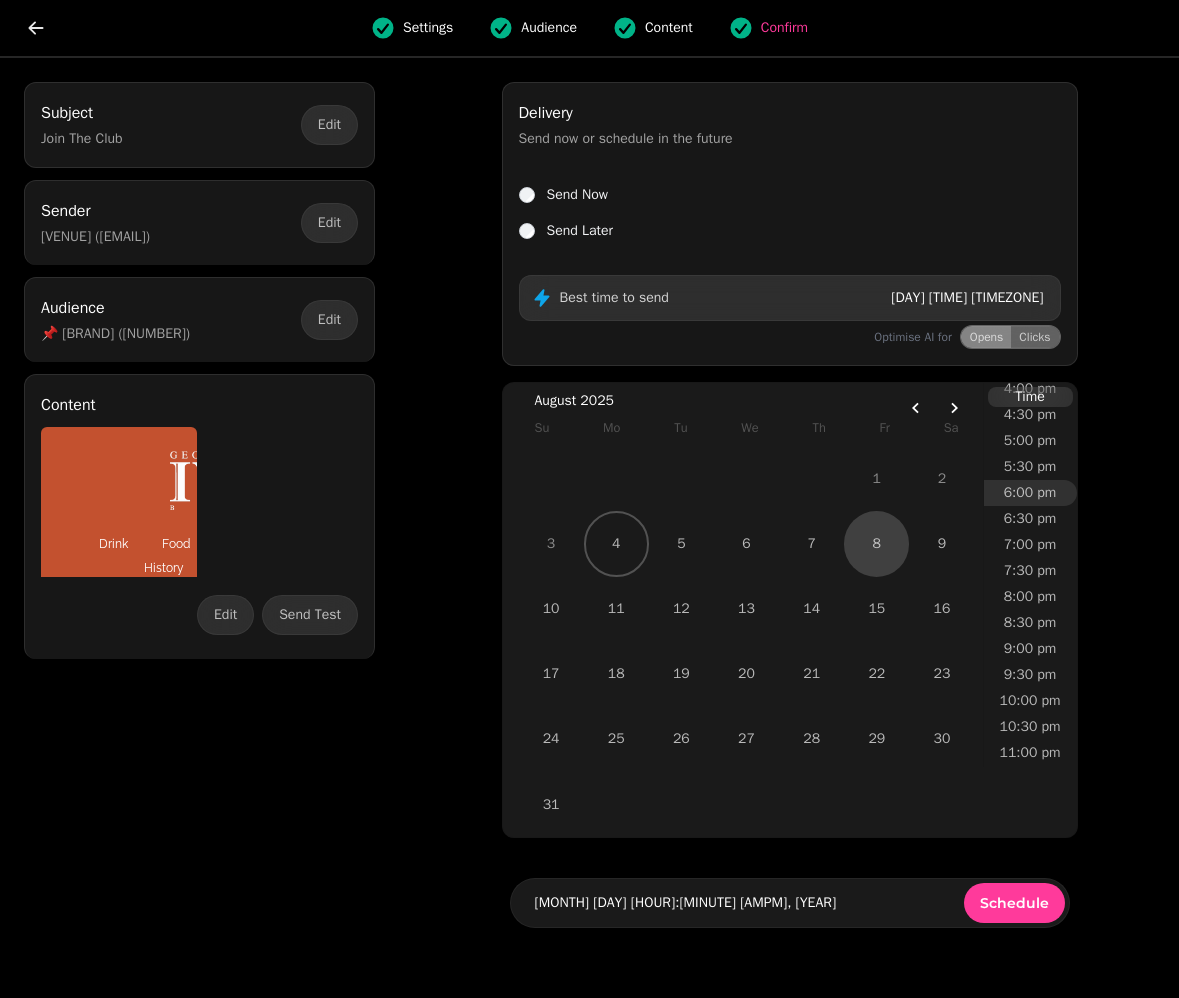 click on "6:00 pm" at bounding box center [1030, 493] 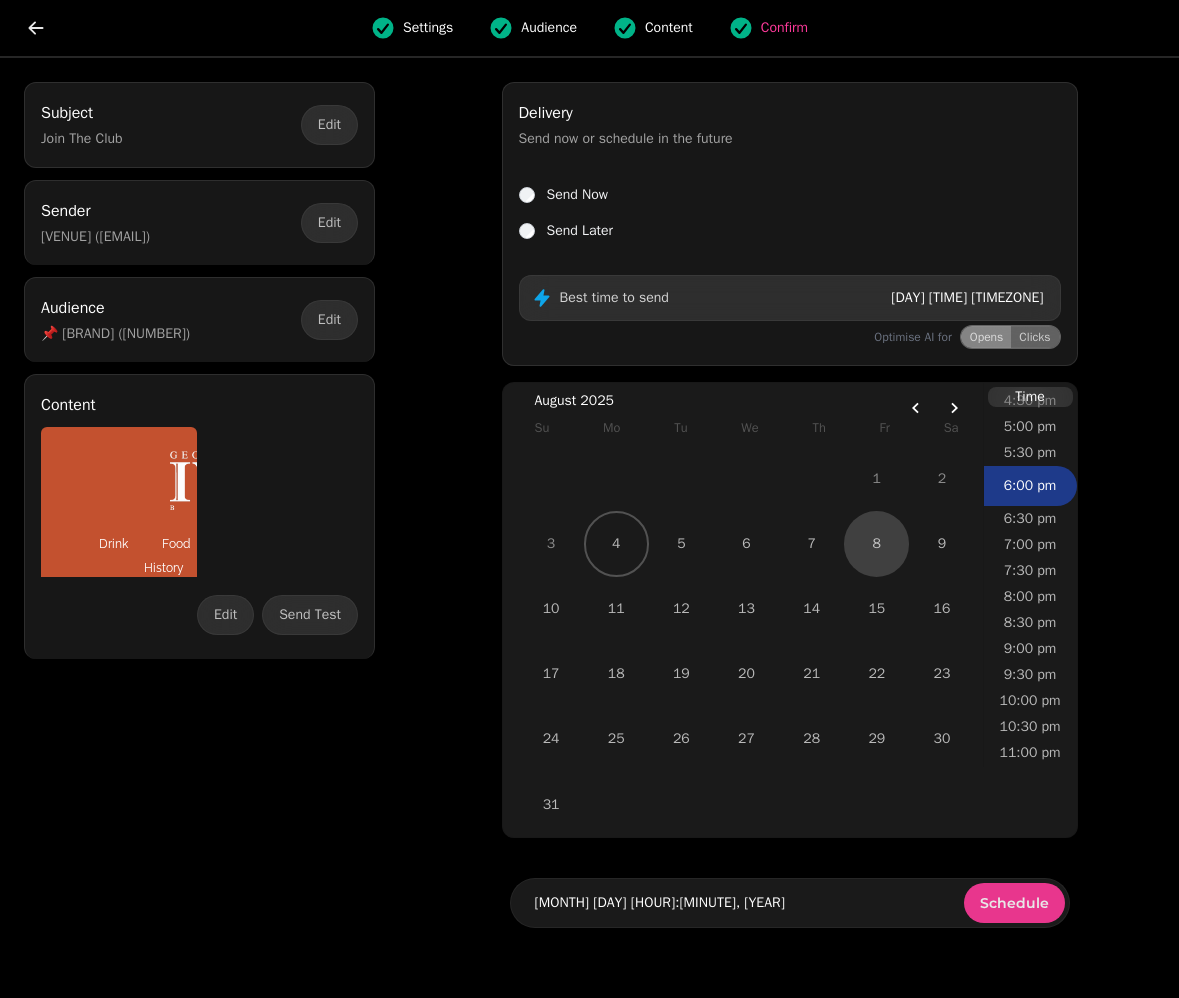 click on "Schedule" at bounding box center (1014, 903) 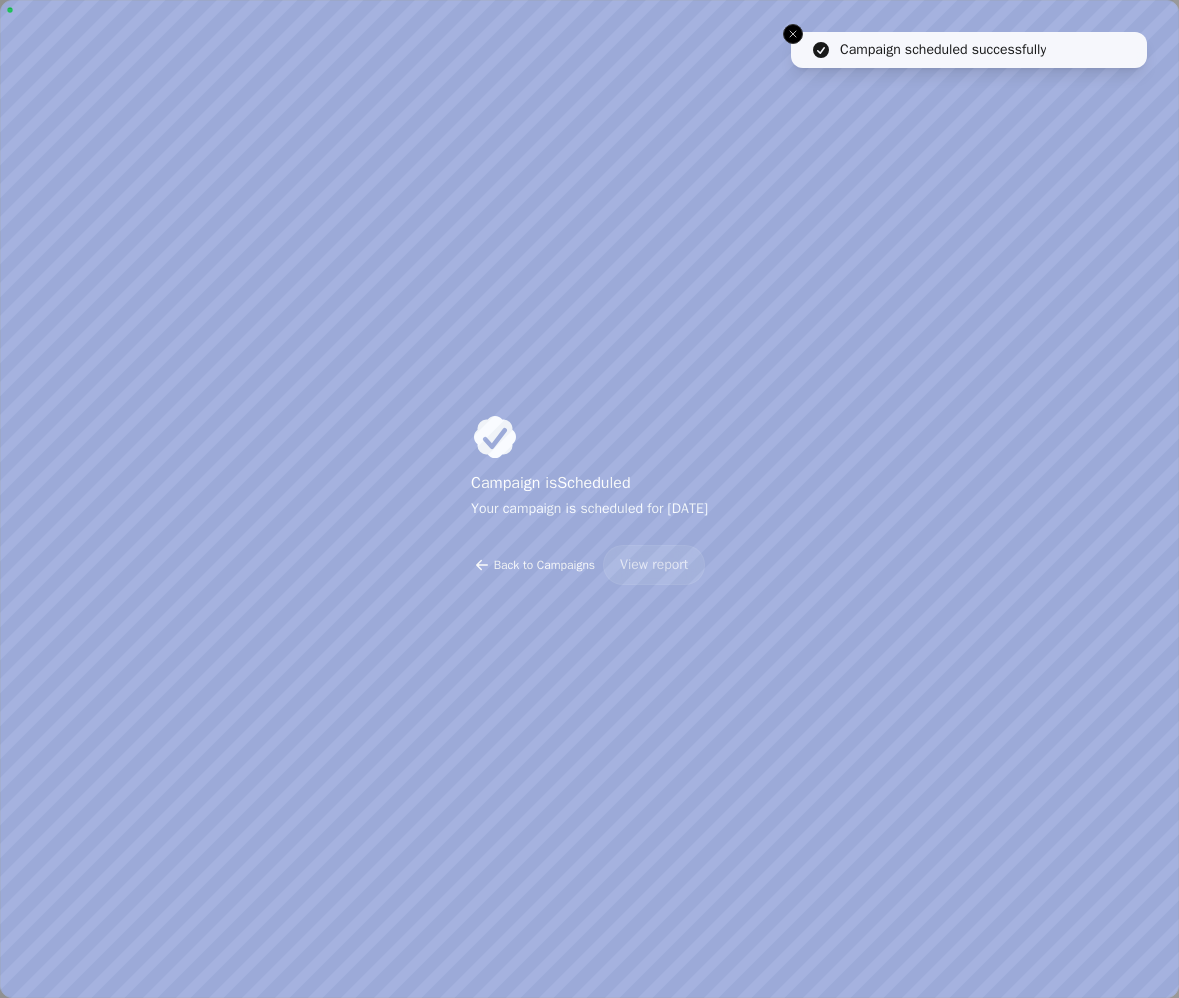 click on "Back to Campaigns" at bounding box center [544, 565] 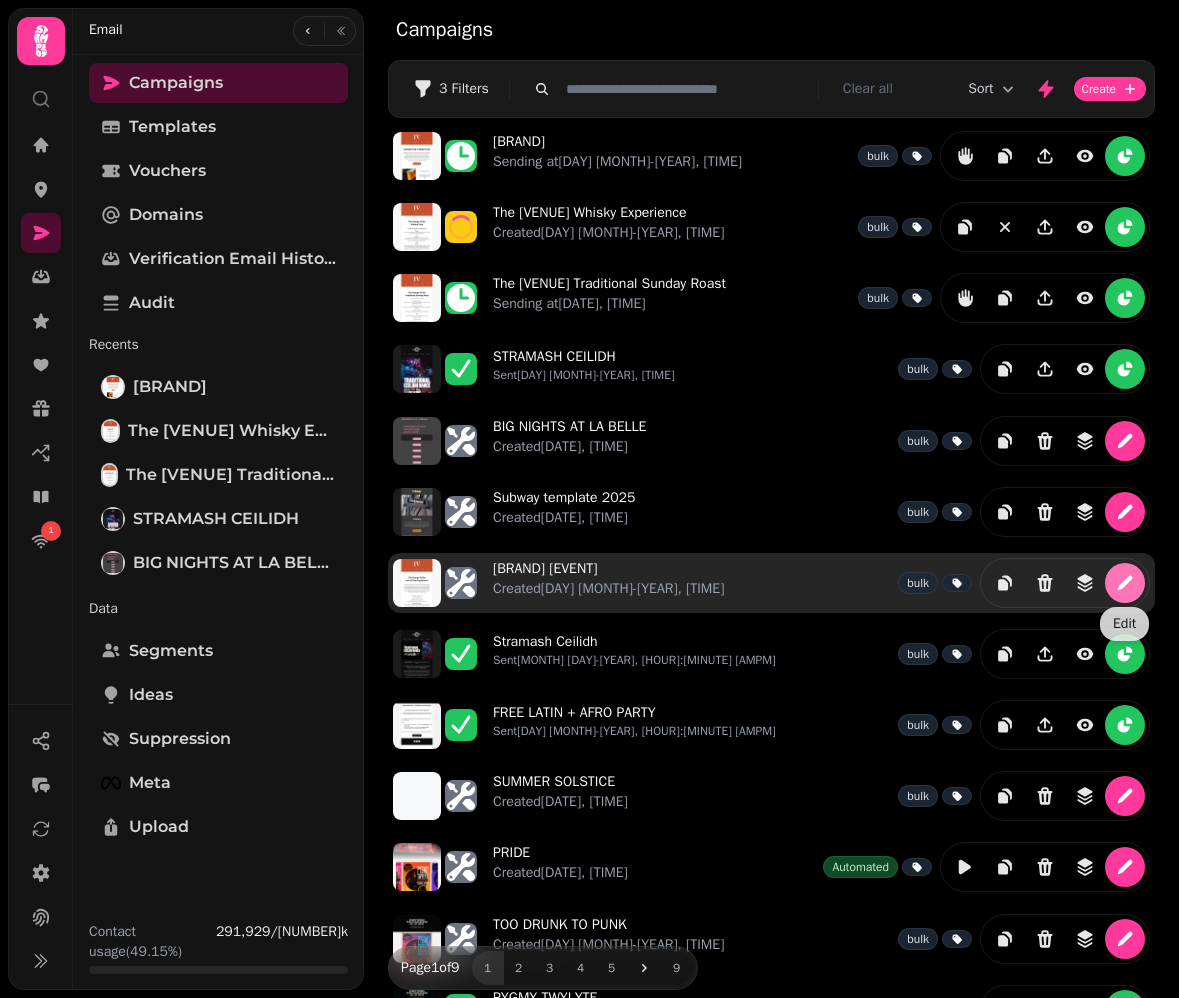 click 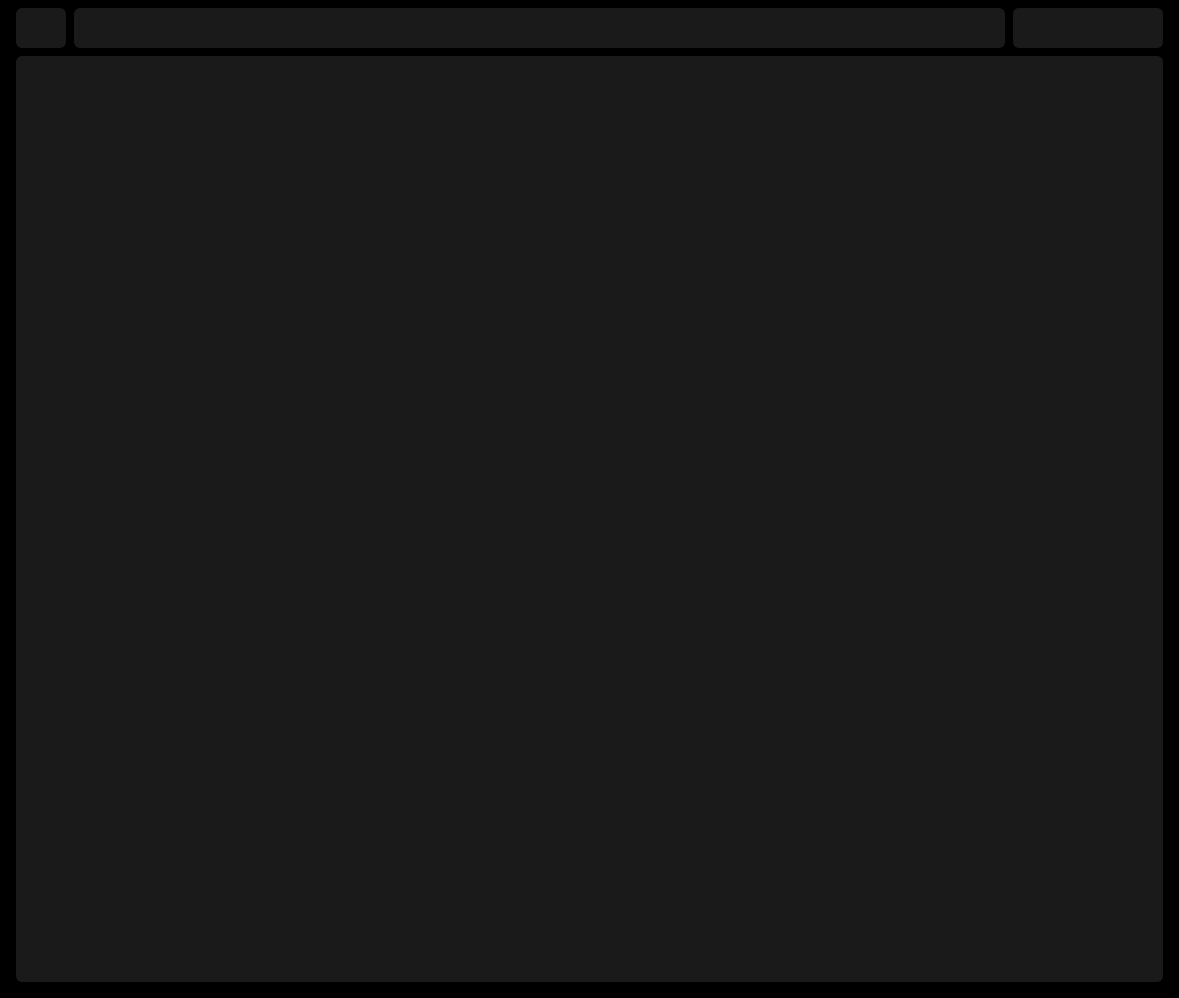 select on "**********" 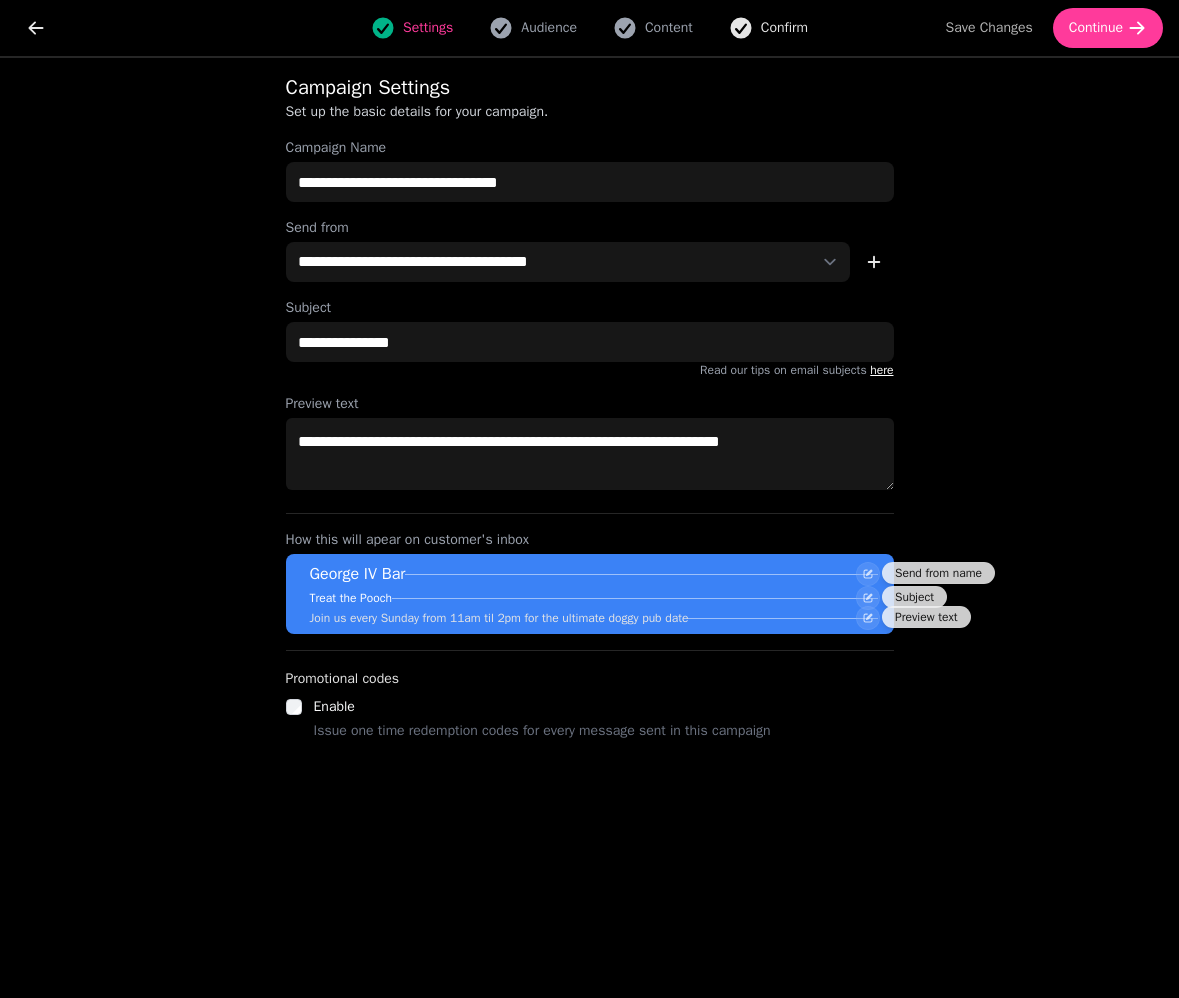 click on "Confirm" at bounding box center (784, 28) 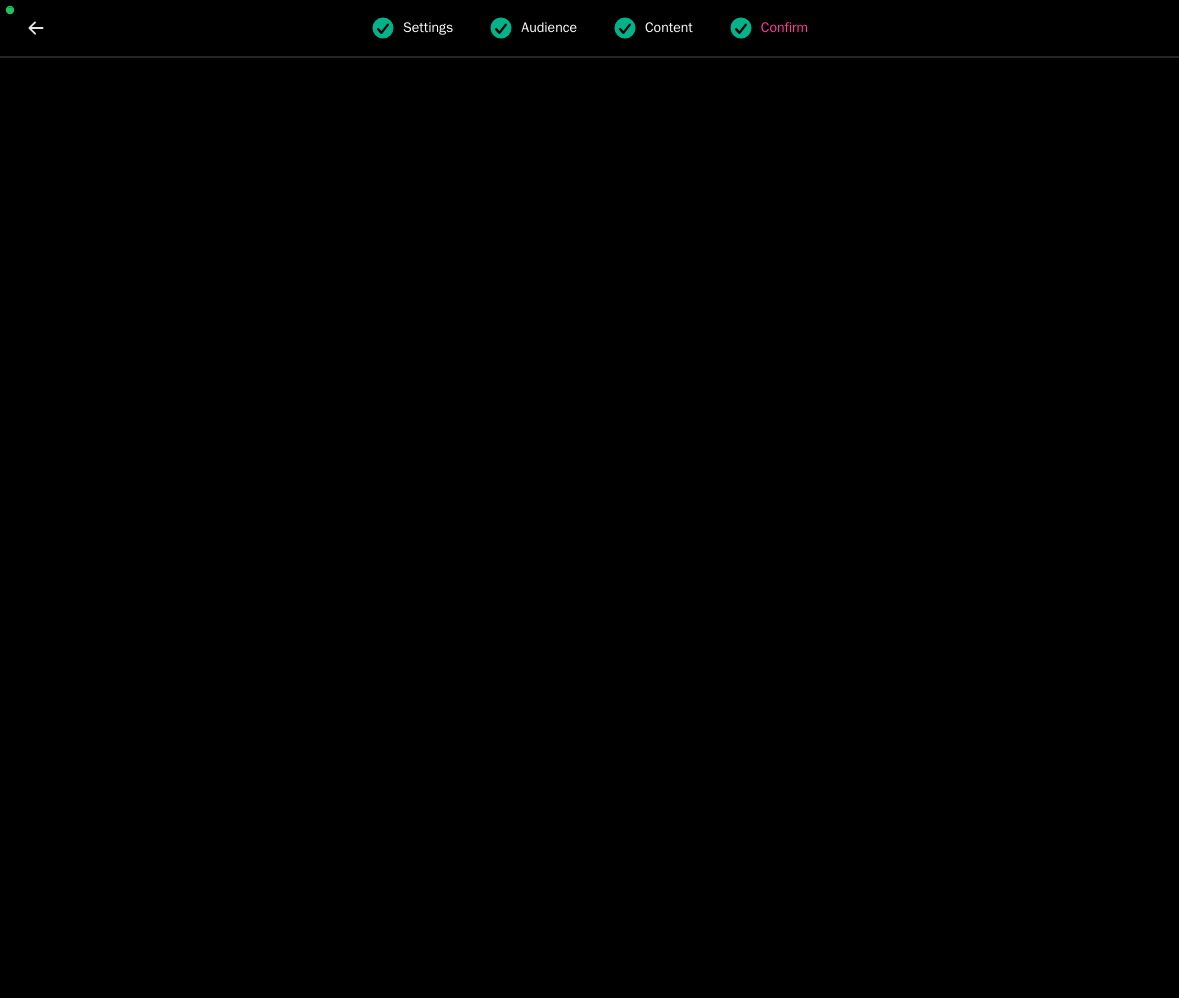 scroll, scrollTop: 0, scrollLeft: 0, axis: both 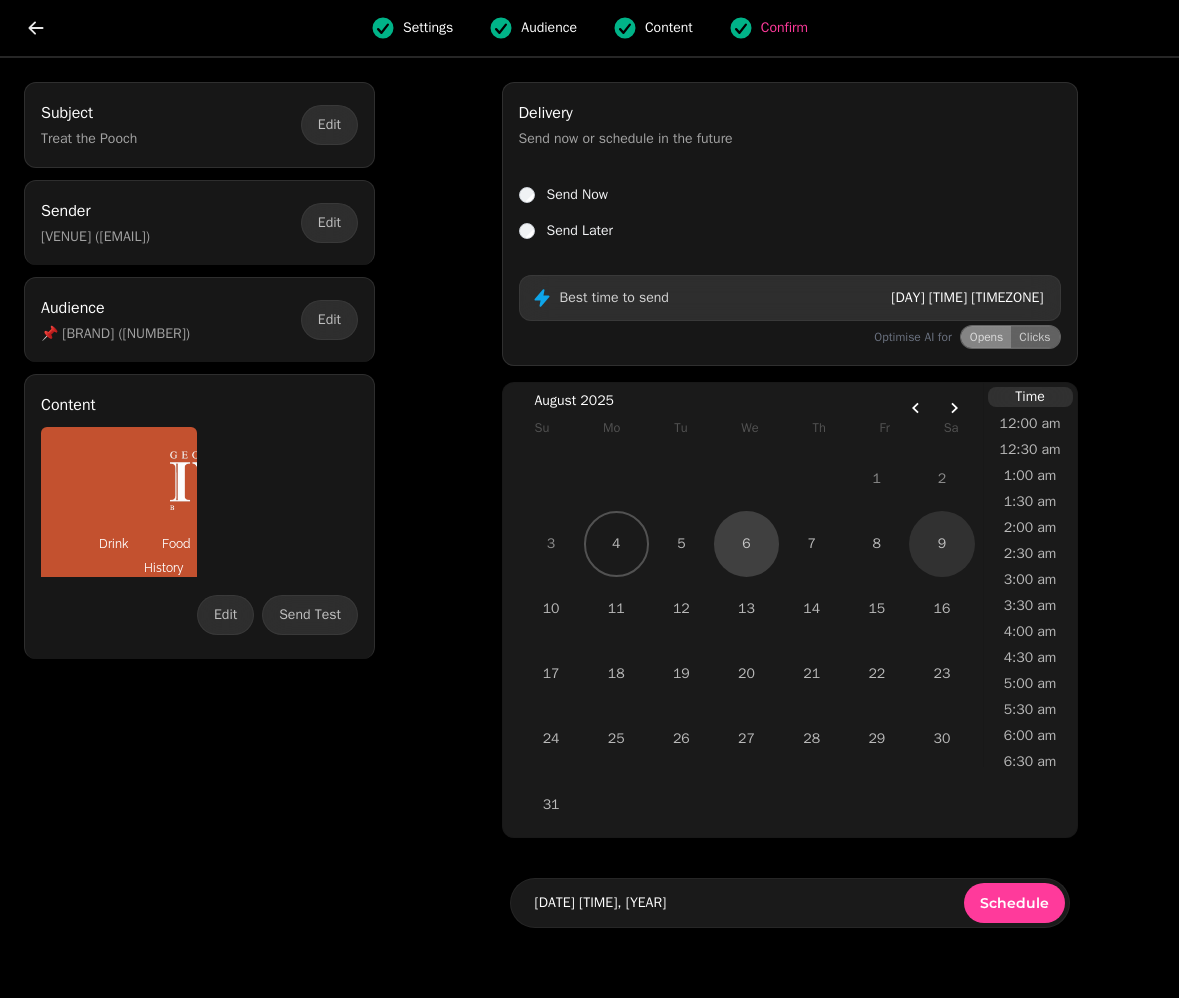click on "9" at bounding box center [941, 543] 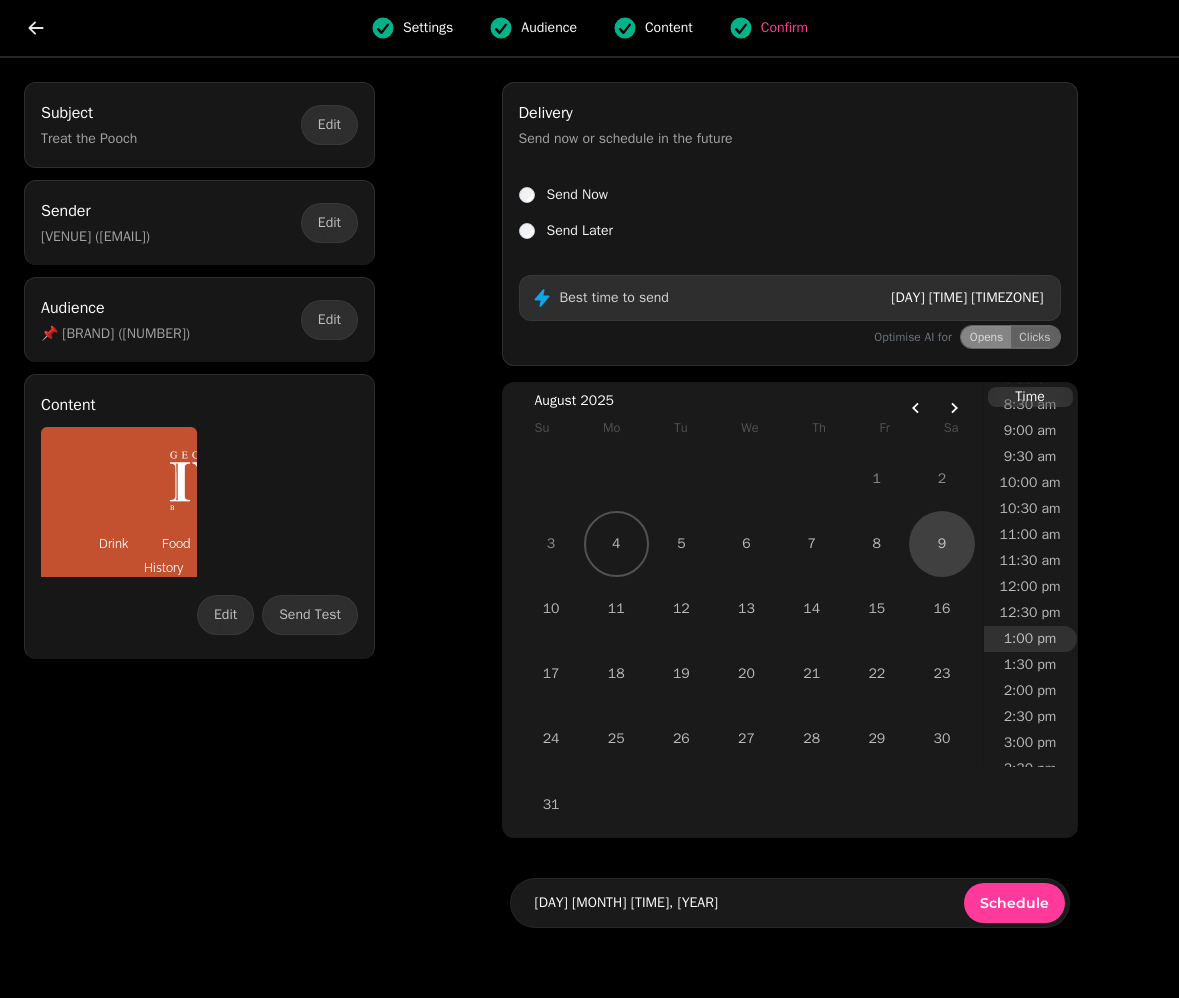 scroll, scrollTop: 498, scrollLeft: 0, axis: vertical 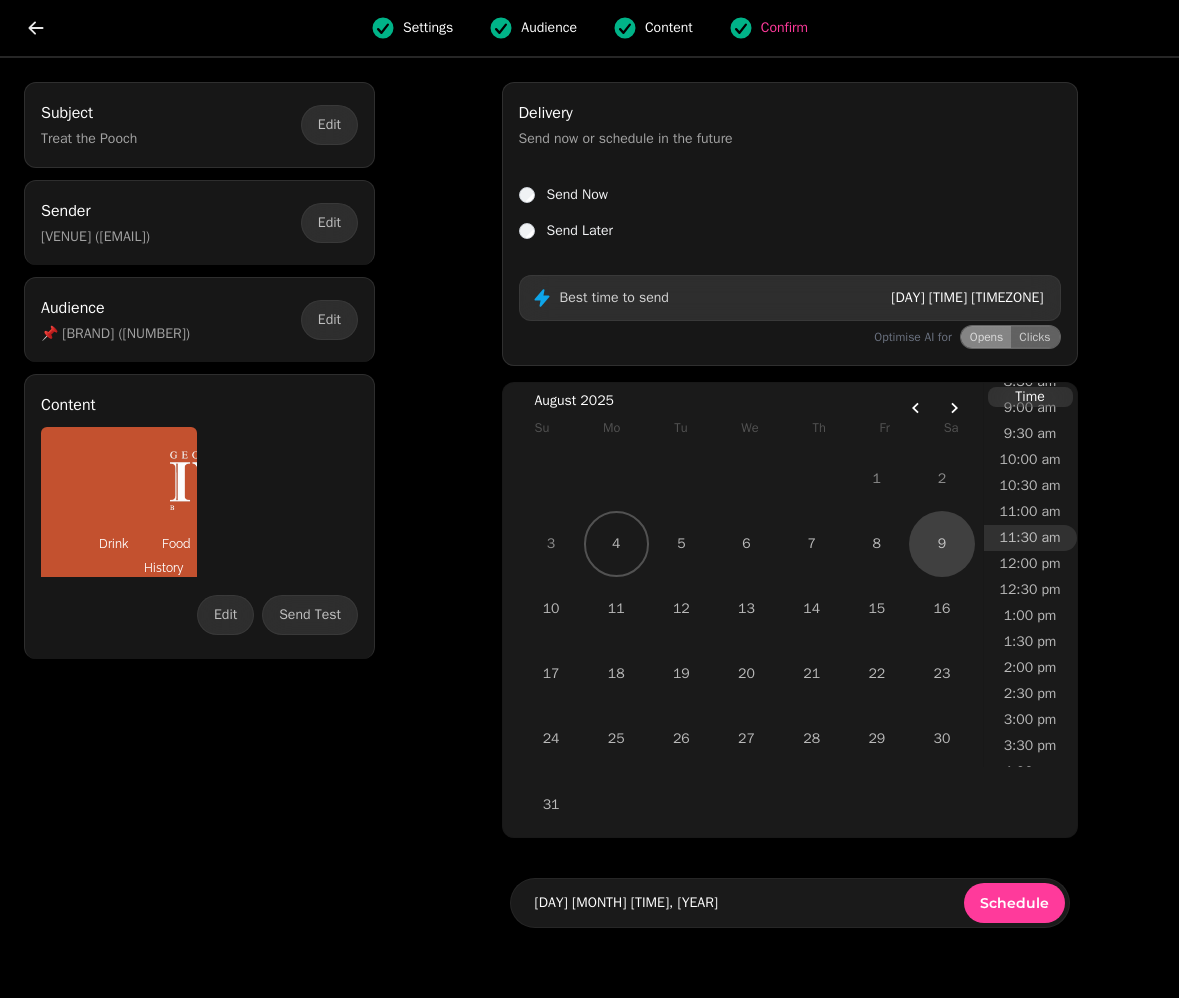 click on "11:30 am" at bounding box center (1030, 538) 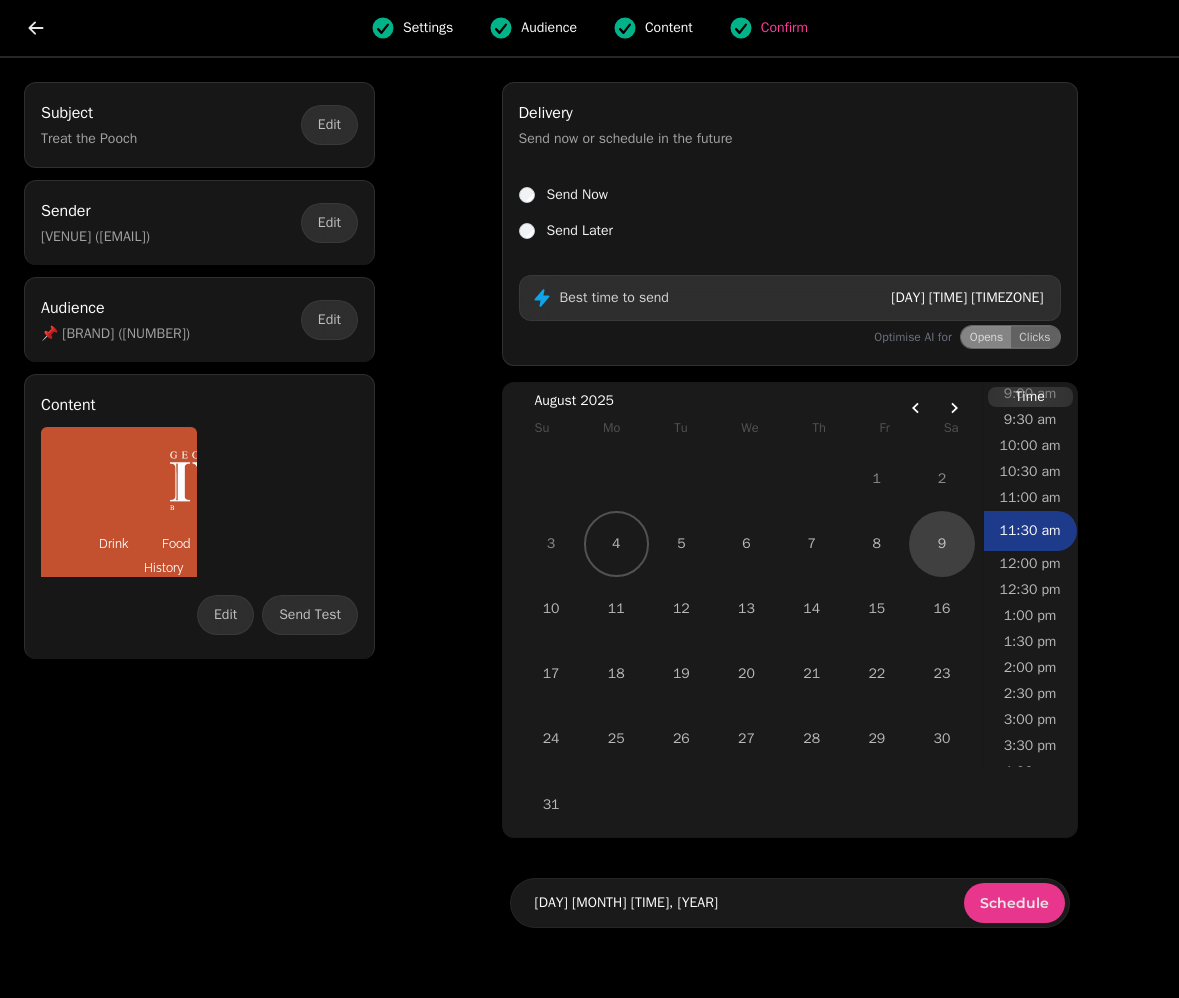 click on "Schedule" at bounding box center [1014, 903] 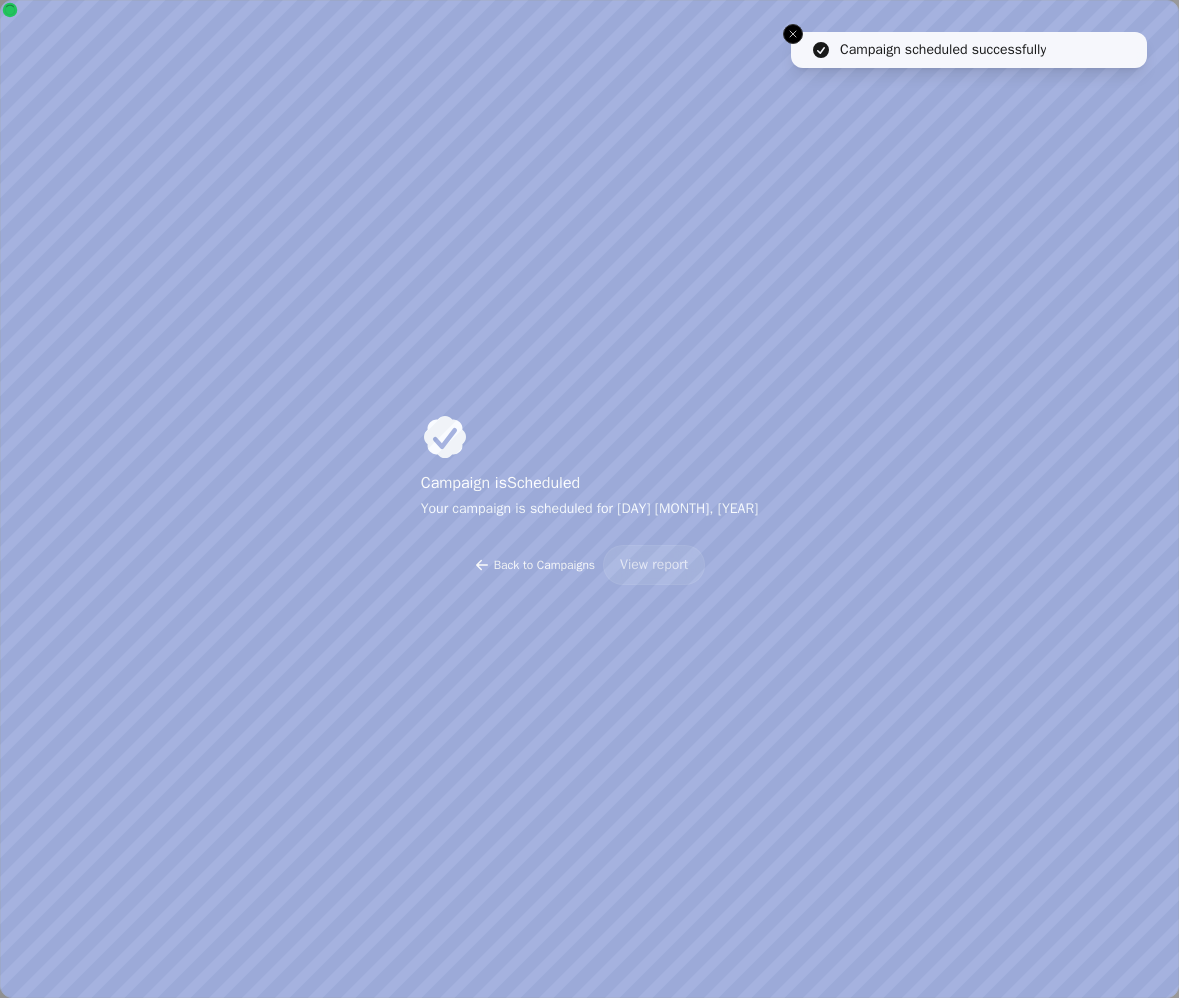 click on "Back to Campaigns" at bounding box center (544, 565) 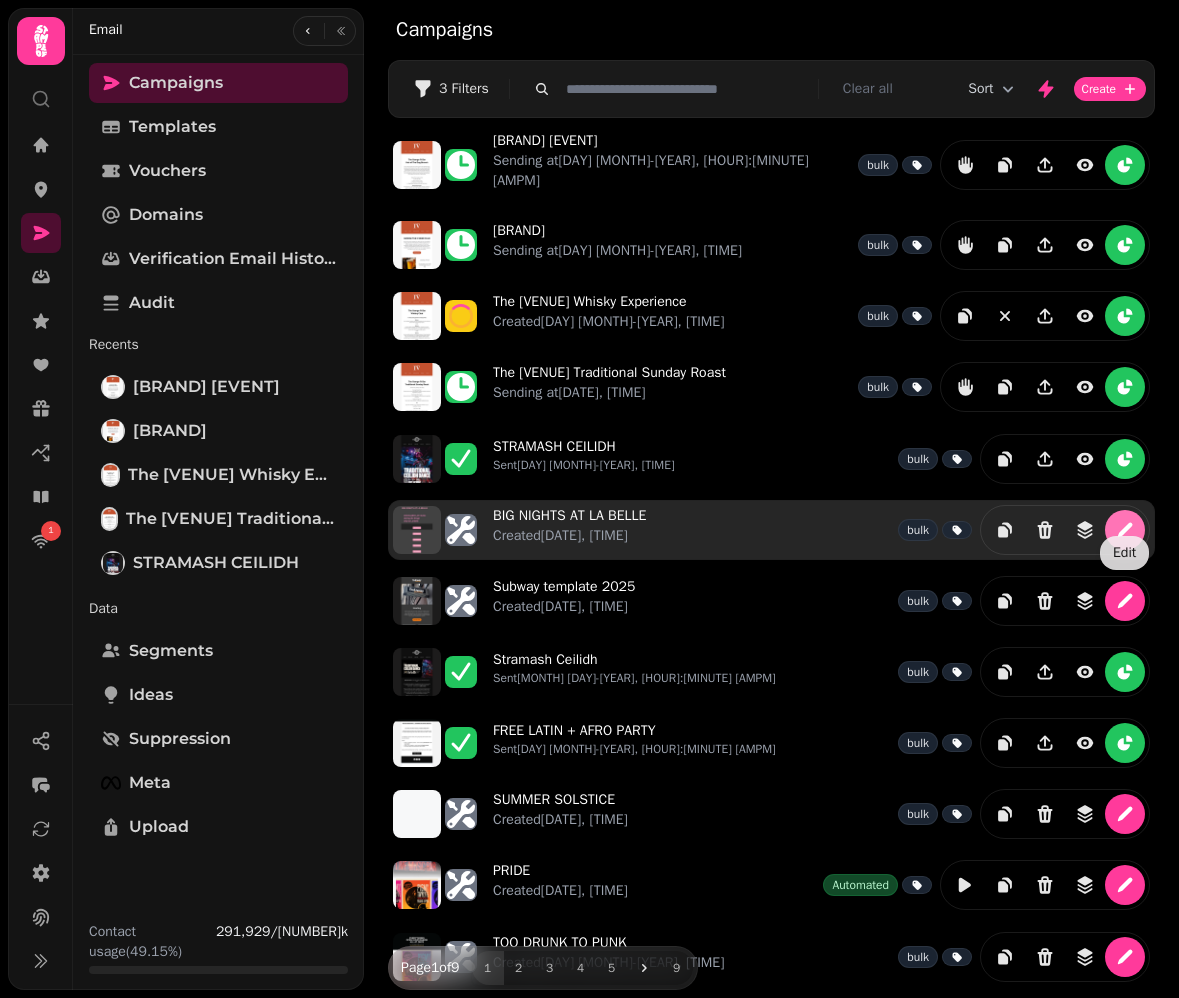 click 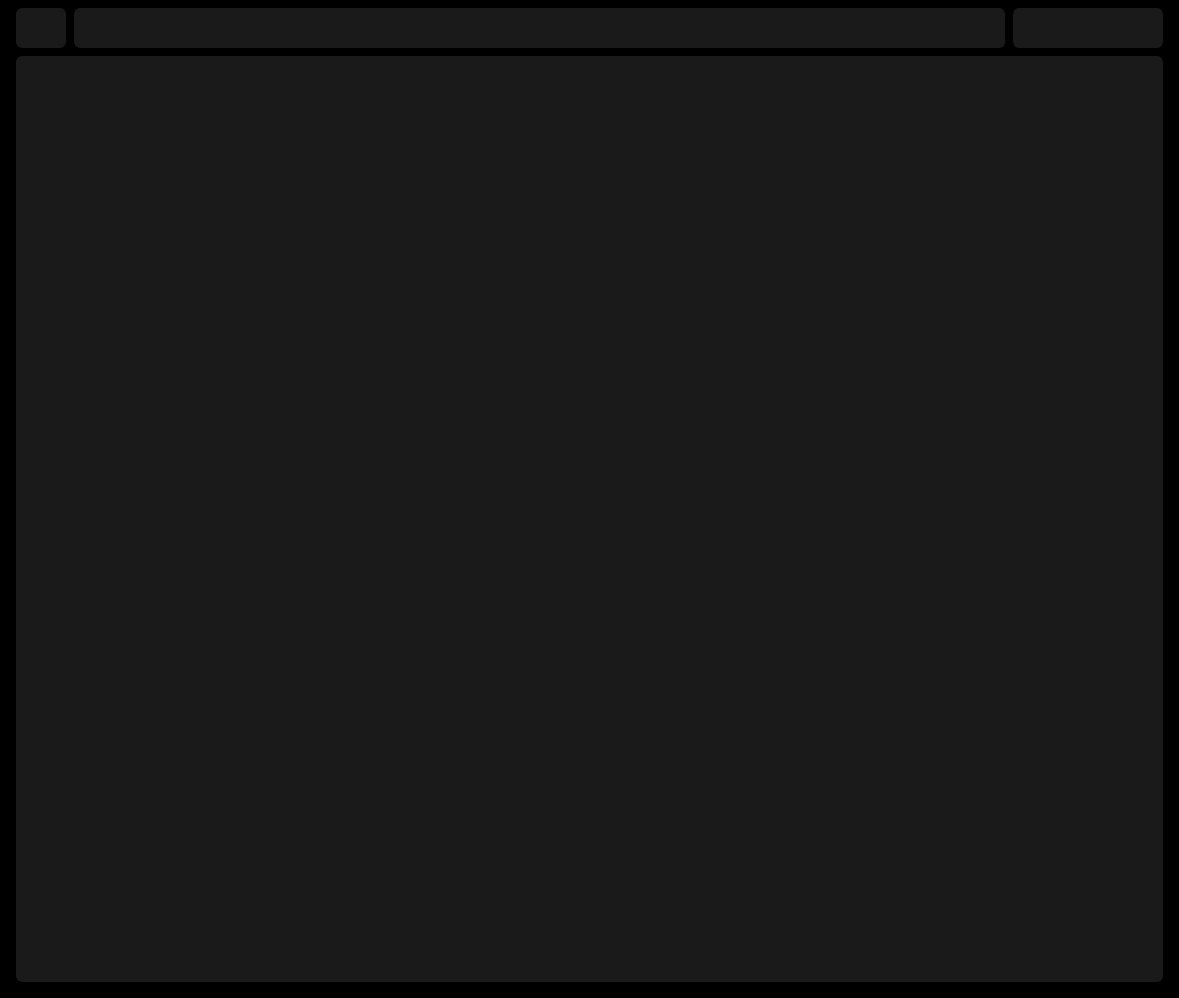 select on "**********" 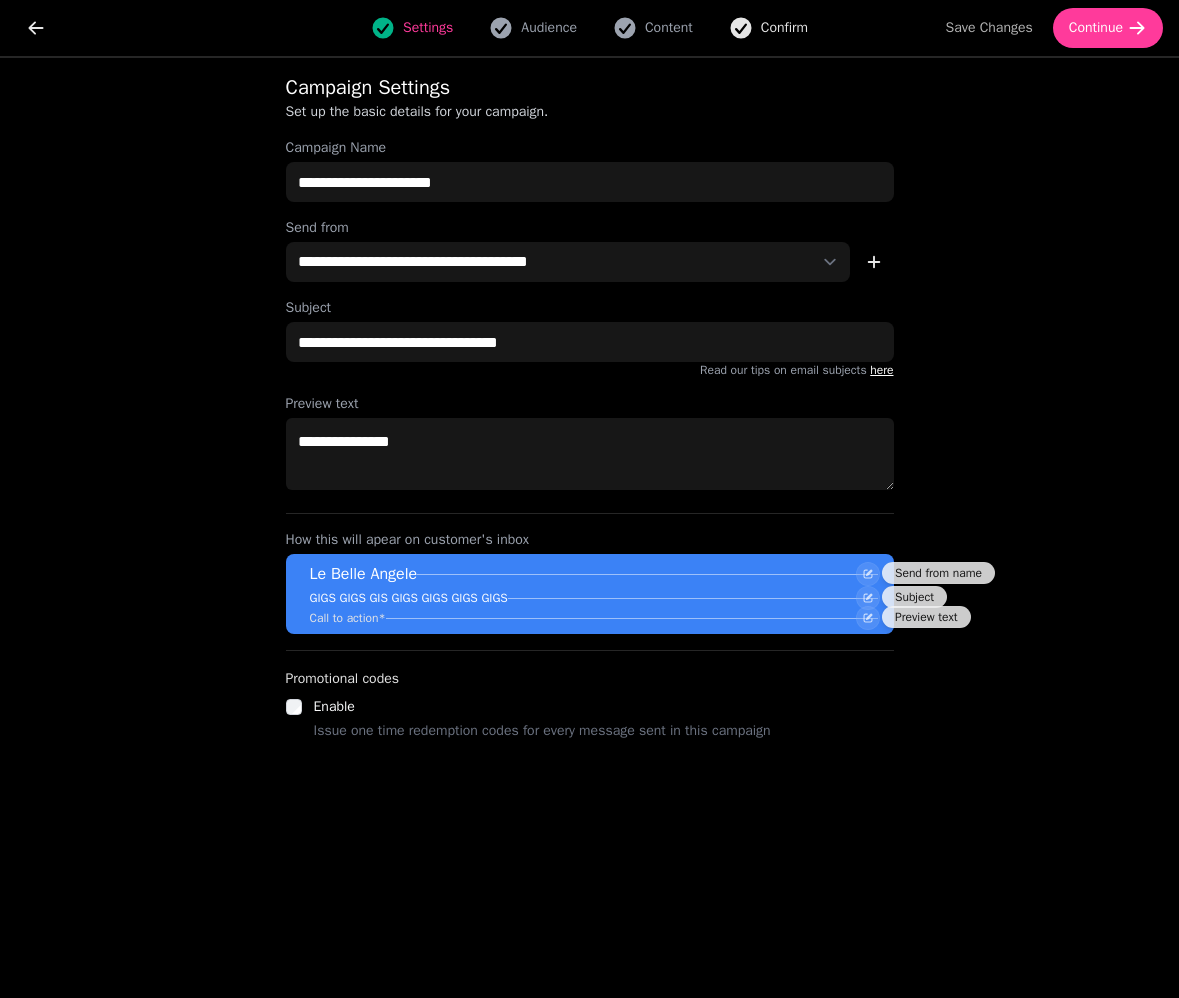 click on "Confirm" at bounding box center [784, 28] 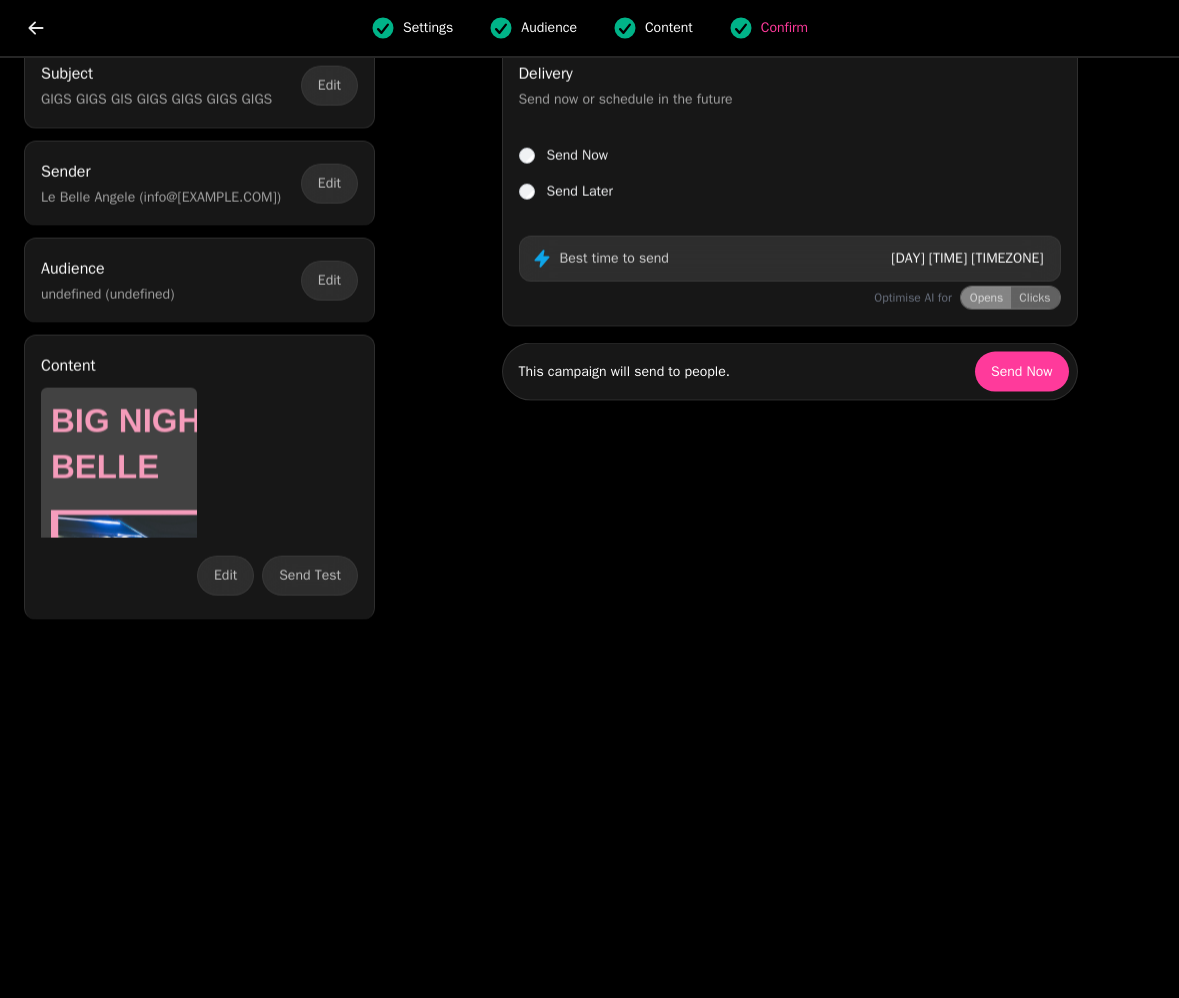 scroll, scrollTop: 0, scrollLeft: 0, axis: both 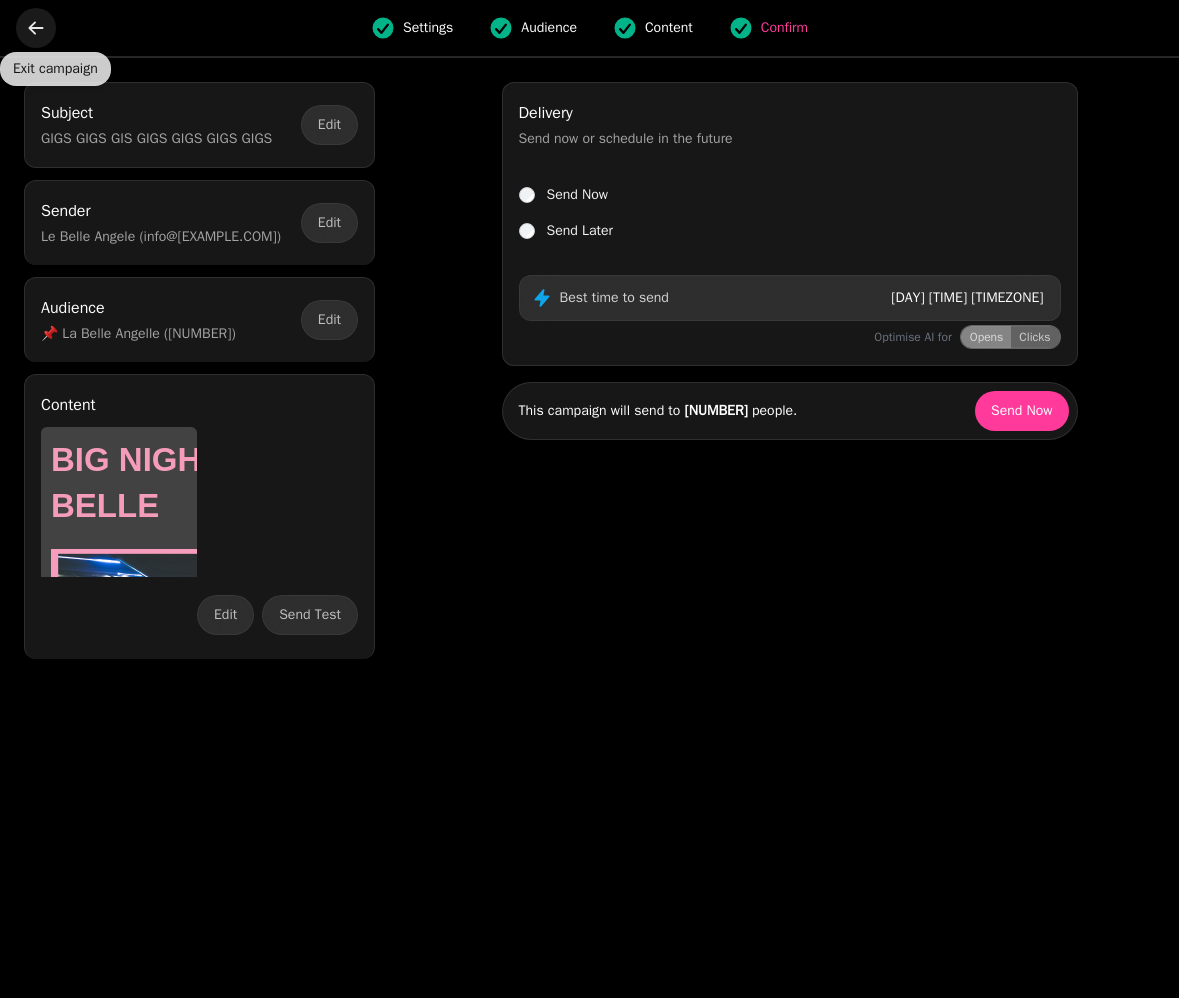 click 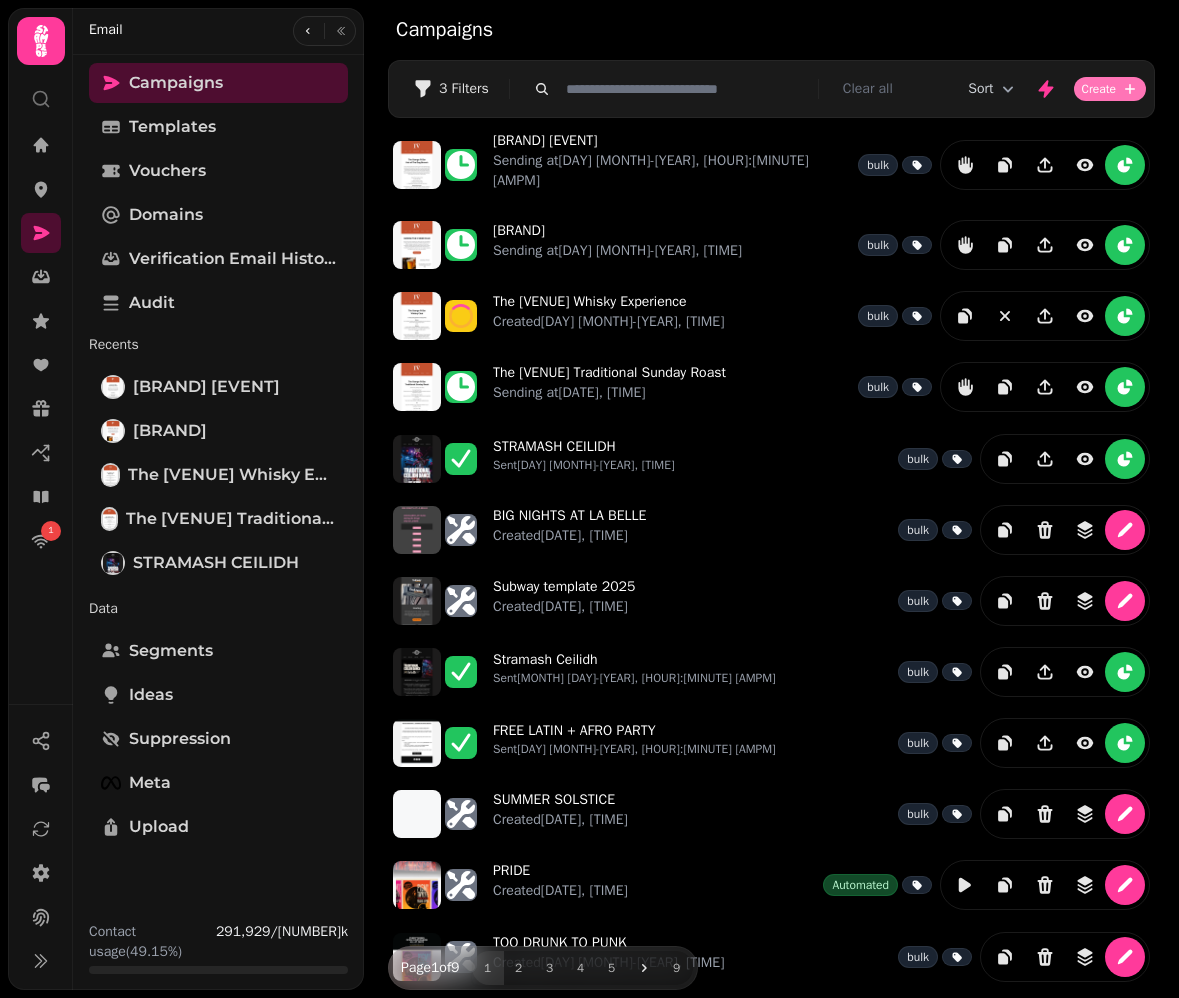 click on "Create" at bounding box center [1099, 89] 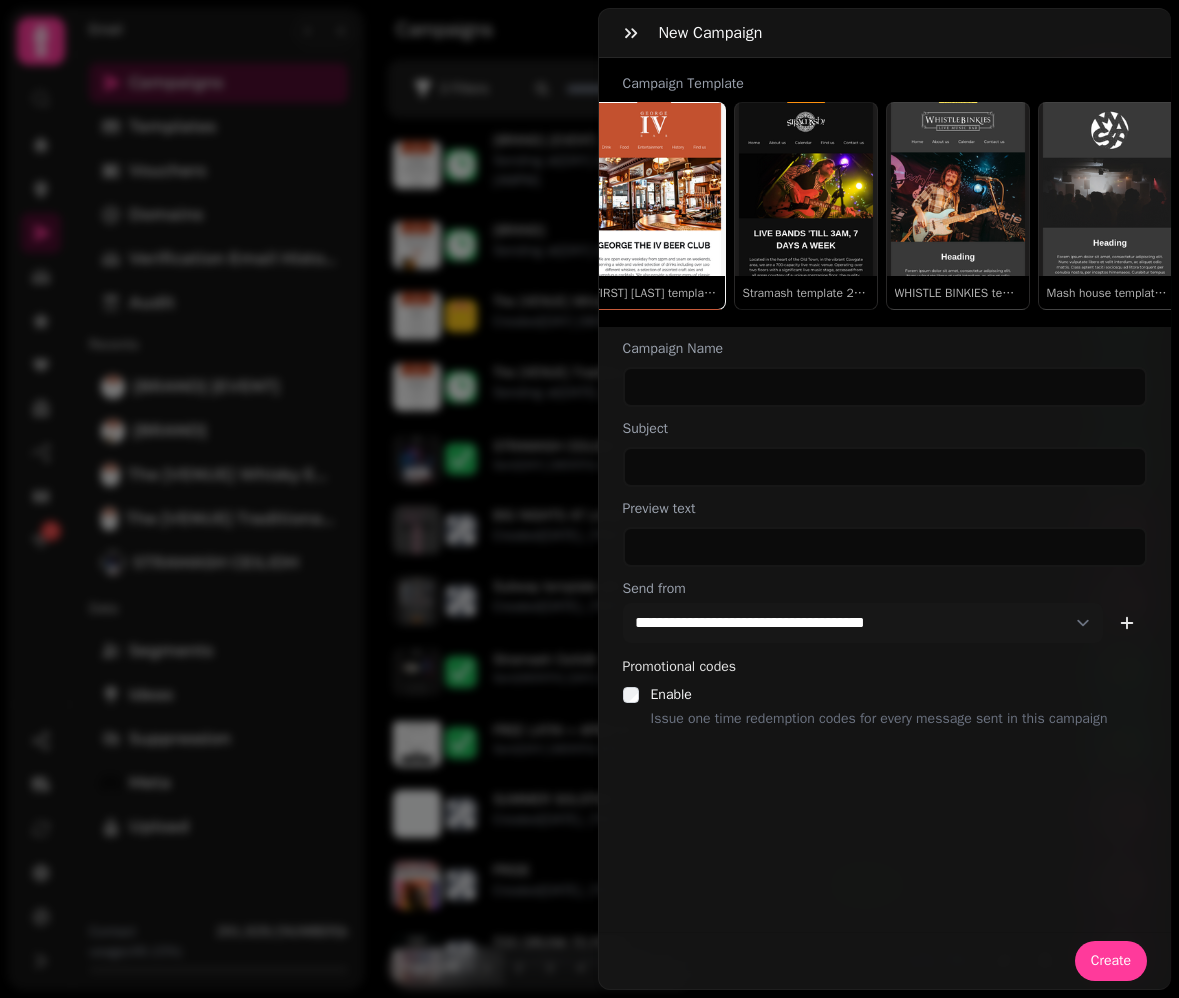 scroll, scrollTop: 0, scrollLeft: 485, axis: horizontal 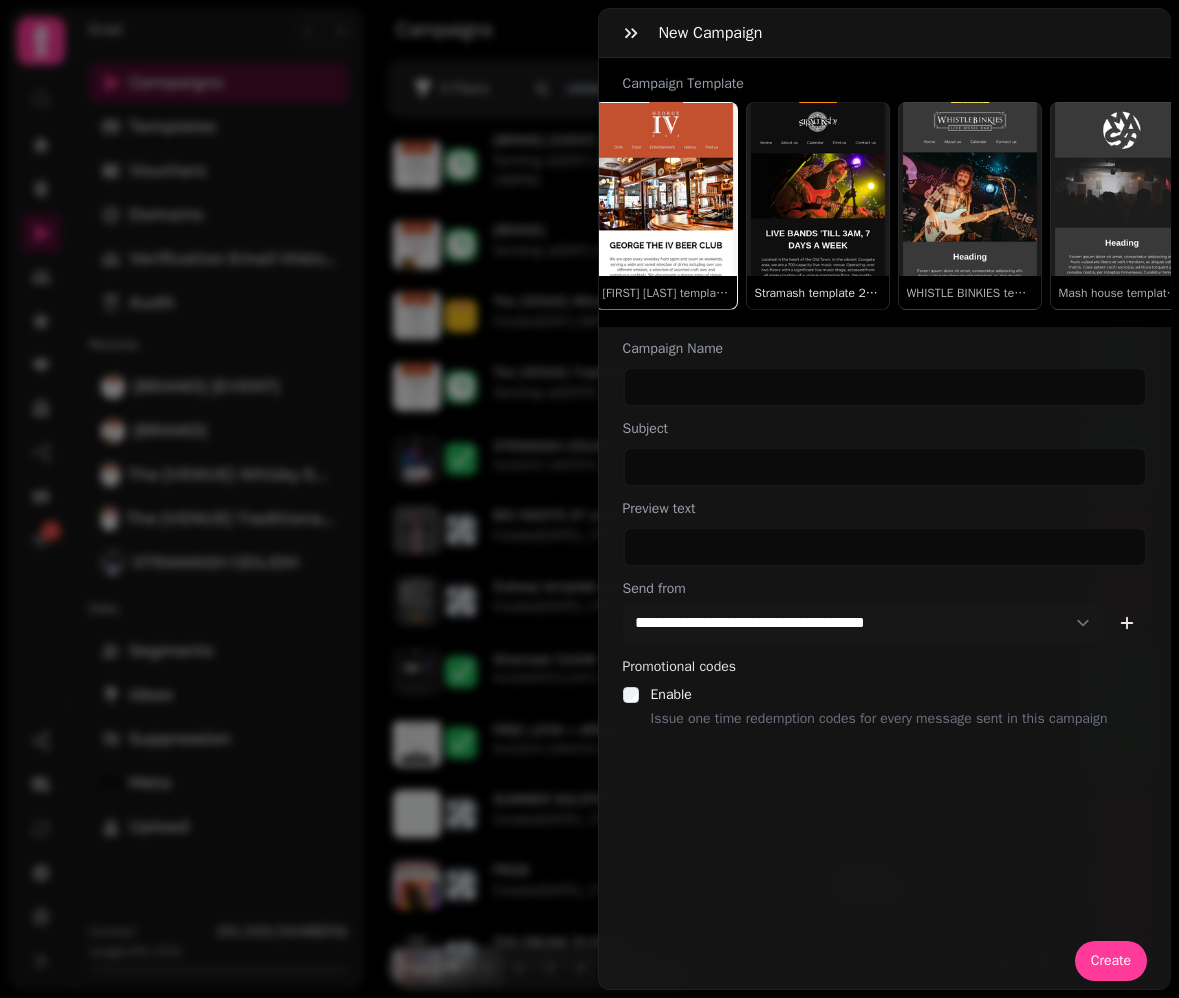 click on "Stramash template 2025" at bounding box center [818, 206] 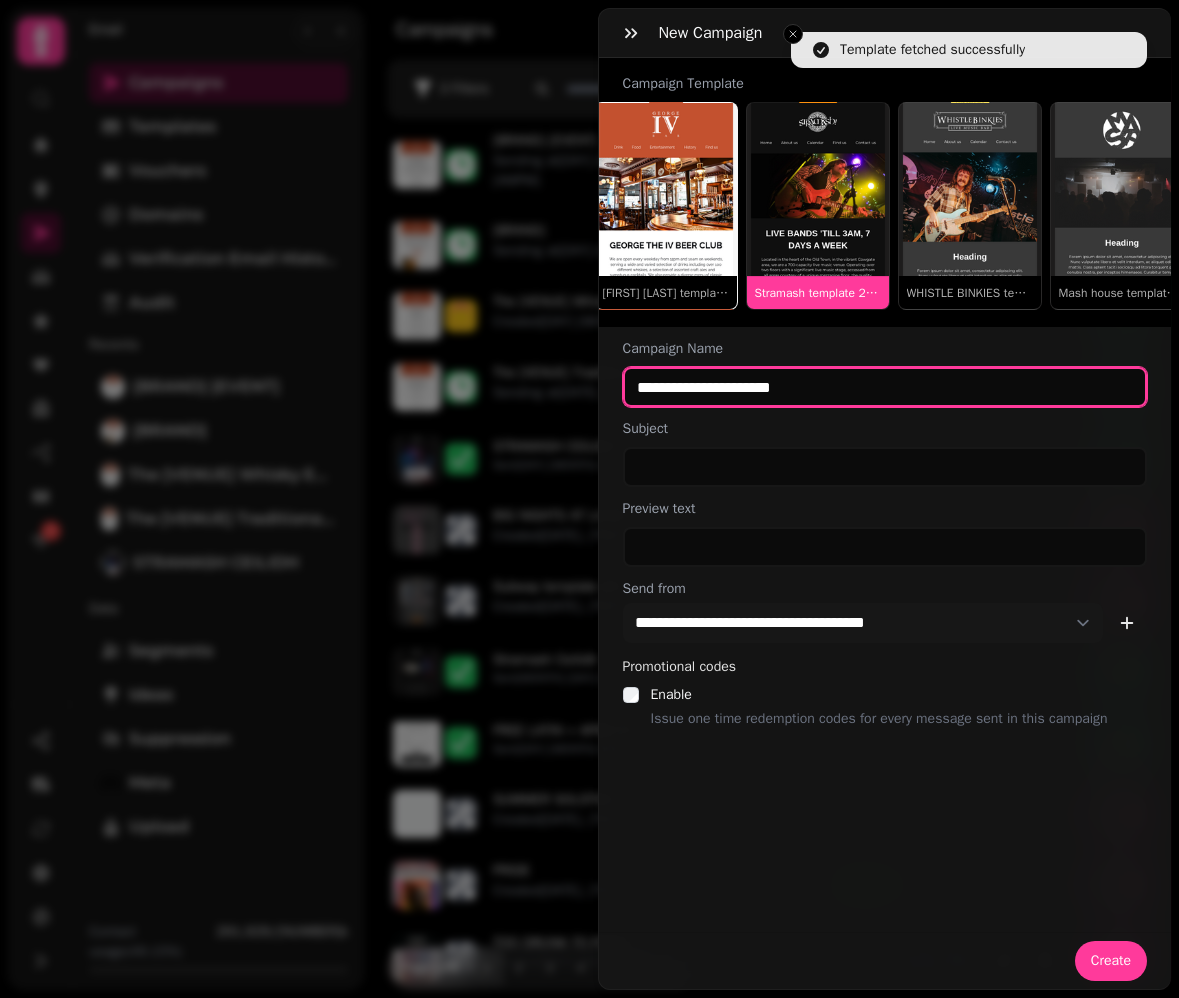 drag, startPoint x: 856, startPoint y: 392, endPoint x: 606, endPoint y: 361, distance: 251.91467 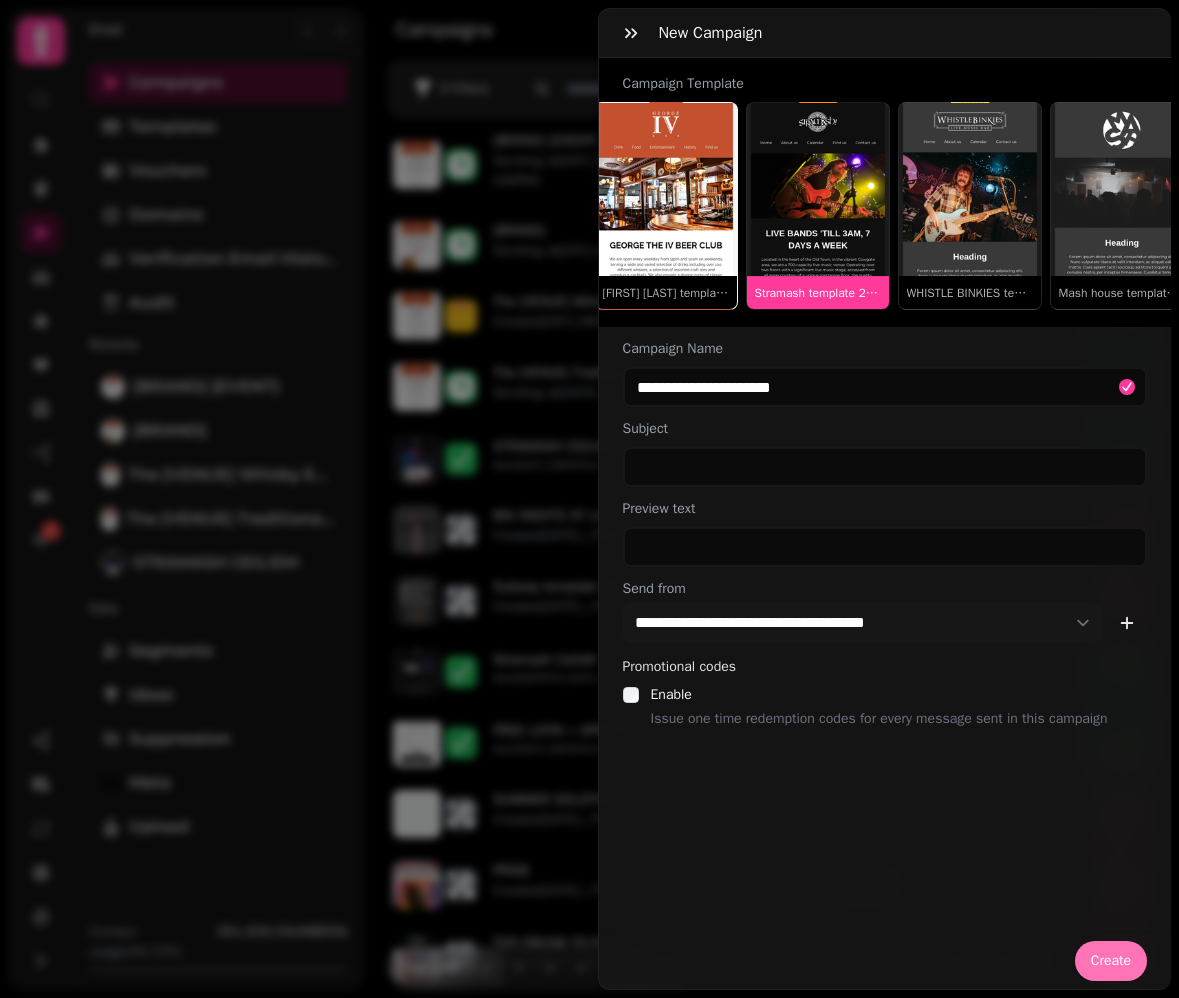 click on "Create" at bounding box center (1111, 961) 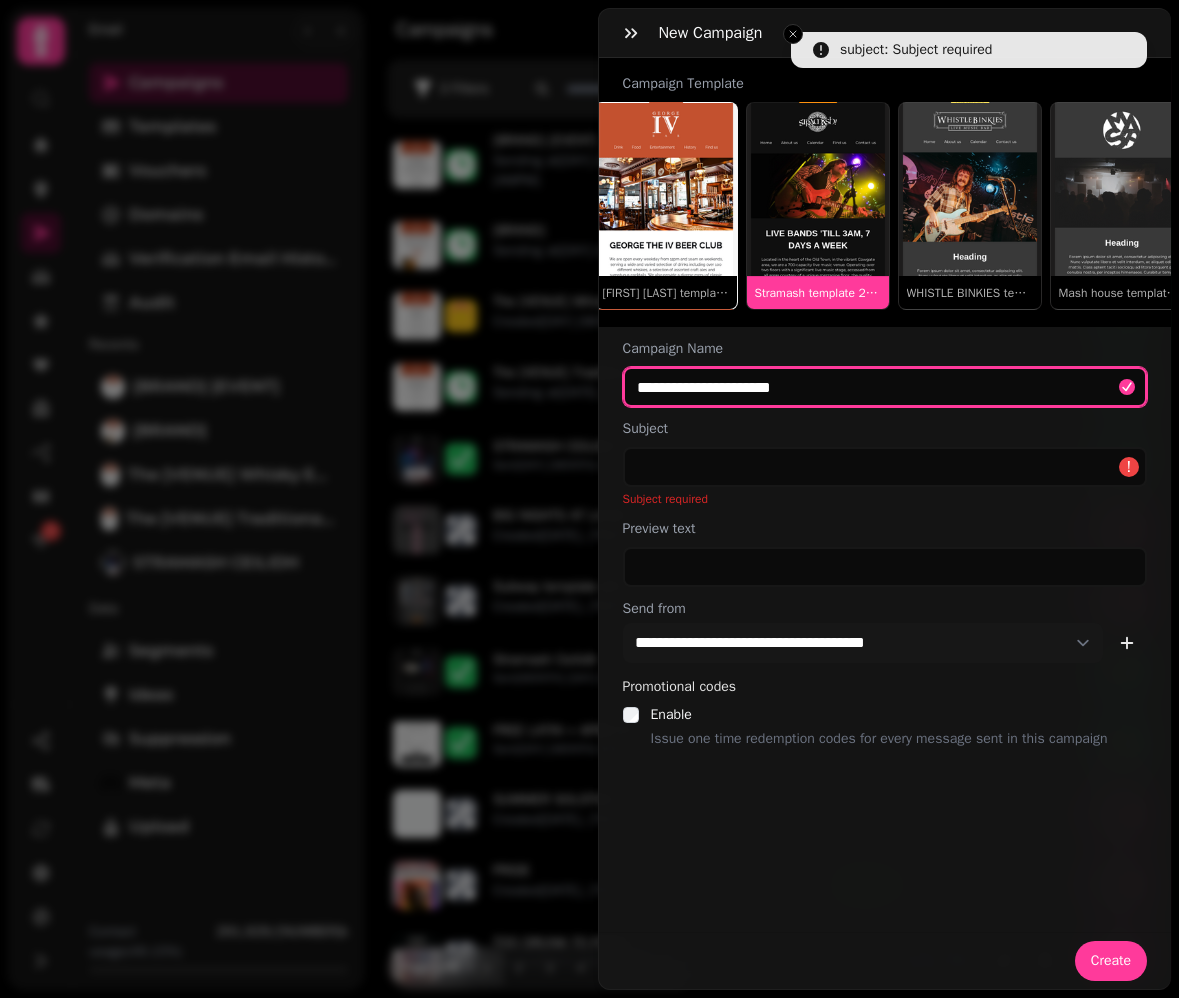 click on "**********" at bounding box center (885, 387) 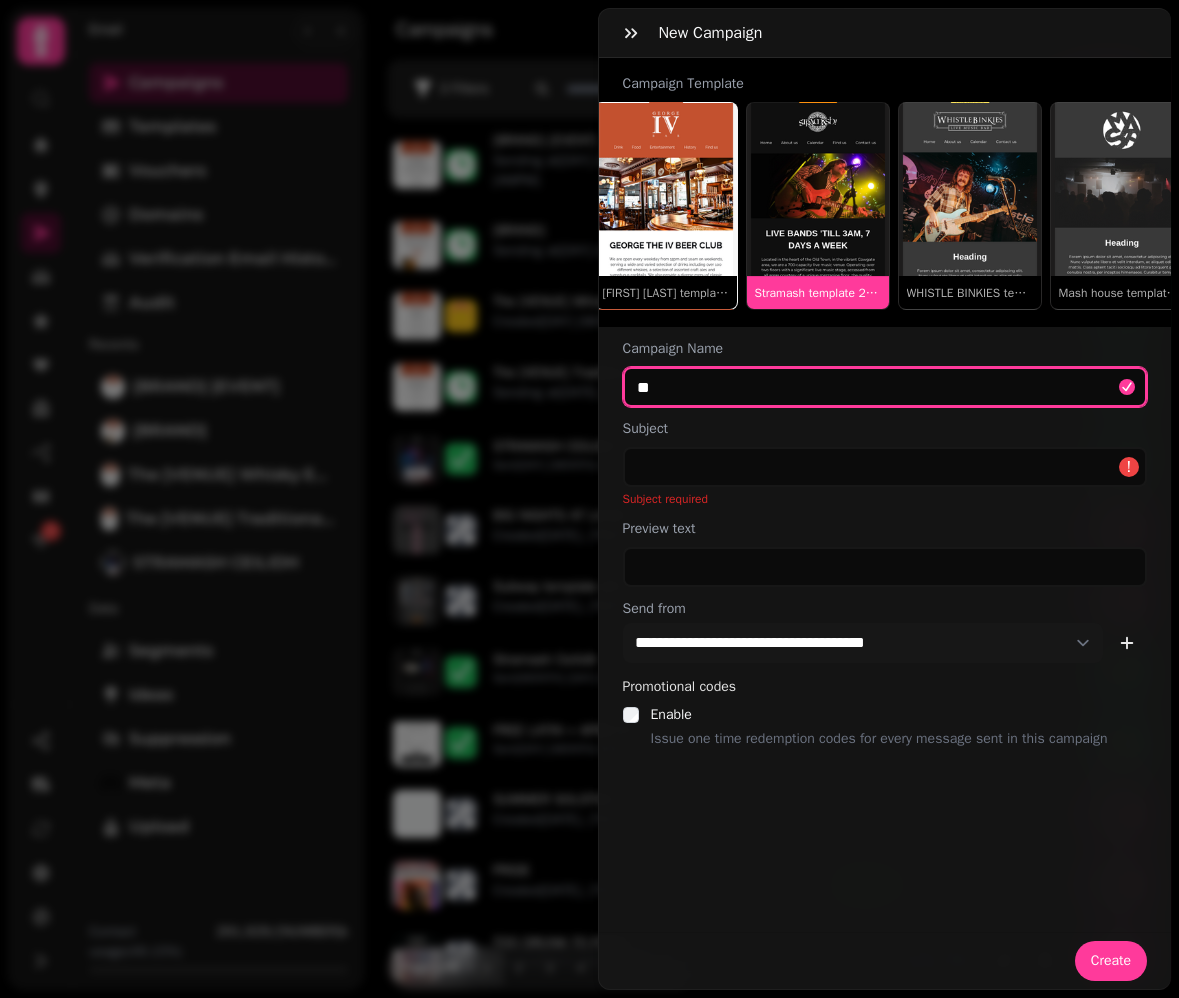 type on "*" 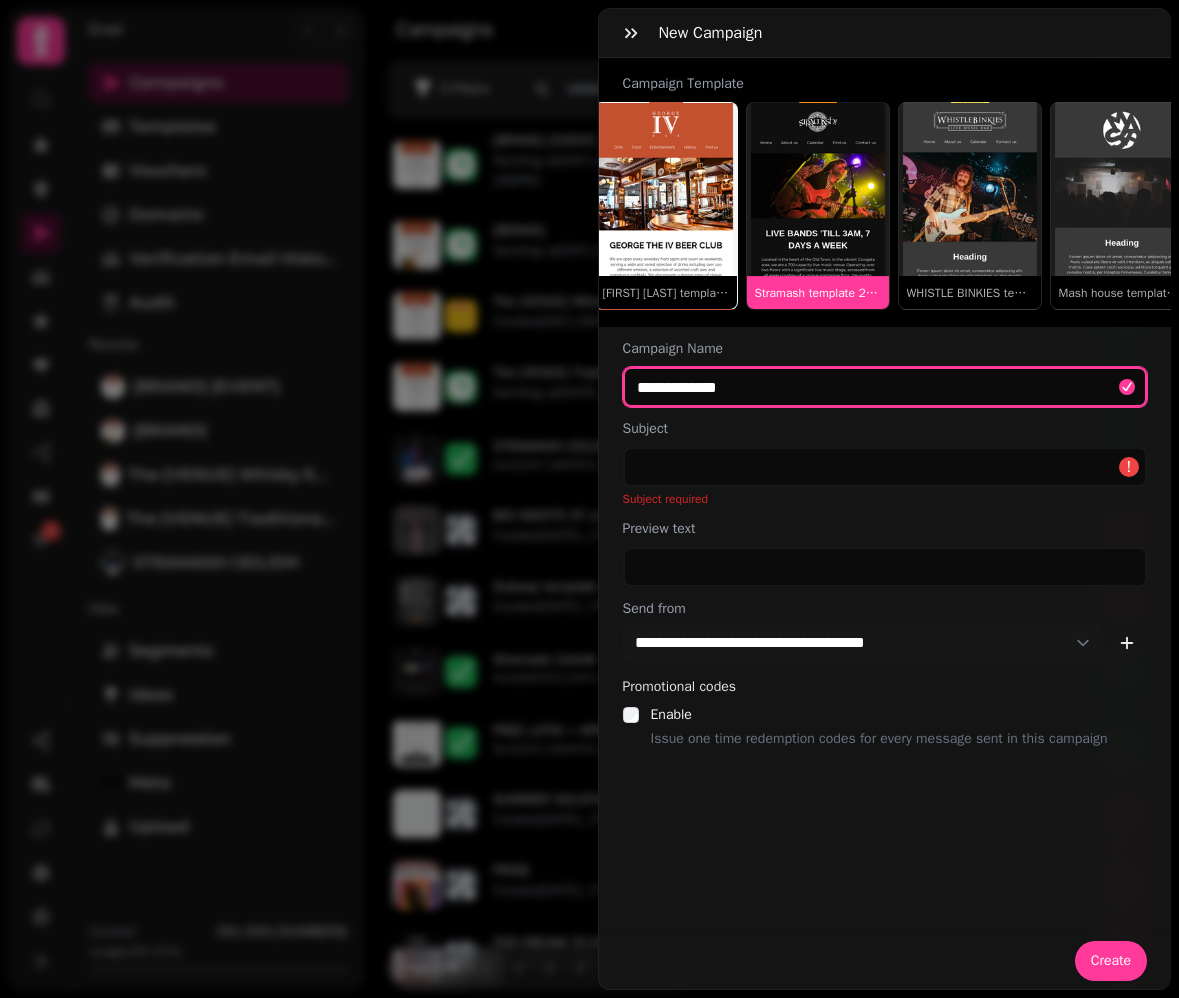 type on "**********" 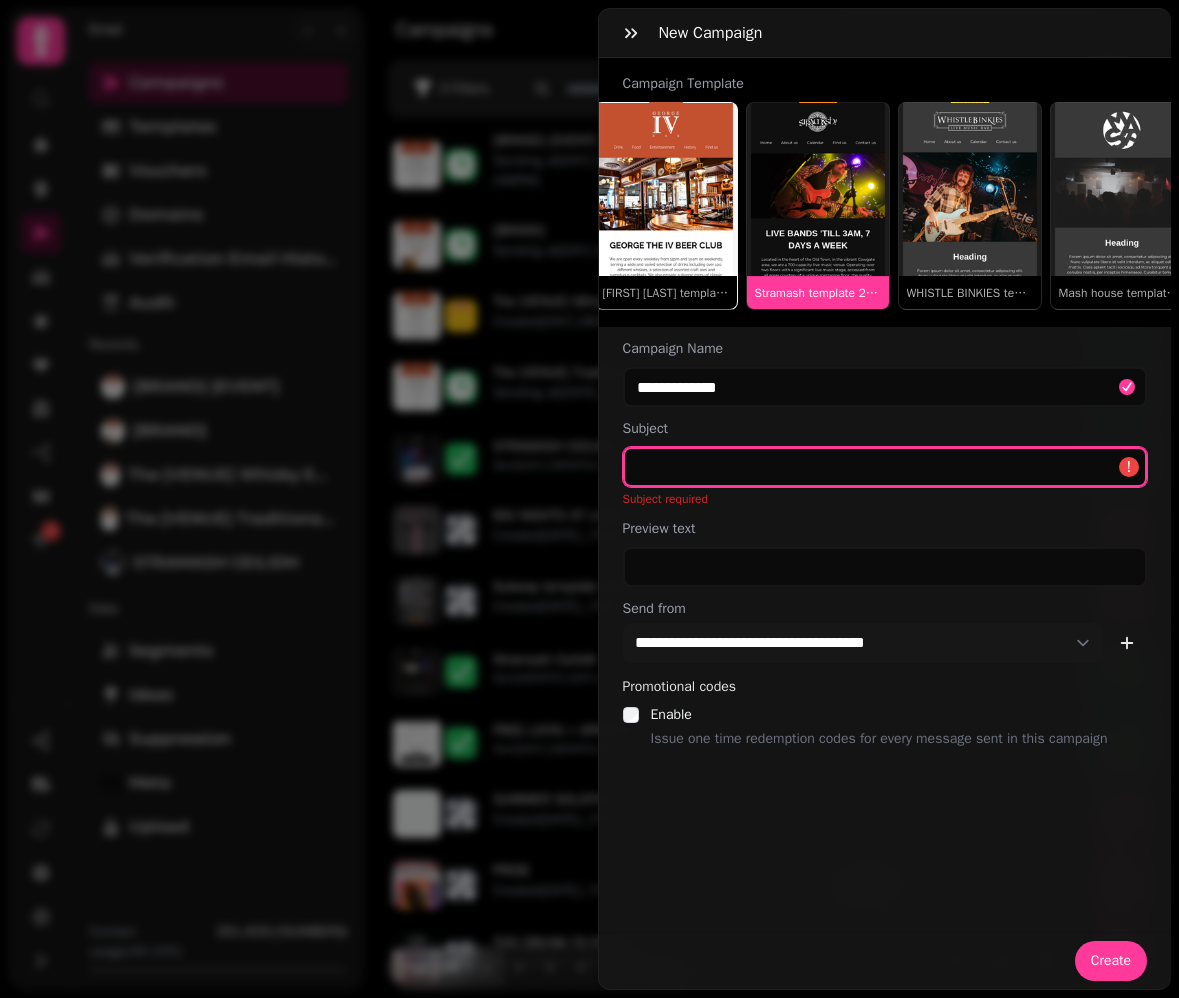 click at bounding box center (885, 467) 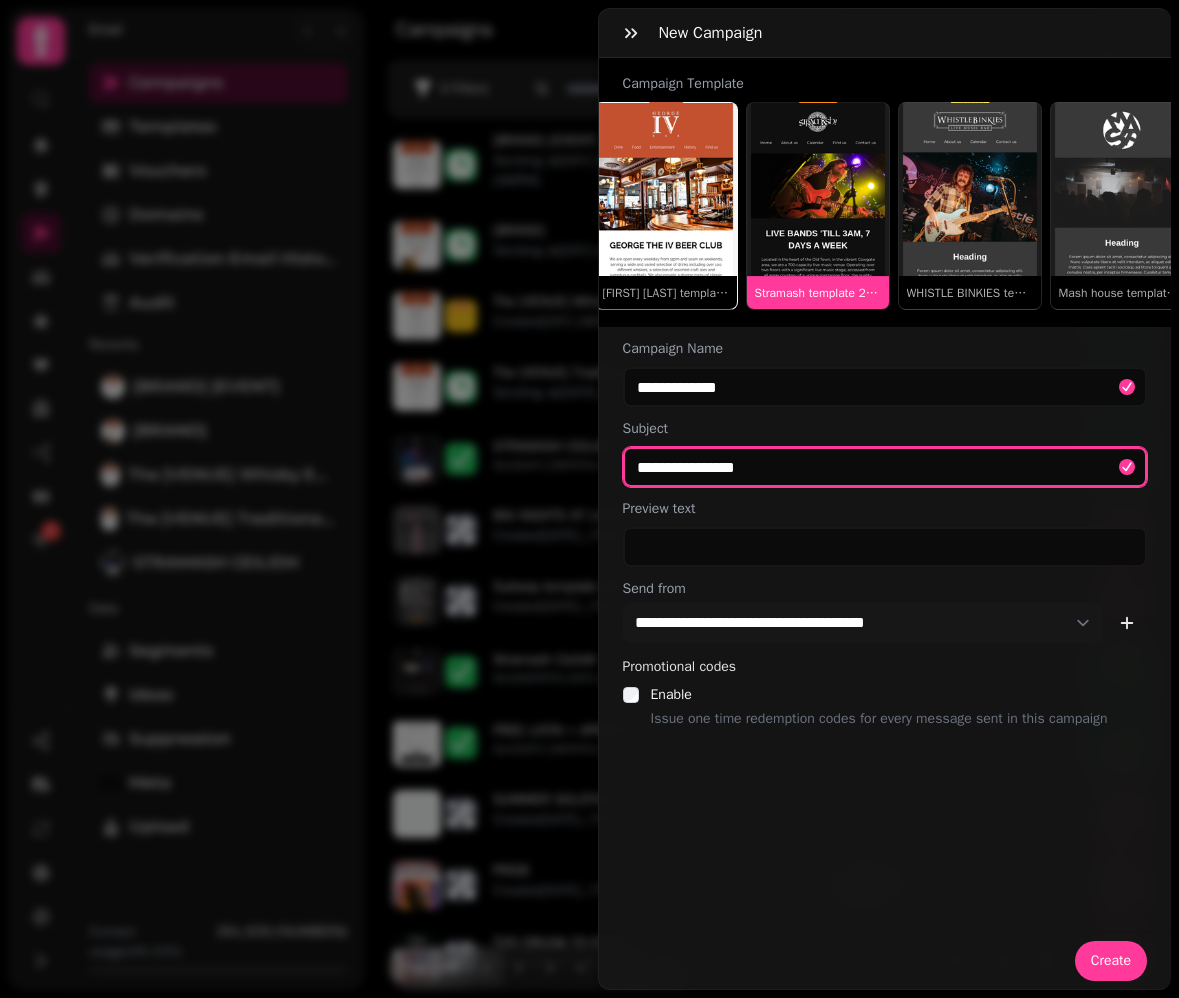 type on "**********" 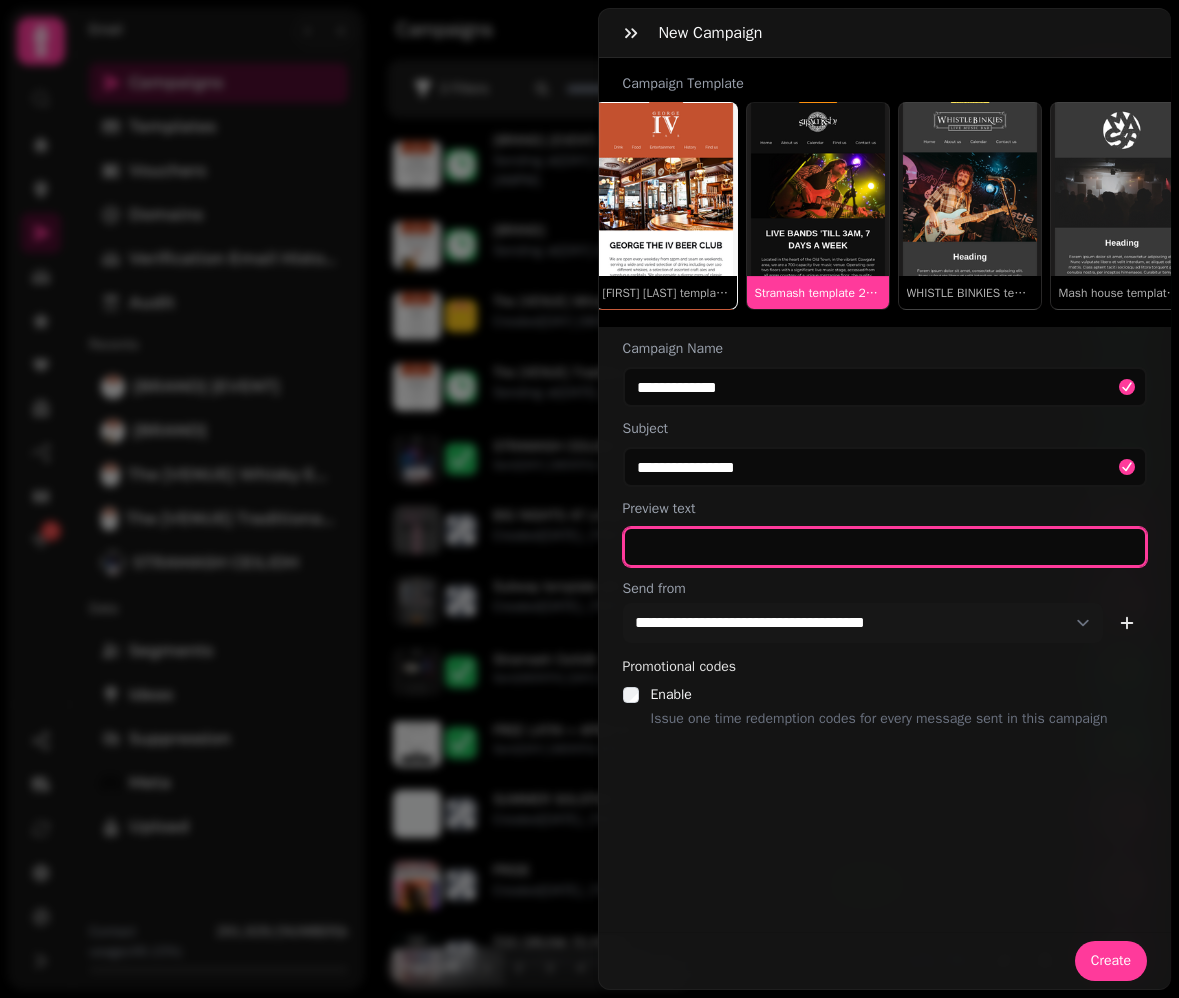 click at bounding box center (885, 547) 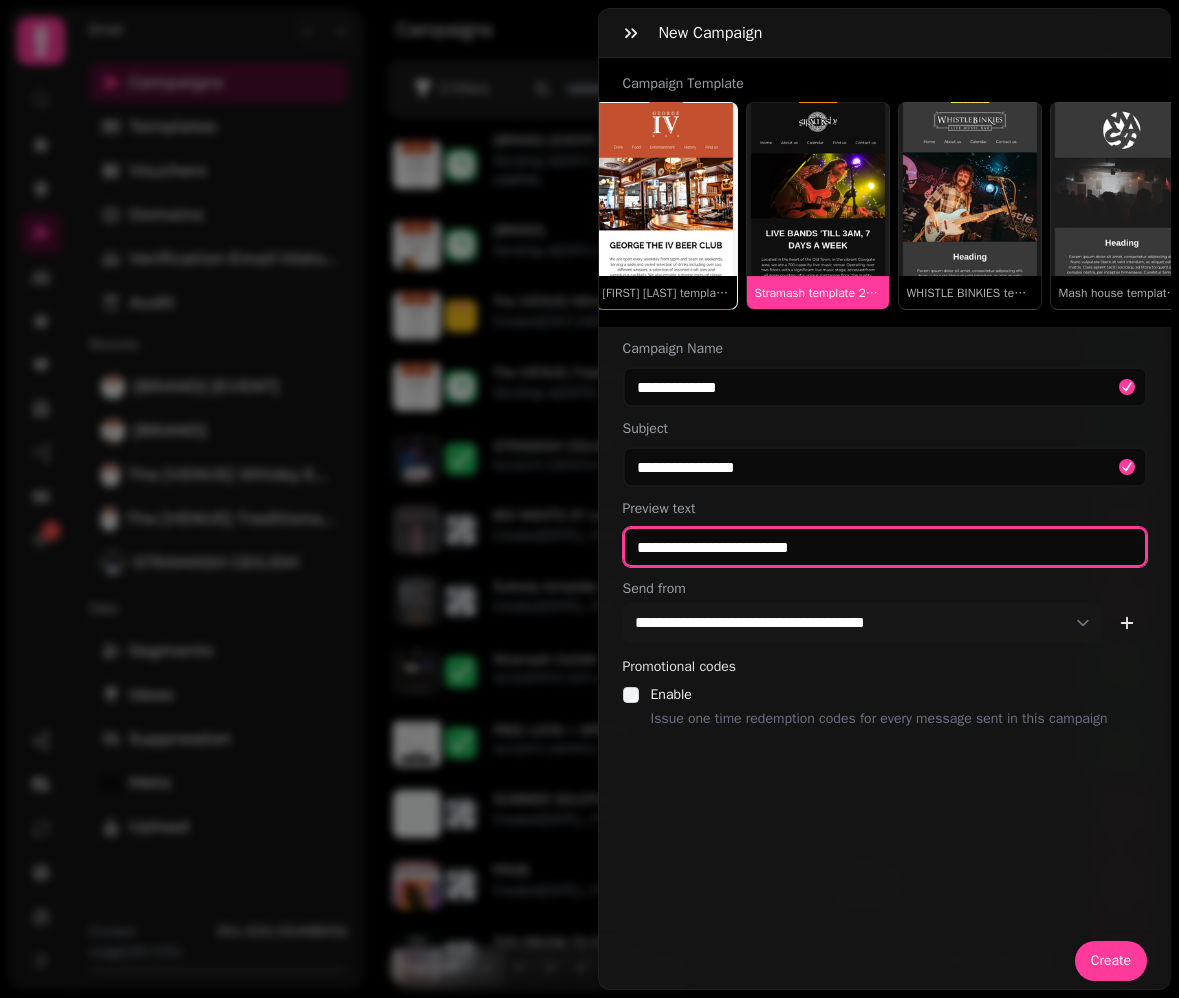 type on "**********" 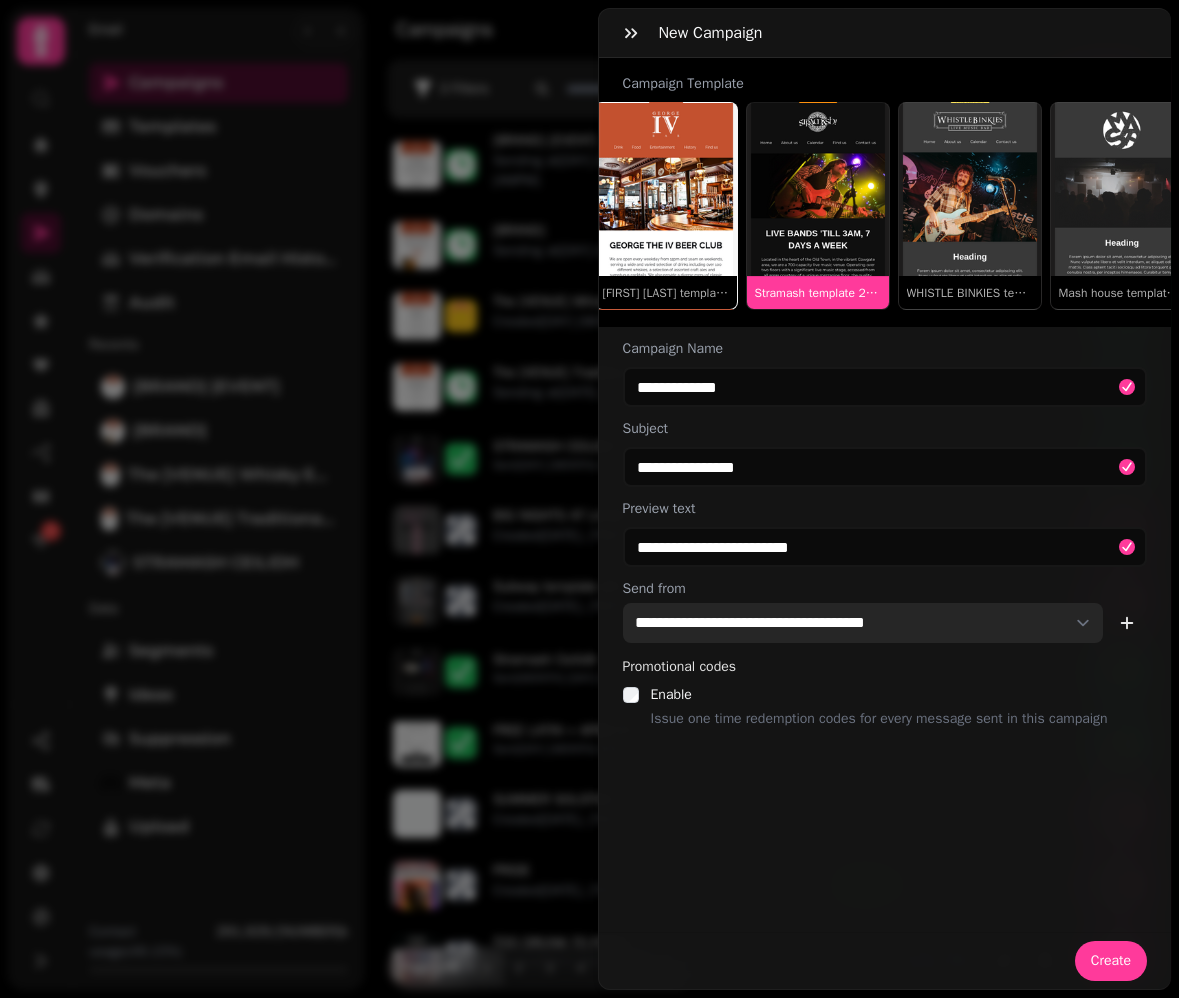 select on "**********" 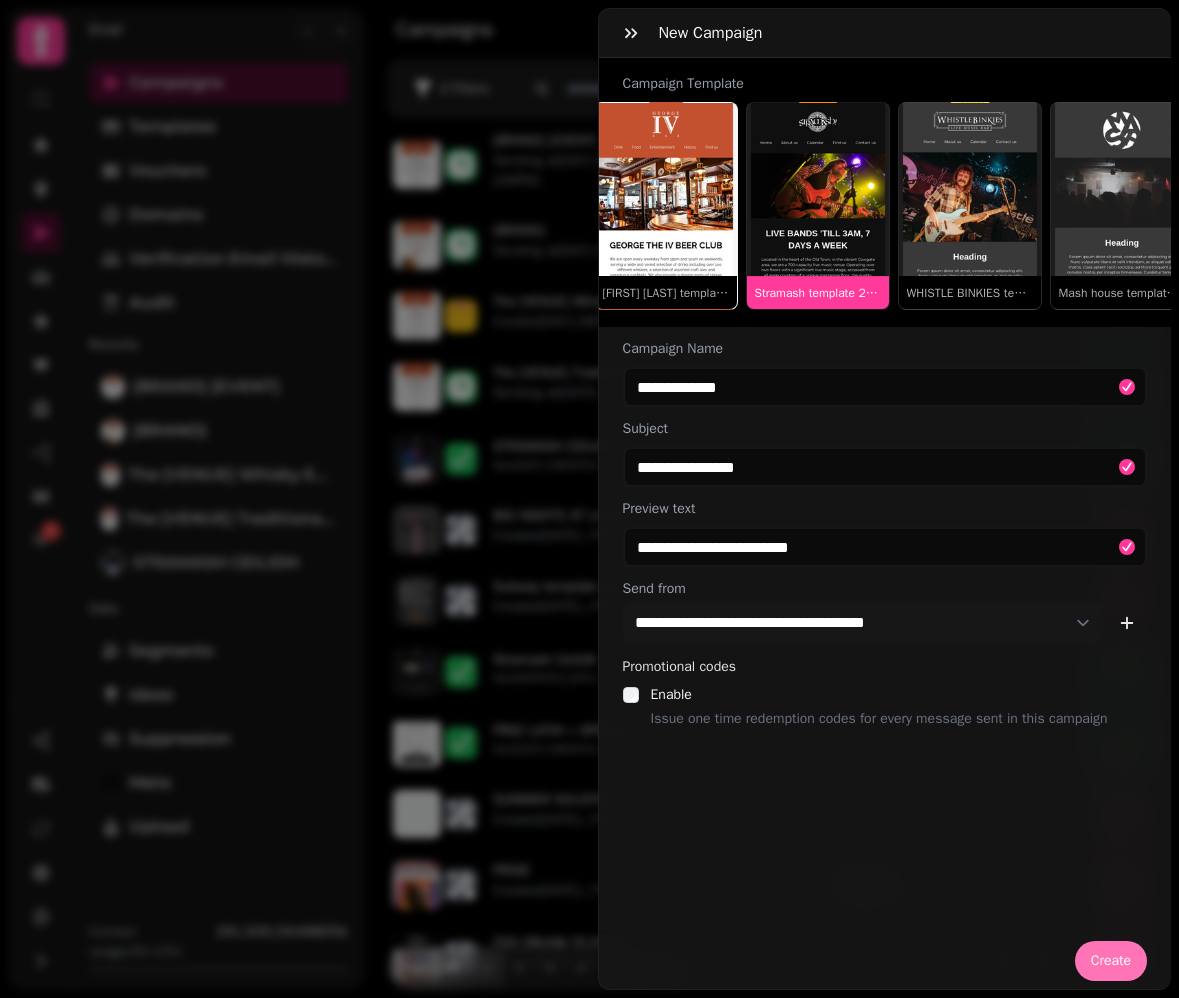 click on "Create" at bounding box center (1111, 961) 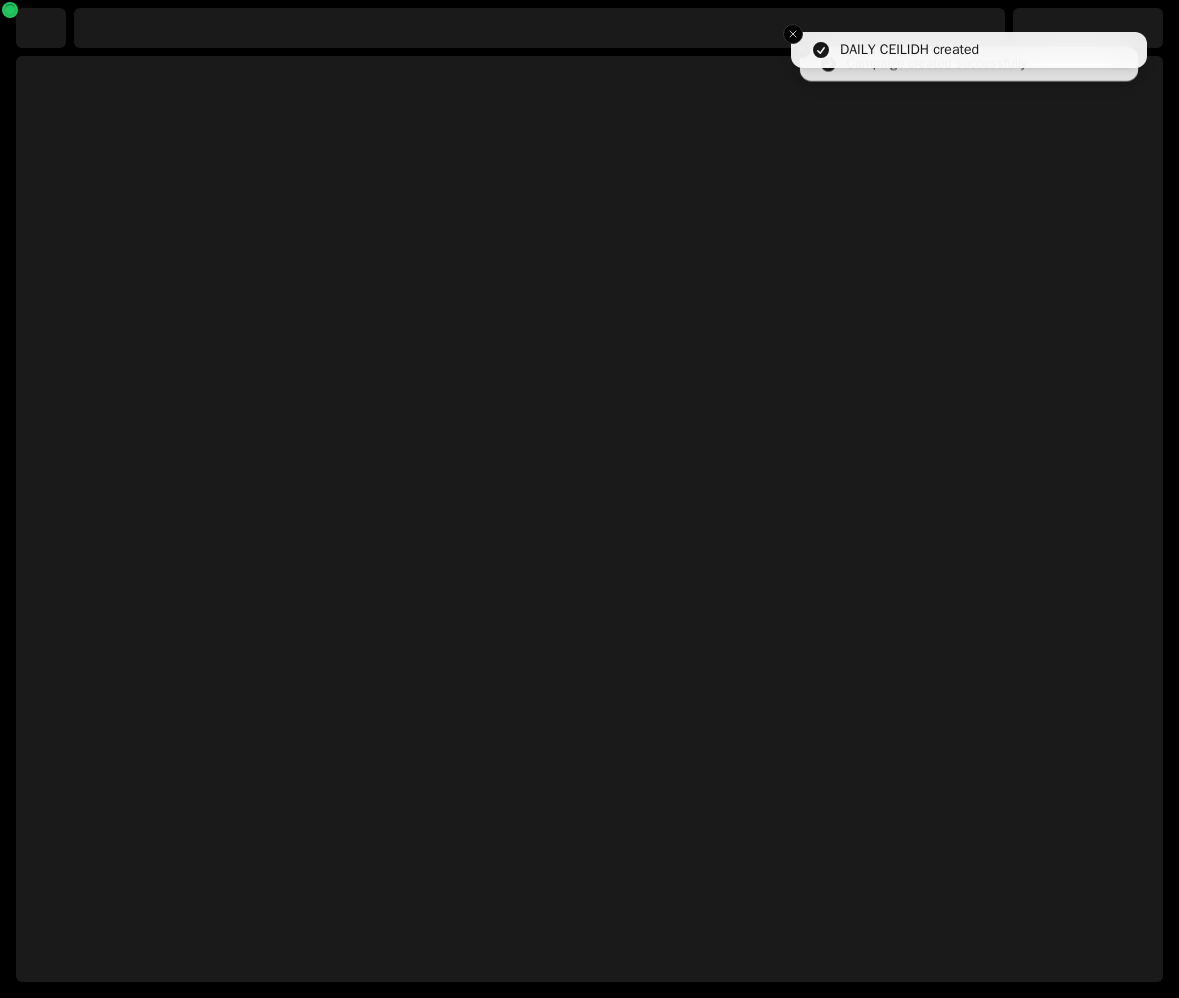 select on "***" 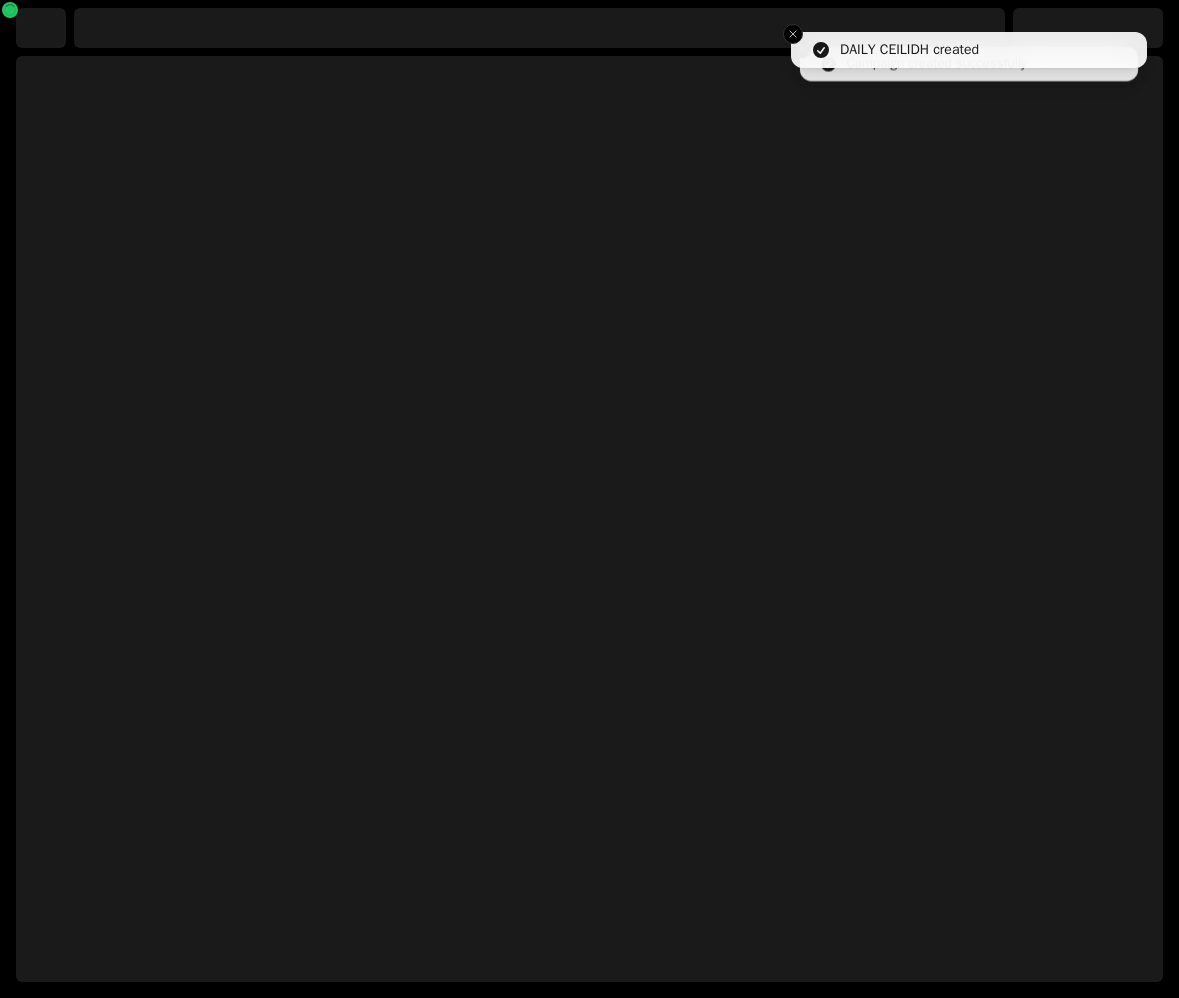 select on "**" 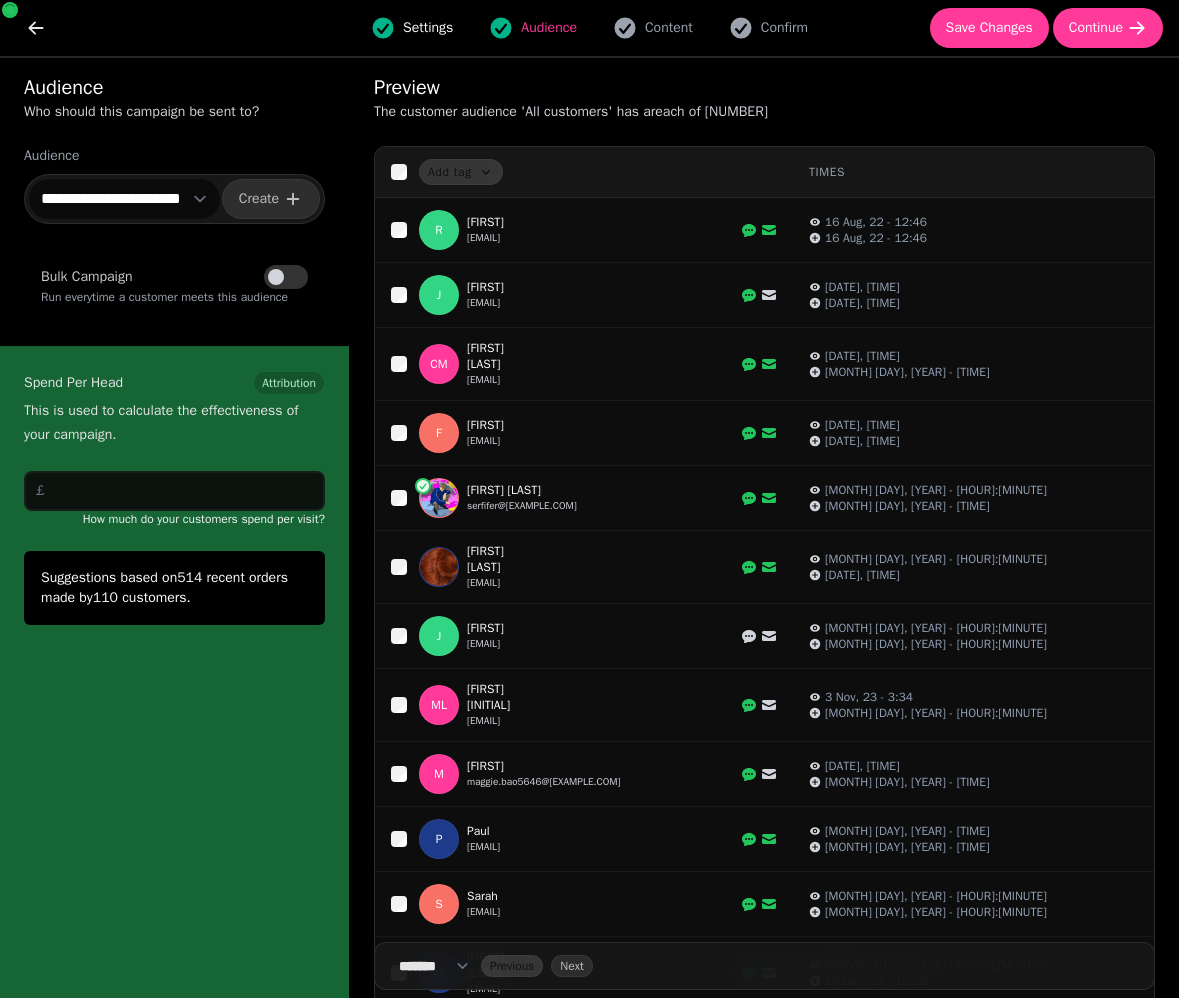 select on "**********" 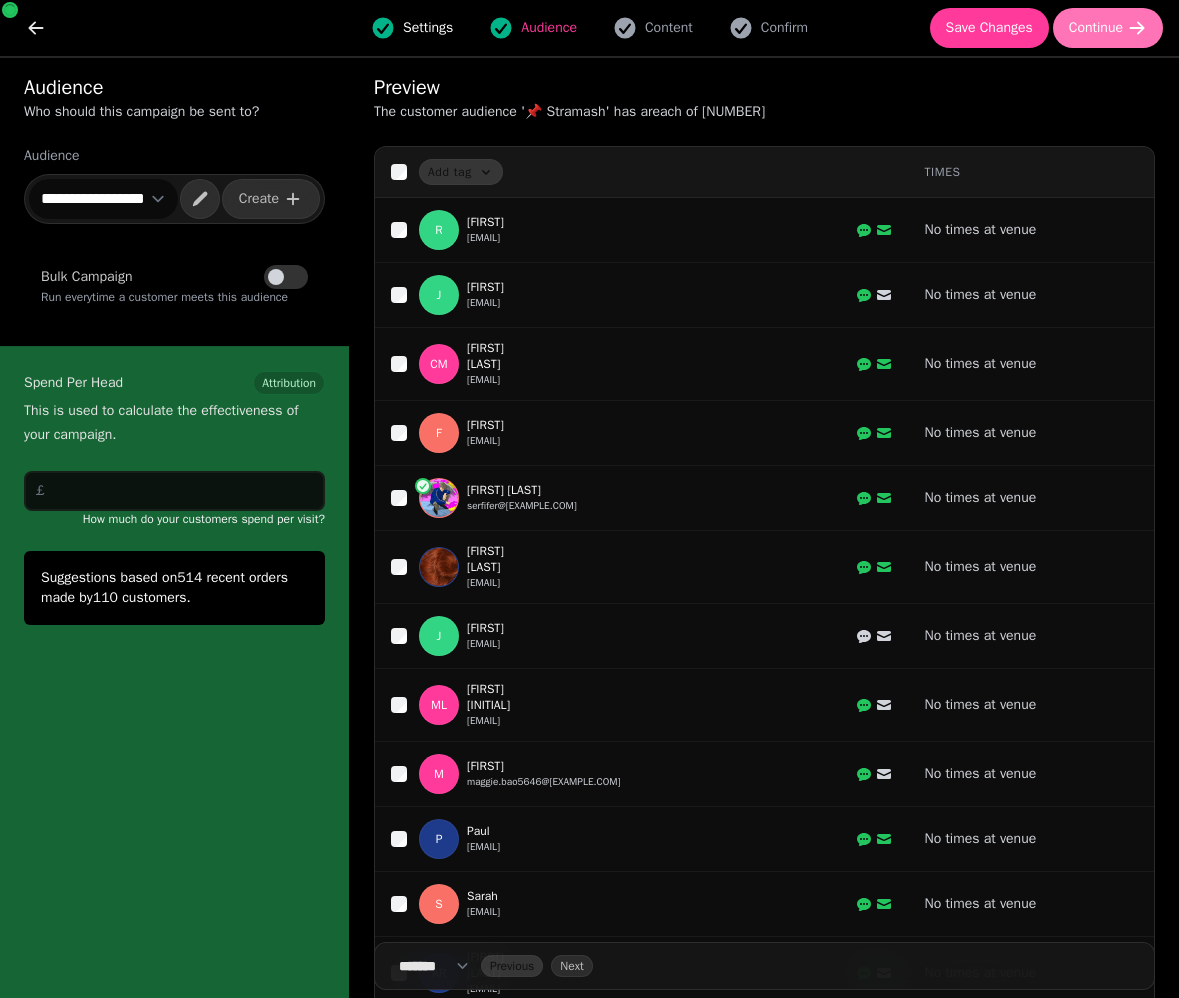 click on "Continue" at bounding box center [1096, 28] 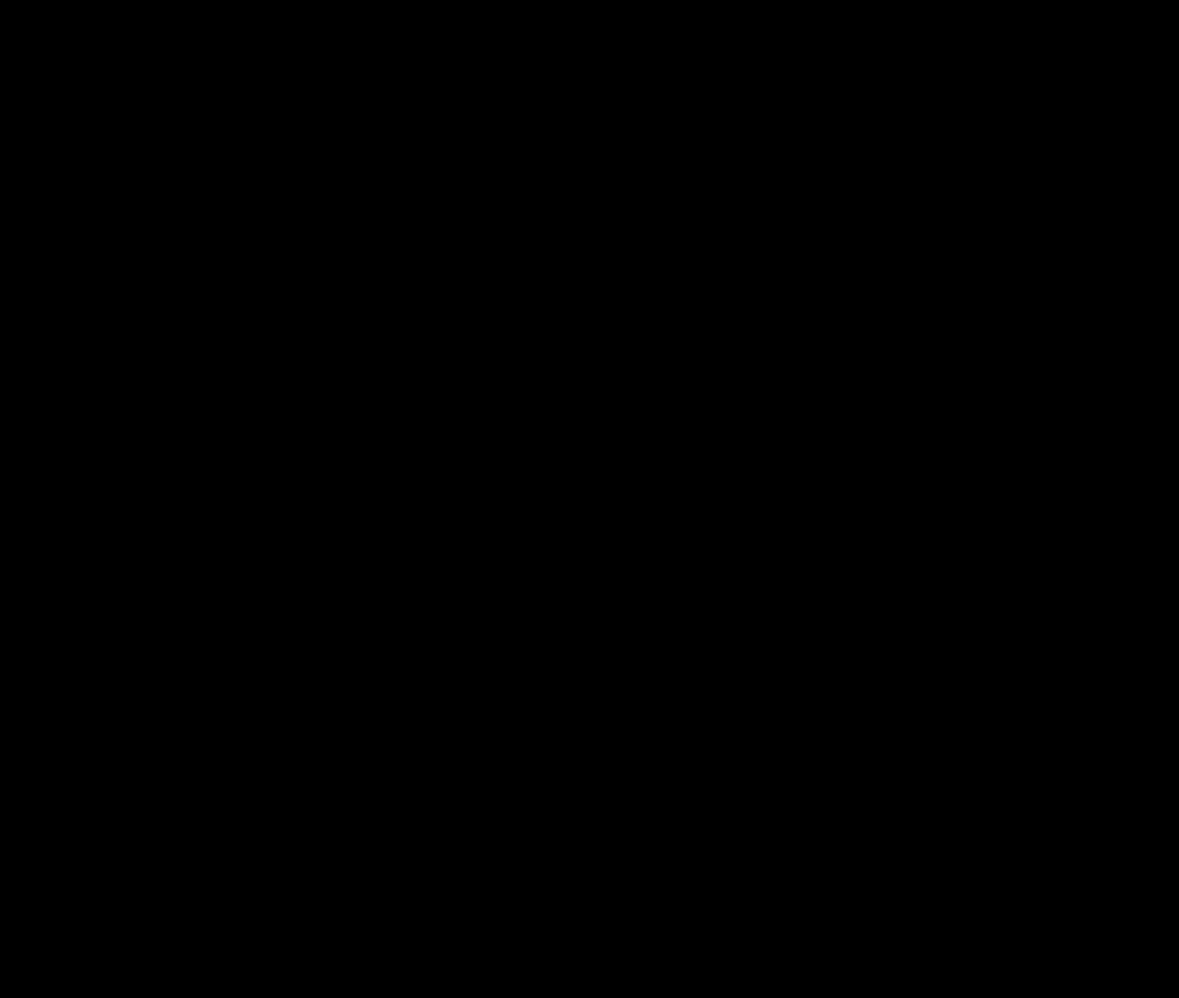 scroll, scrollTop: 0, scrollLeft: 0, axis: both 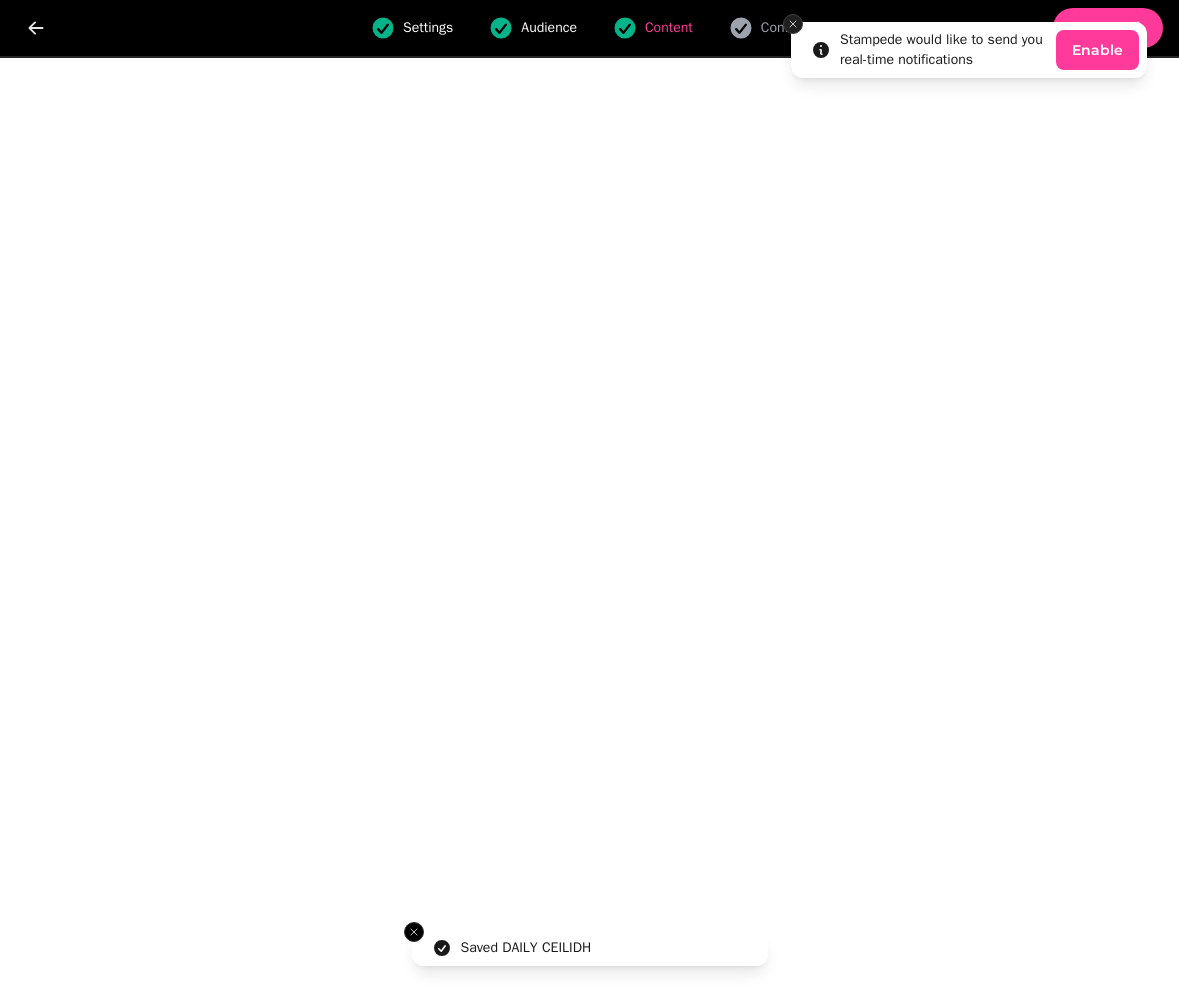 click 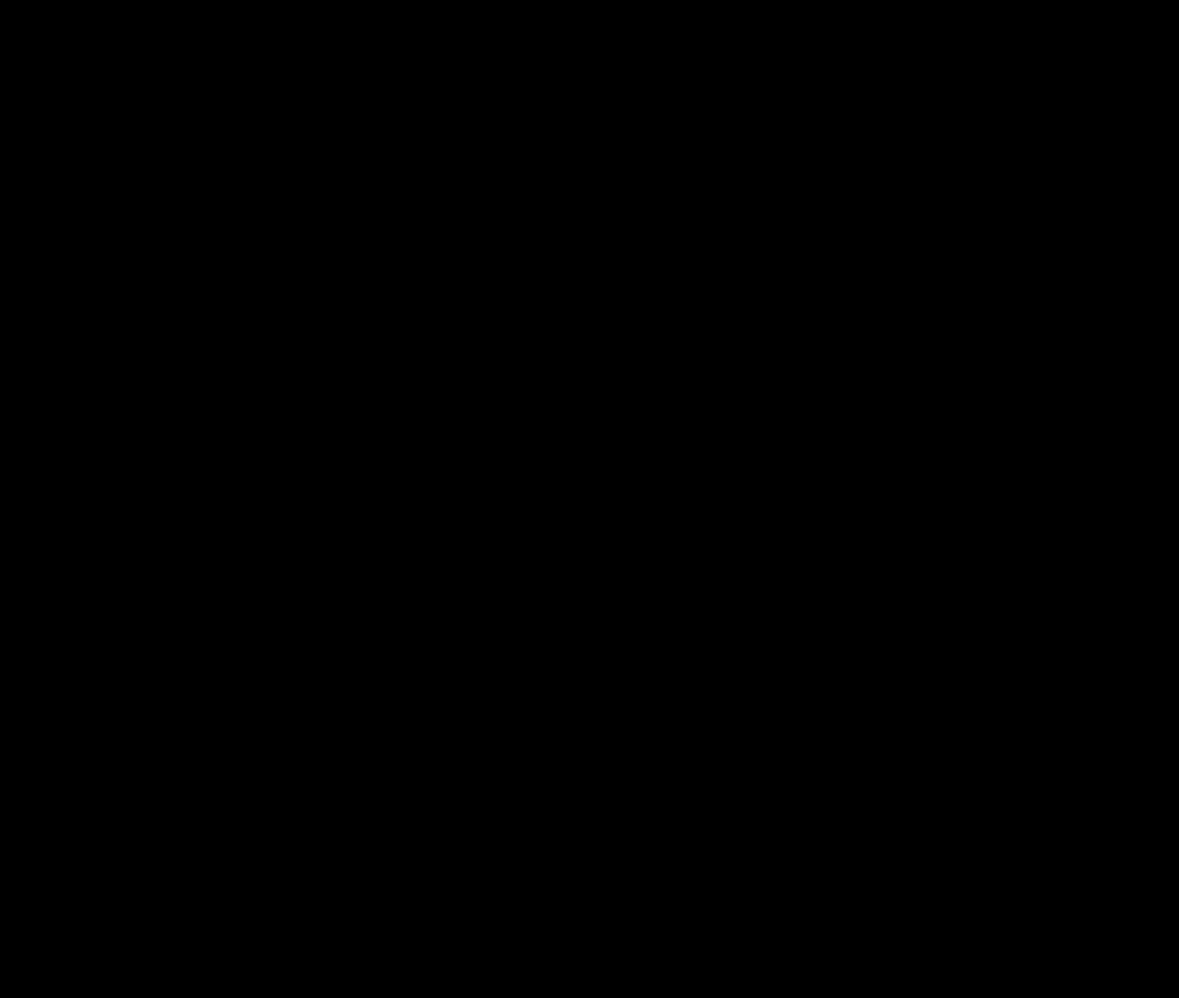 scroll, scrollTop: 0, scrollLeft: 0, axis: both 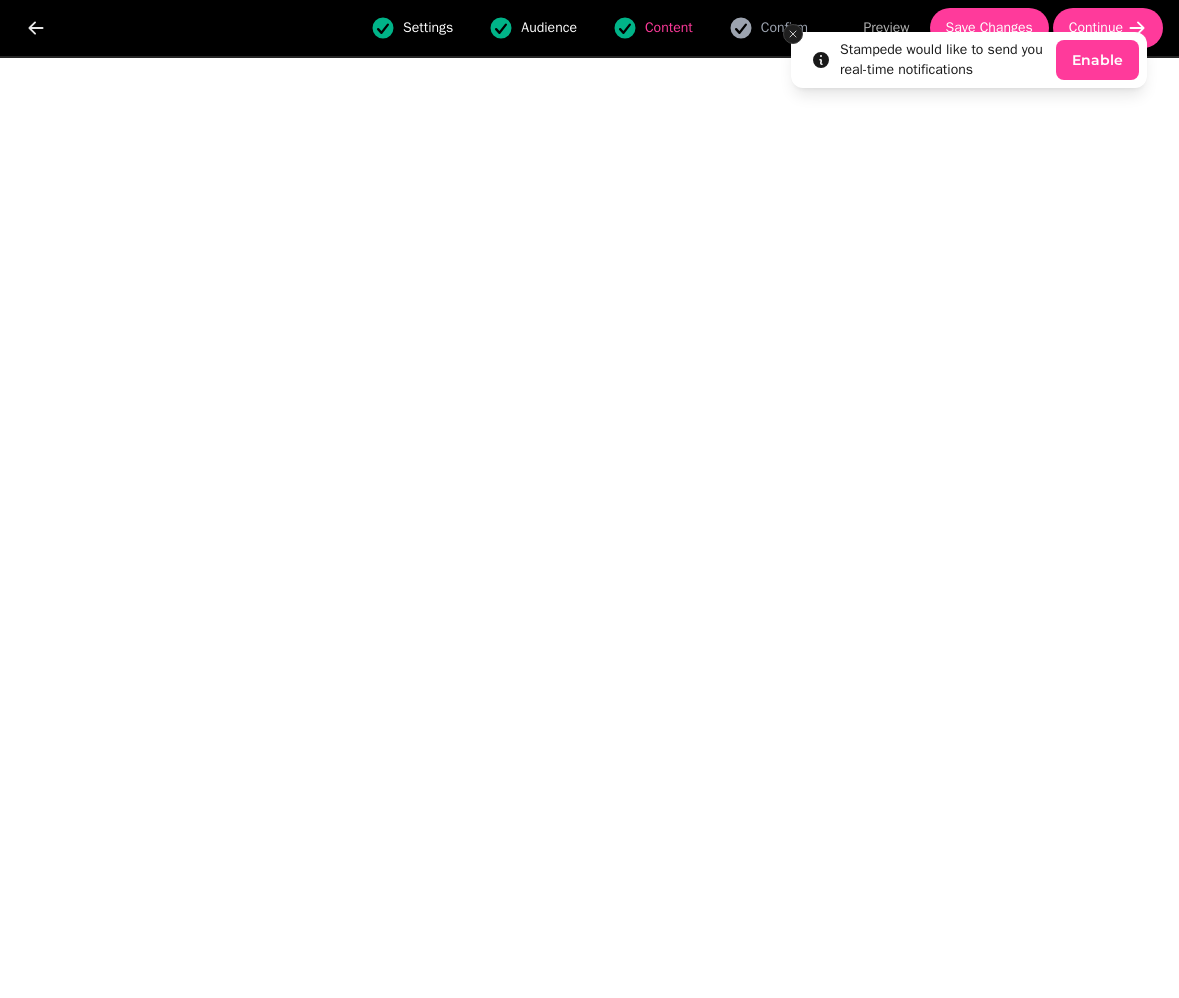 click 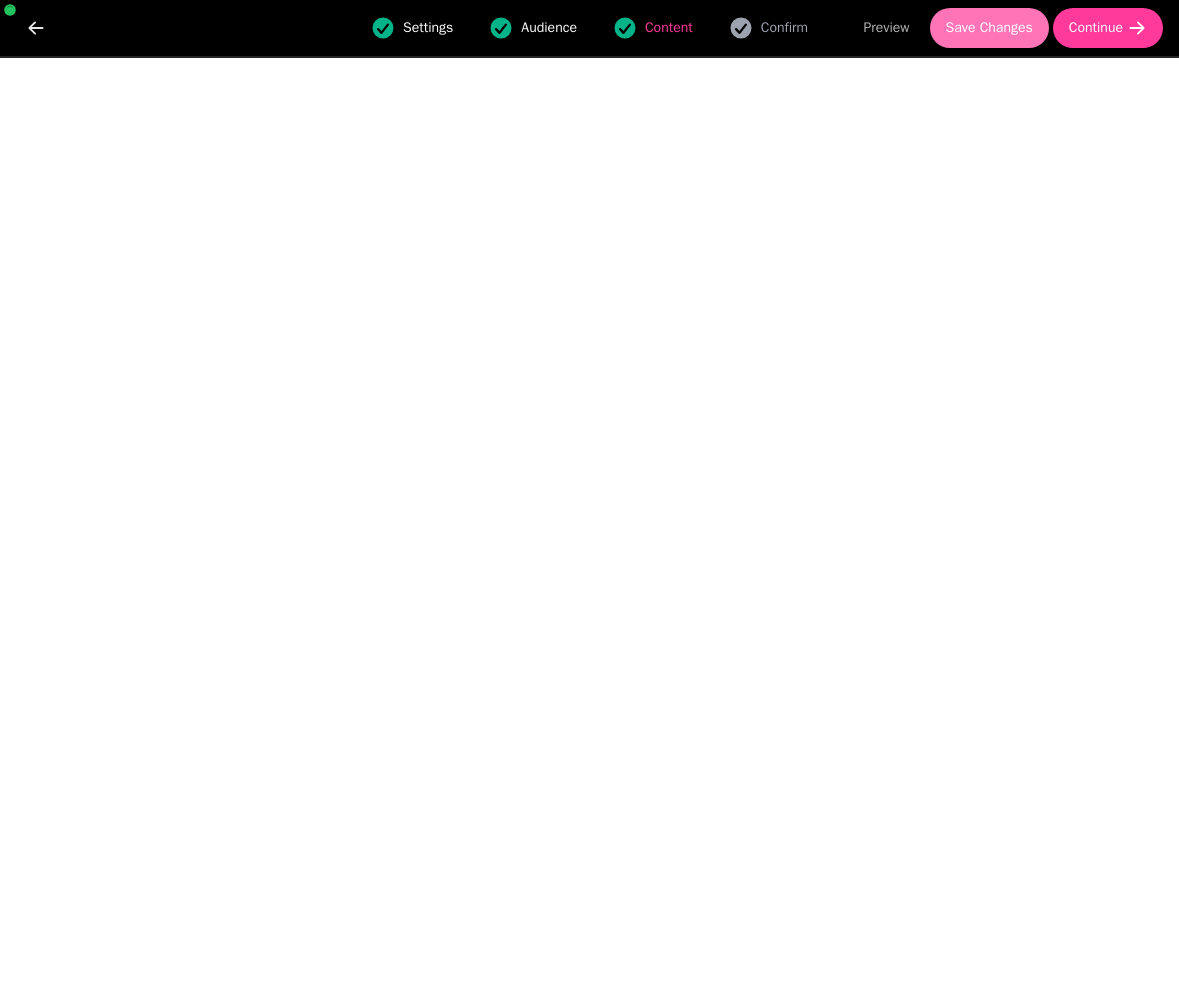 click on "Save Changes" at bounding box center (989, 28) 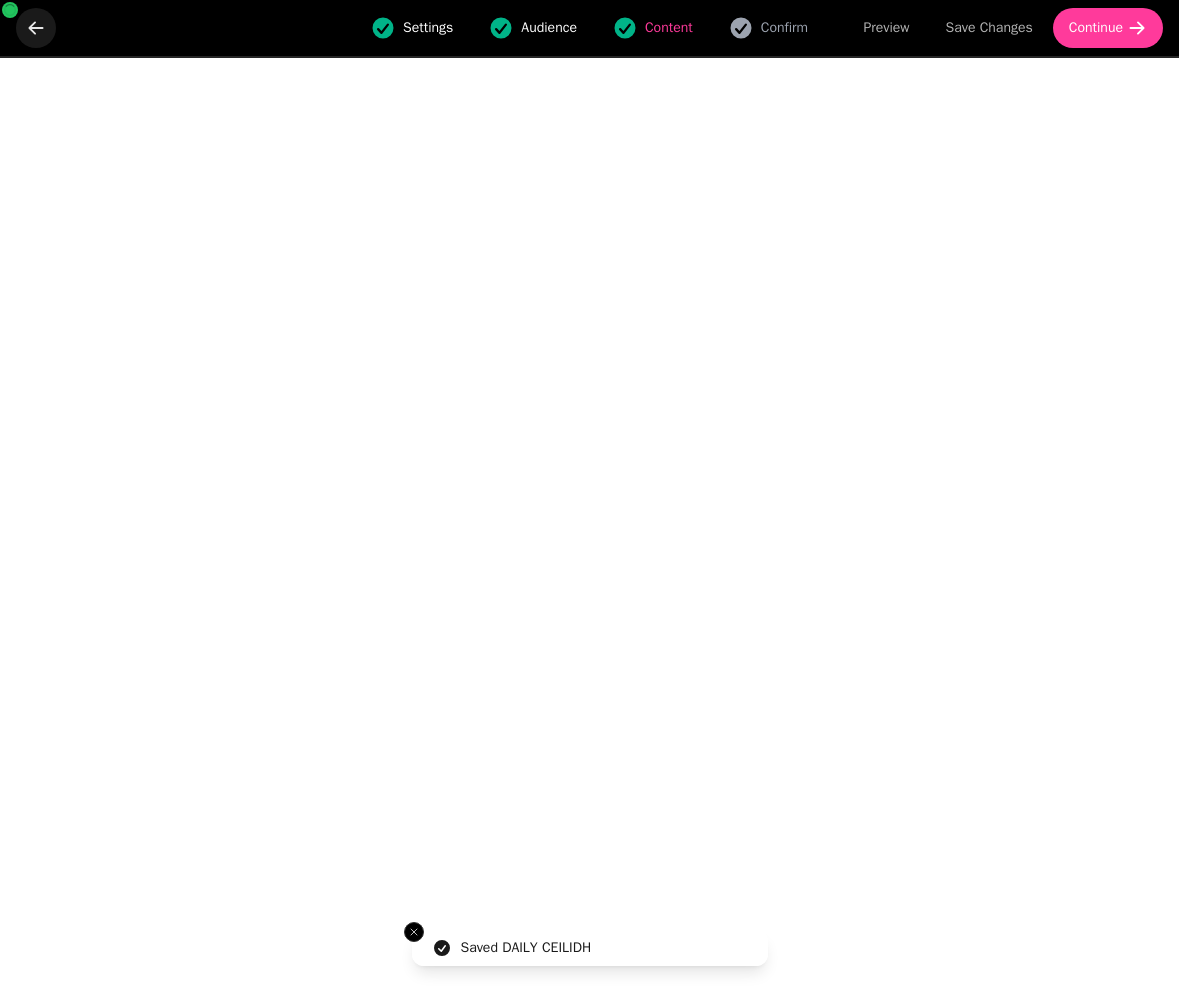 click 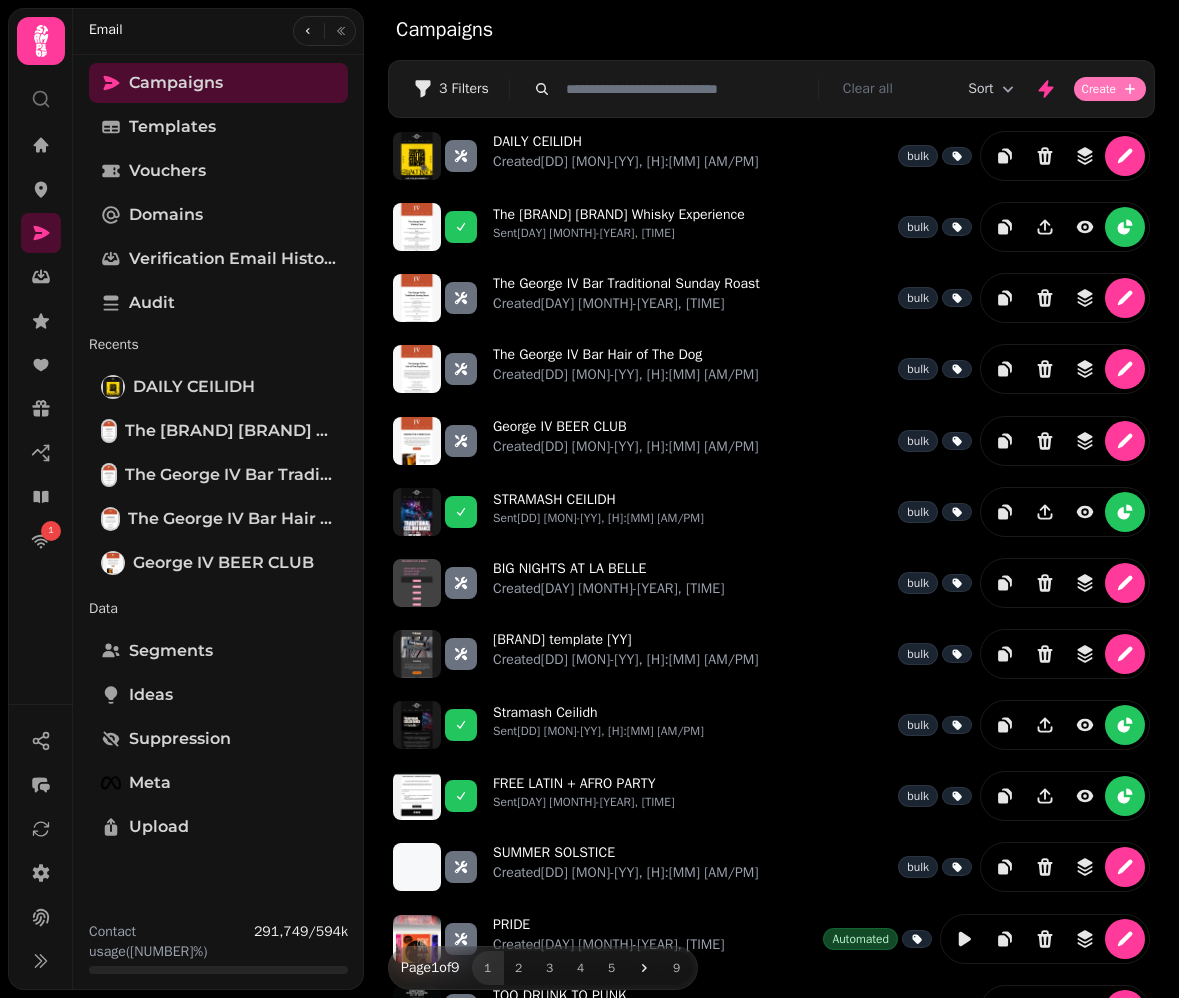 click on "Create" at bounding box center (1099, 89) 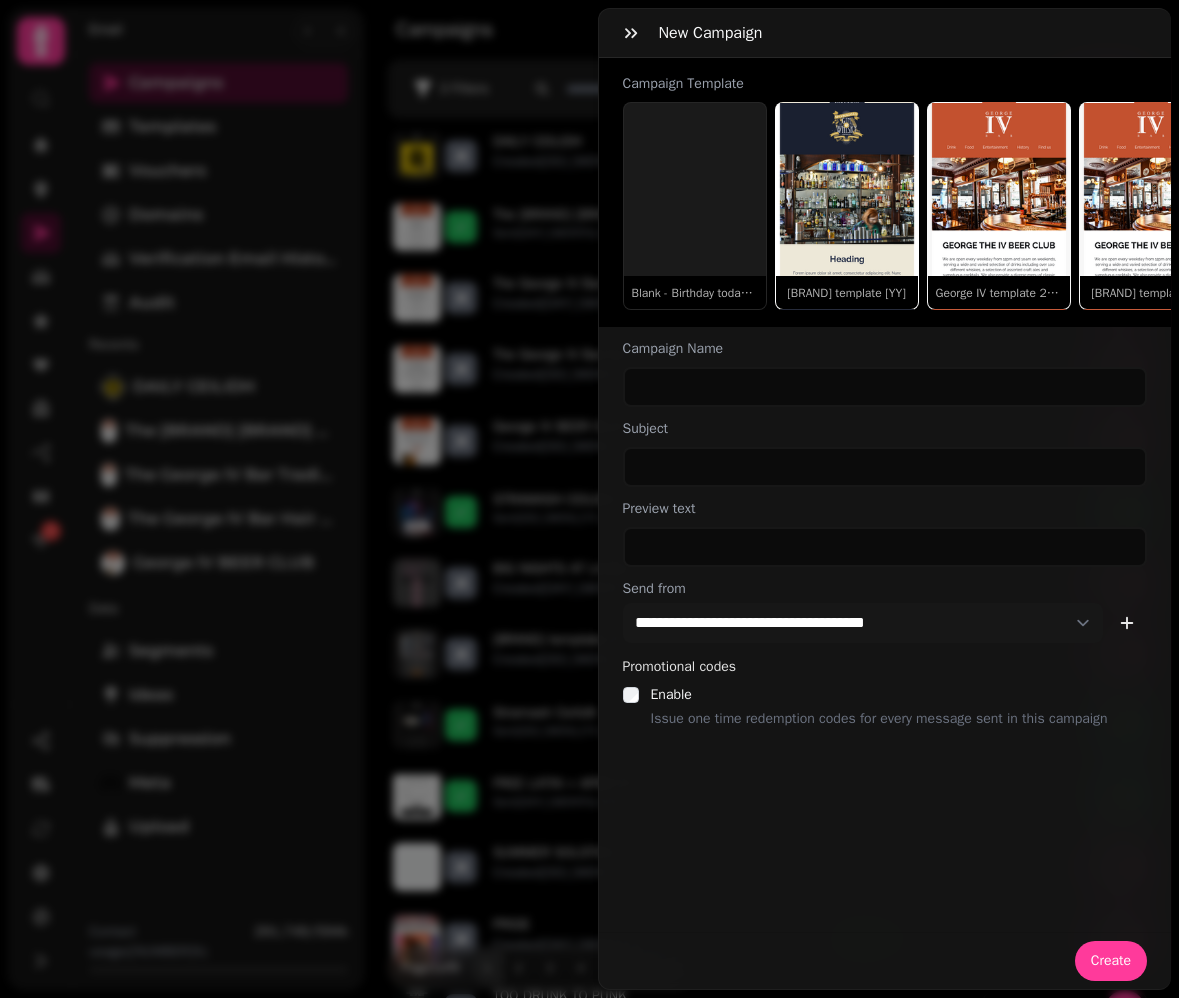 scroll, scrollTop: 0, scrollLeft: 0, axis: both 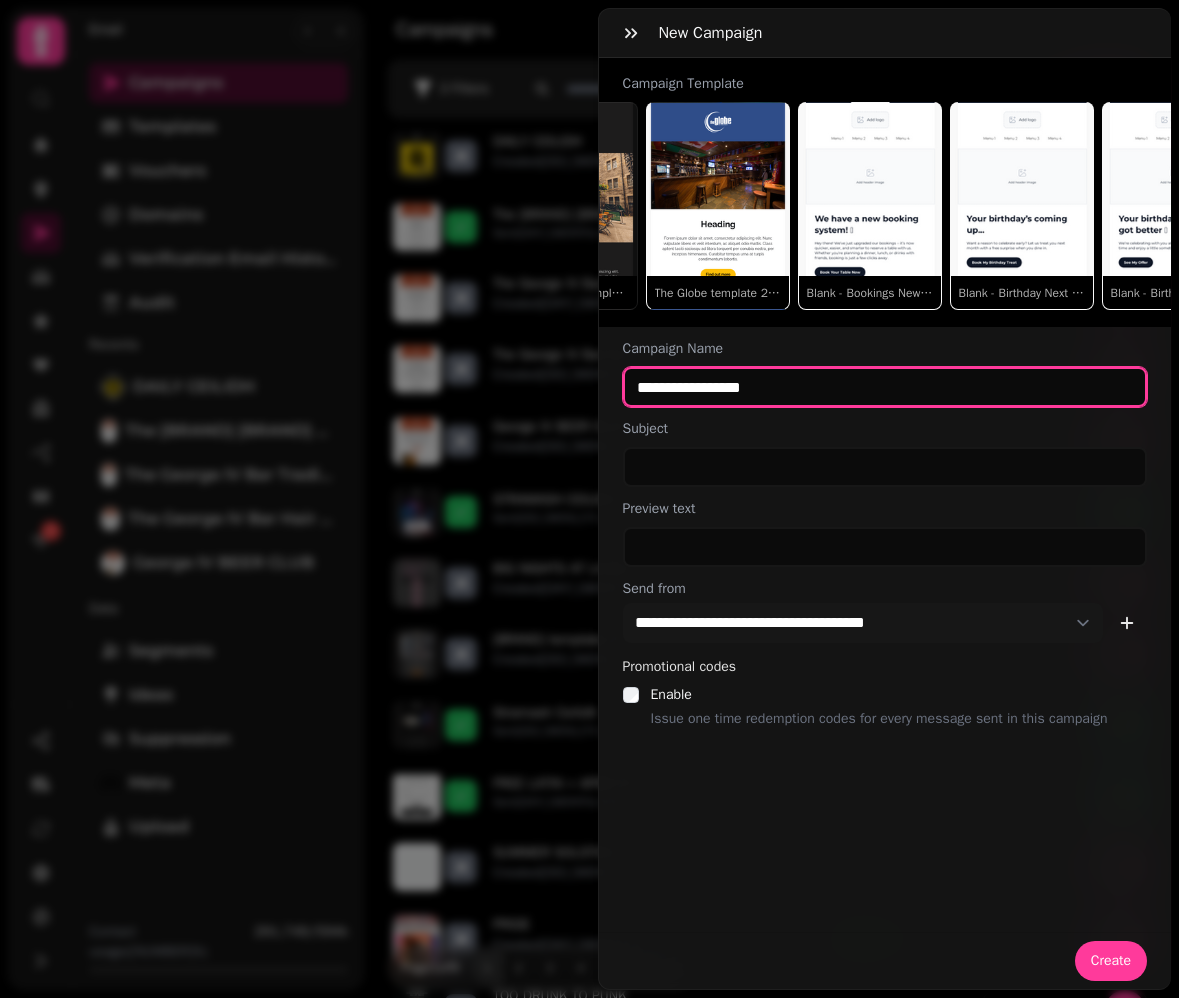 type on "**********" 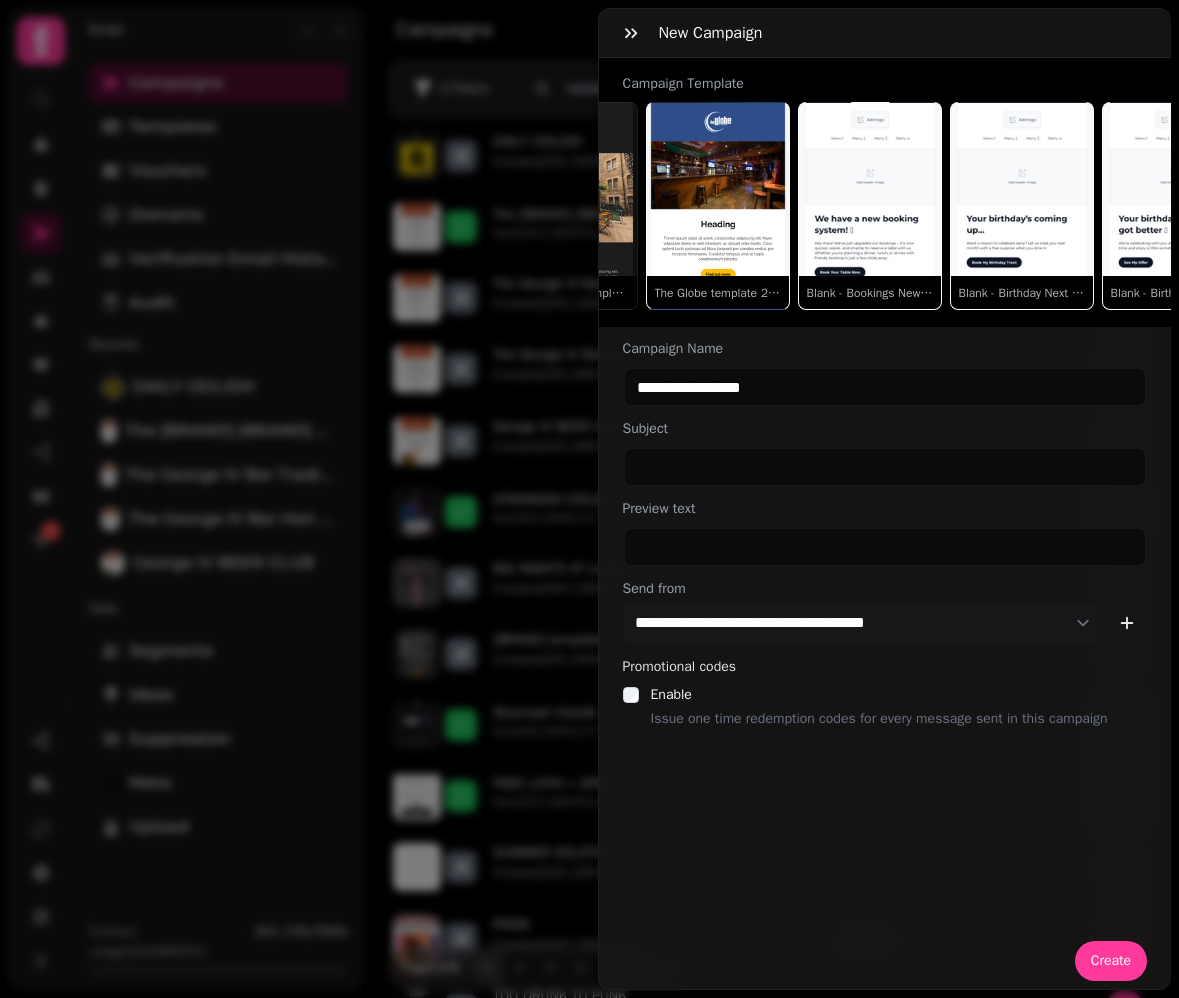 click on "Subject" at bounding box center [885, 453] 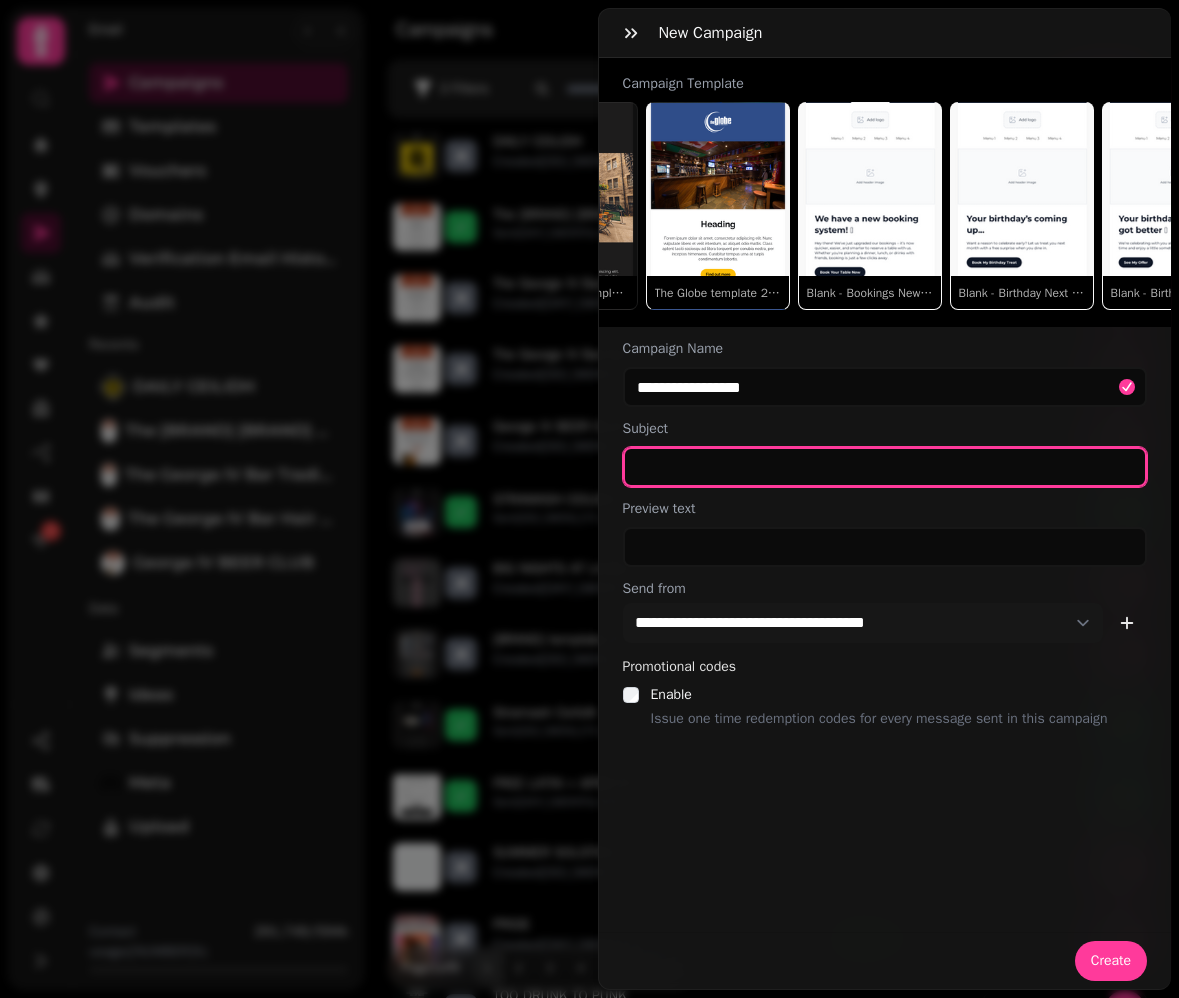 click at bounding box center [885, 467] 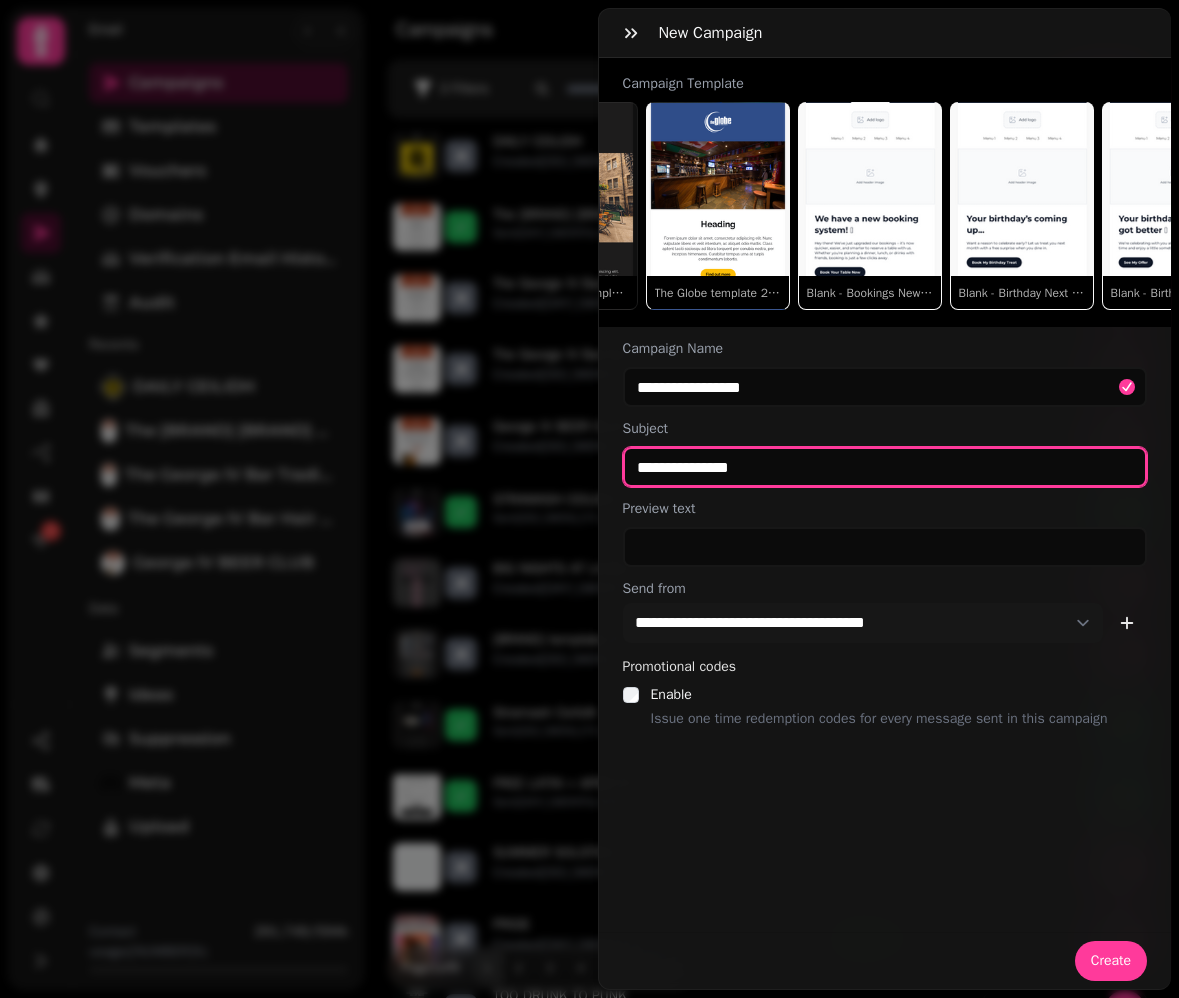 type on "**********" 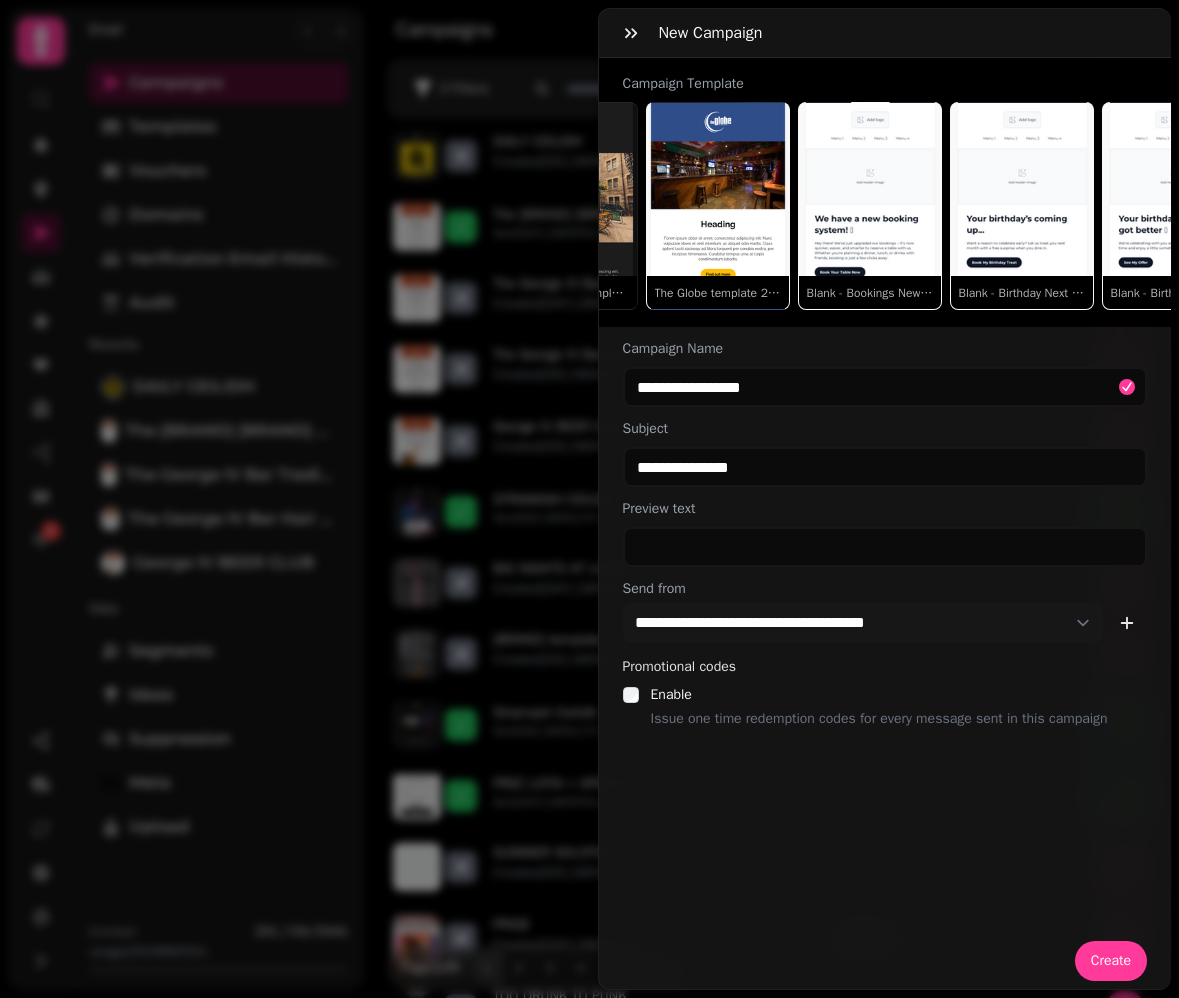 click on "Preview text" at bounding box center [885, 533] 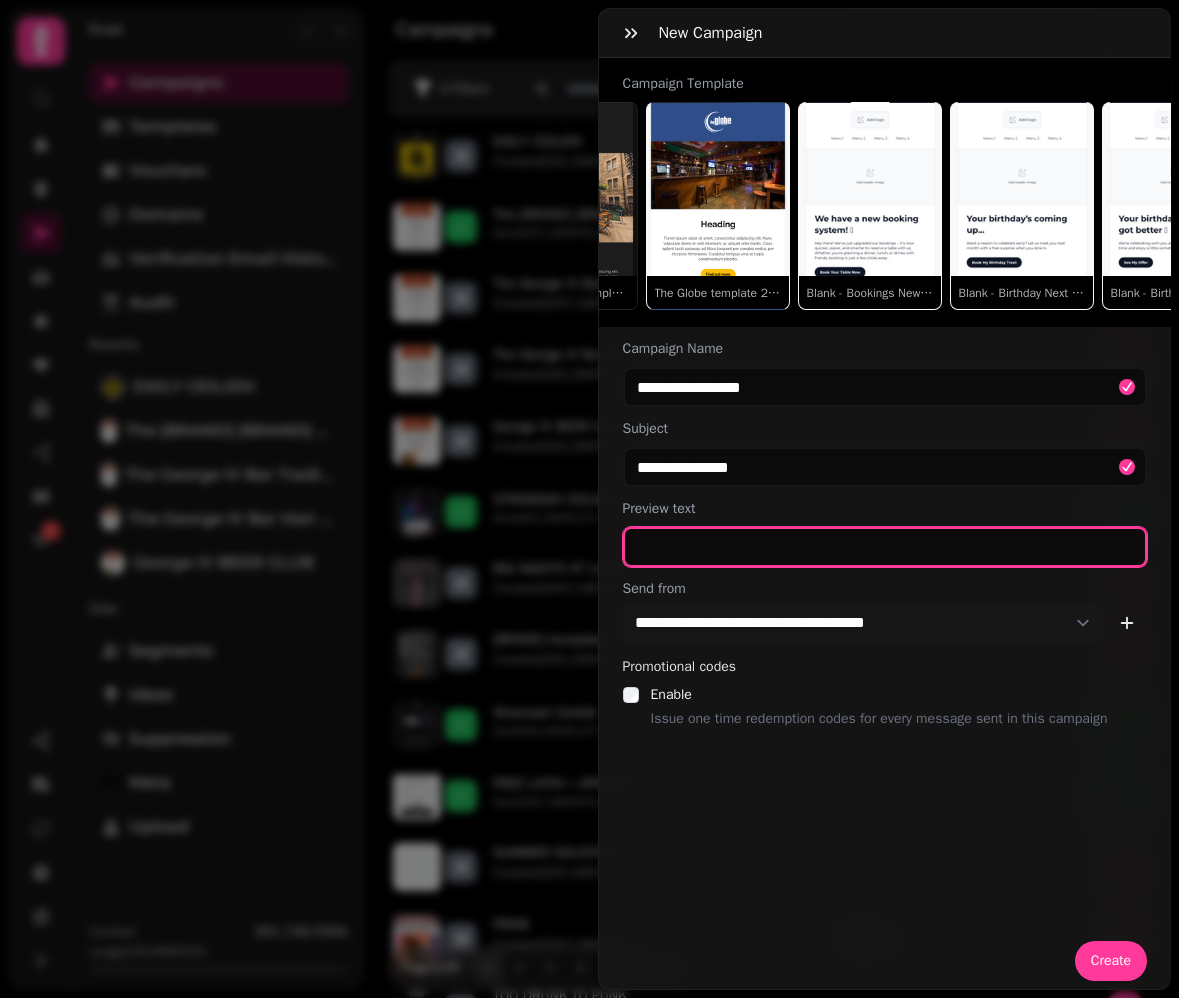 click at bounding box center (885, 547) 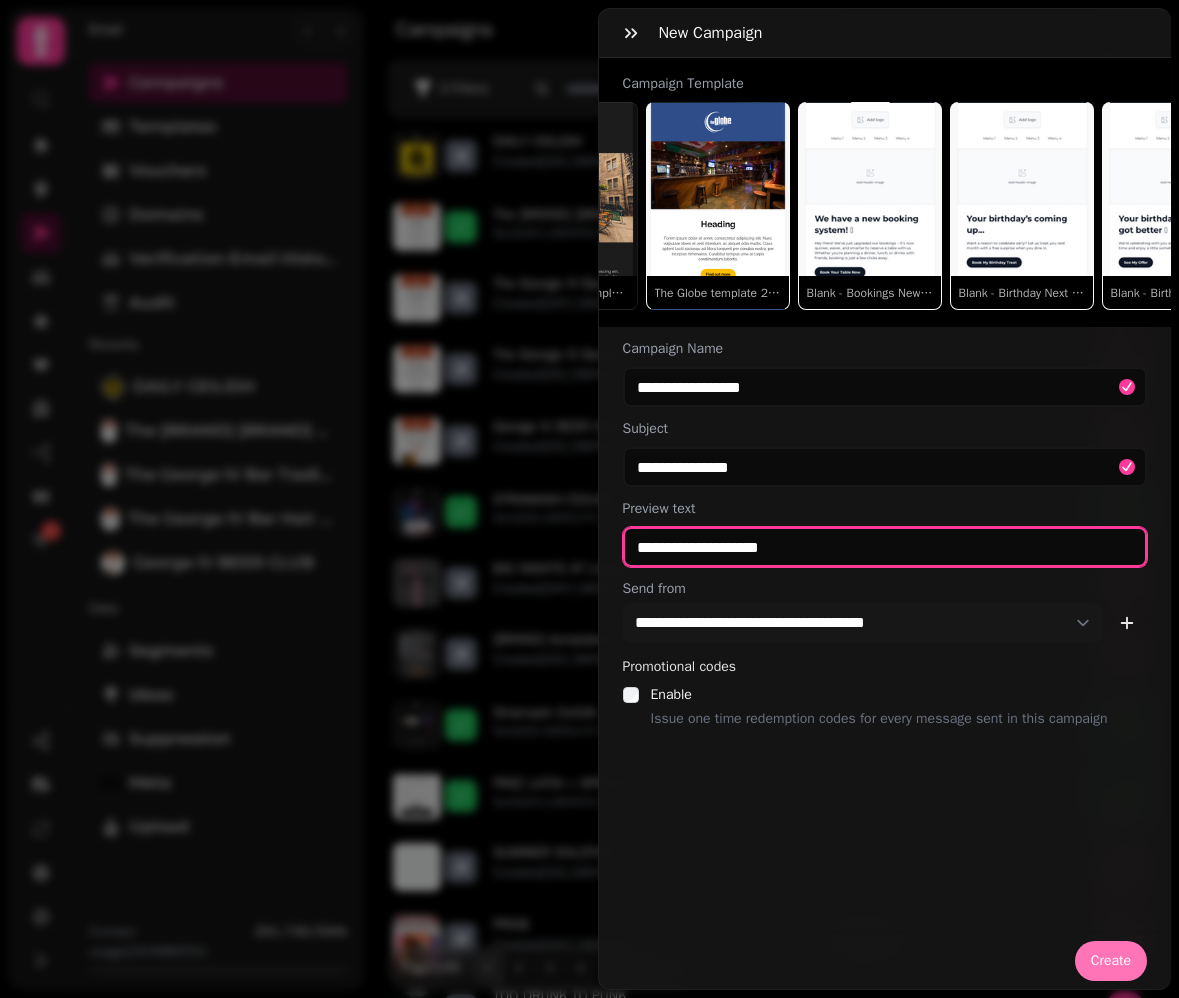 type on "**********" 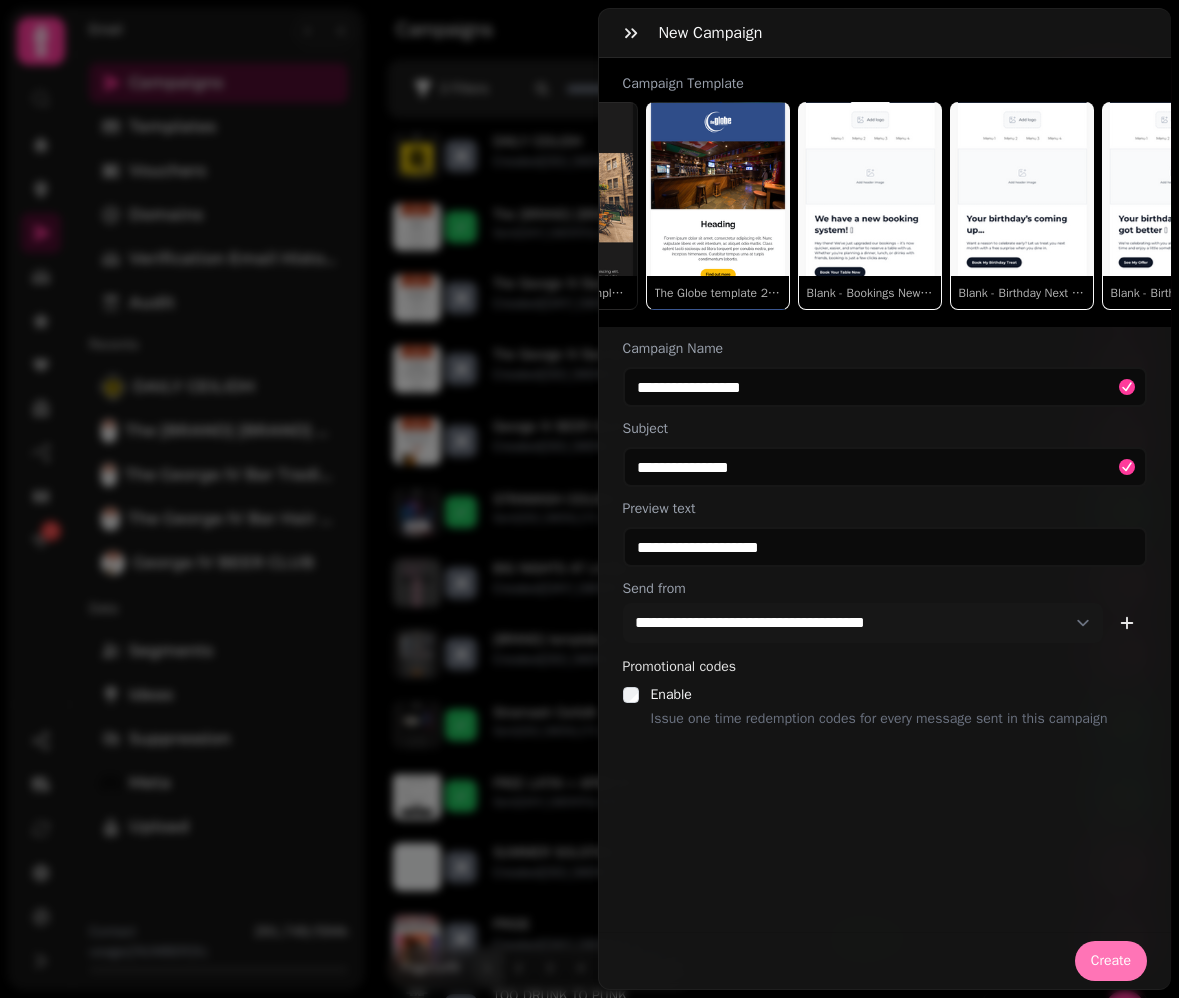 click on "Create" at bounding box center (1111, 961) 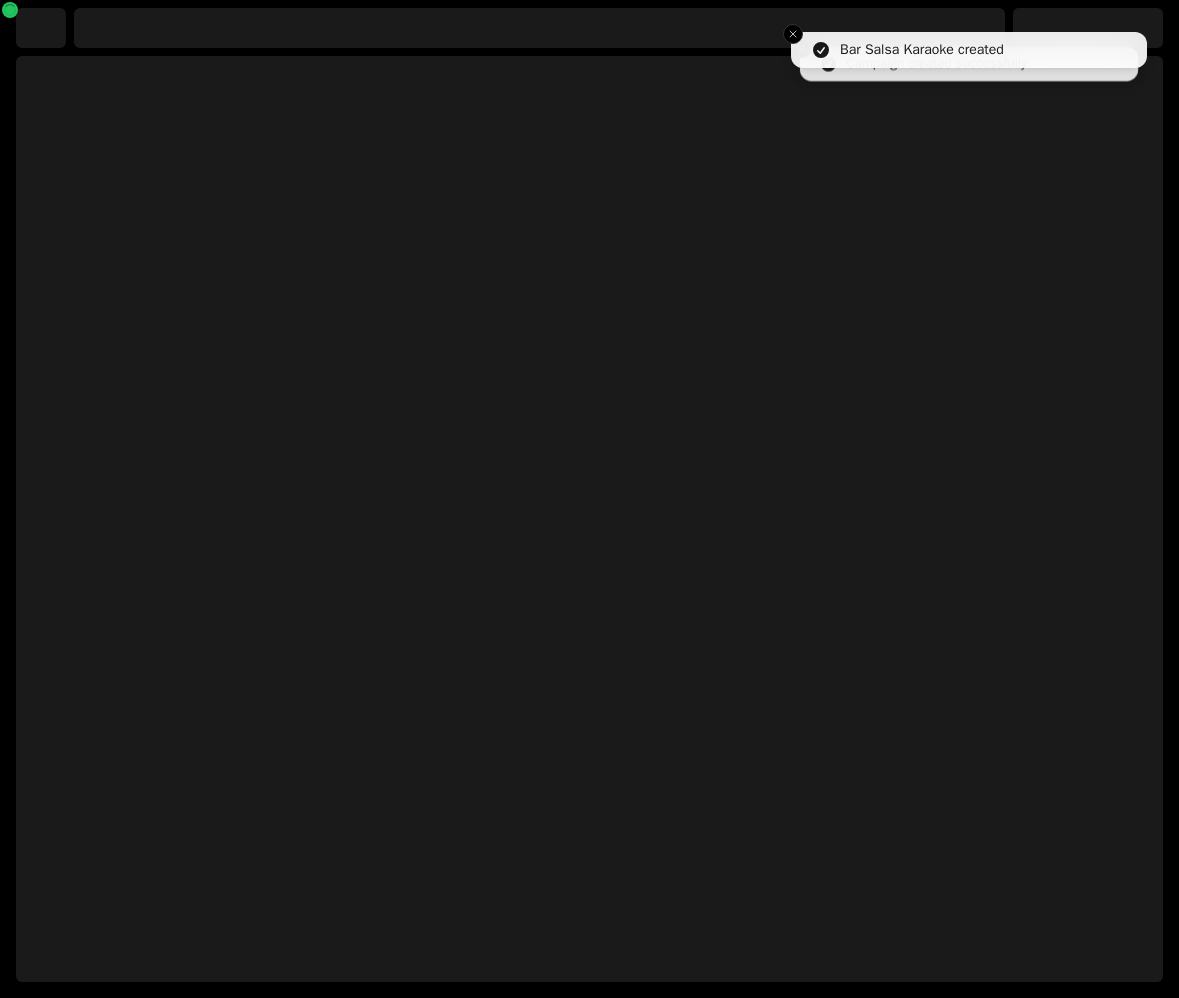 select on "***" 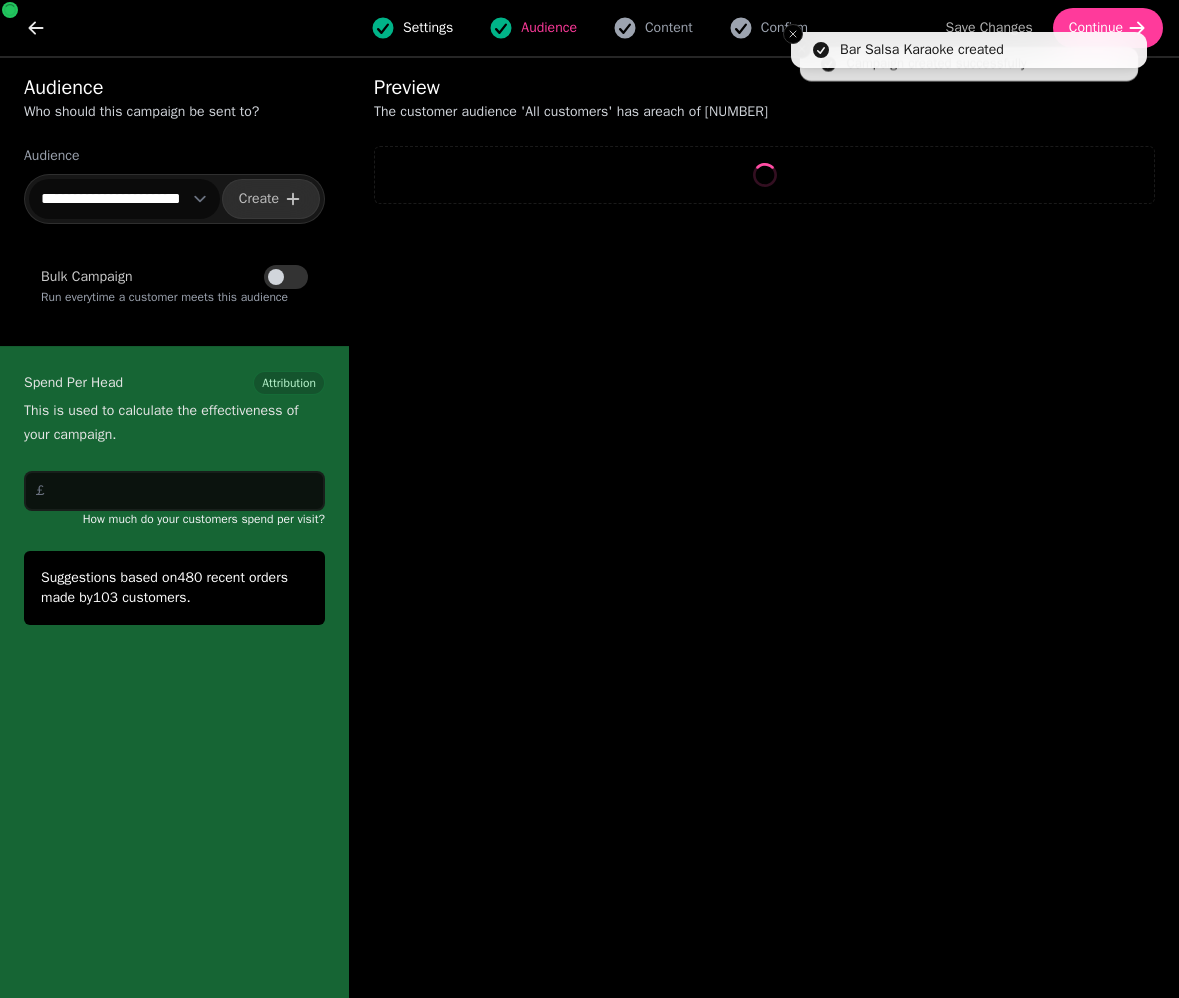 select on "**" 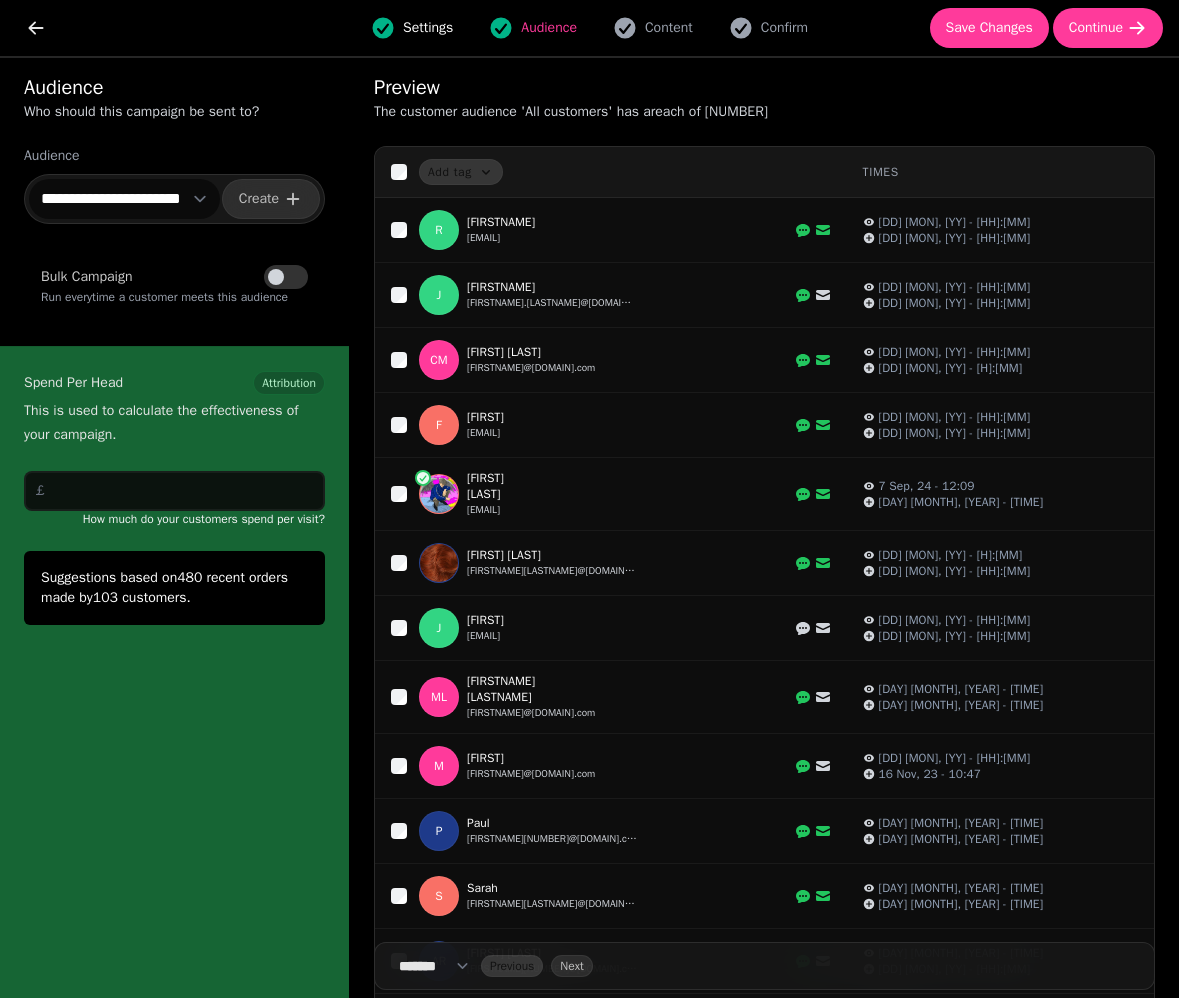 select on "**********" 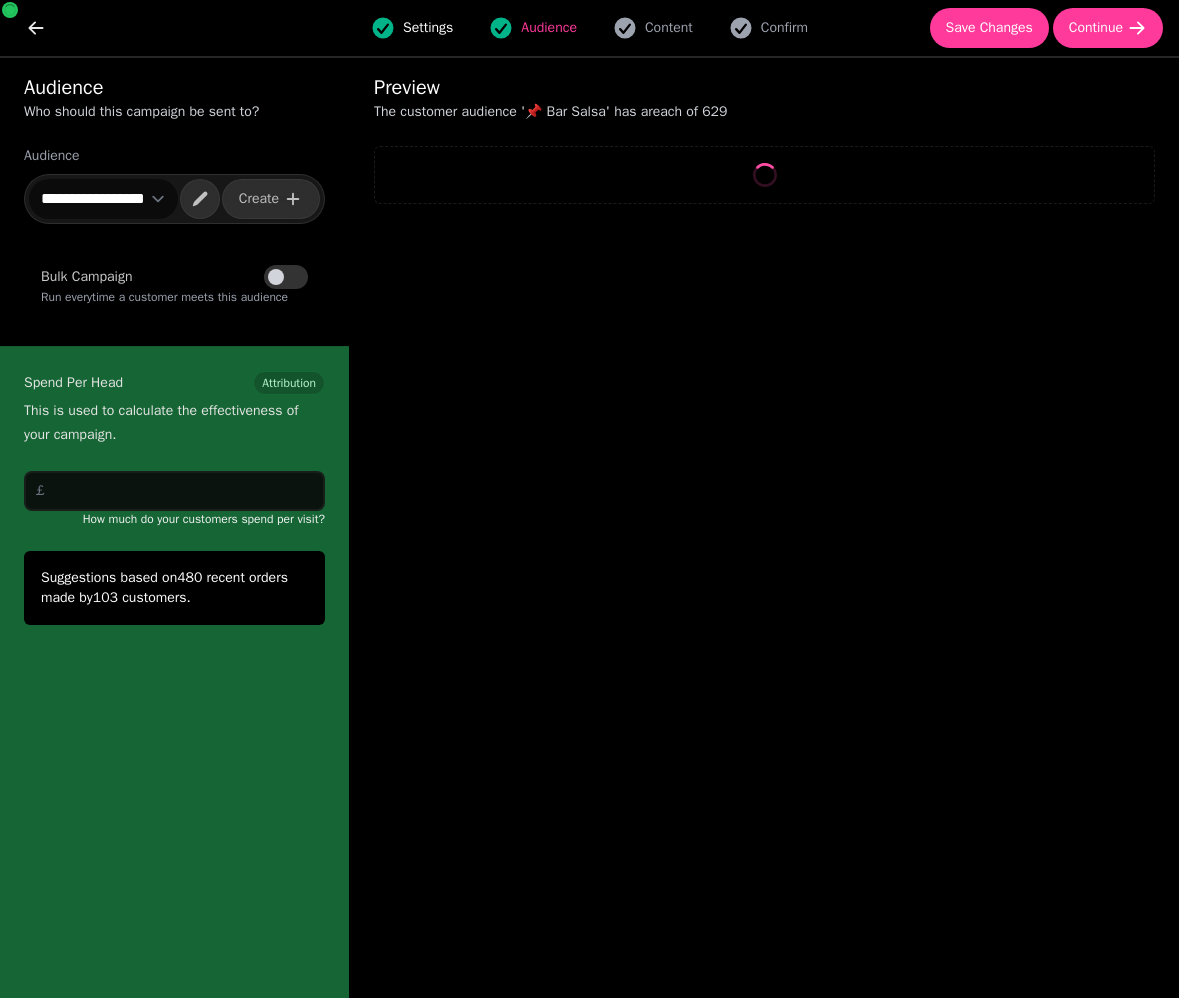 select on "**" 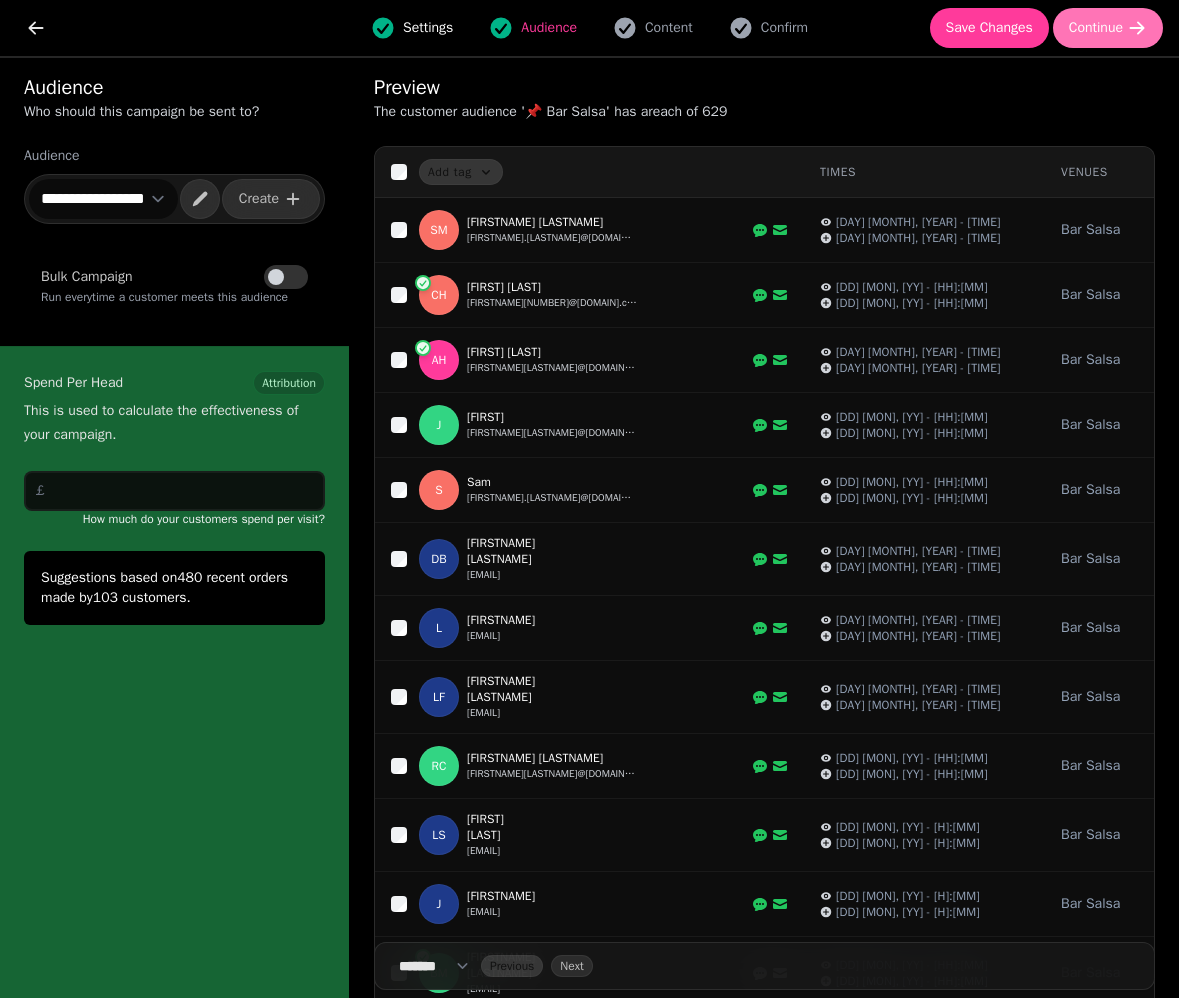 click on "Continue" at bounding box center (1096, 28) 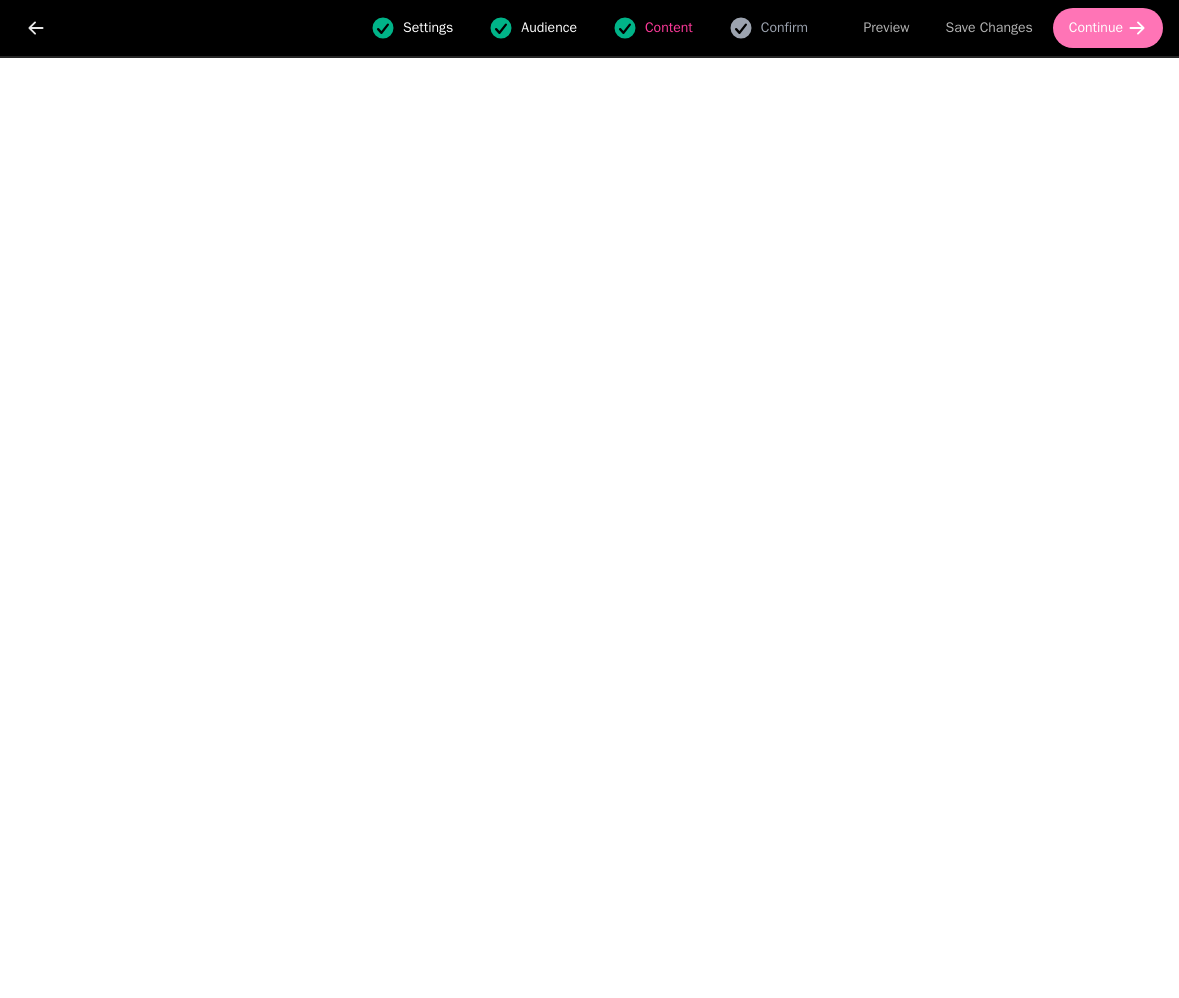 click on "Continue" at bounding box center [1096, 28] 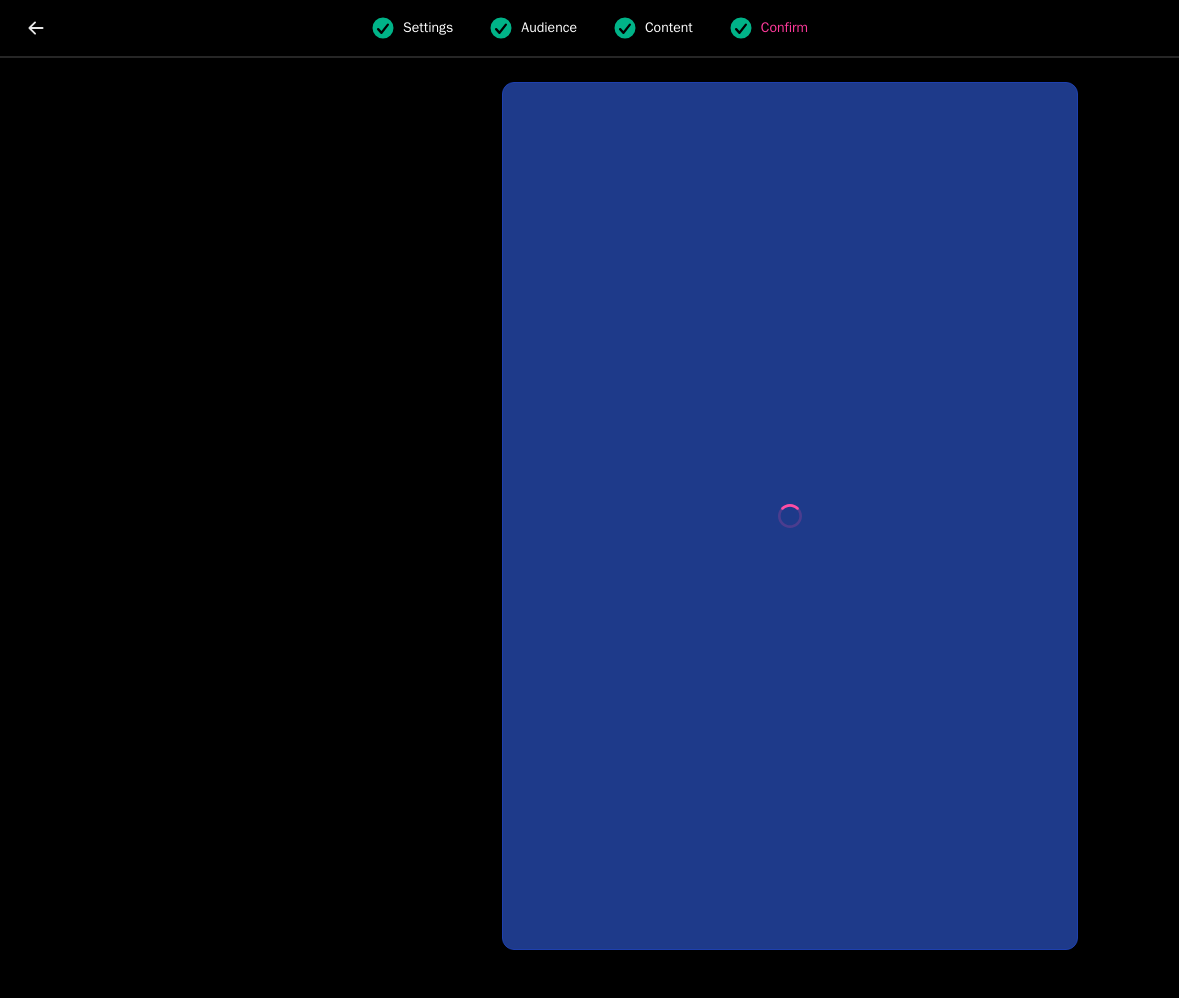scroll, scrollTop: 0, scrollLeft: 0, axis: both 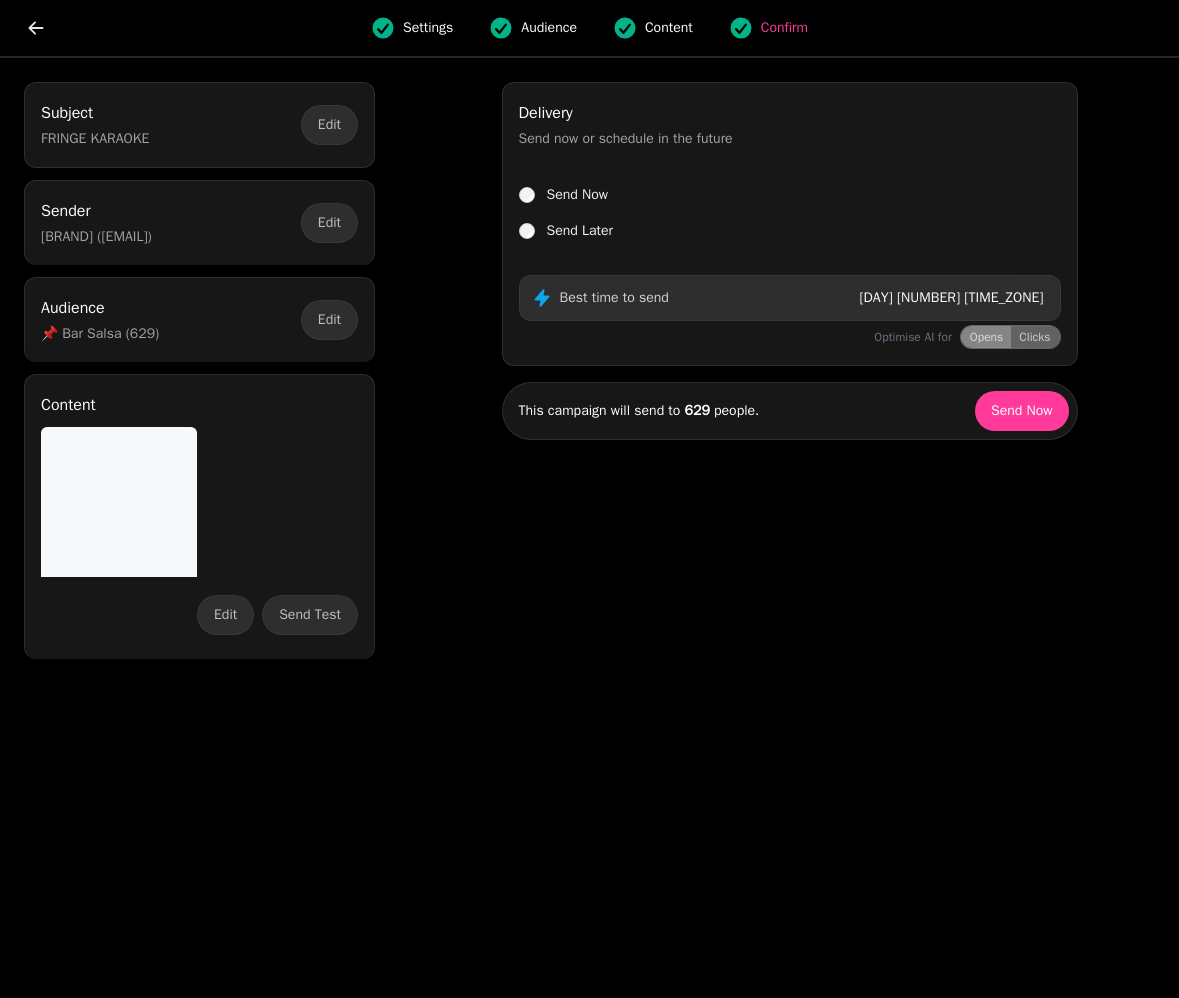 click 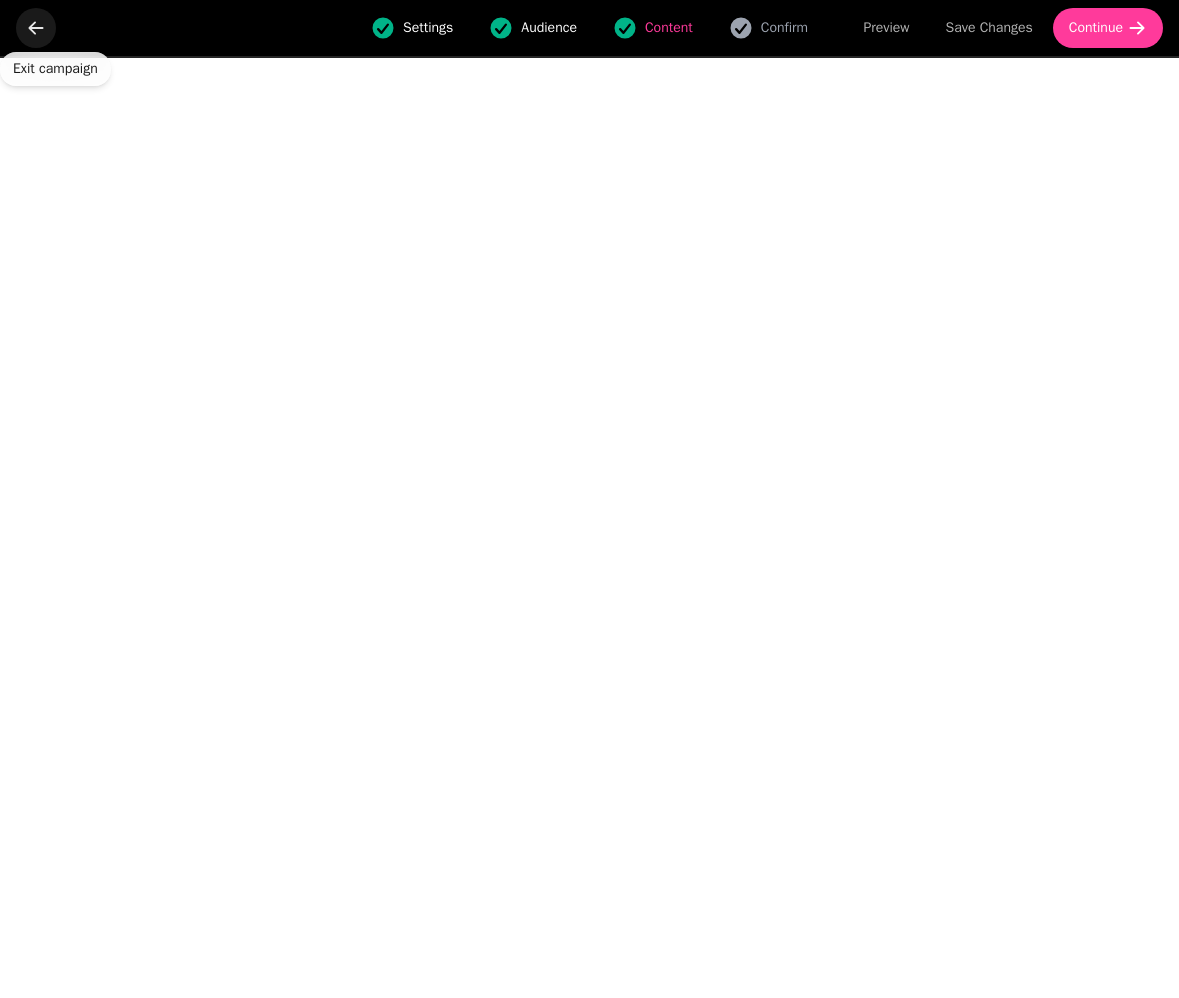 click 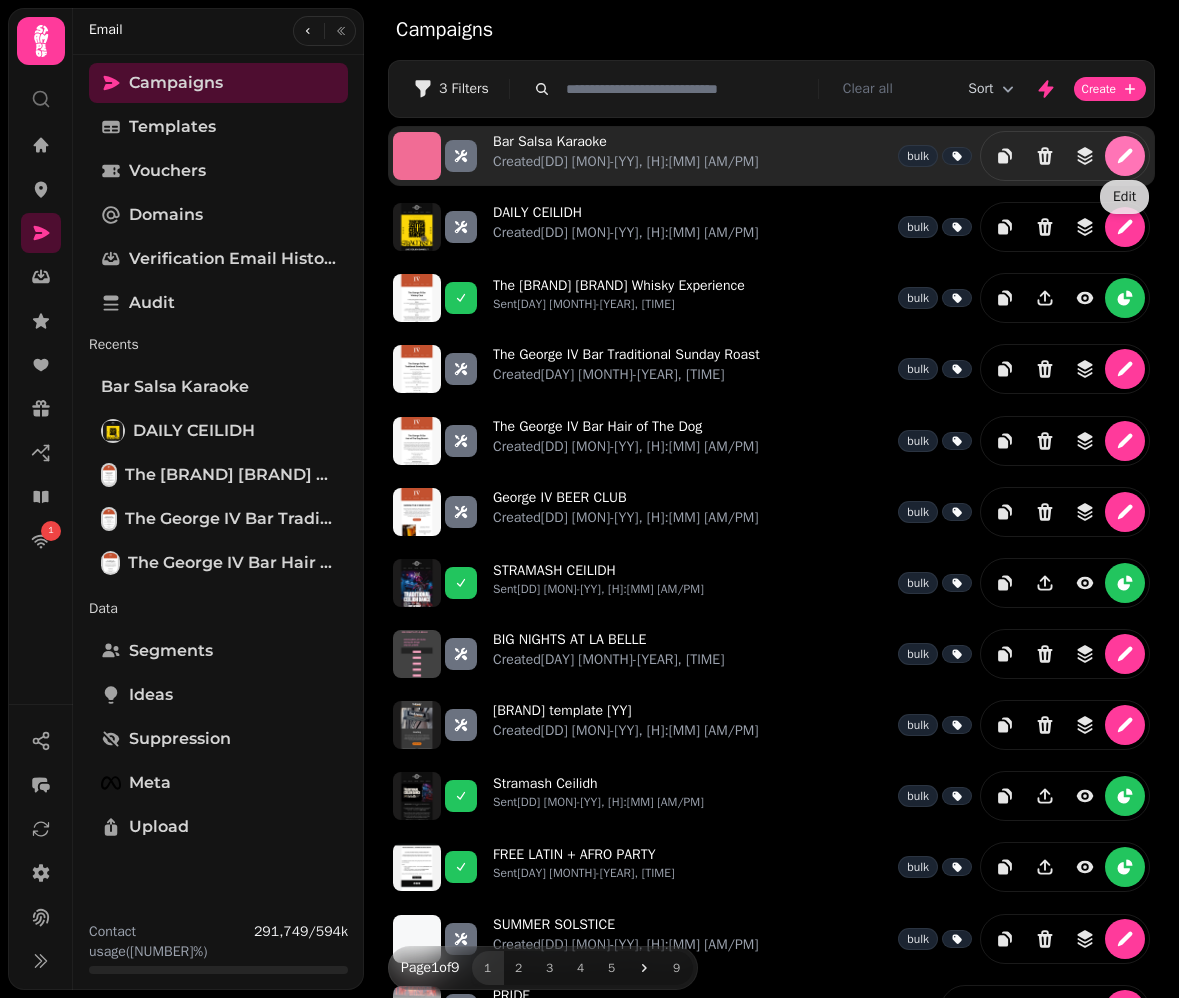 click at bounding box center [1125, 156] 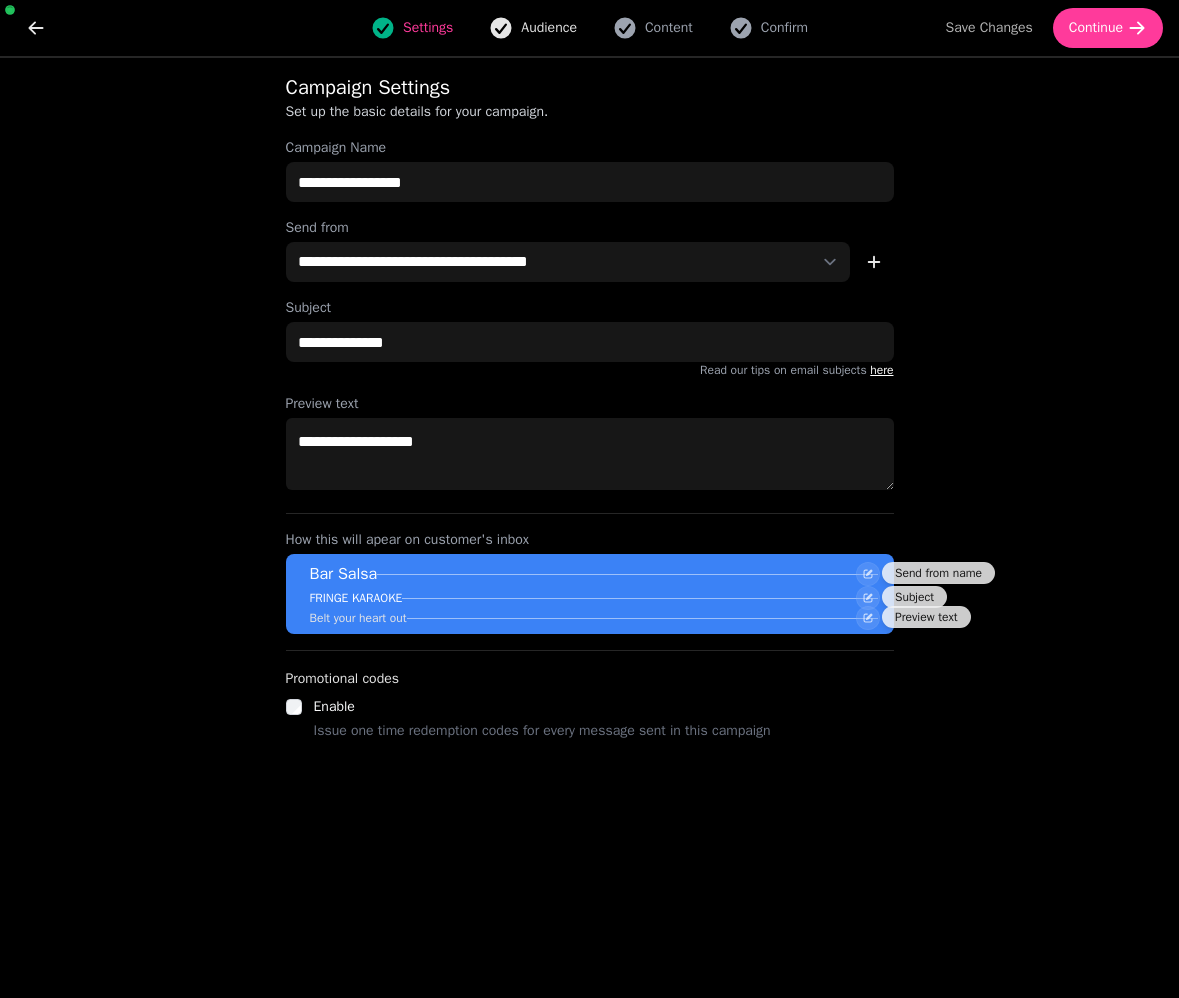 click on "Audience" at bounding box center (549, 28) 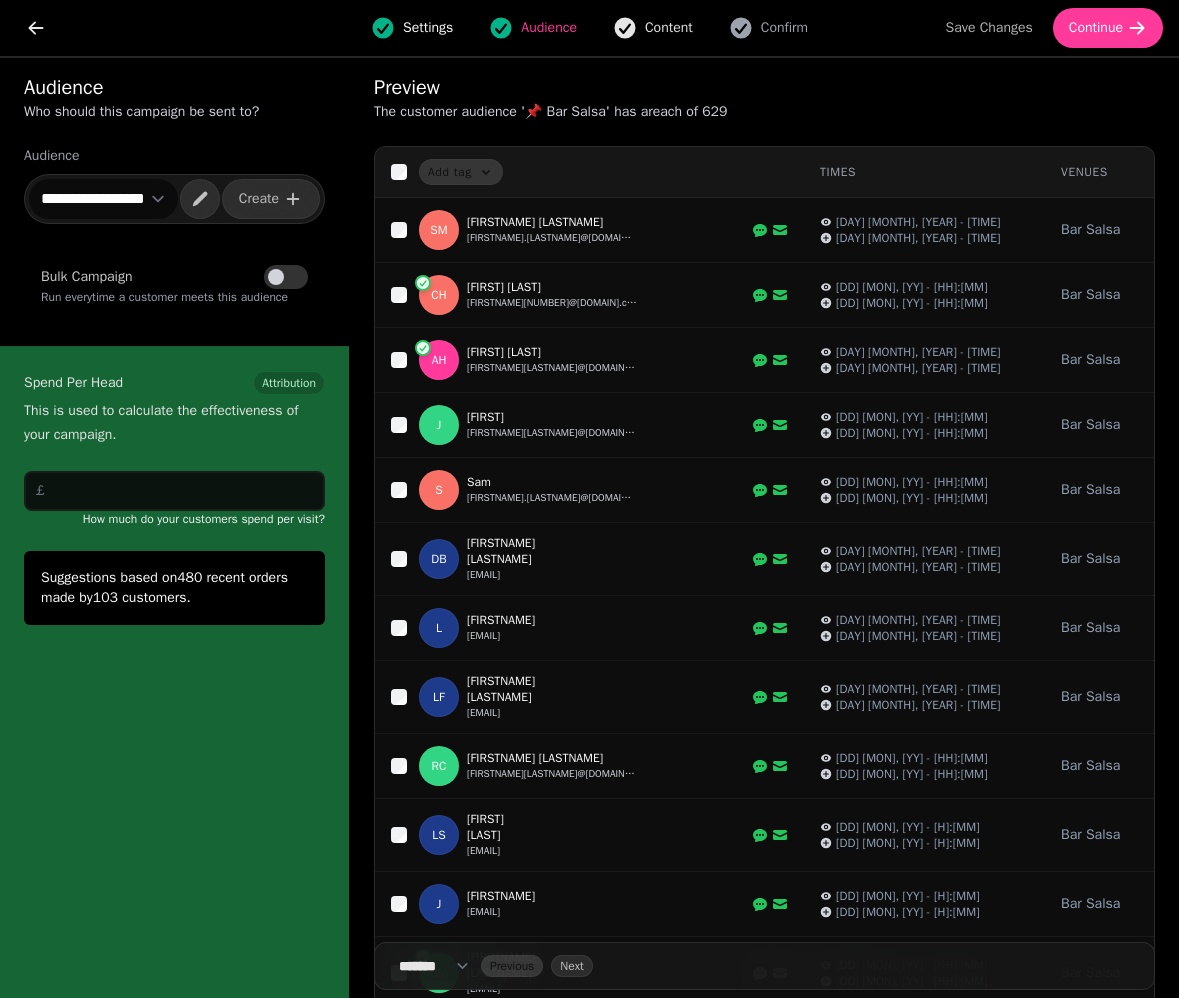 click on "Content" at bounding box center (669, 28) 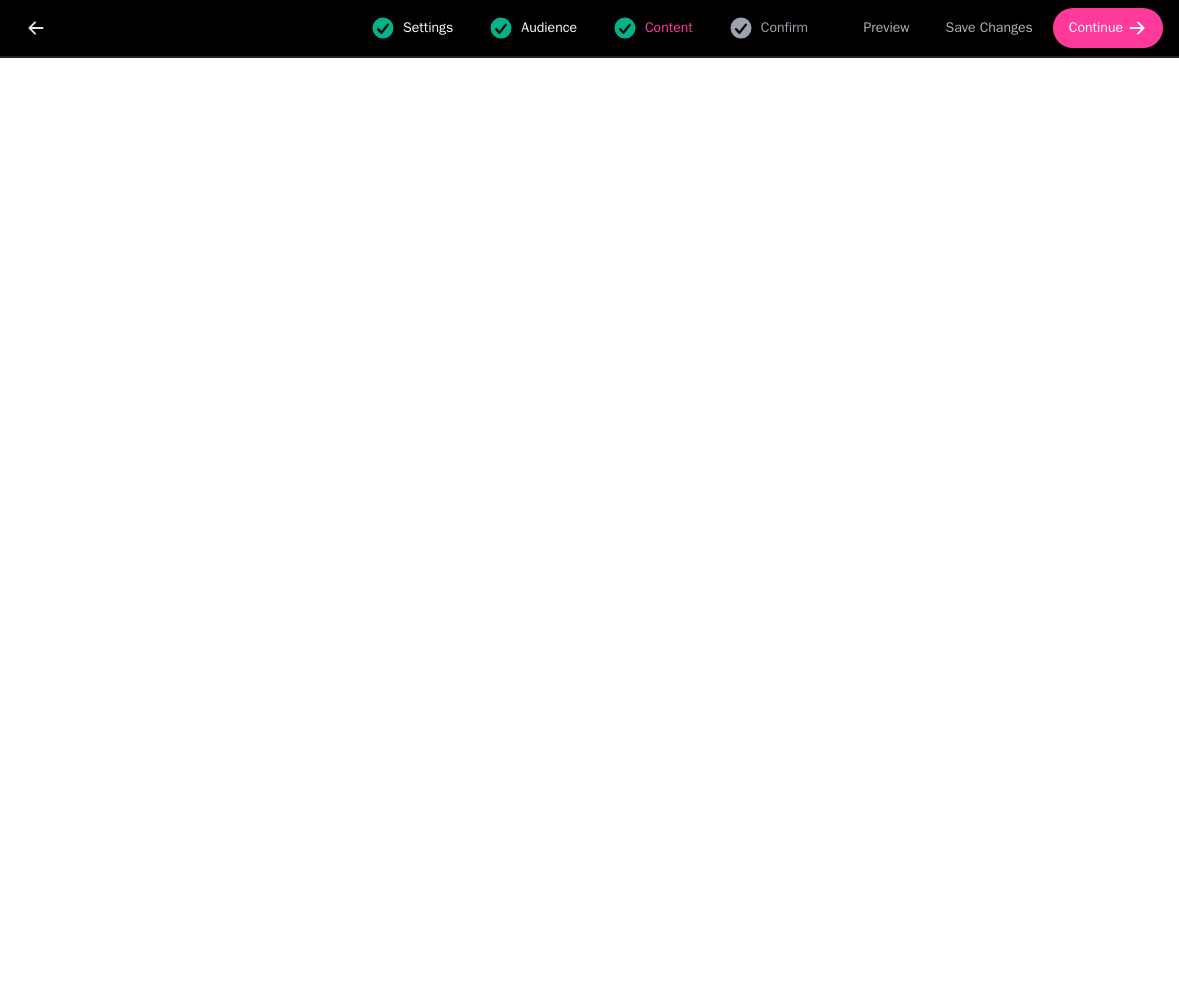 click on "Audience" at bounding box center (549, 28) 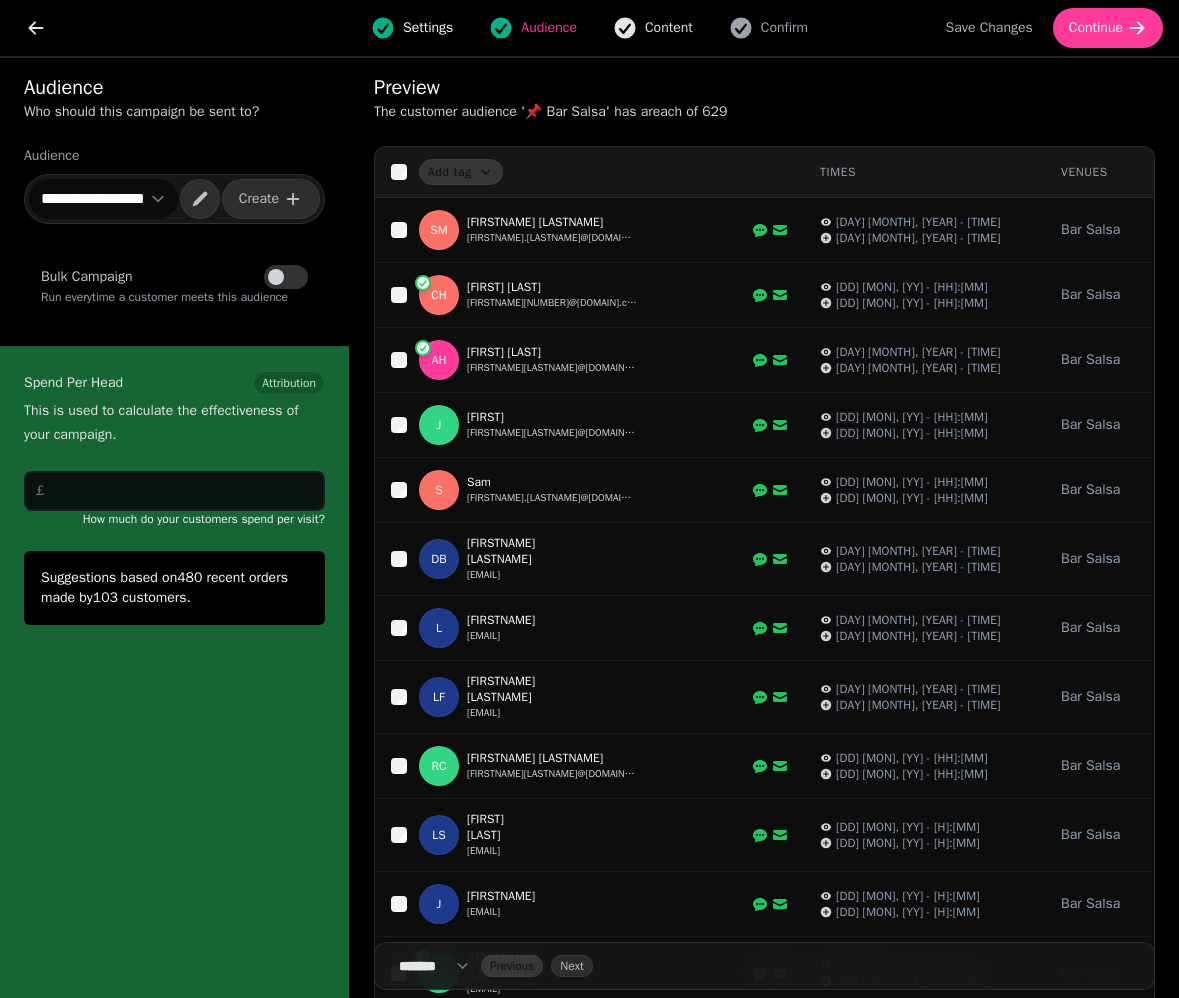 click on "Content" at bounding box center [669, 28] 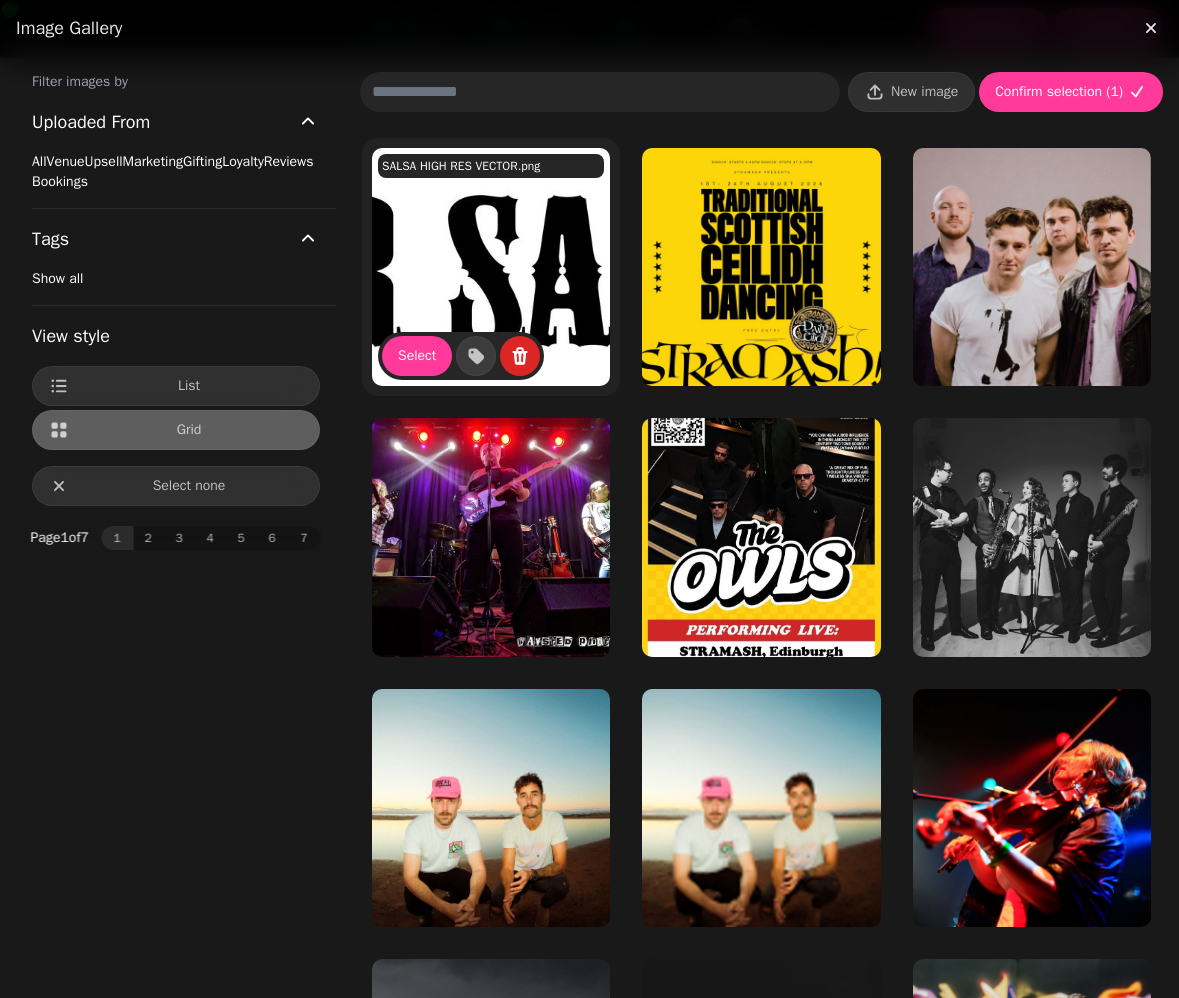 click at bounding box center [491, 267] 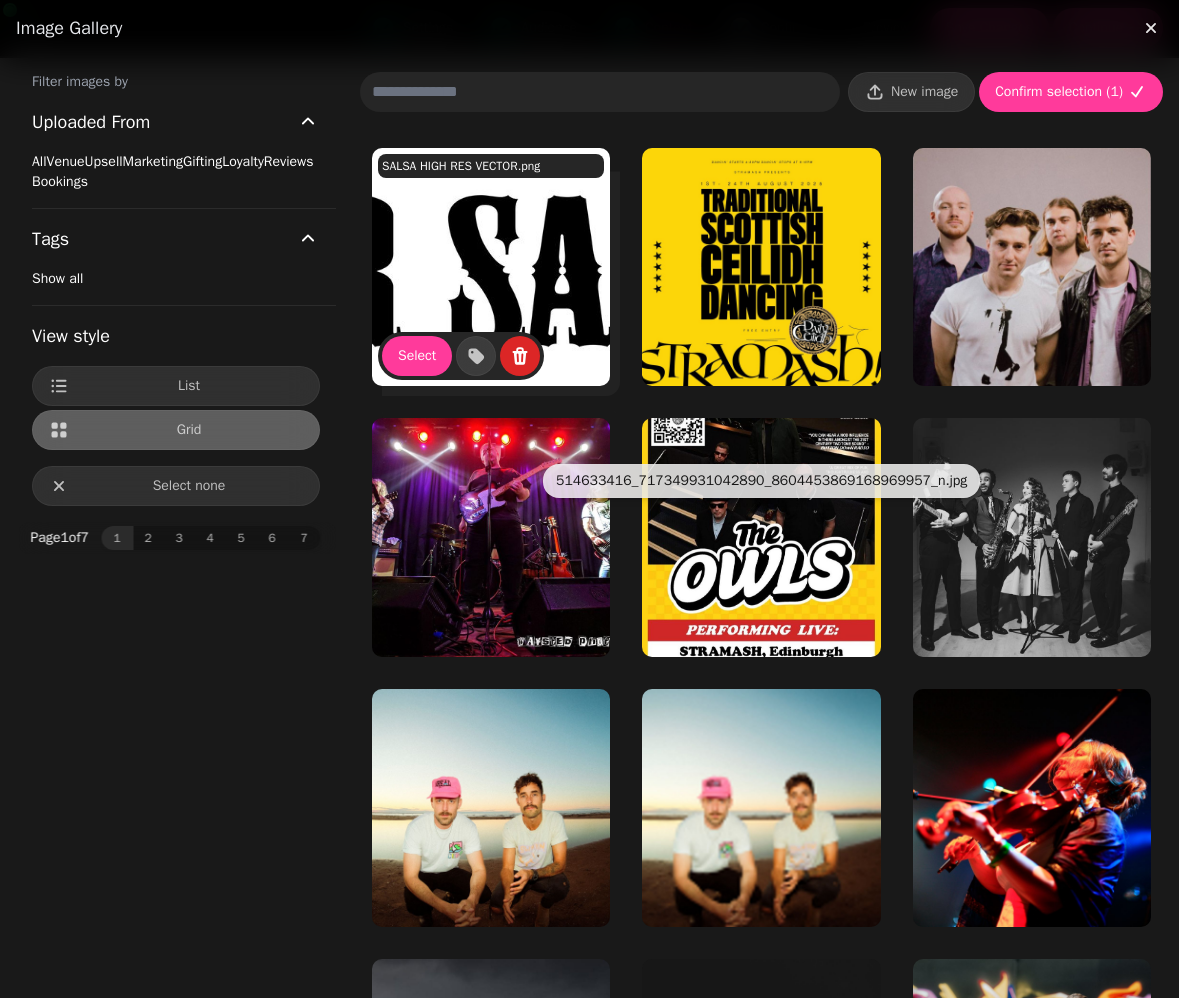 click at bounding box center (491, 267) 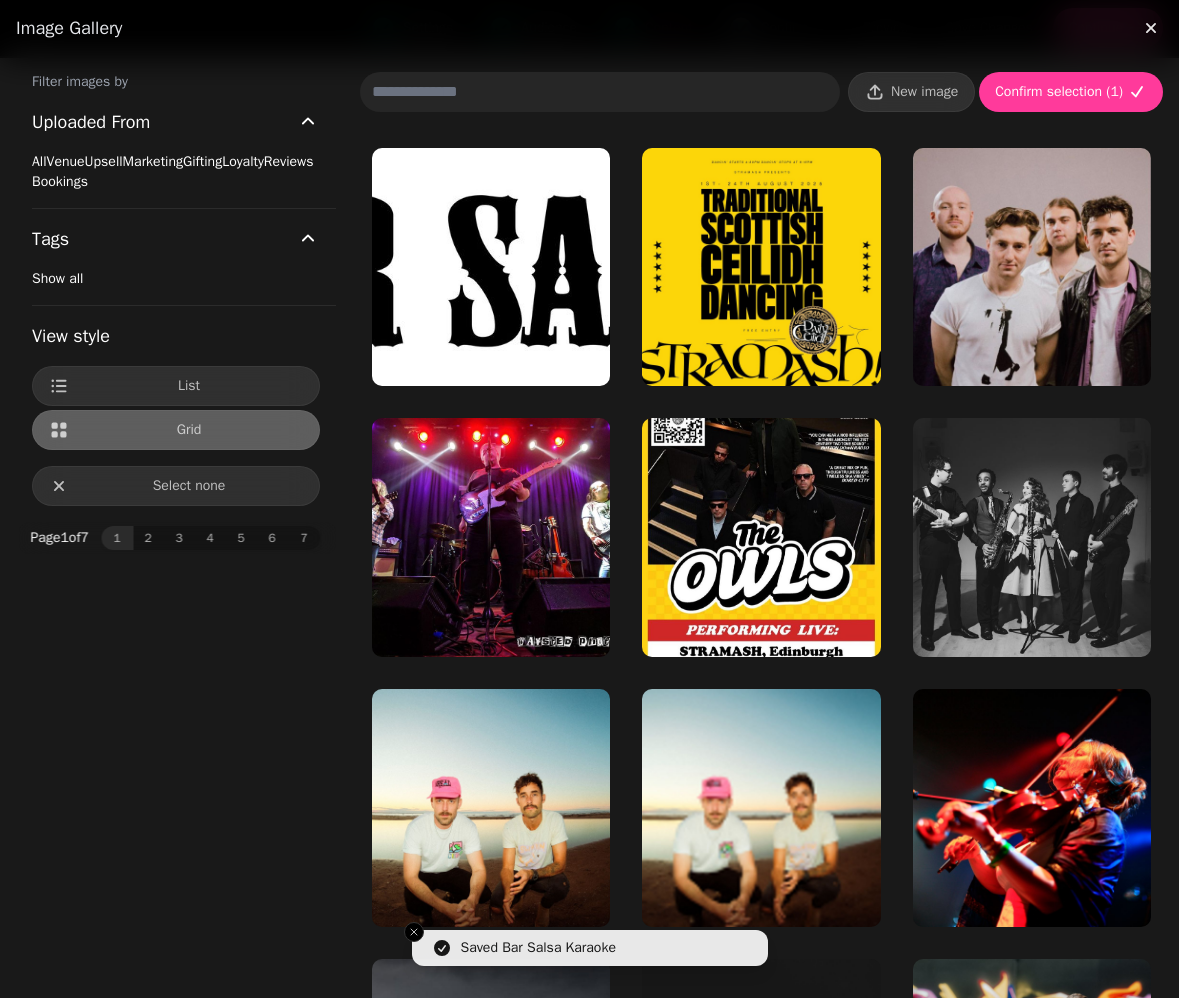 scroll, scrollTop: 0, scrollLeft: 0, axis: both 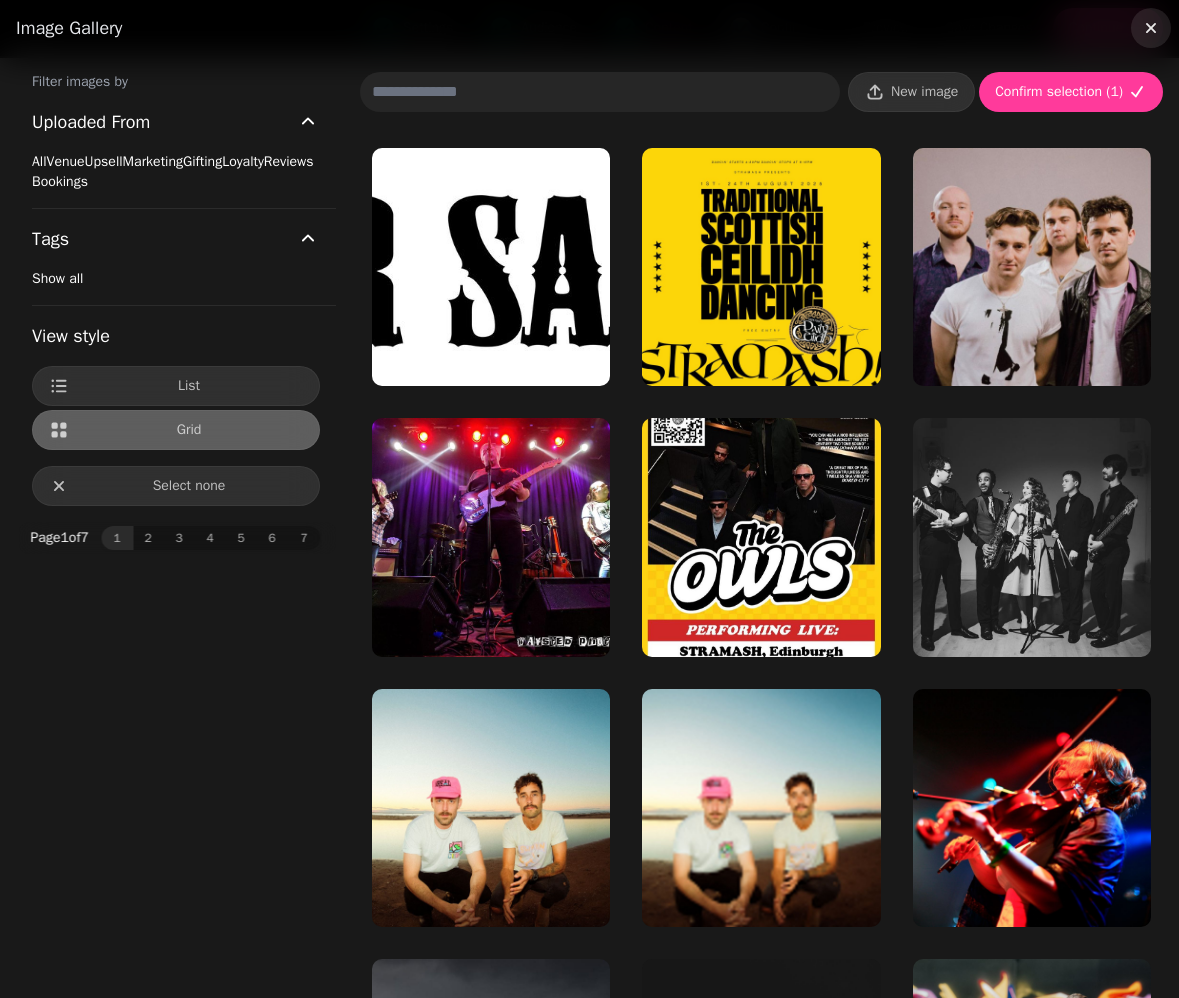 click 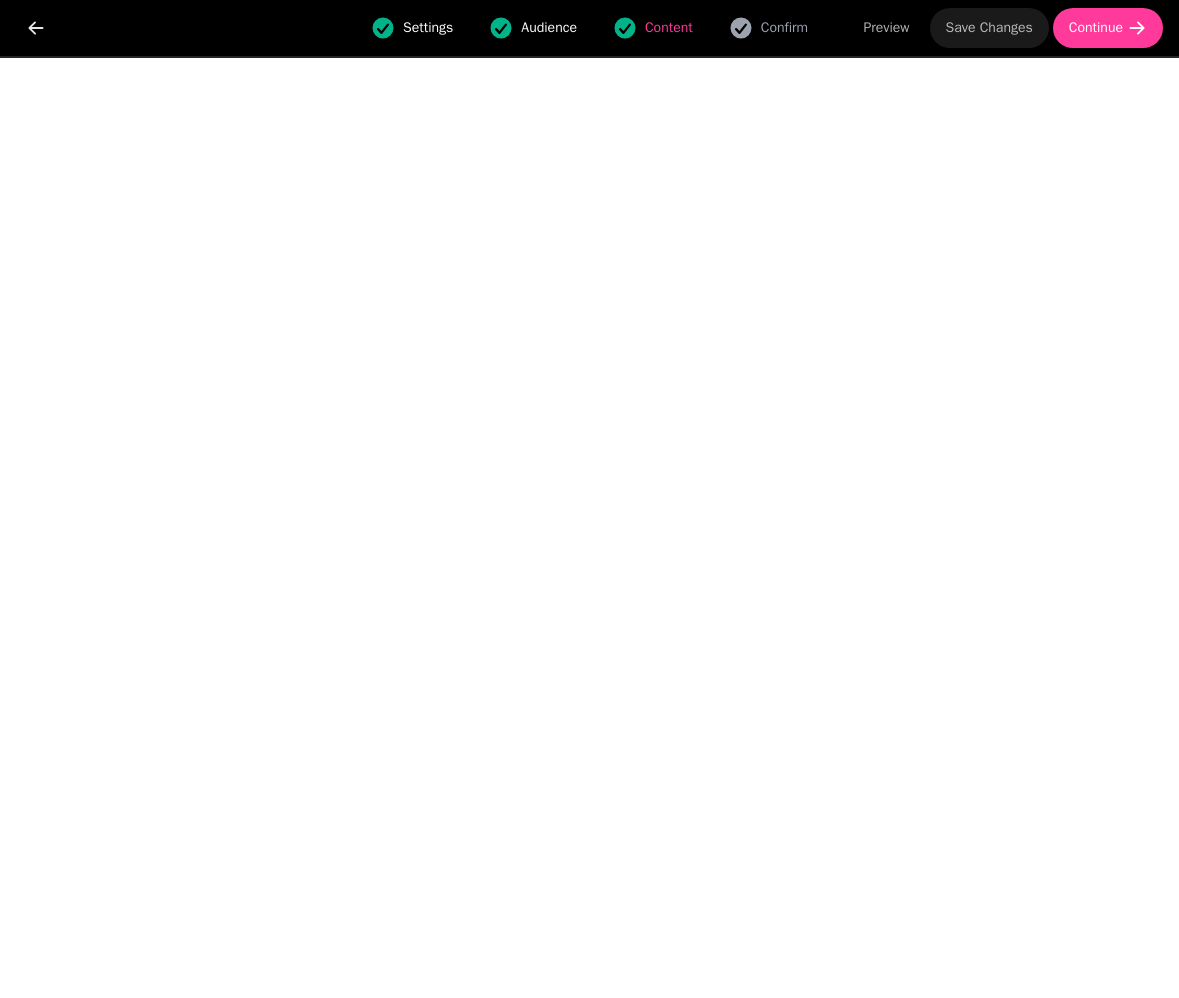 click on "Save Changes" at bounding box center [989, 28] 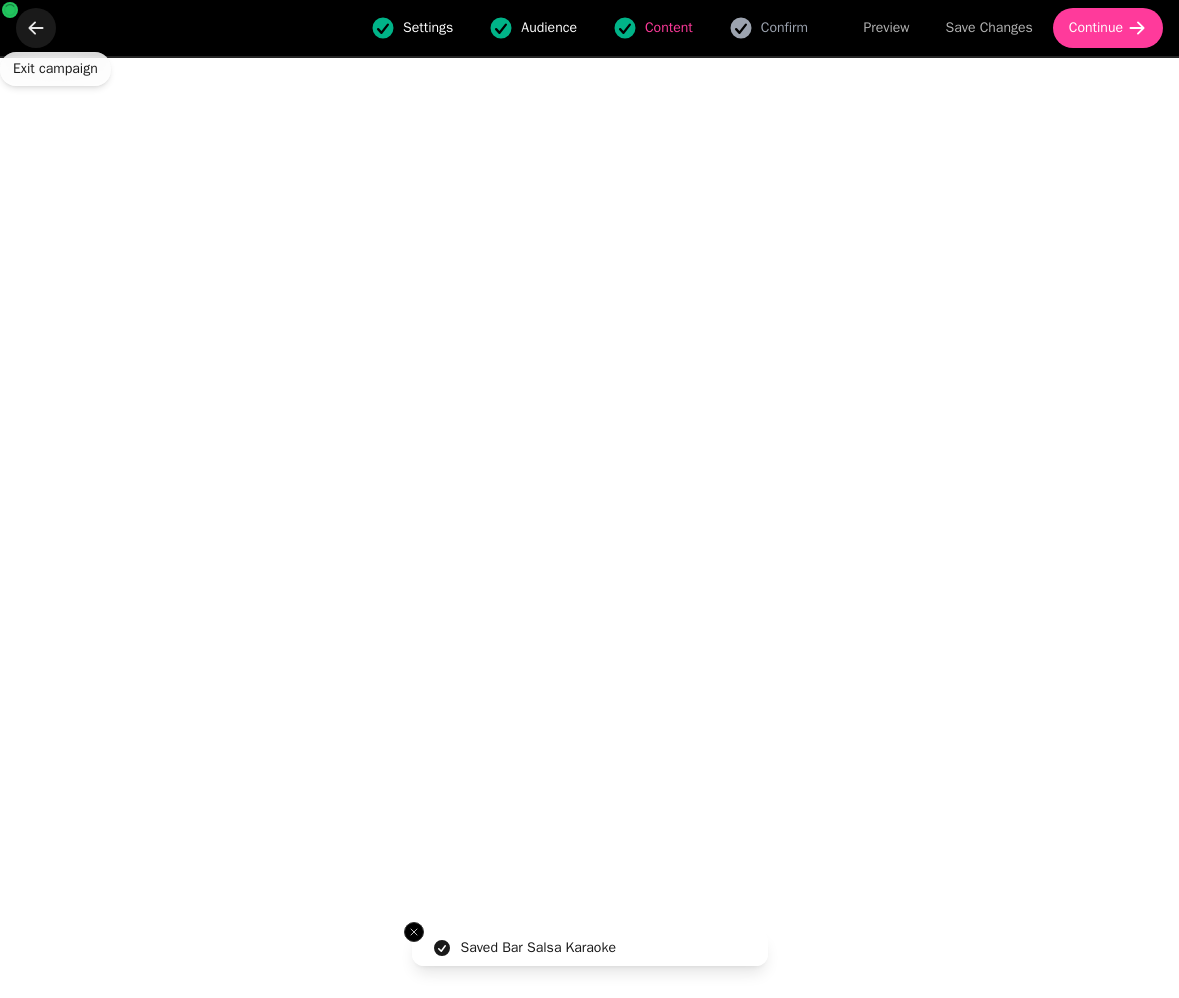 click 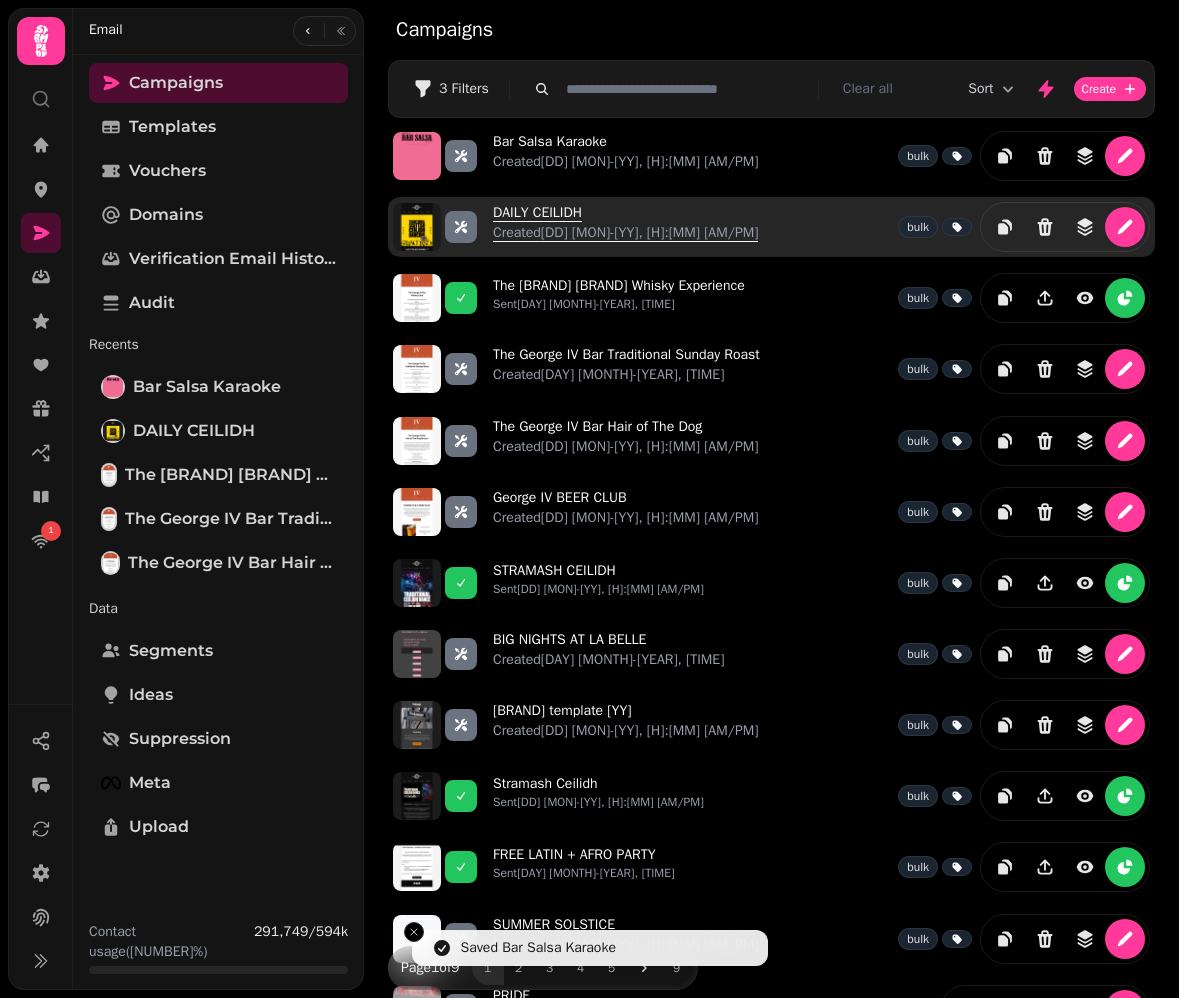click on "DAILY CEILIDH Created  4th Aug-25, 2:41 pm" at bounding box center [625, 227] 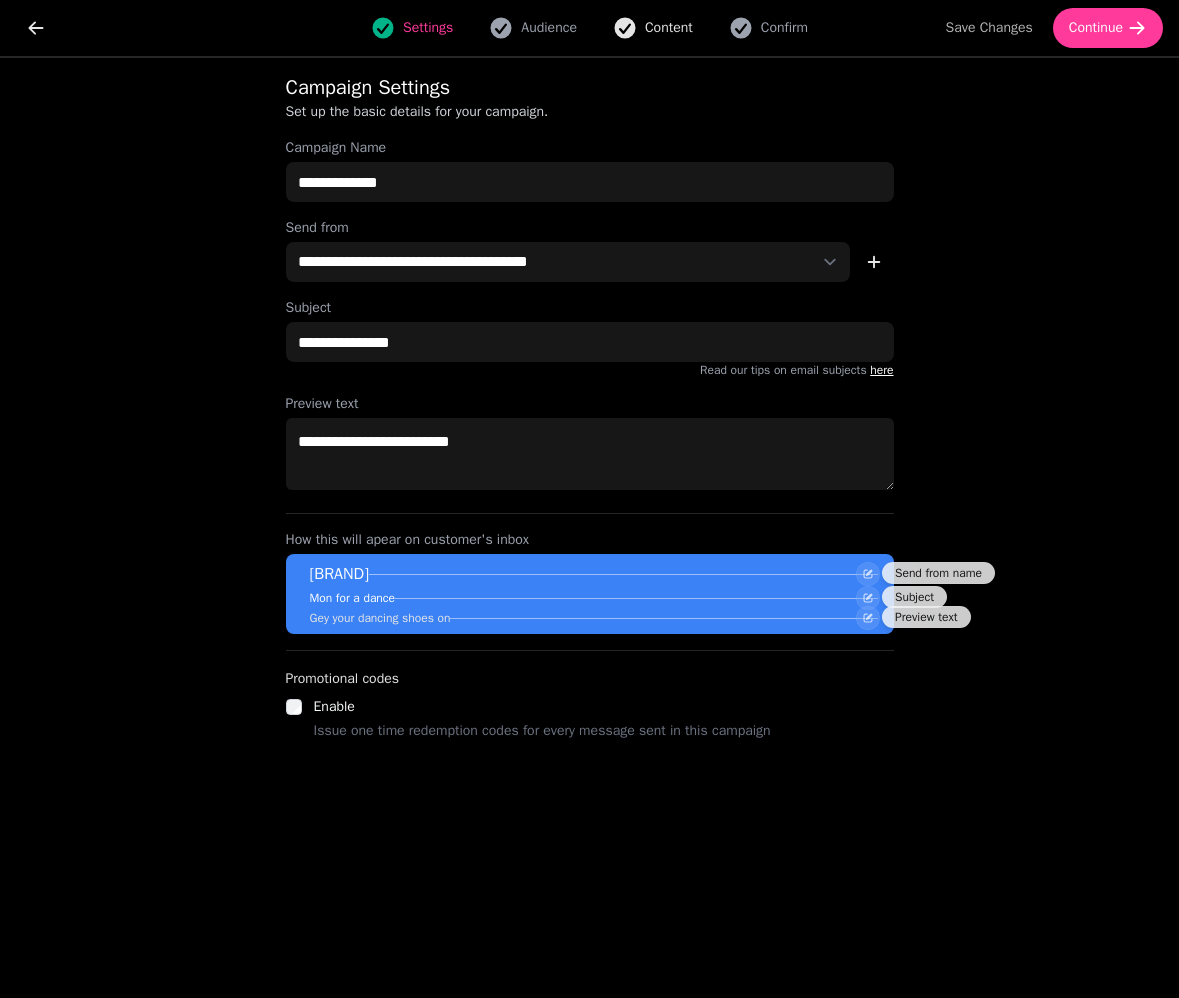 click on "Content" at bounding box center [669, 28] 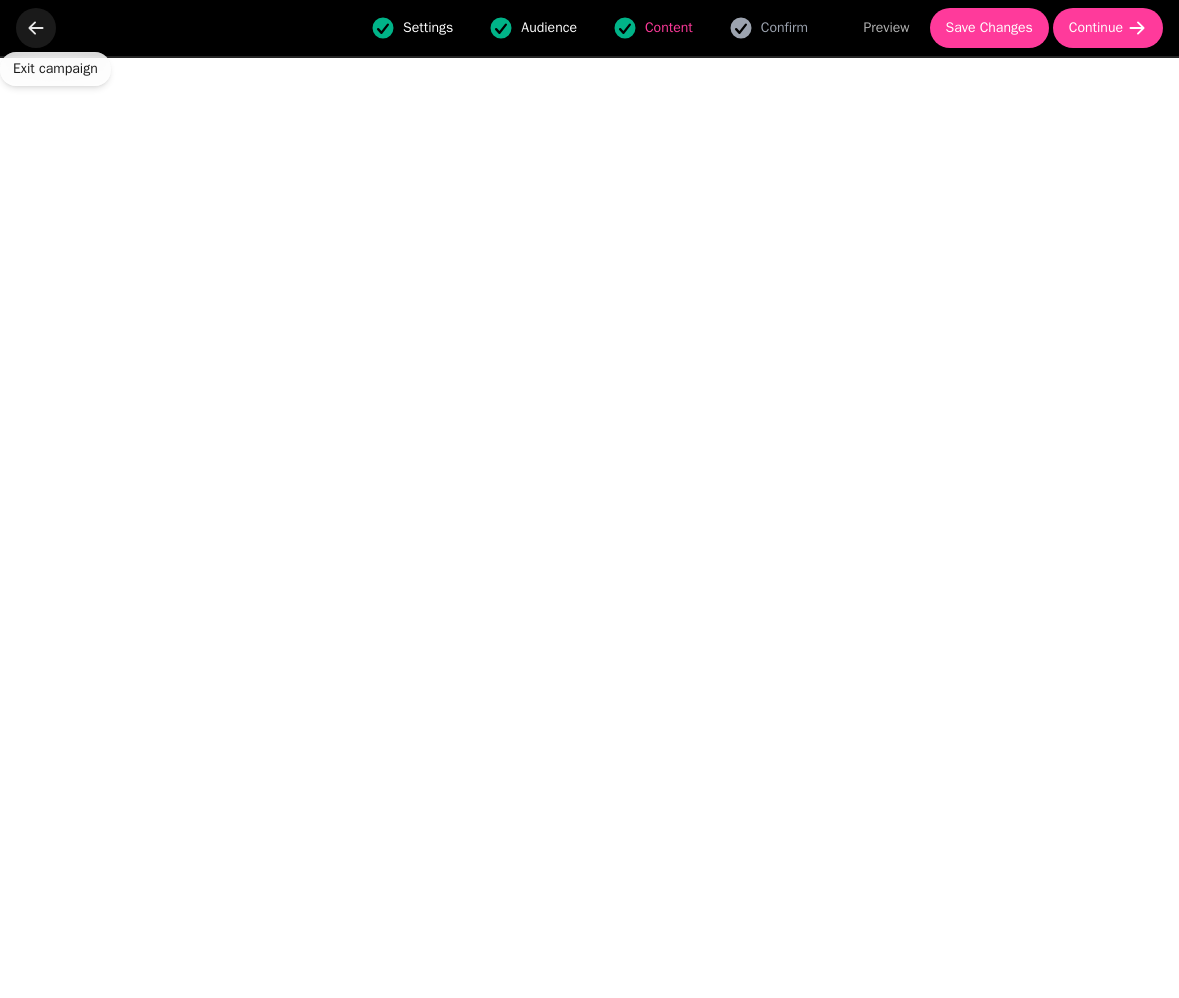 click at bounding box center [36, 28] 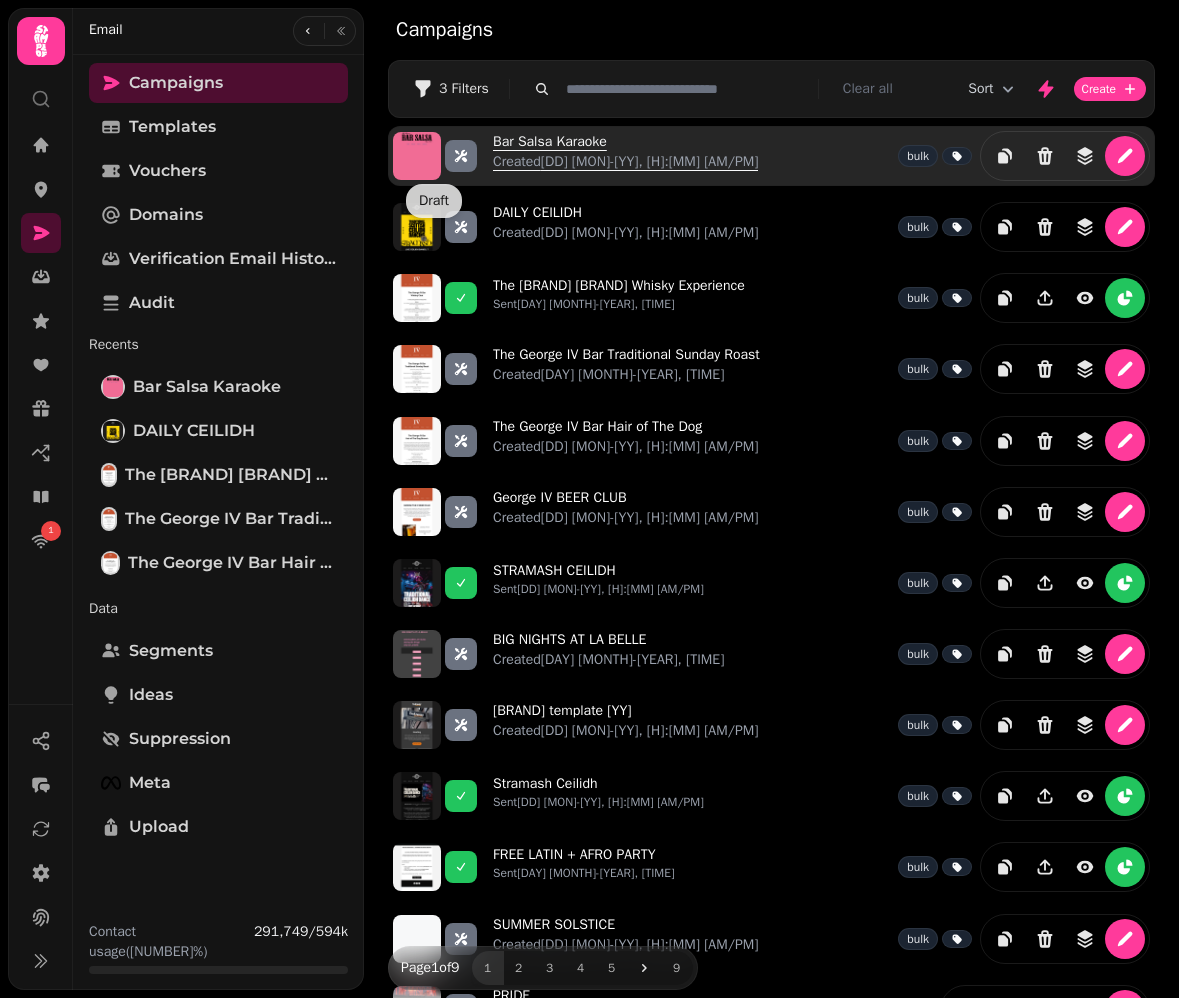 click on "Bar Salsa Karaoke Created  4th Aug-25, 2:56 pm" at bounding box center [625, 156] 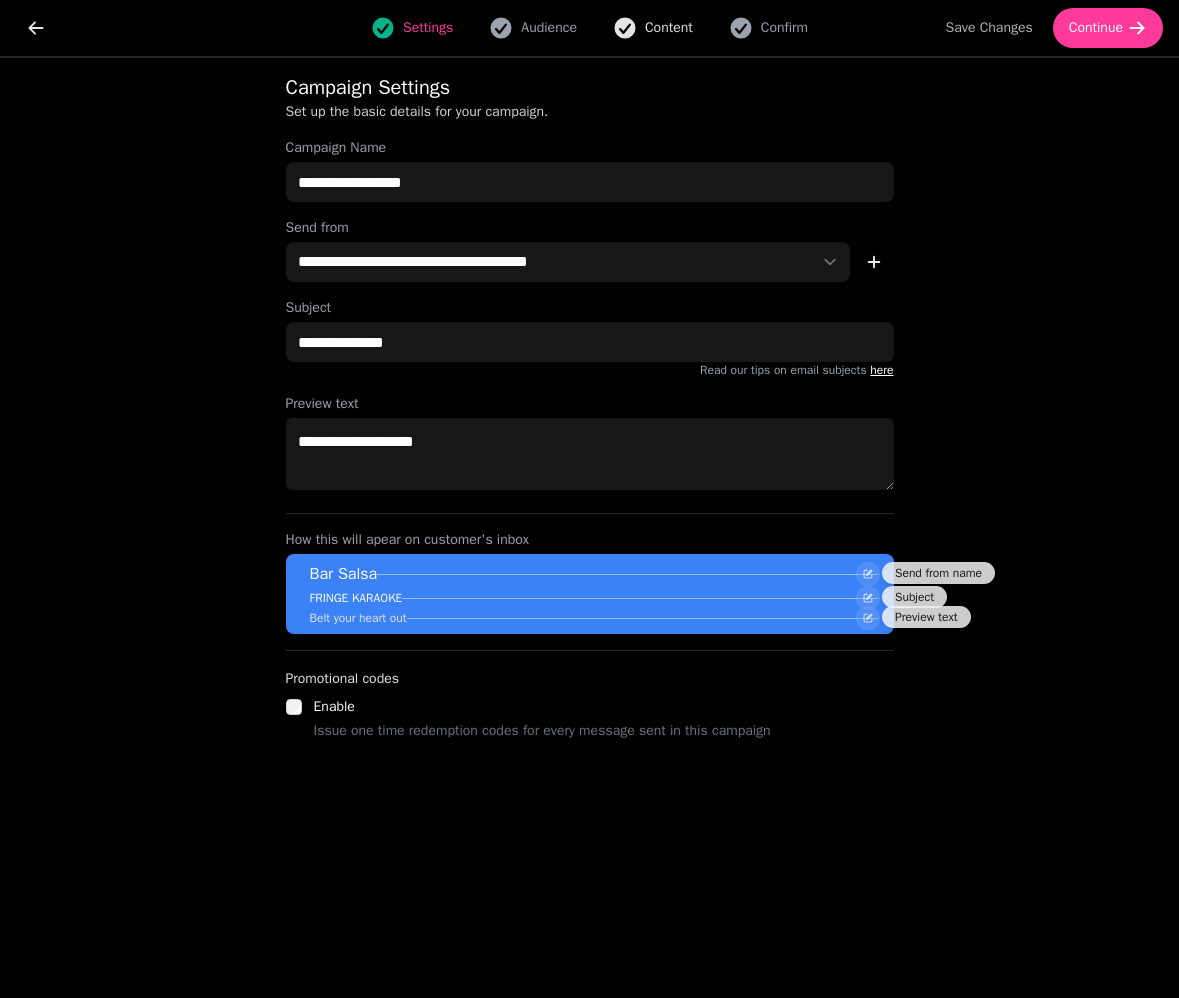 click on "Content" at bounding box center (669, 28) 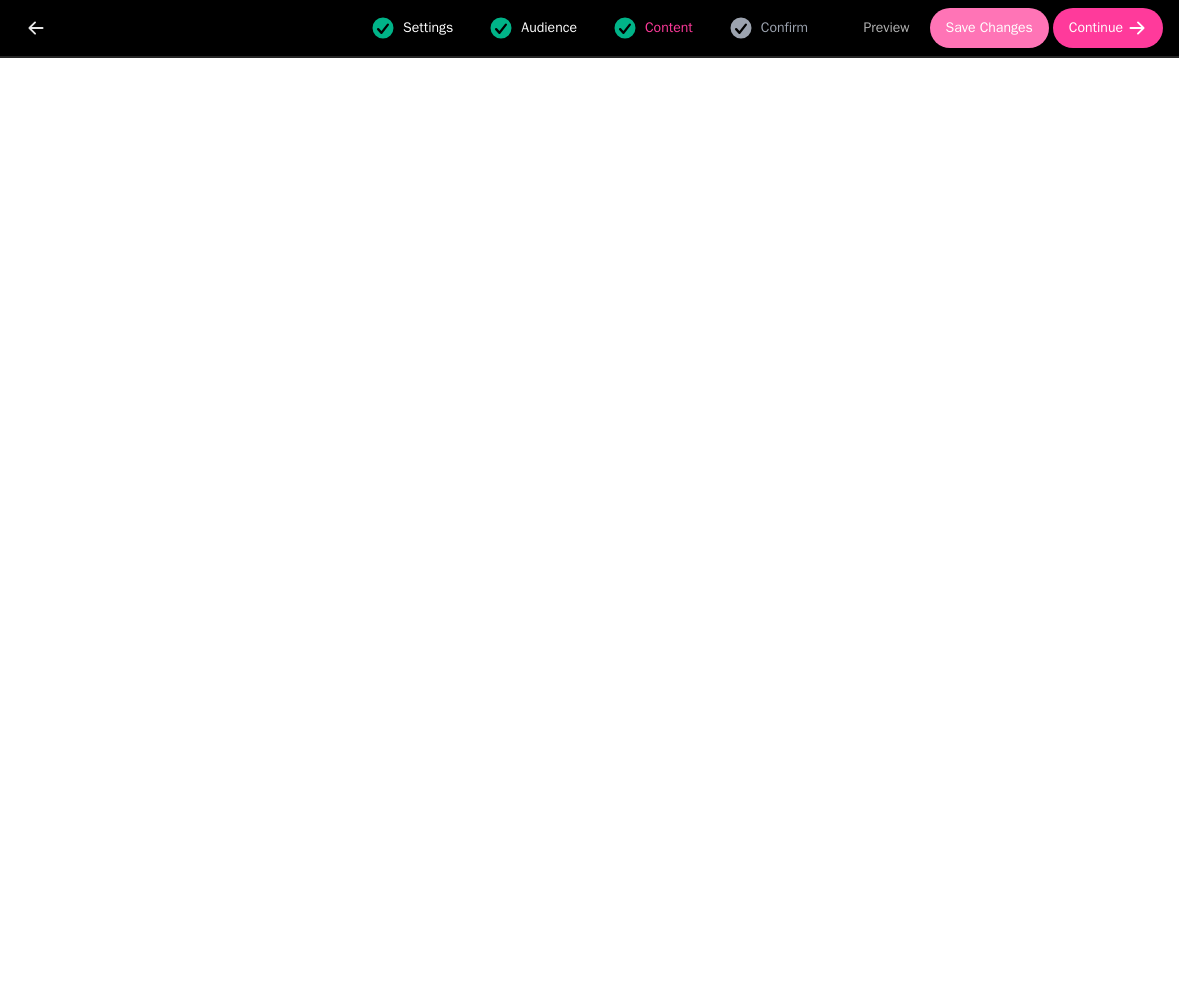 click on "Save Changes" at bounding box center (989, 28) 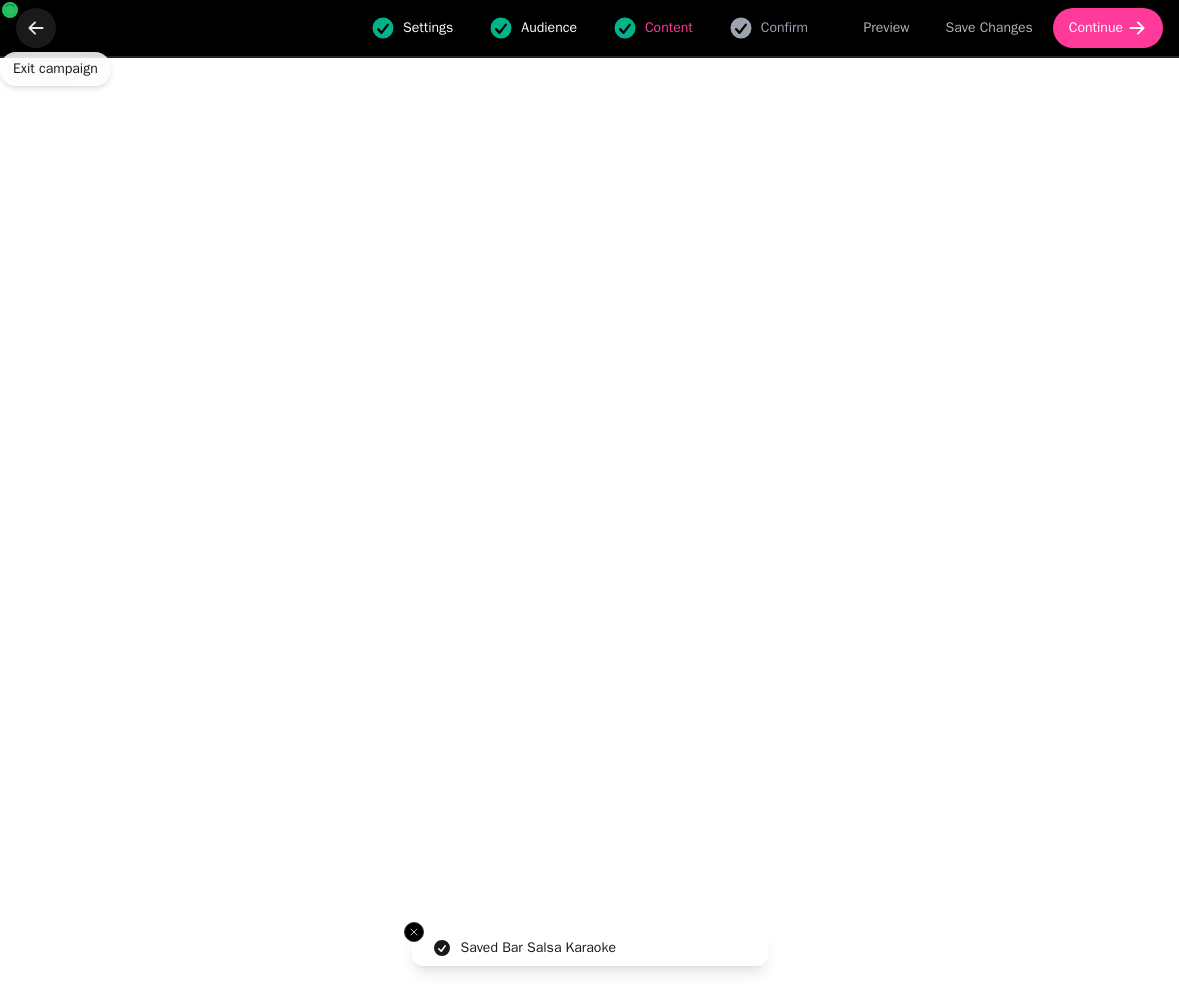click 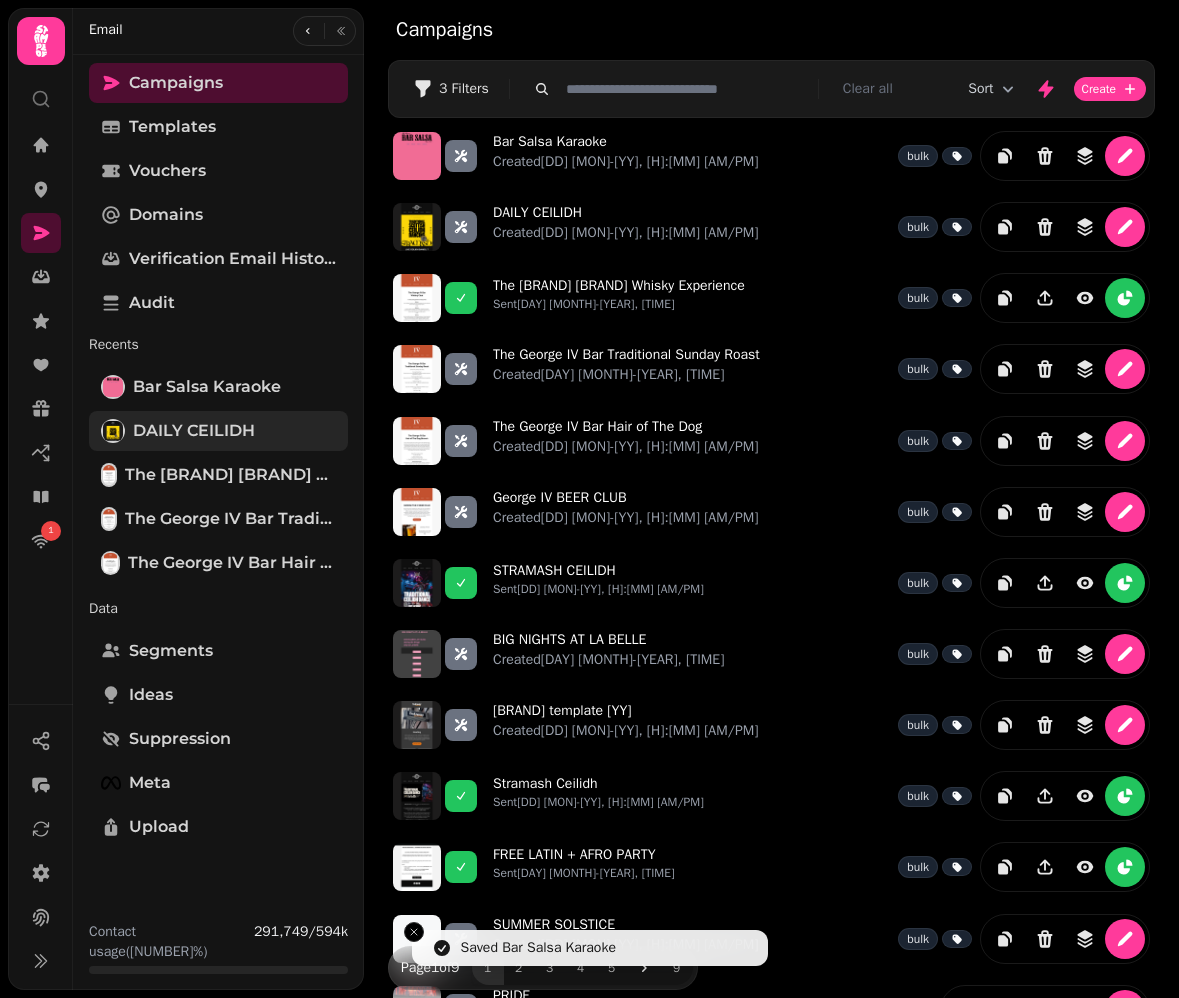 click on "DAILY CEILIDH" at bounding box center [194, 431] 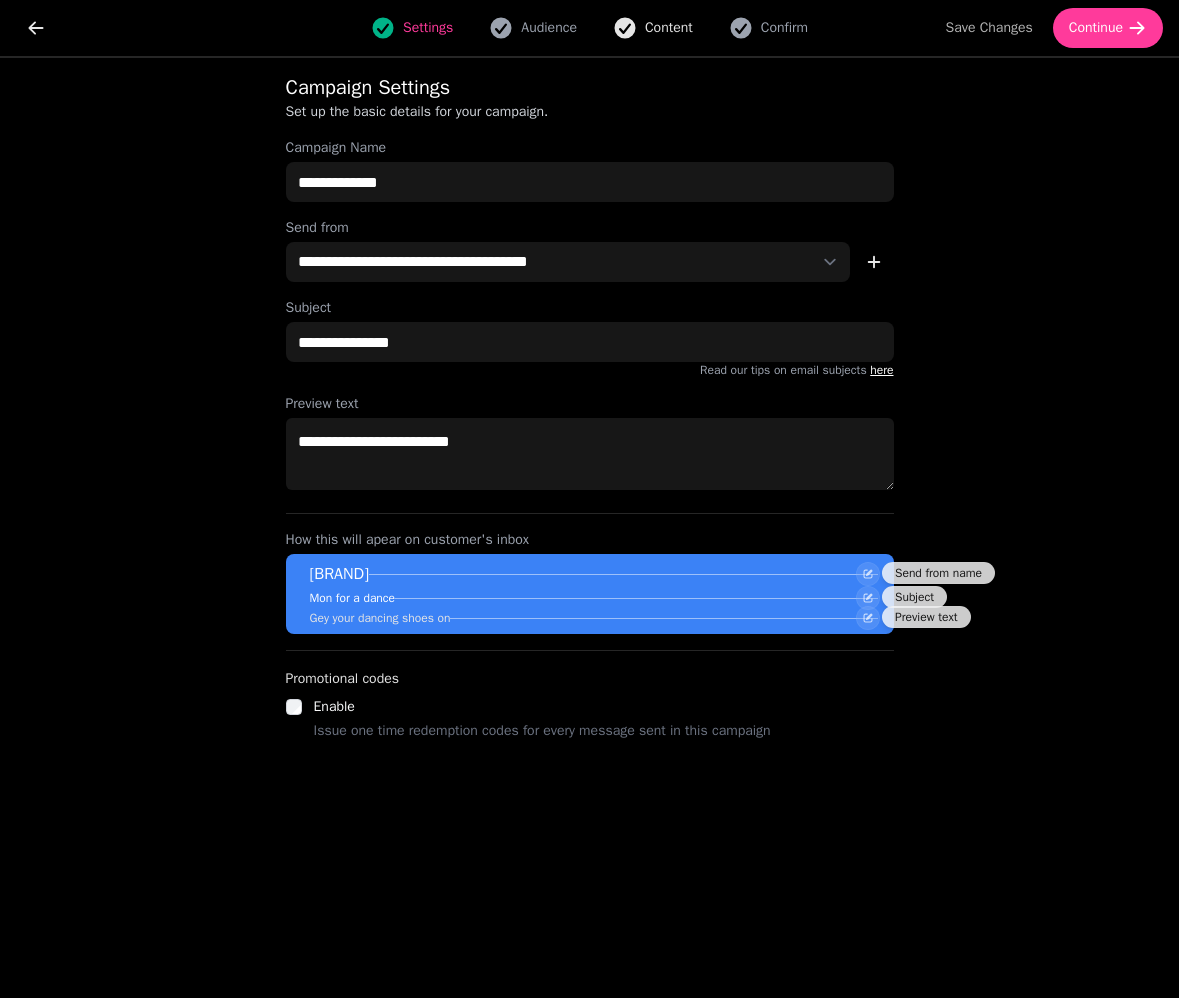 click on "Content" at bounding box center (669, 28) 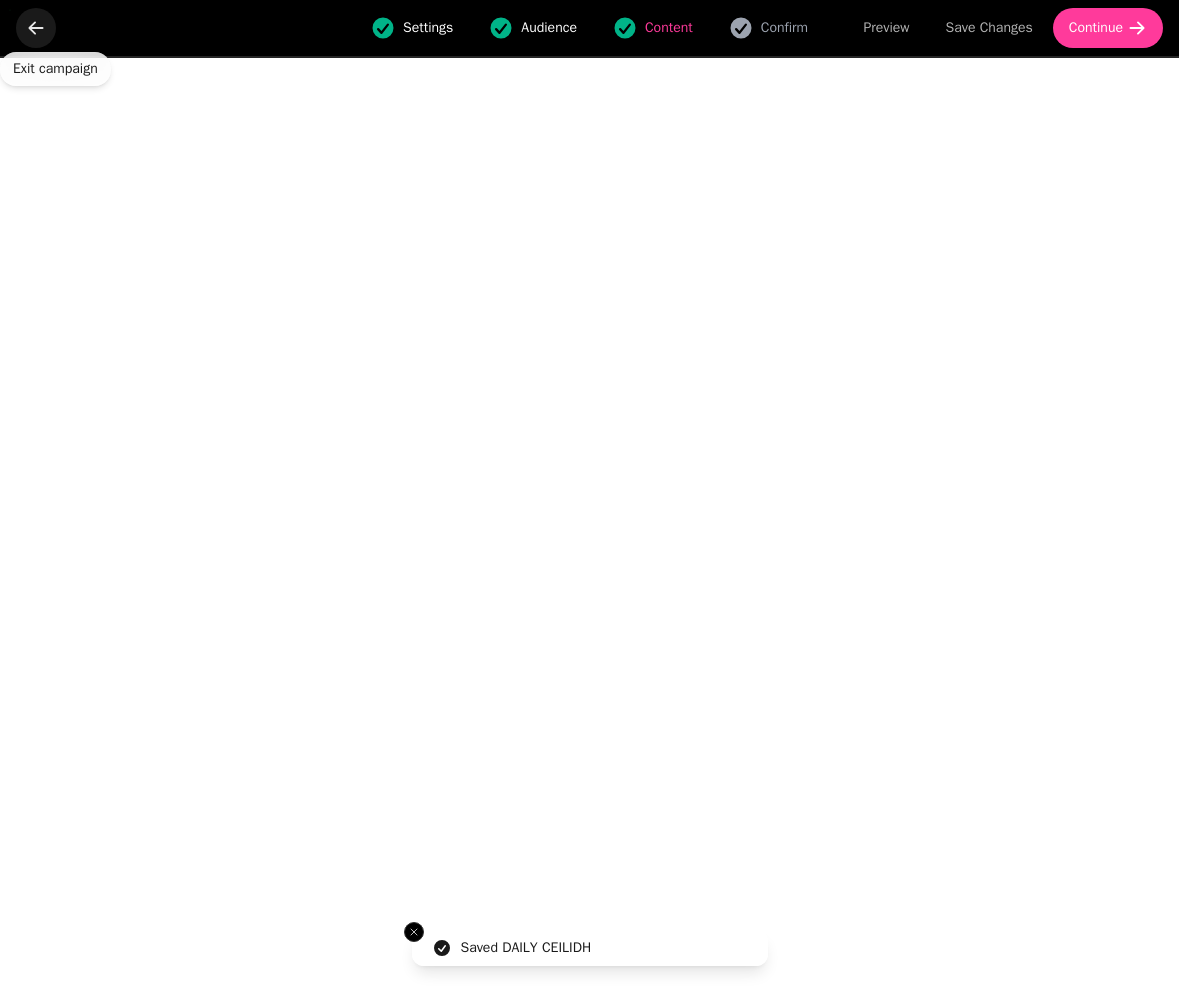 click 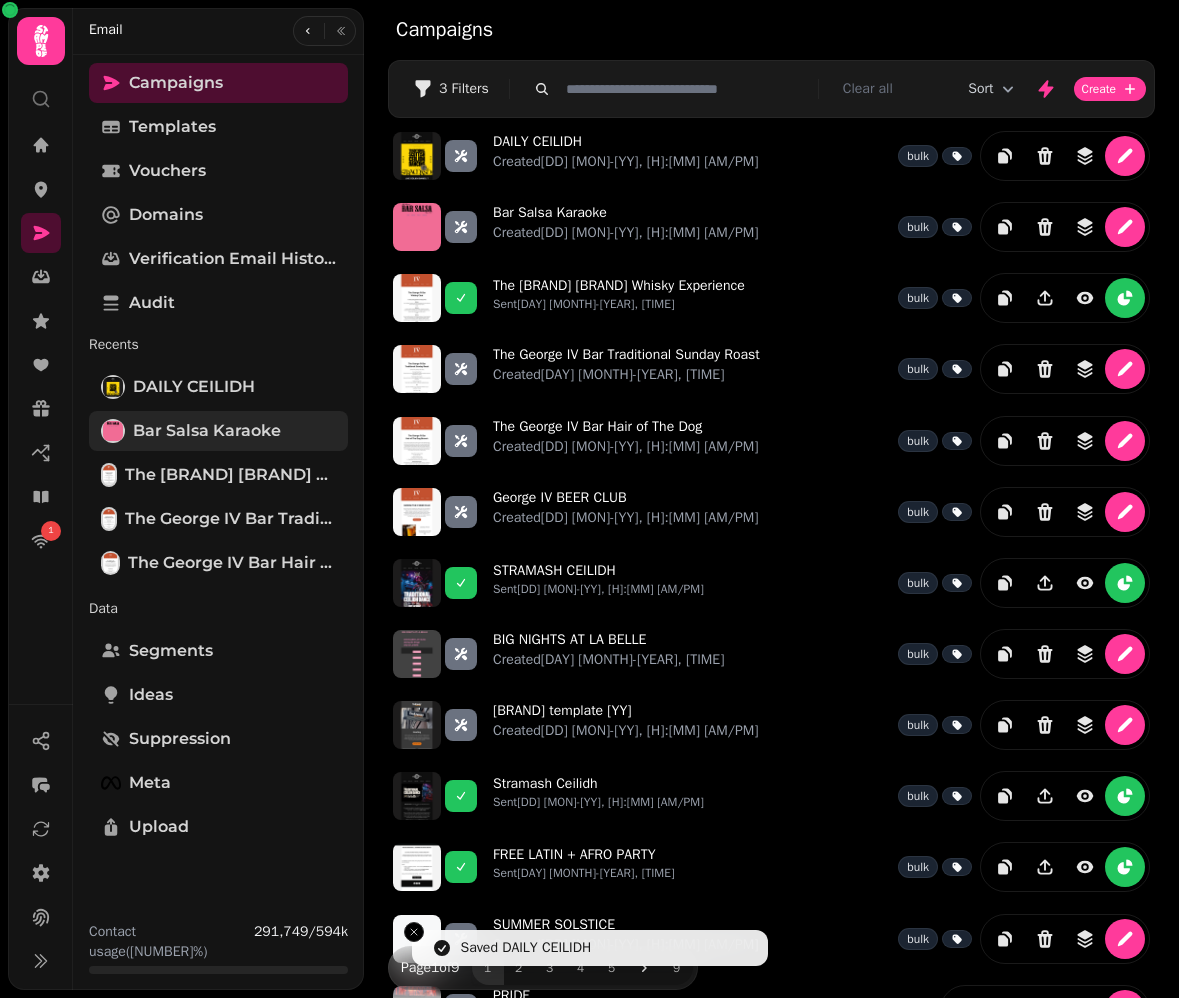 click on "Bar Salsa Karaoke" at bounding box center (207, 431) 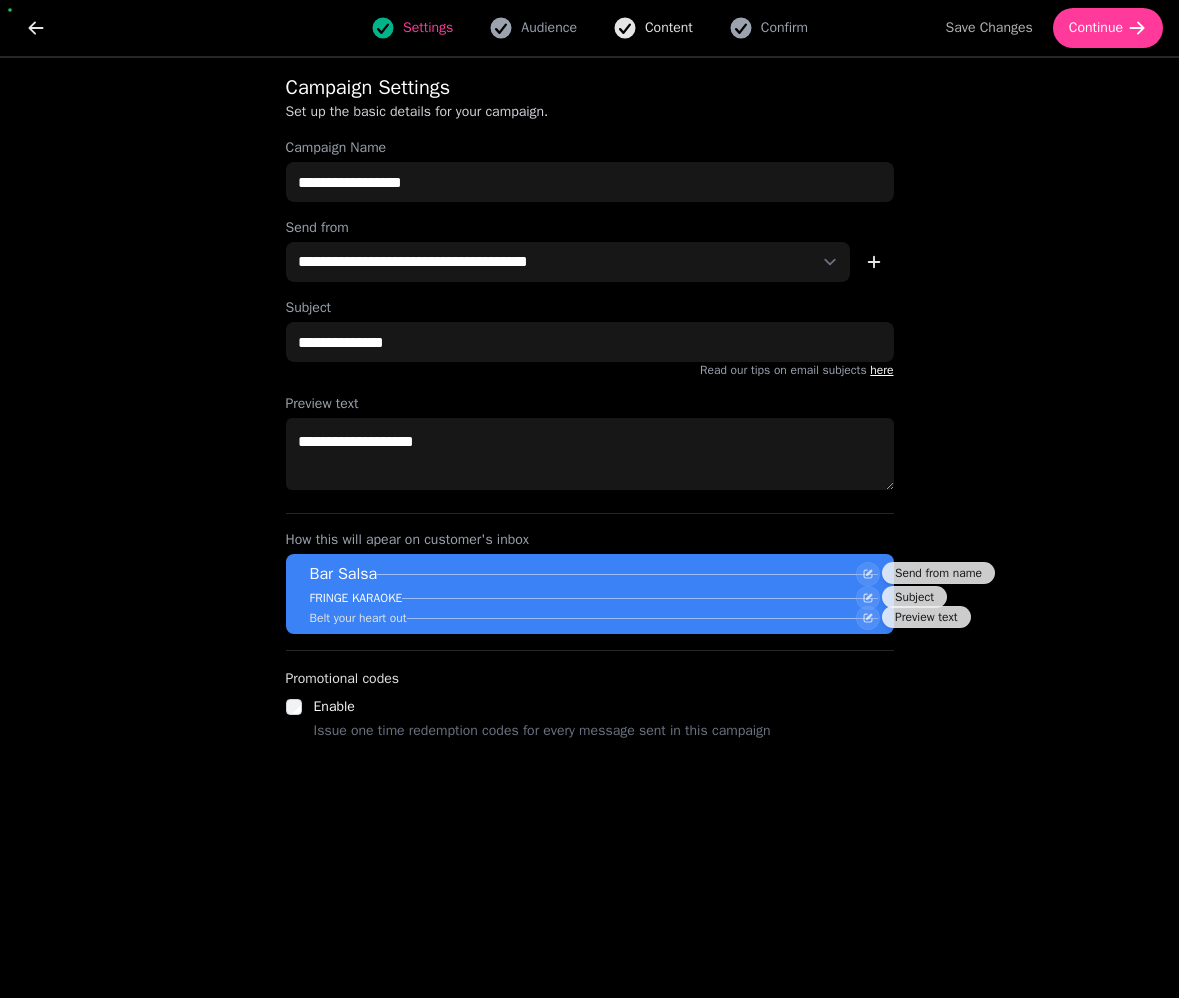 click on "Content" at bounding box center (669, 28) 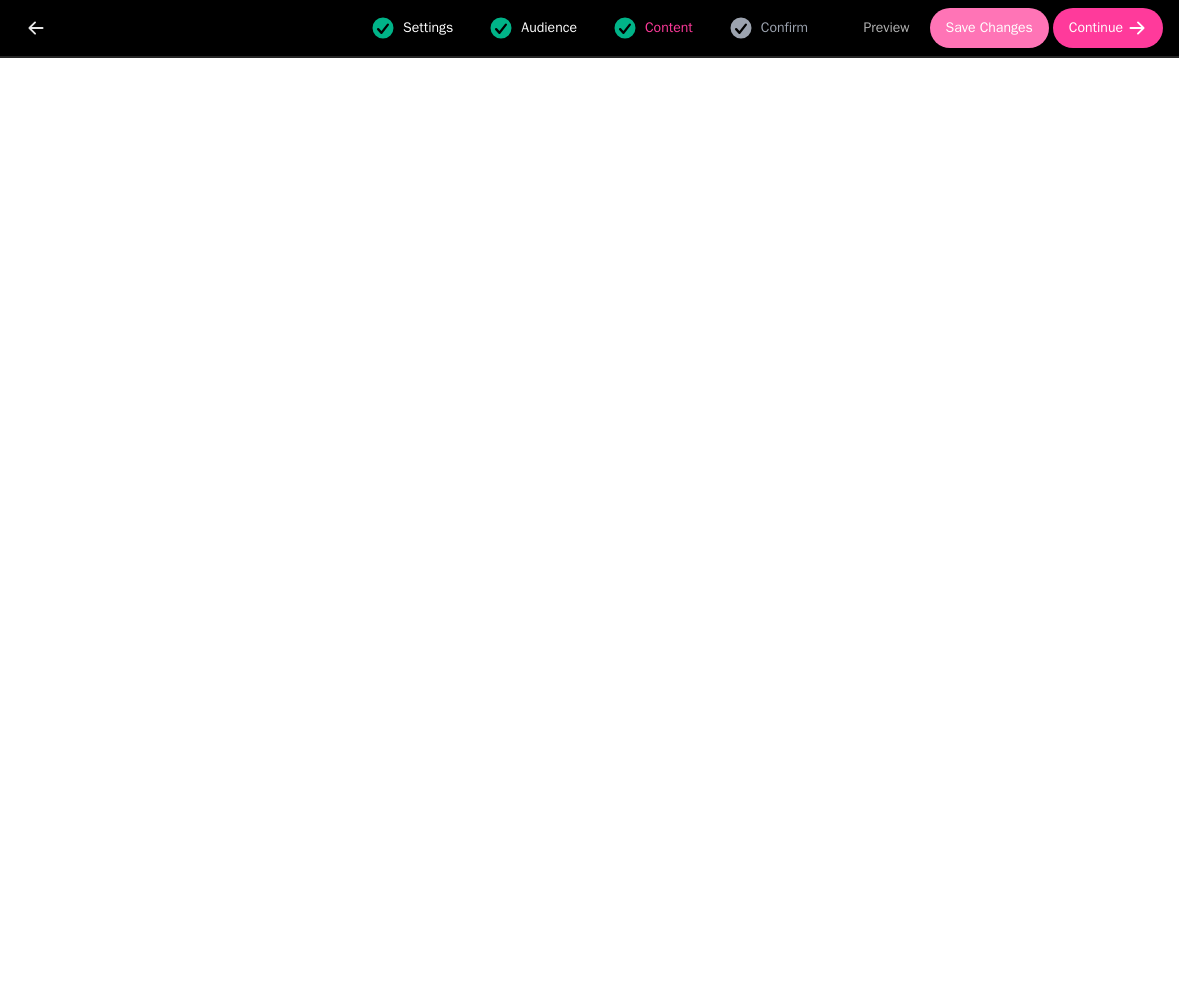 click on "Save Changes" at bounding box center (989, 28) 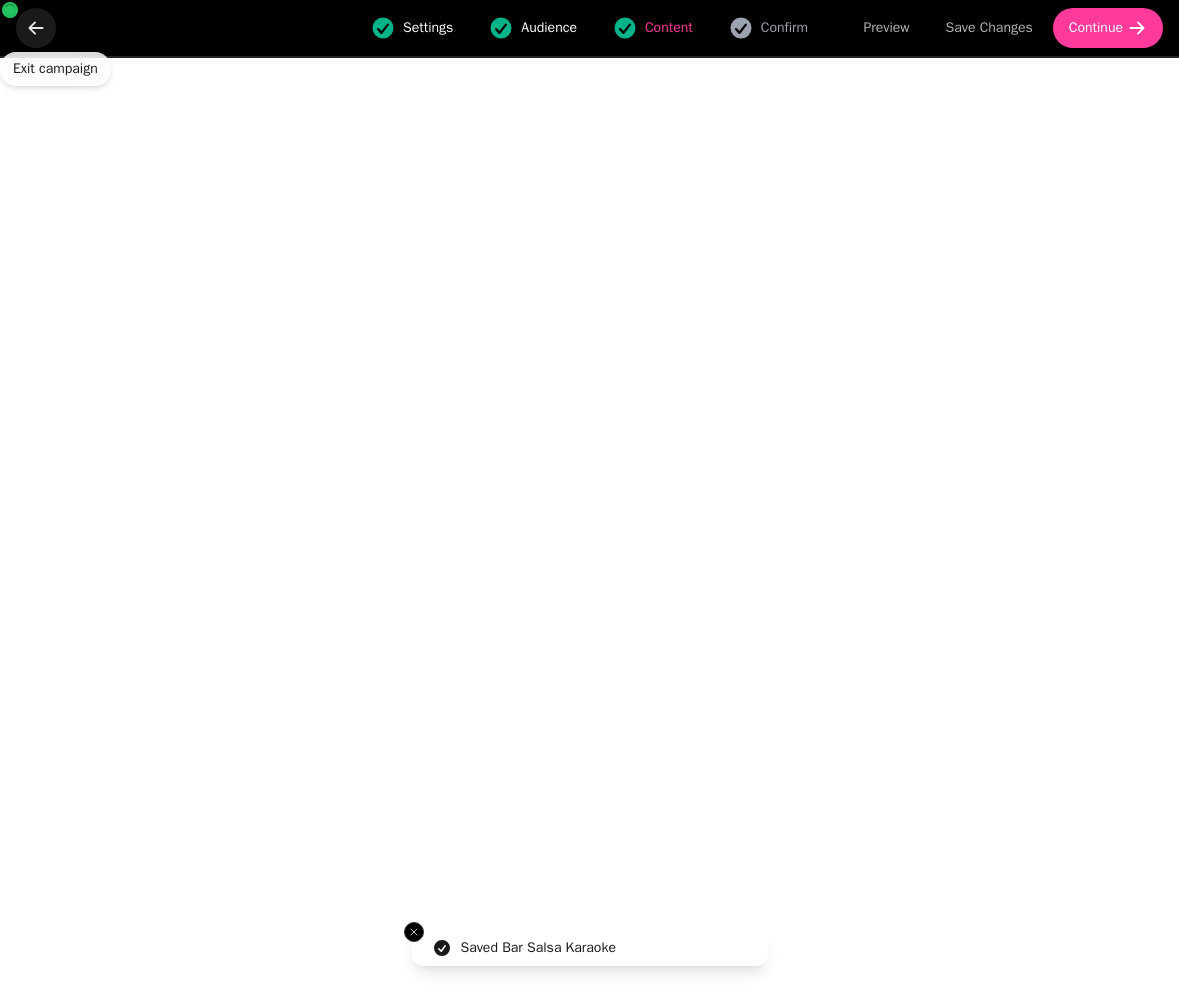 click 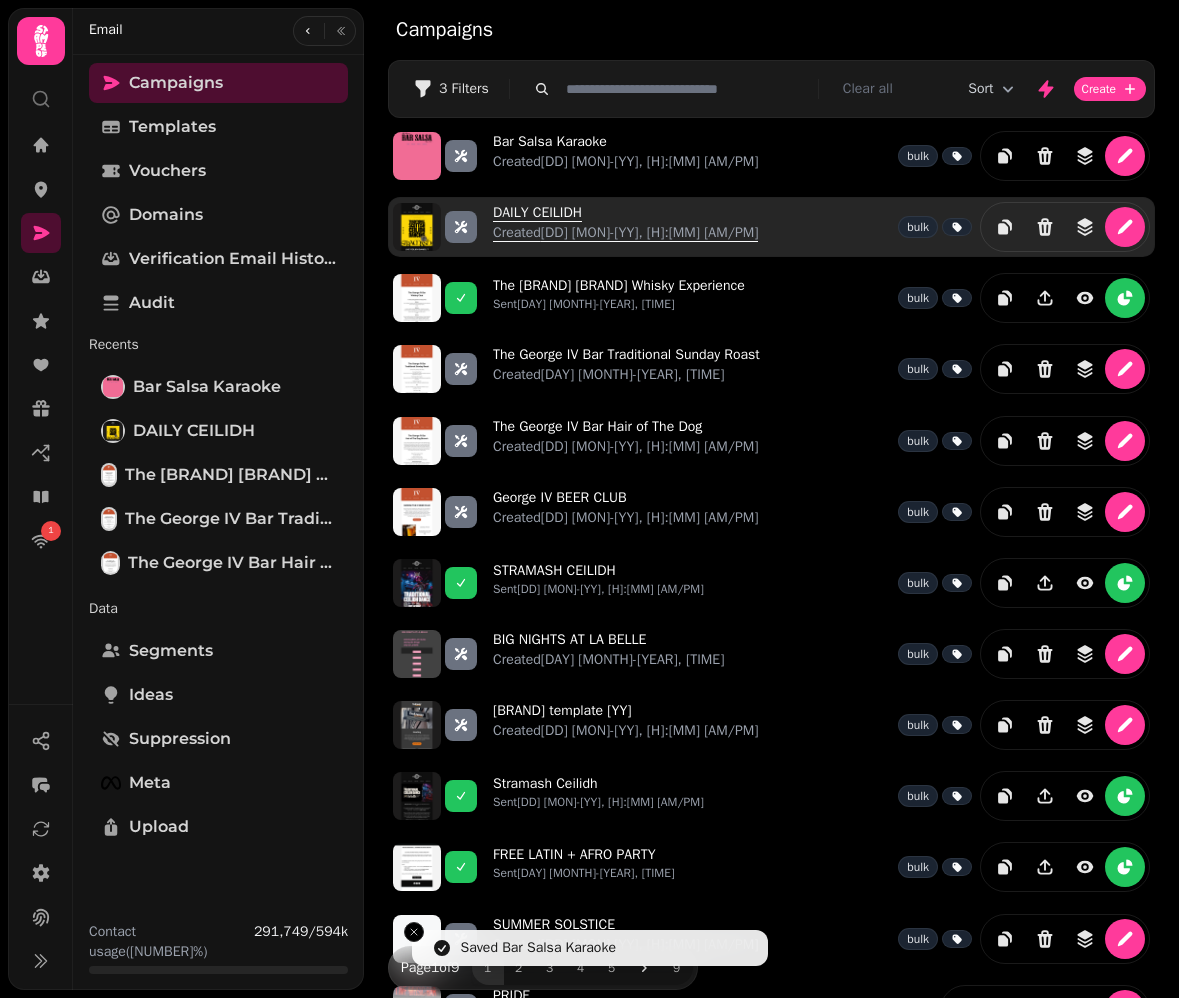 click on "DAILY CEILIDH Created  4th Aug-25, 2:41 pm" at bounding box center [625, 227] 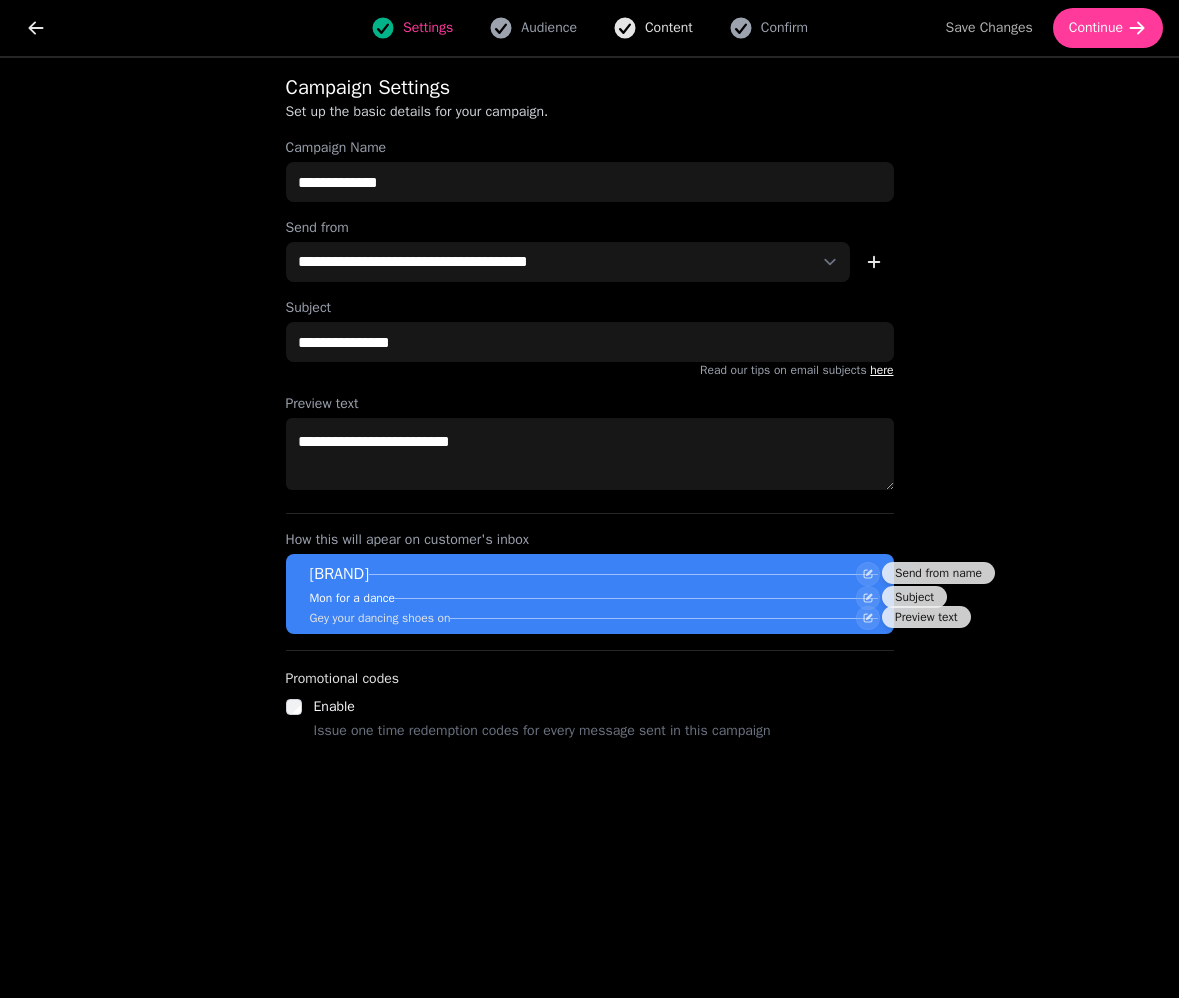click on "Content" at bounding box center (669, 28) 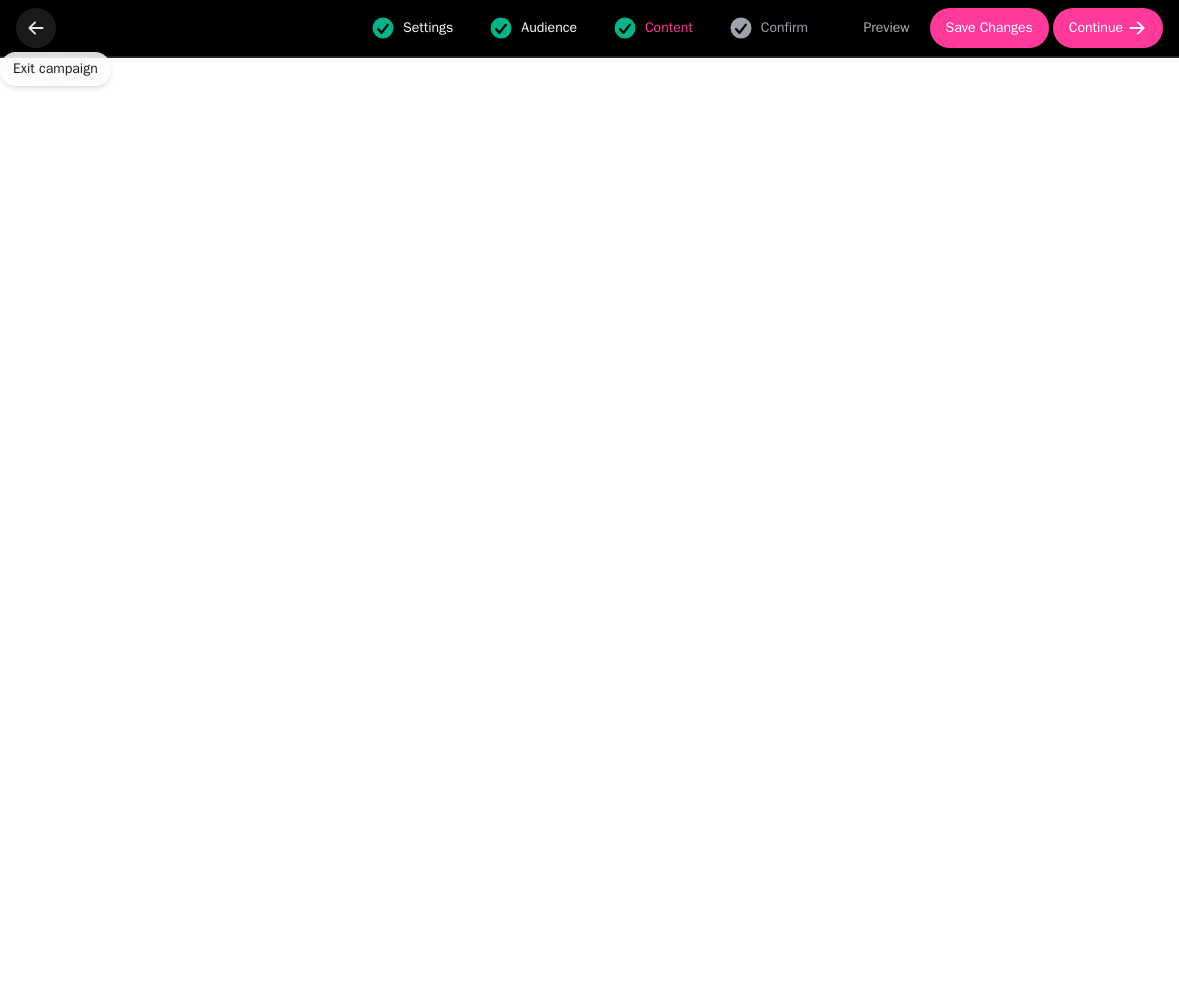 click at bounding box center (36, 28) 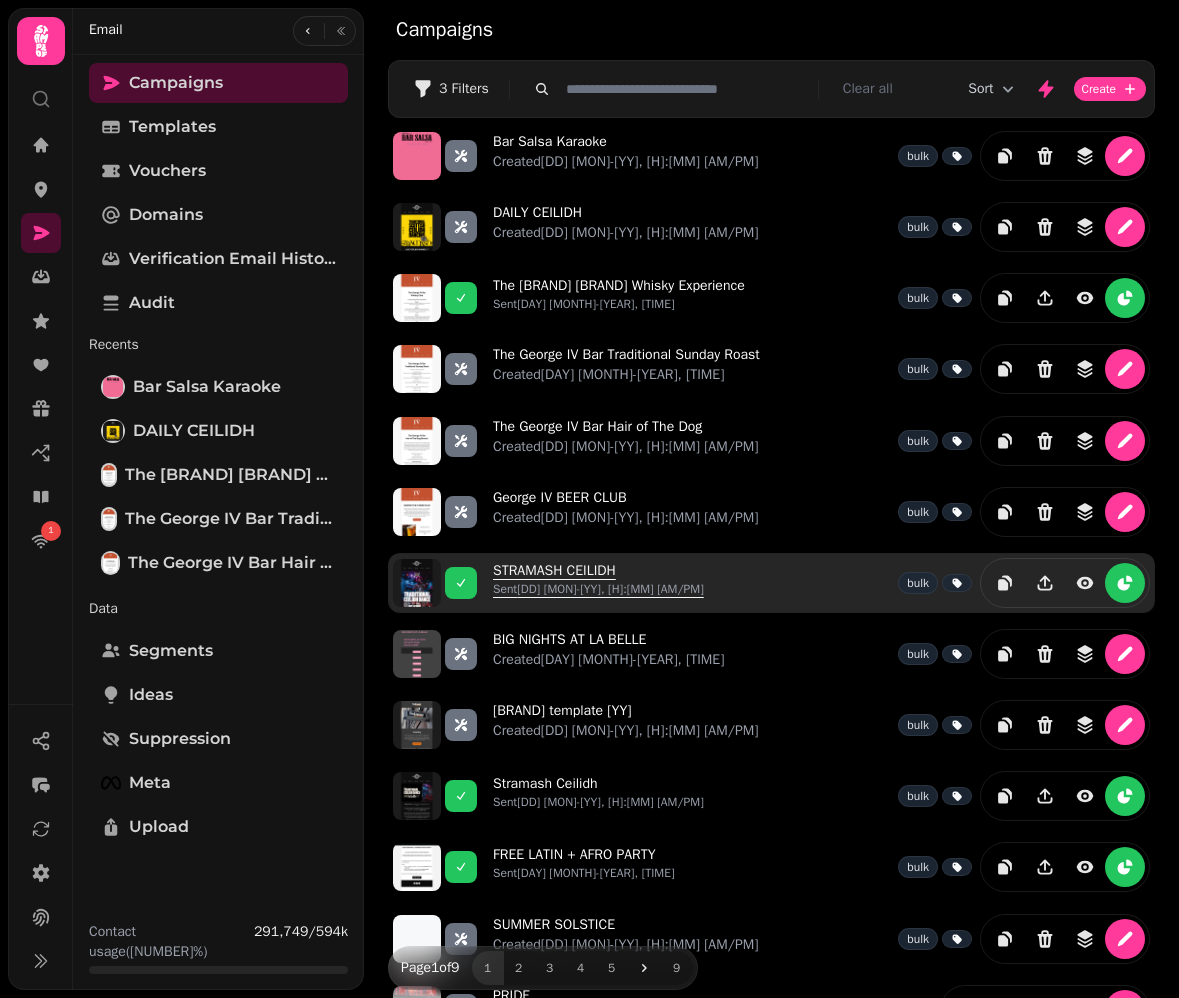 click on "Sent  18th Jul-25, 6:00 pm" at bounding box center [598, 589] 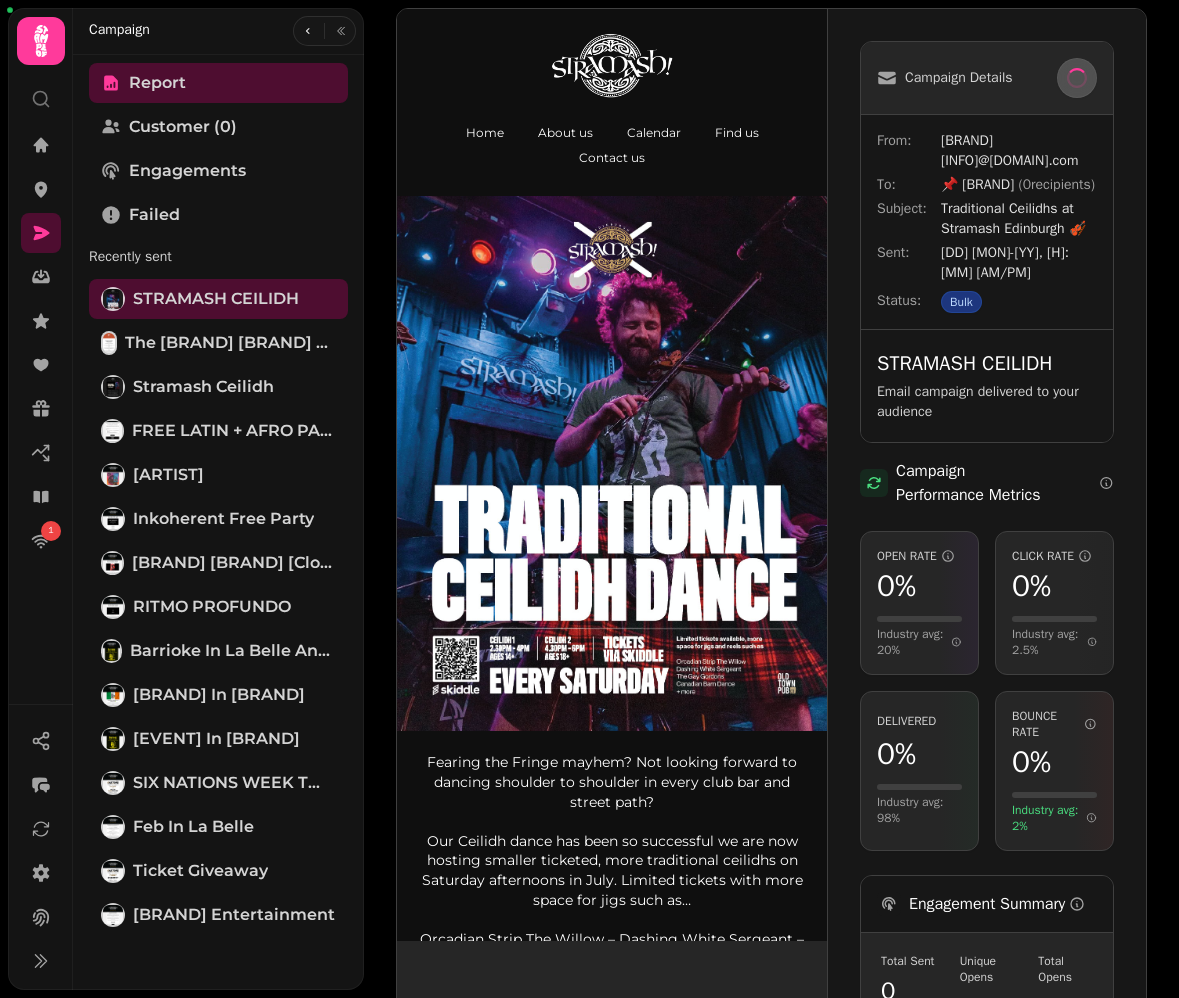 scroll, scrollTop: 4, scrollLeft: 0, axis: vertical 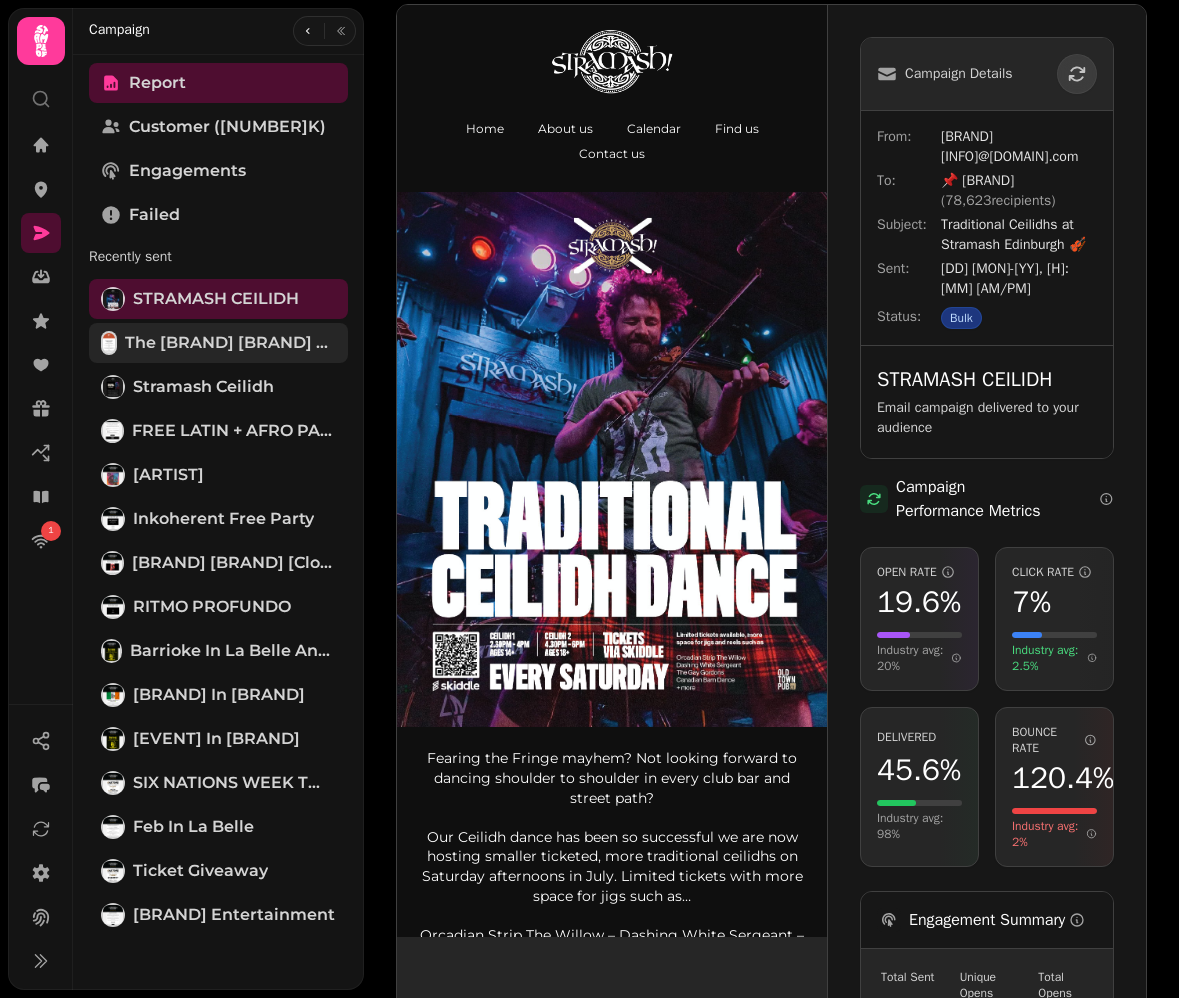 click on "The [VENUE] Whisky Experience" at bounding box center (230, 343) 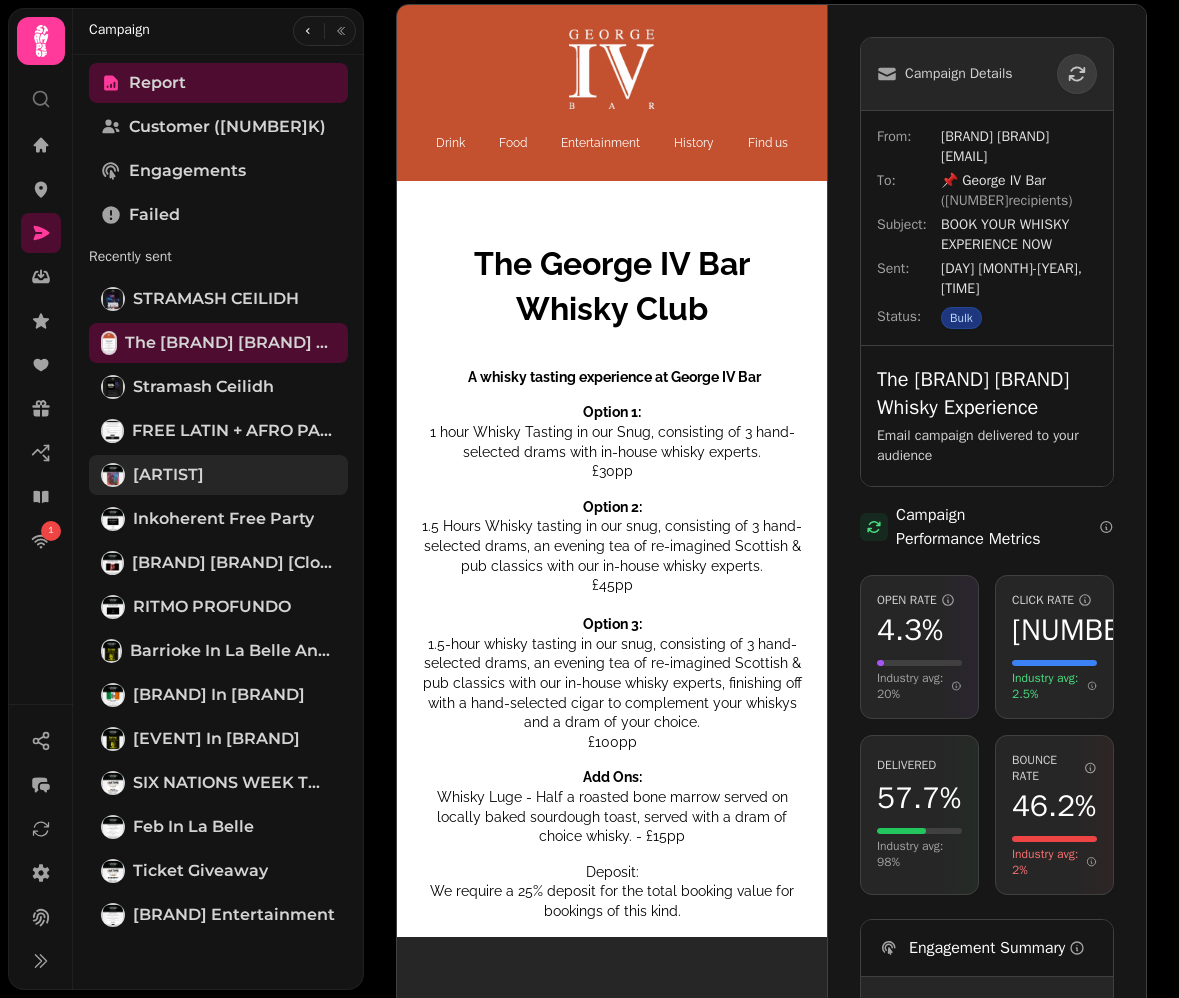 click on "PYGMY TWYLYTE" at bounding box center [168, 475] 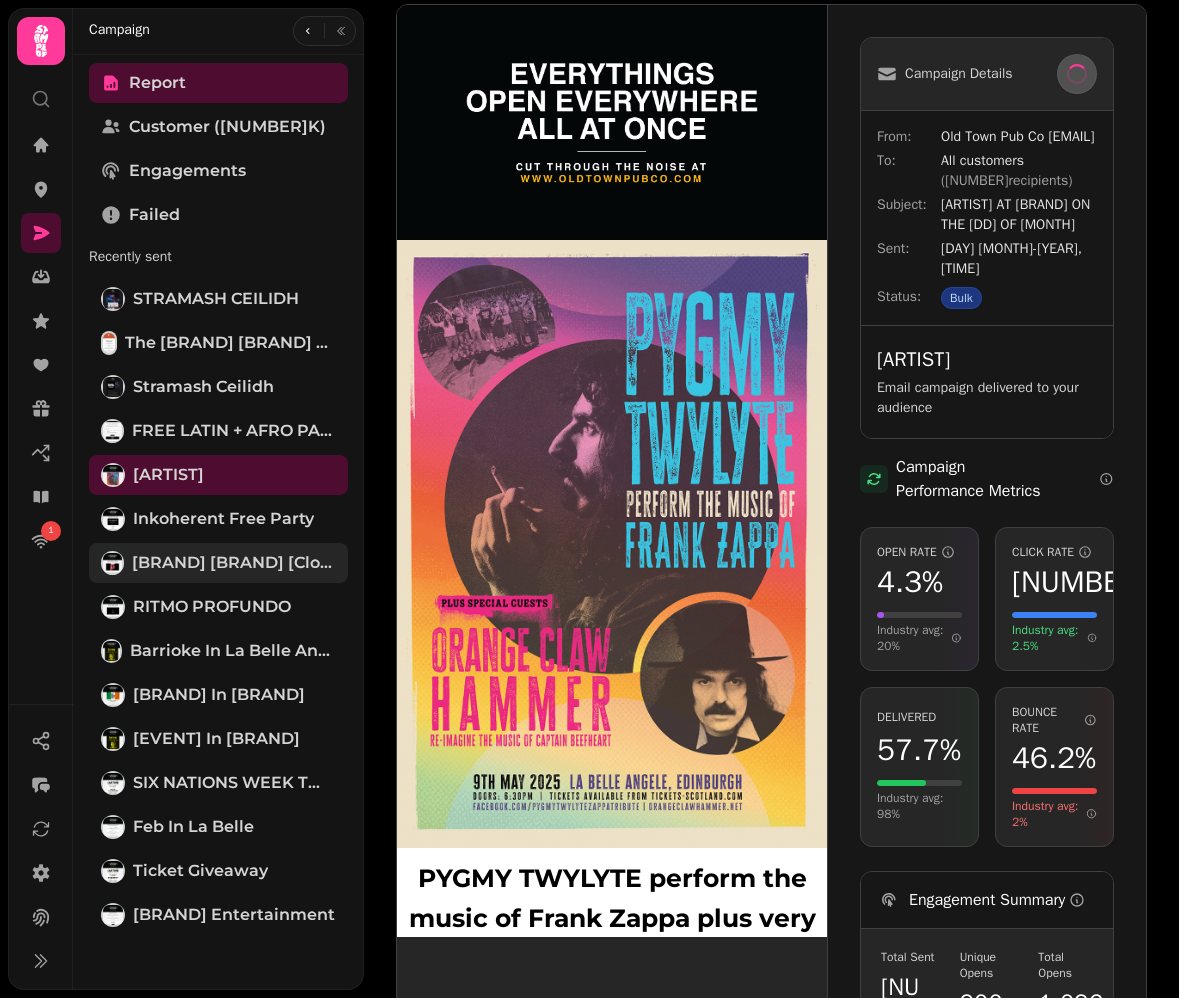 click on "[VENUE_NAME] [clone]" at bounding box center (234, 563) 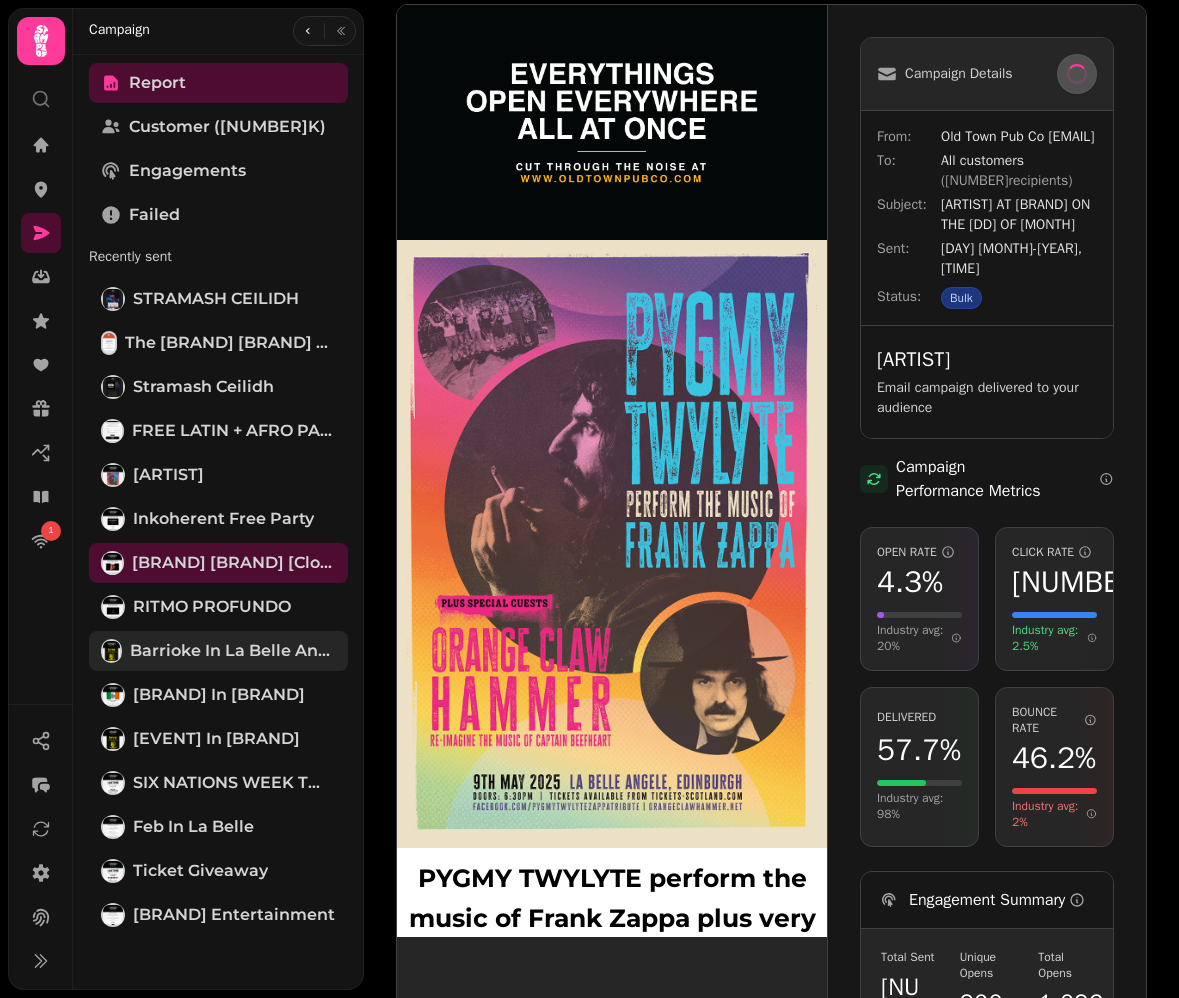 click on "Barrioke in La Belle Angele P2" at bounding box center (233, 651) 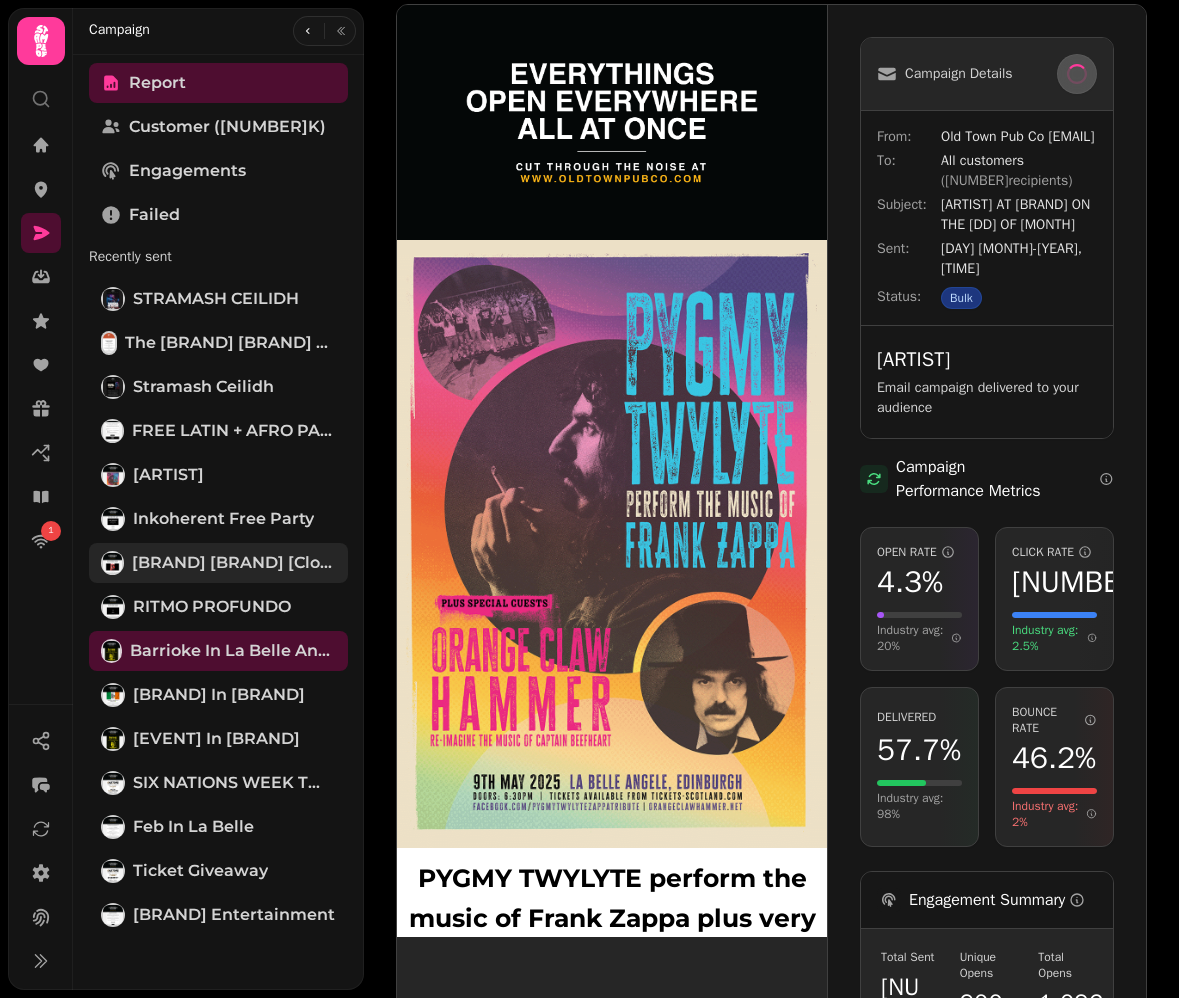 click on "[VENUE_NAME] [clone]" at bounding box center (234, 563) 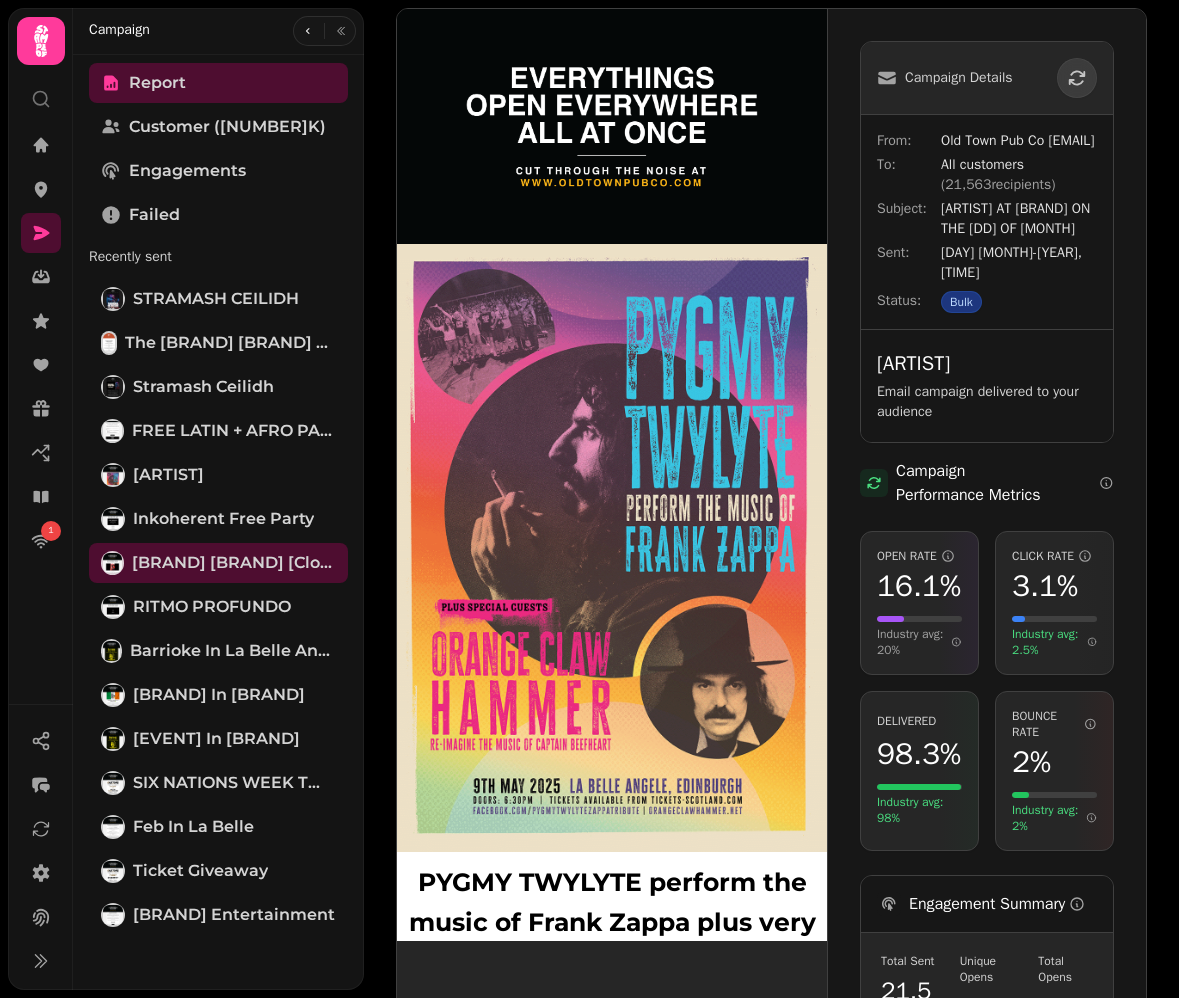 scroll, scrollTop: 0, scrollLeft: 0, axis: both 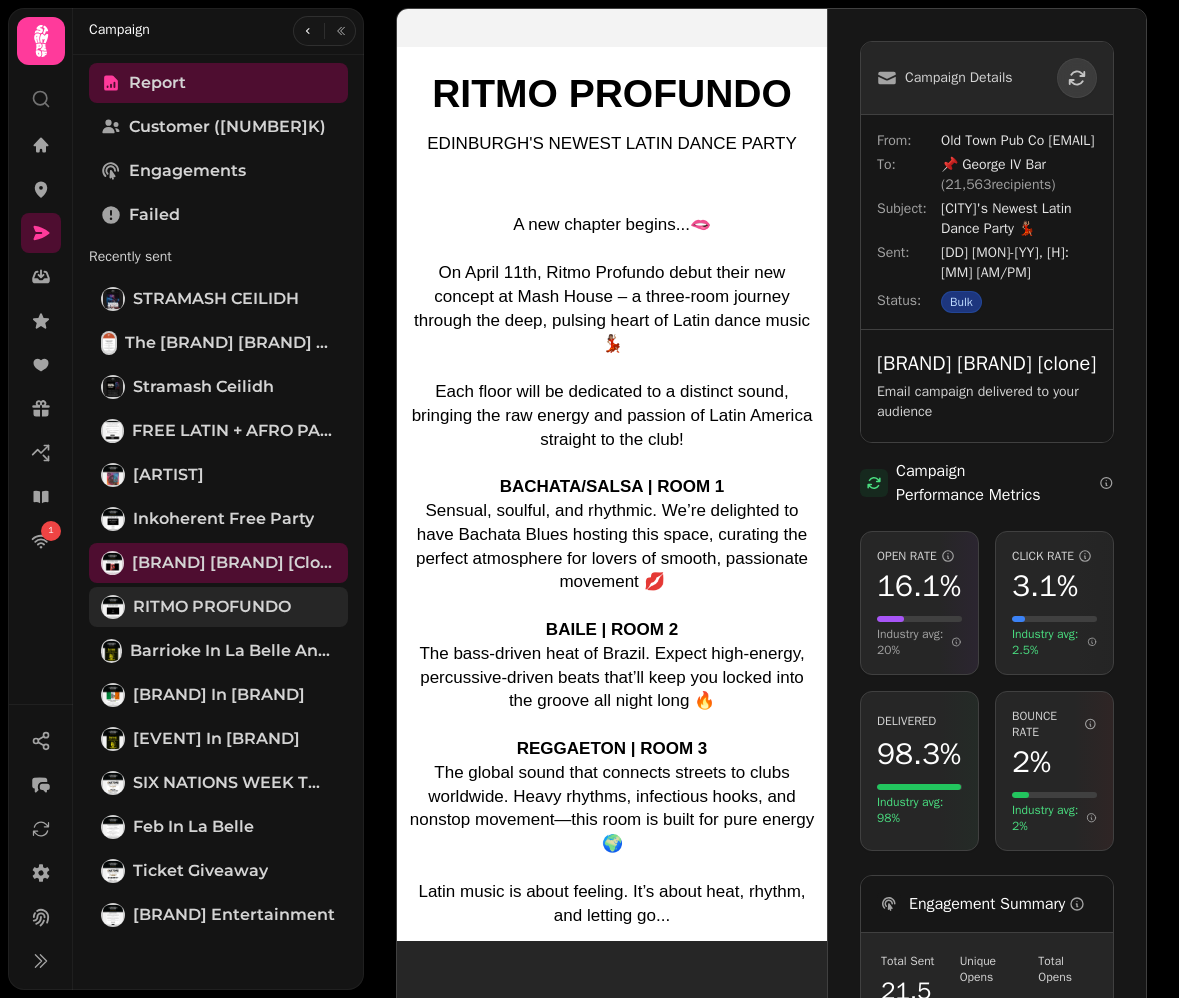 click on "RITMO PROFUNDO" at bounding box center [212, 607] 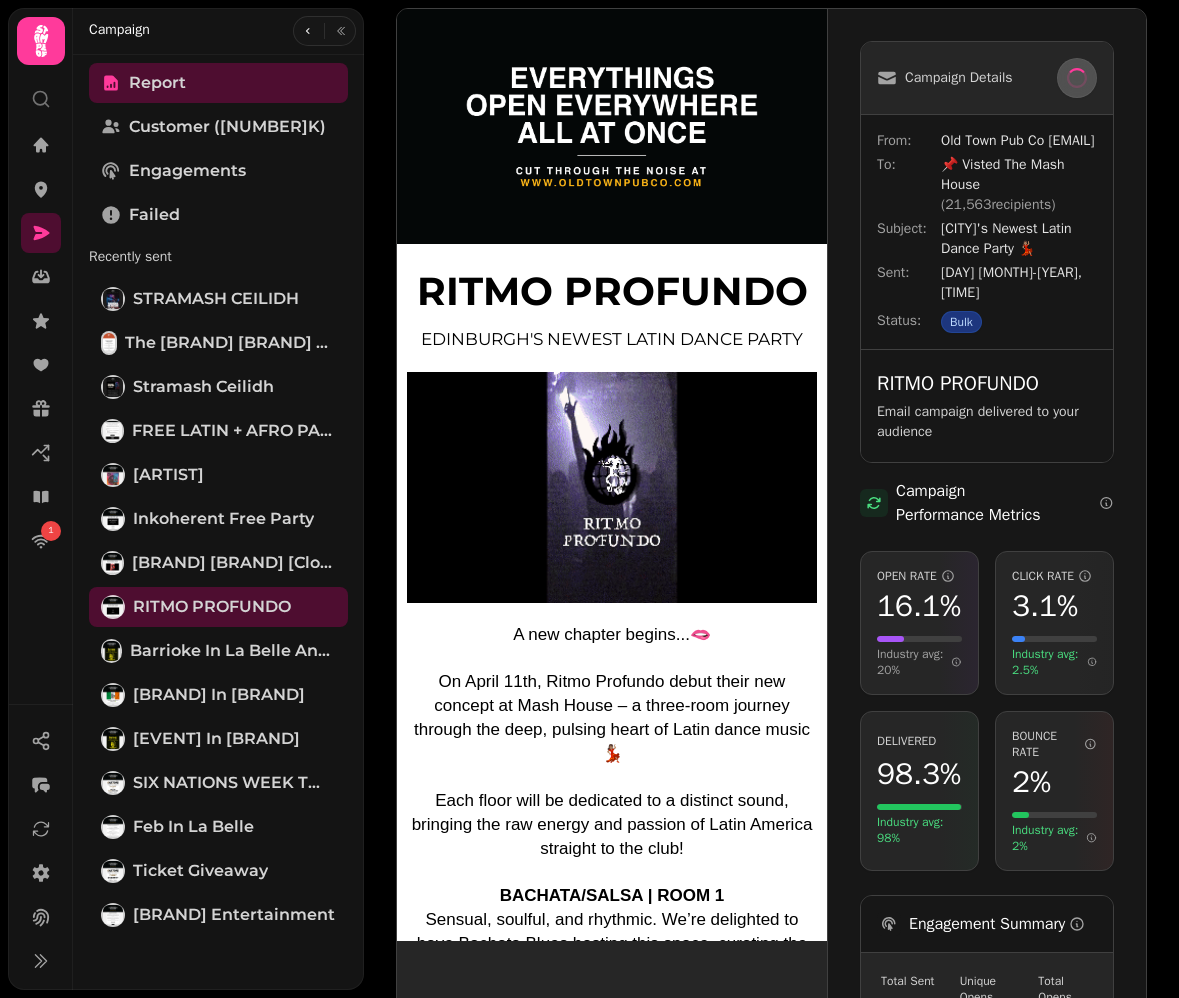 scroll, scrollTop: 0, scrollLeft: 0, axis: both 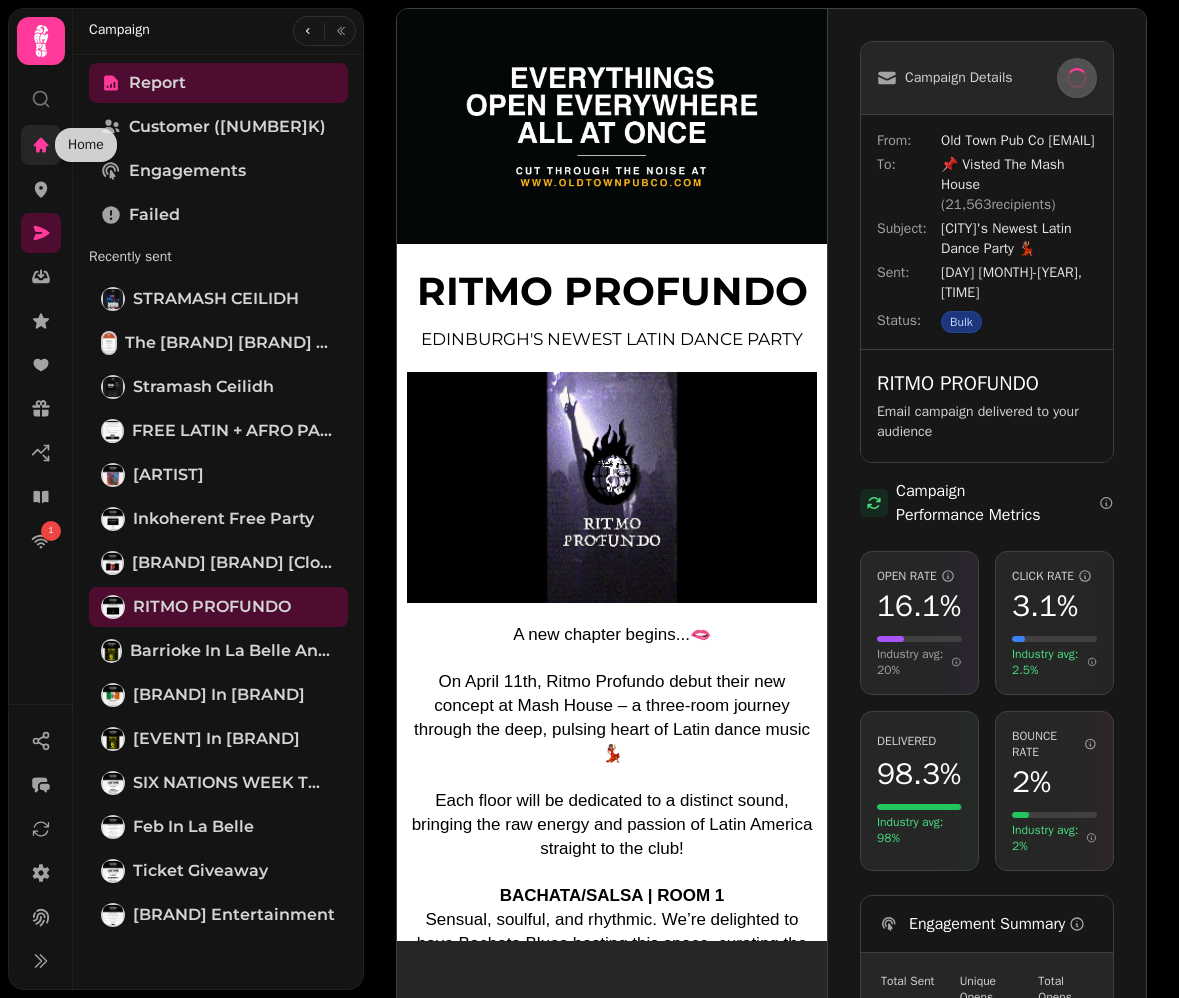 click 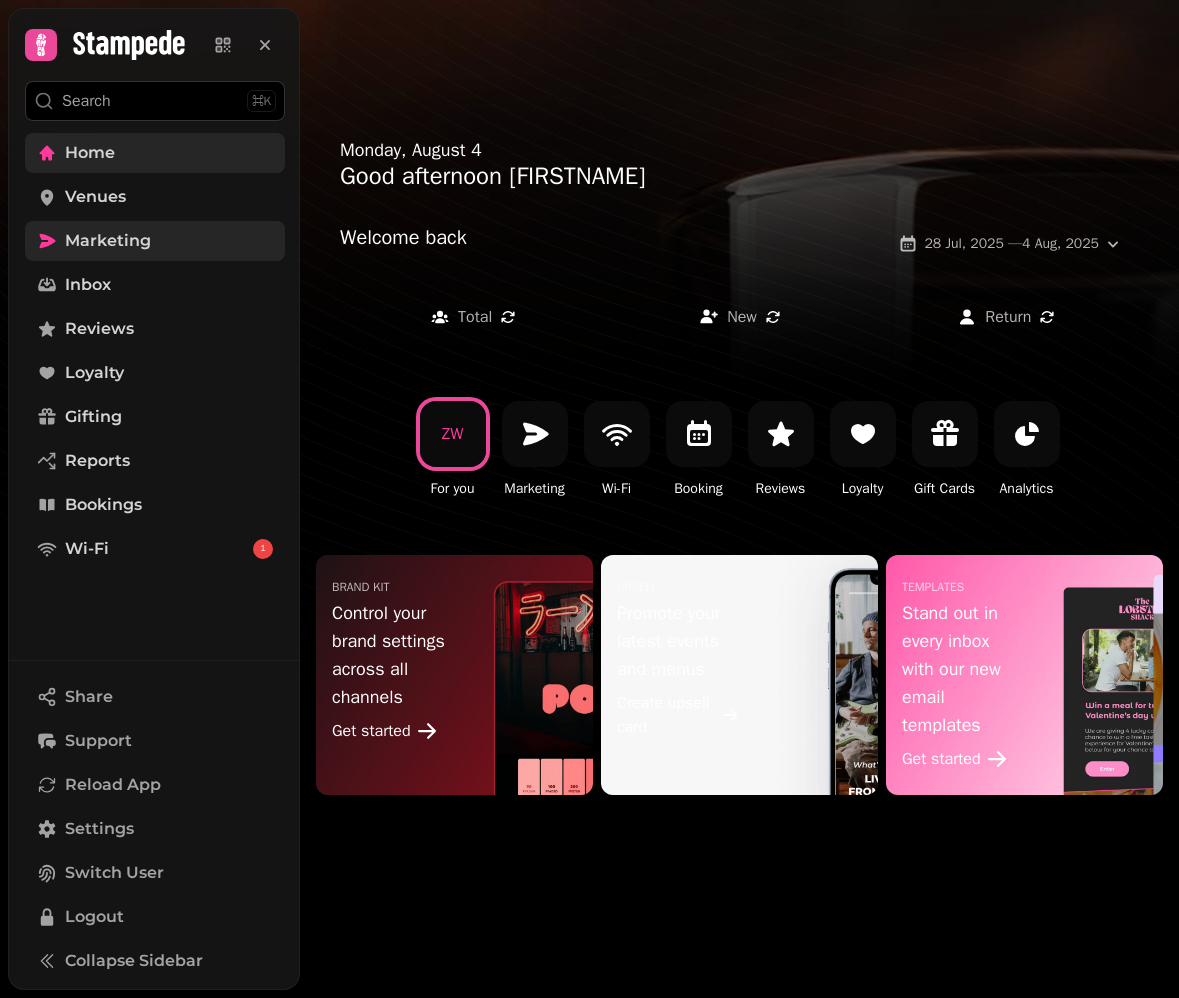 click on "Marketing" at bounding box center [108, 241] 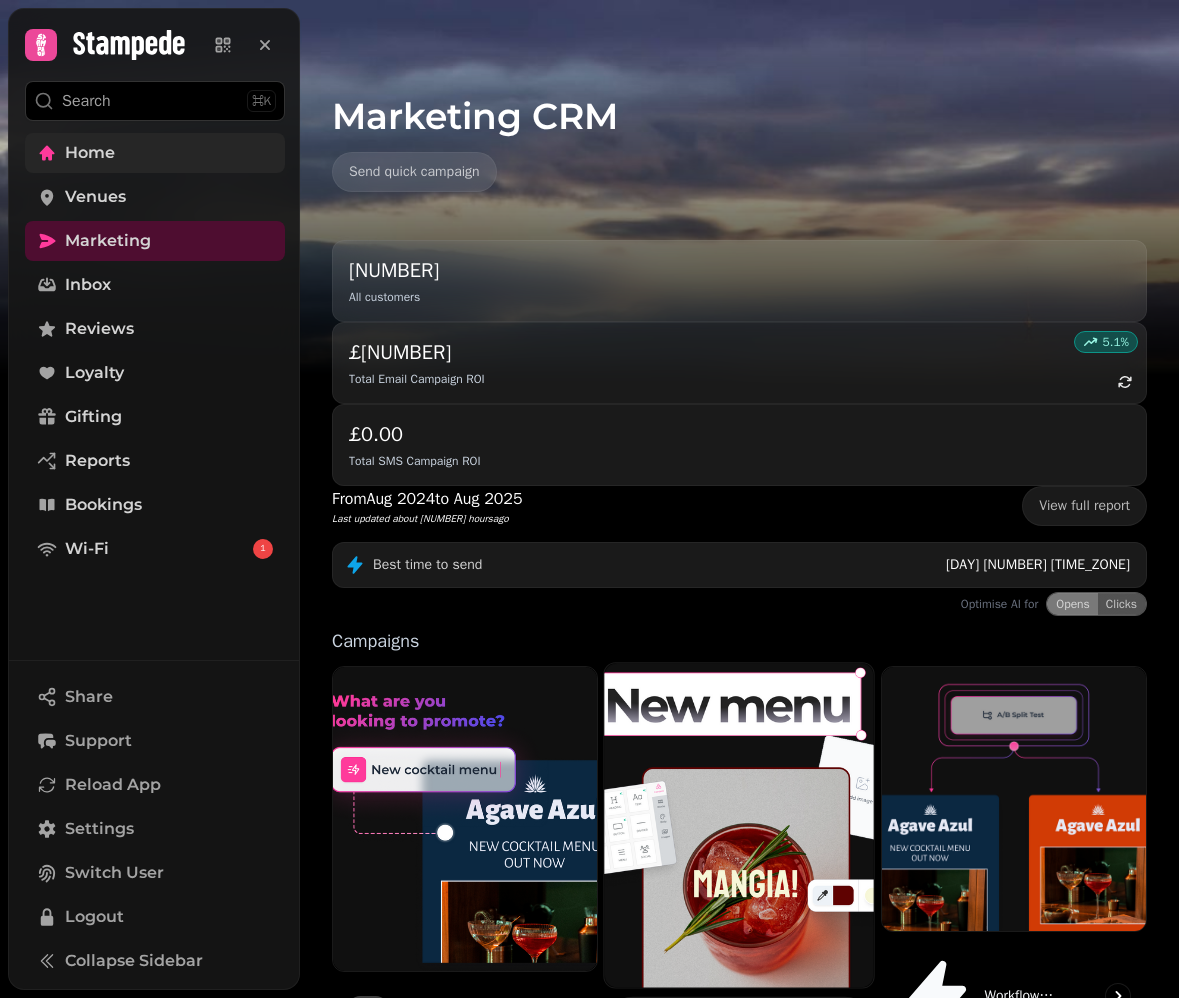 click on "Email" at bounding box center (740, 1026) 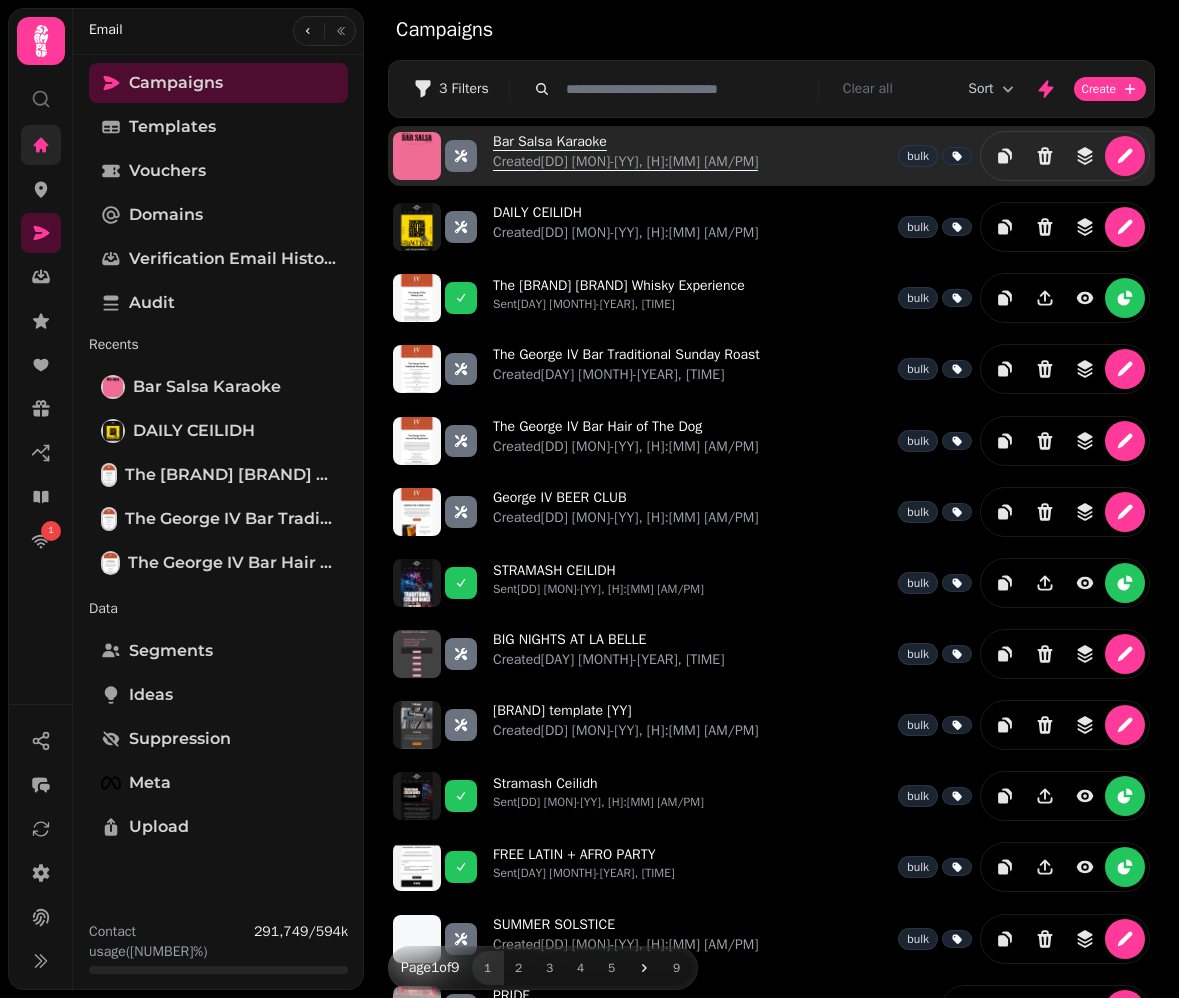 click on "Bar Salsa Karaoke Created  4th Aug-25, 2:56 pm" at bounding box center [625, 156] 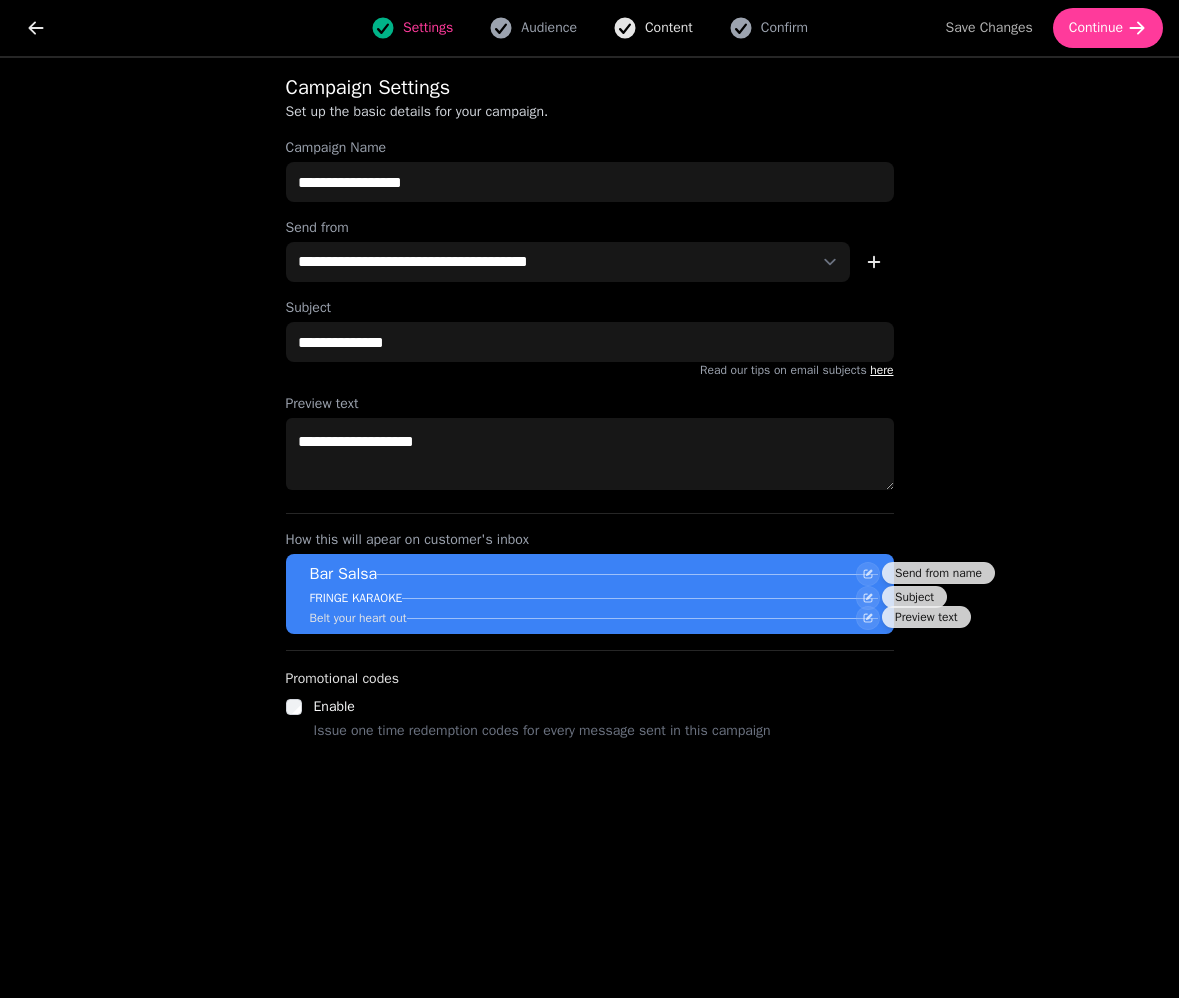 click on "Content" at bounding box center (669, 28) 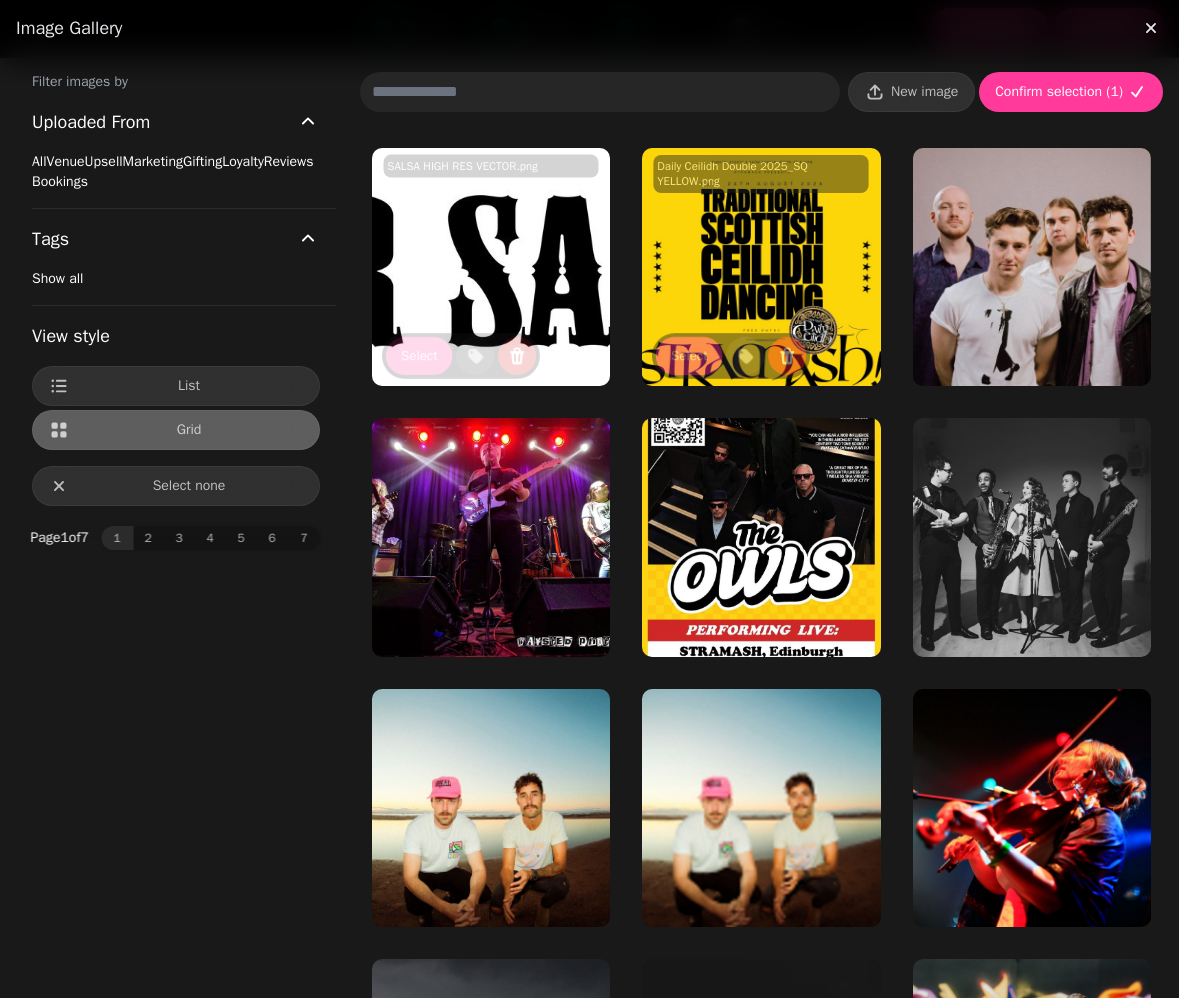 scroll, scrollTop: 0, scrollLeft: 0, axis: both 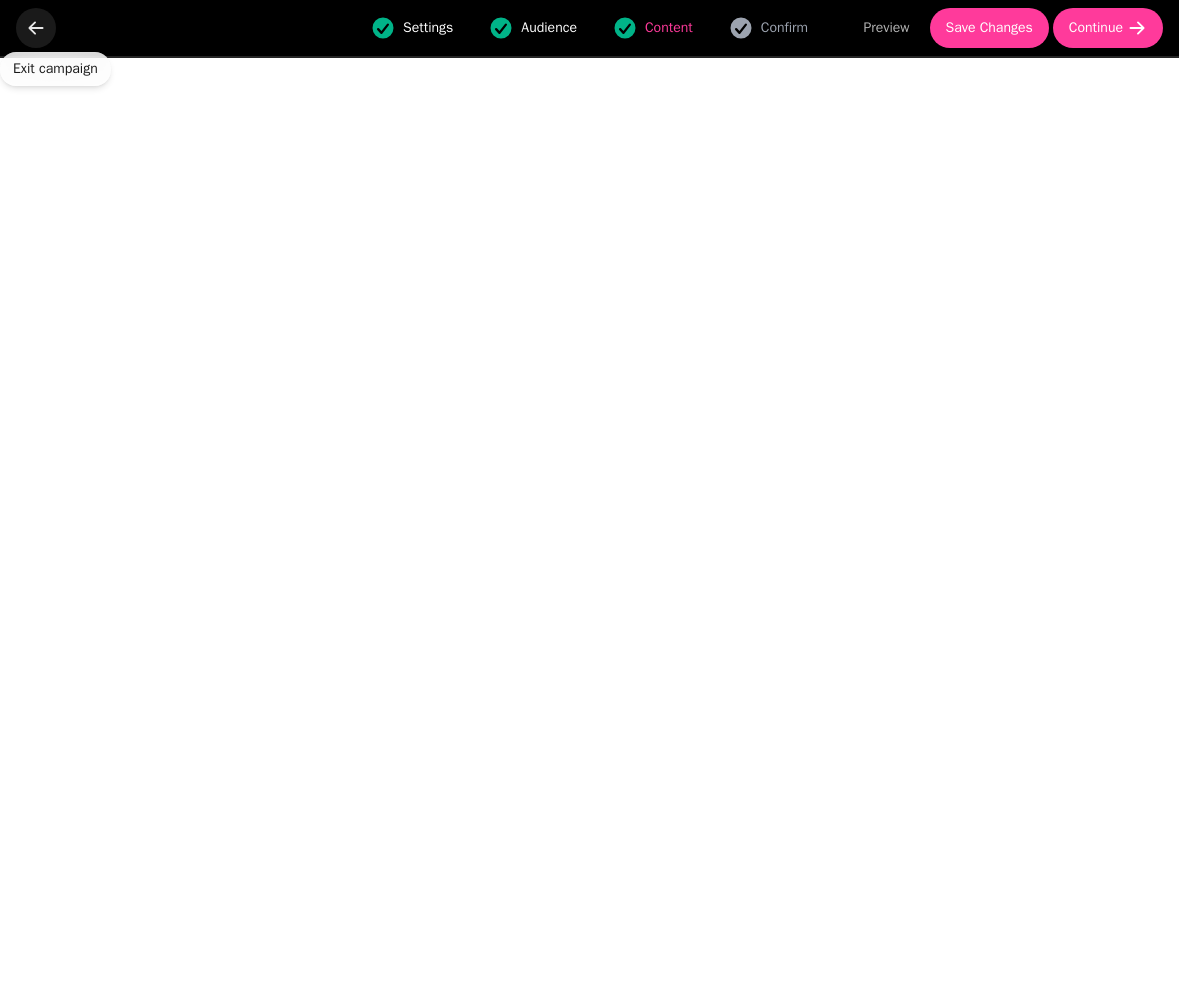 click 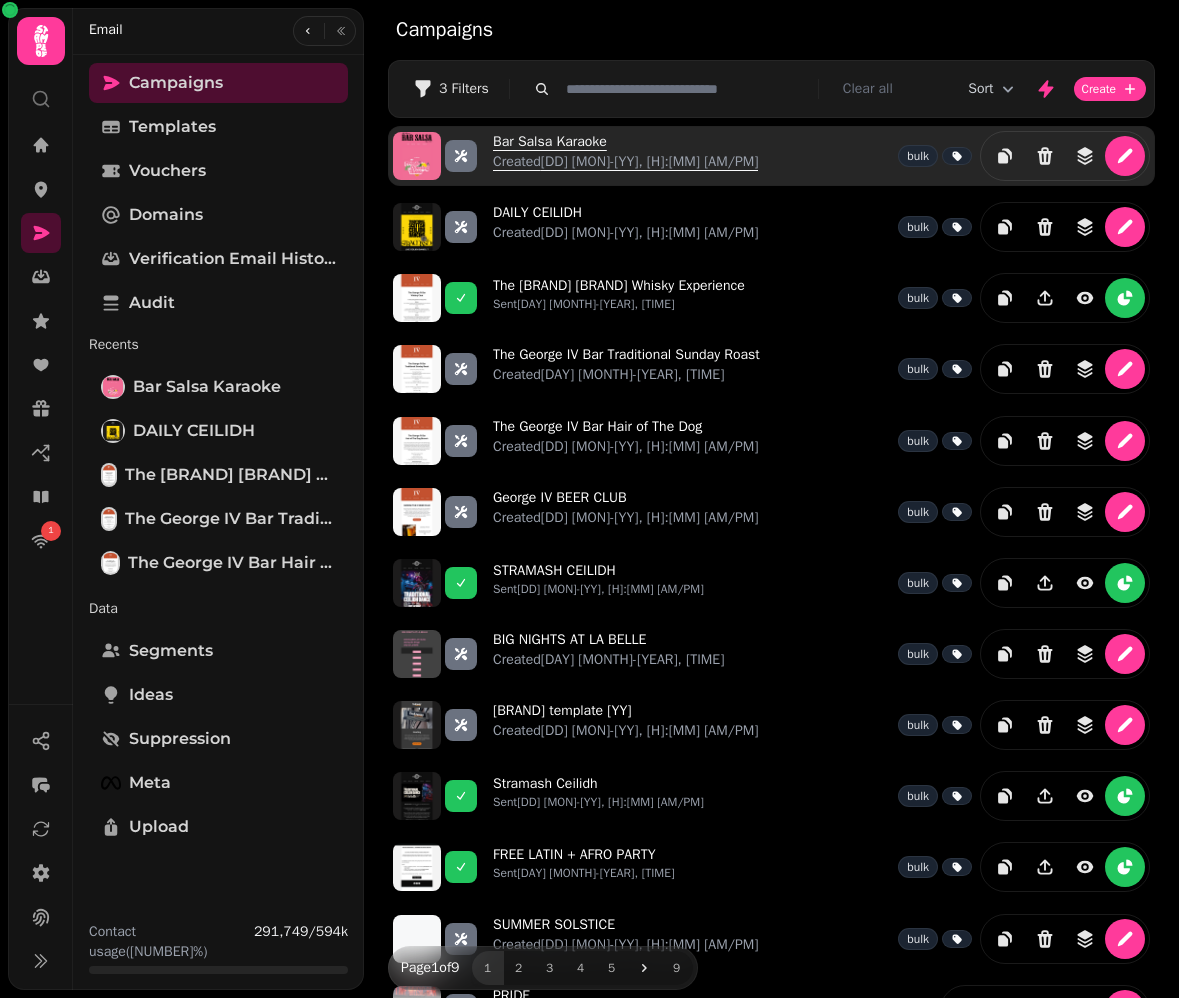 click on "Created  4th Aug-25, 2:56 pm" at bounding box center (625, 162) 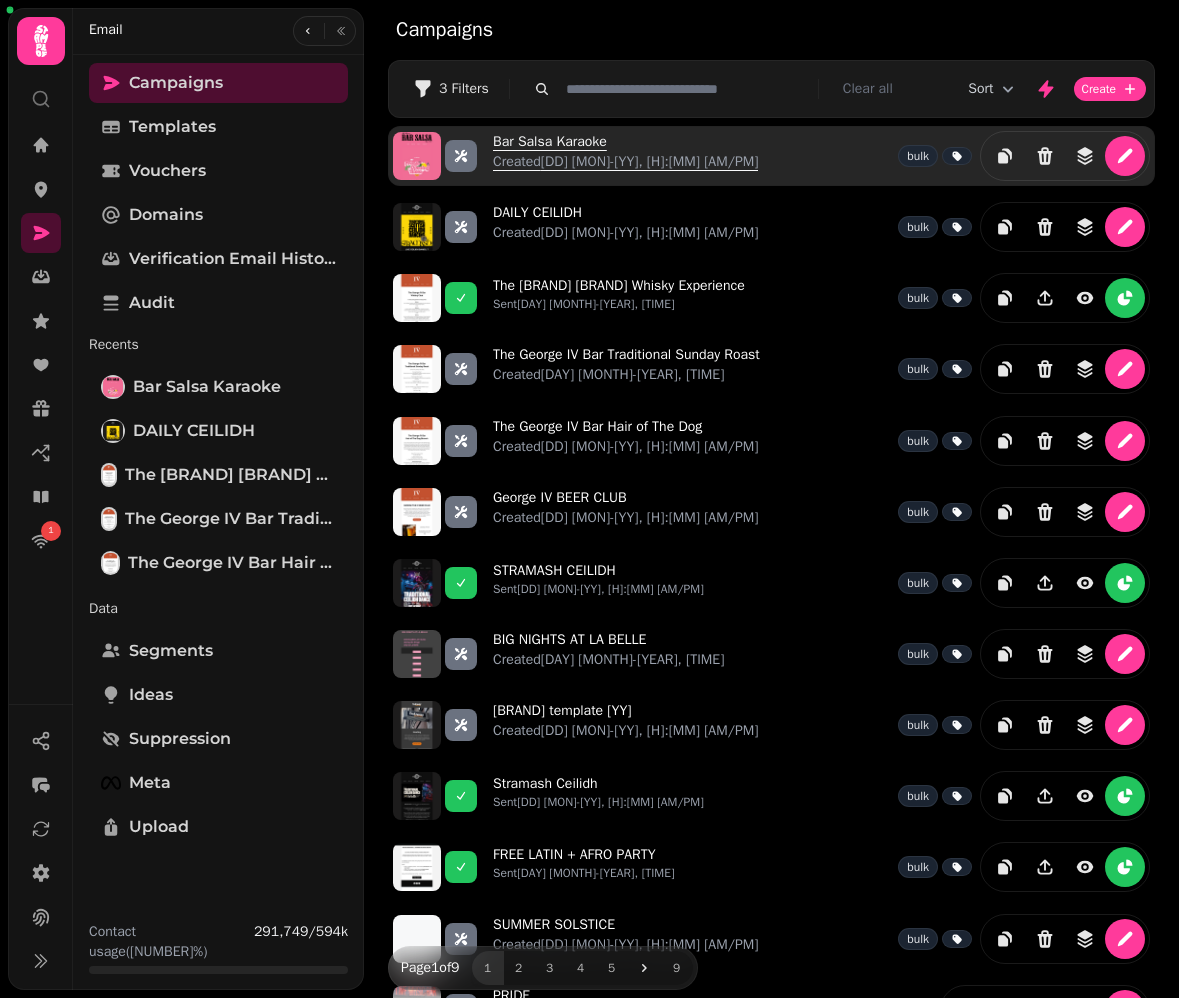 select on "**********" 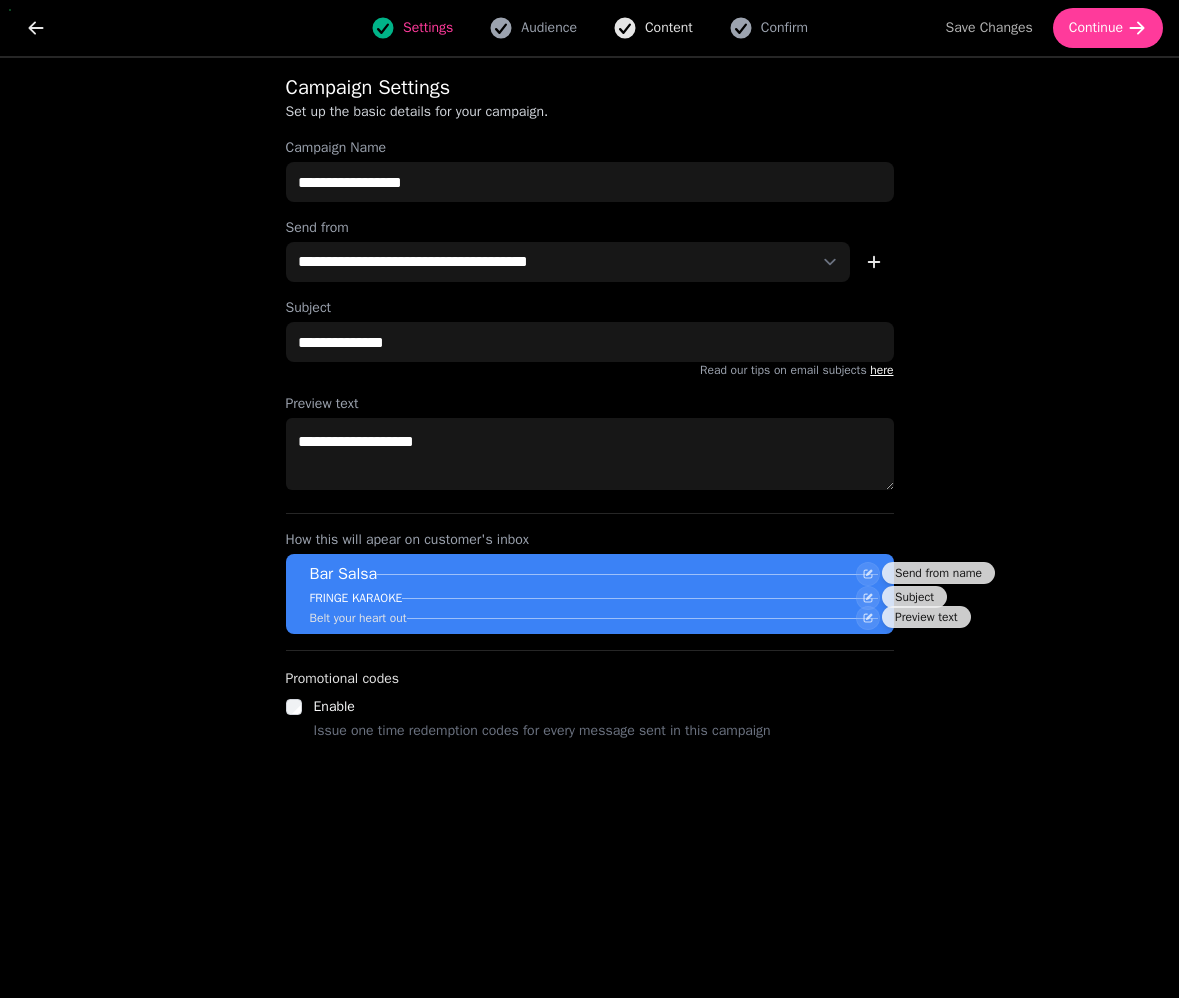 click on "Content" at bounding box center [669, 28] 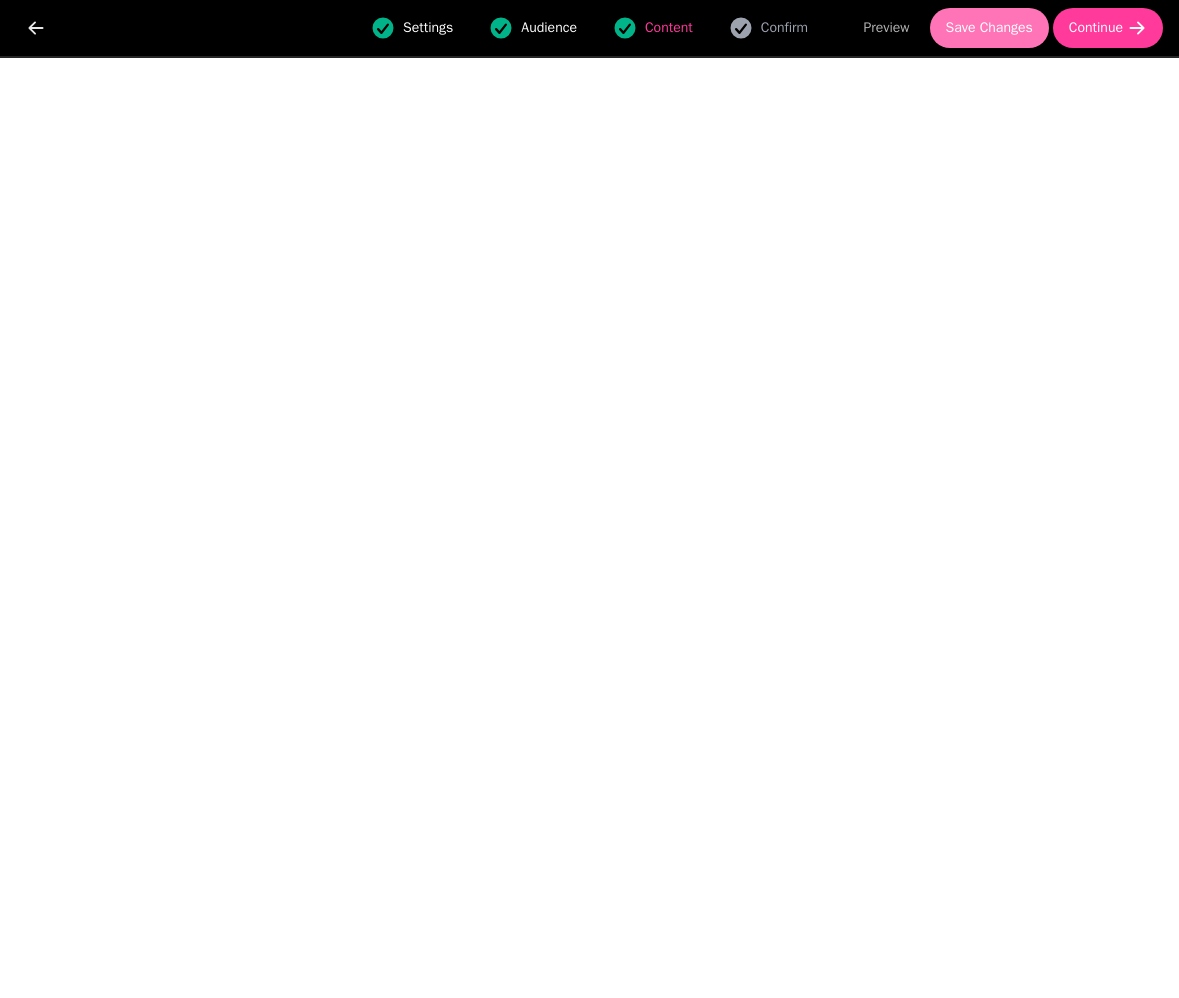 click on "Save Changes" at bounding box center (989, 28) 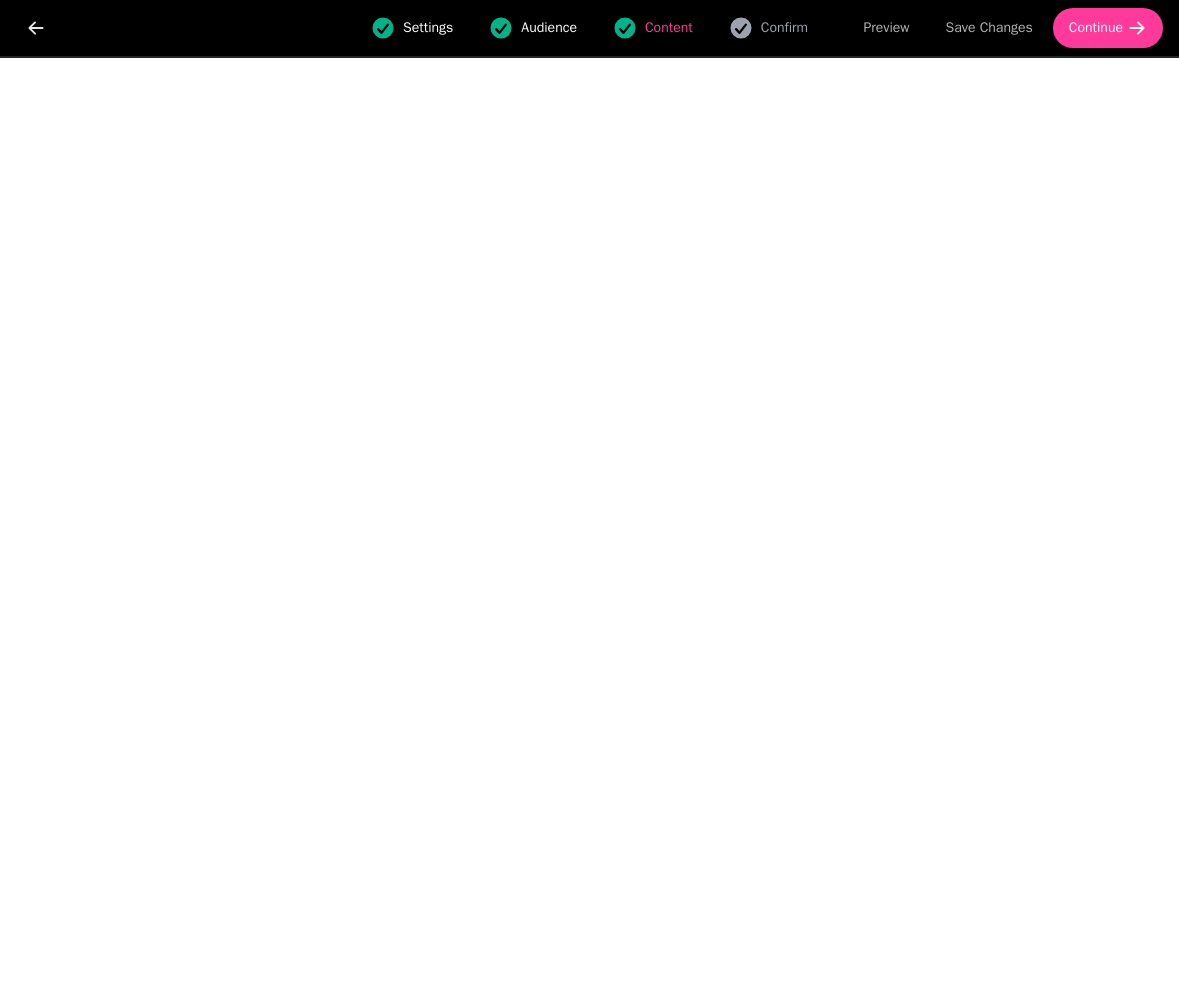 click on "Settings" at bounding box center (428, 28) 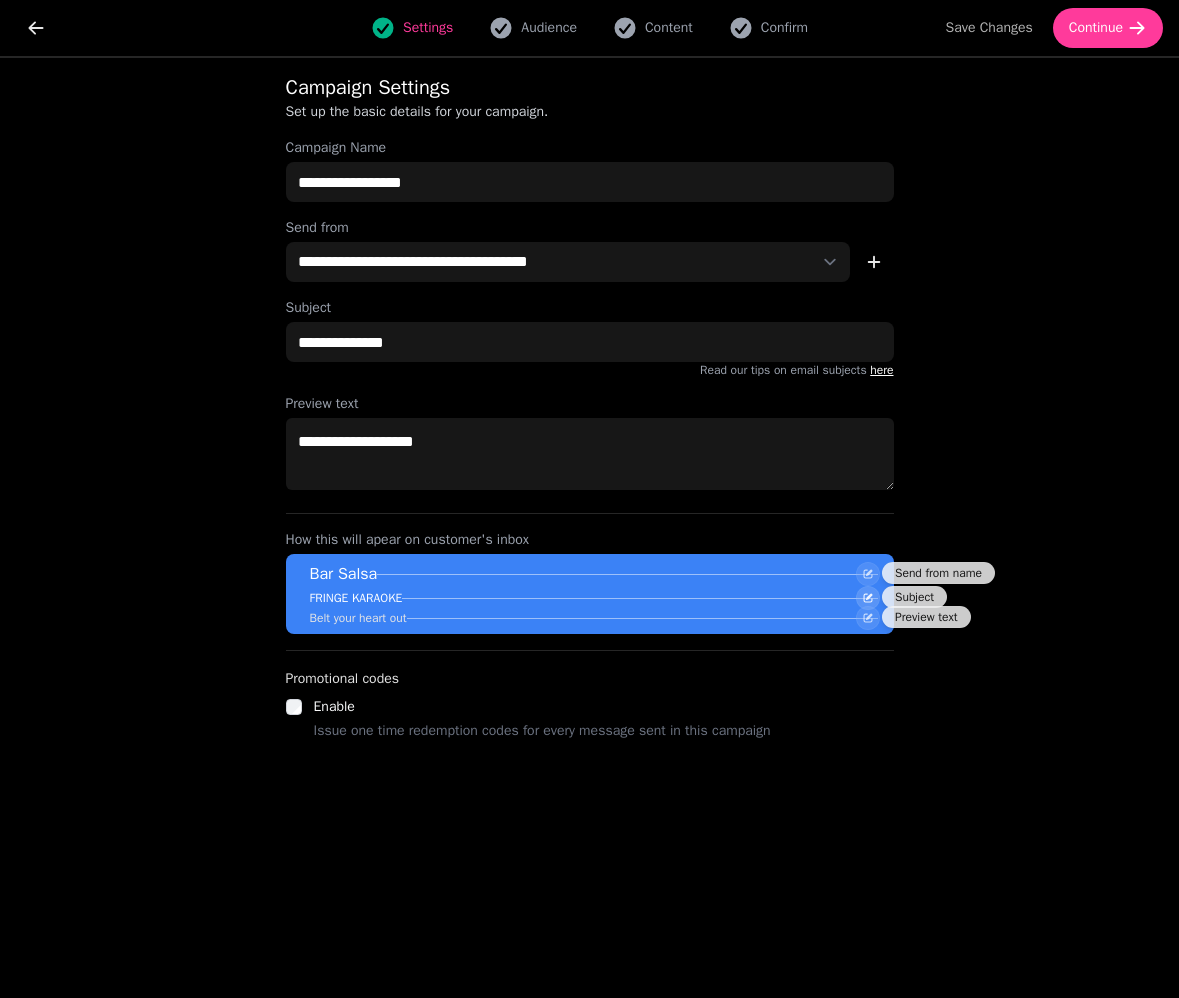 click 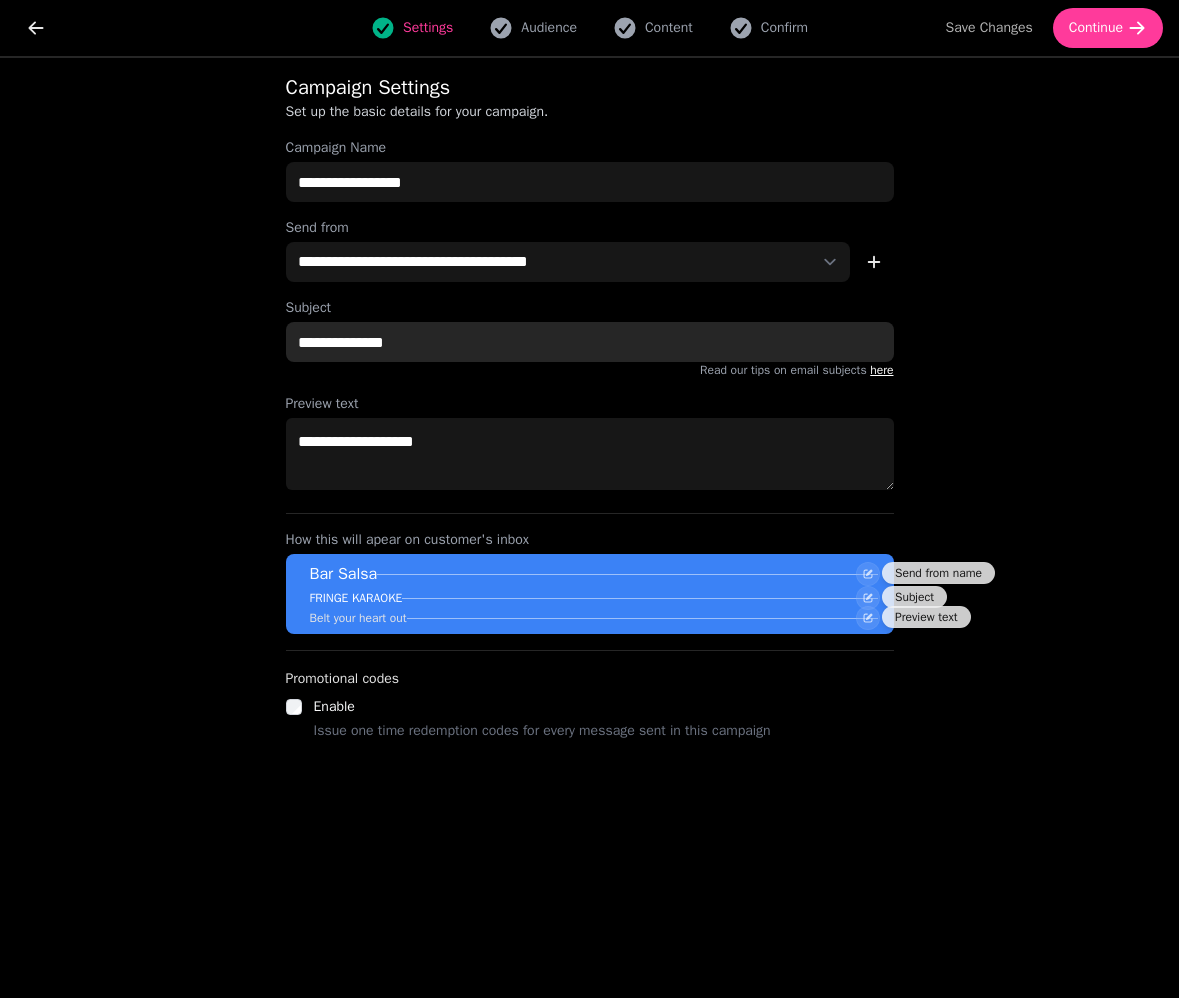 click on "**********" at bounding box center [590, 342] 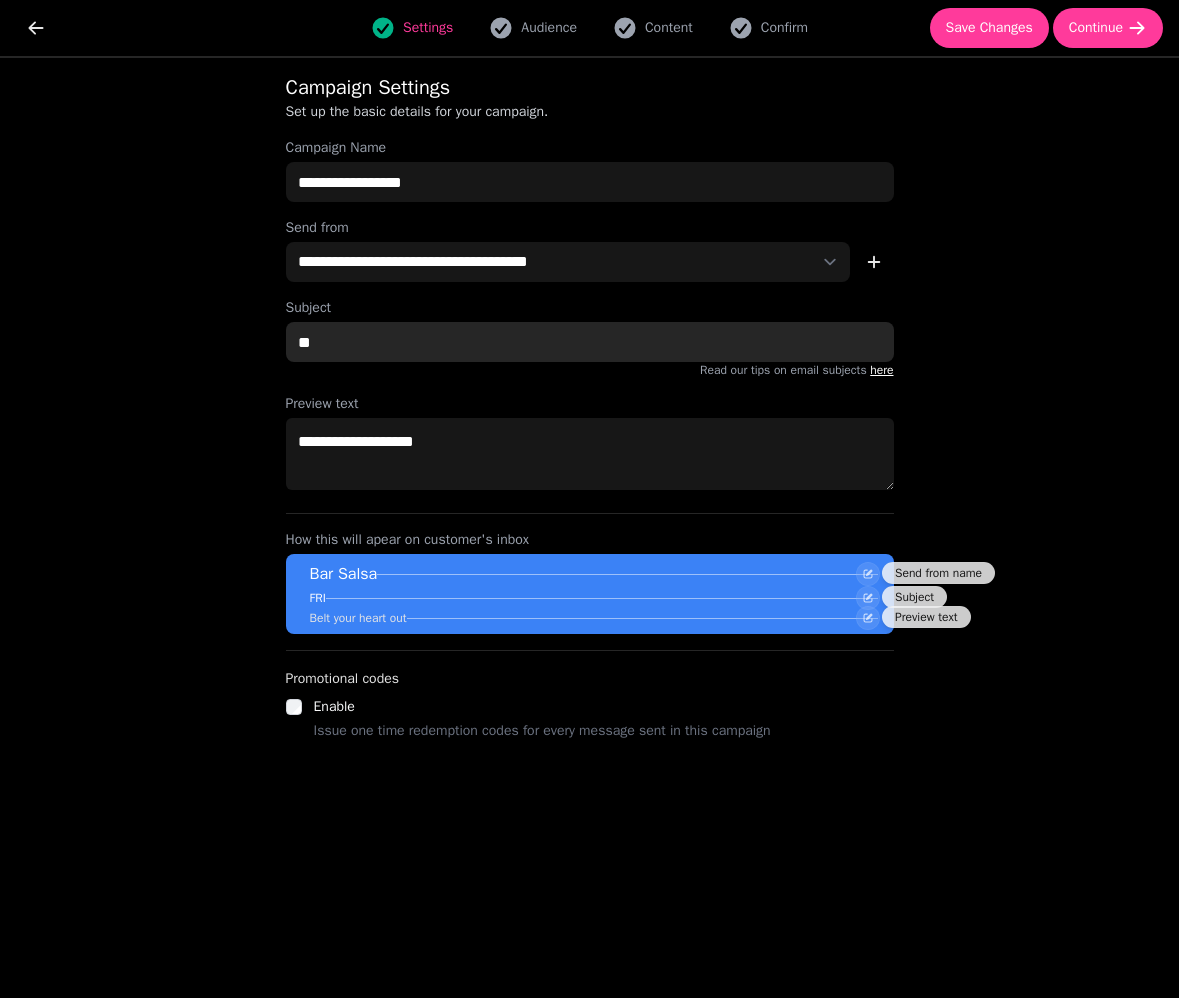 type on "*" 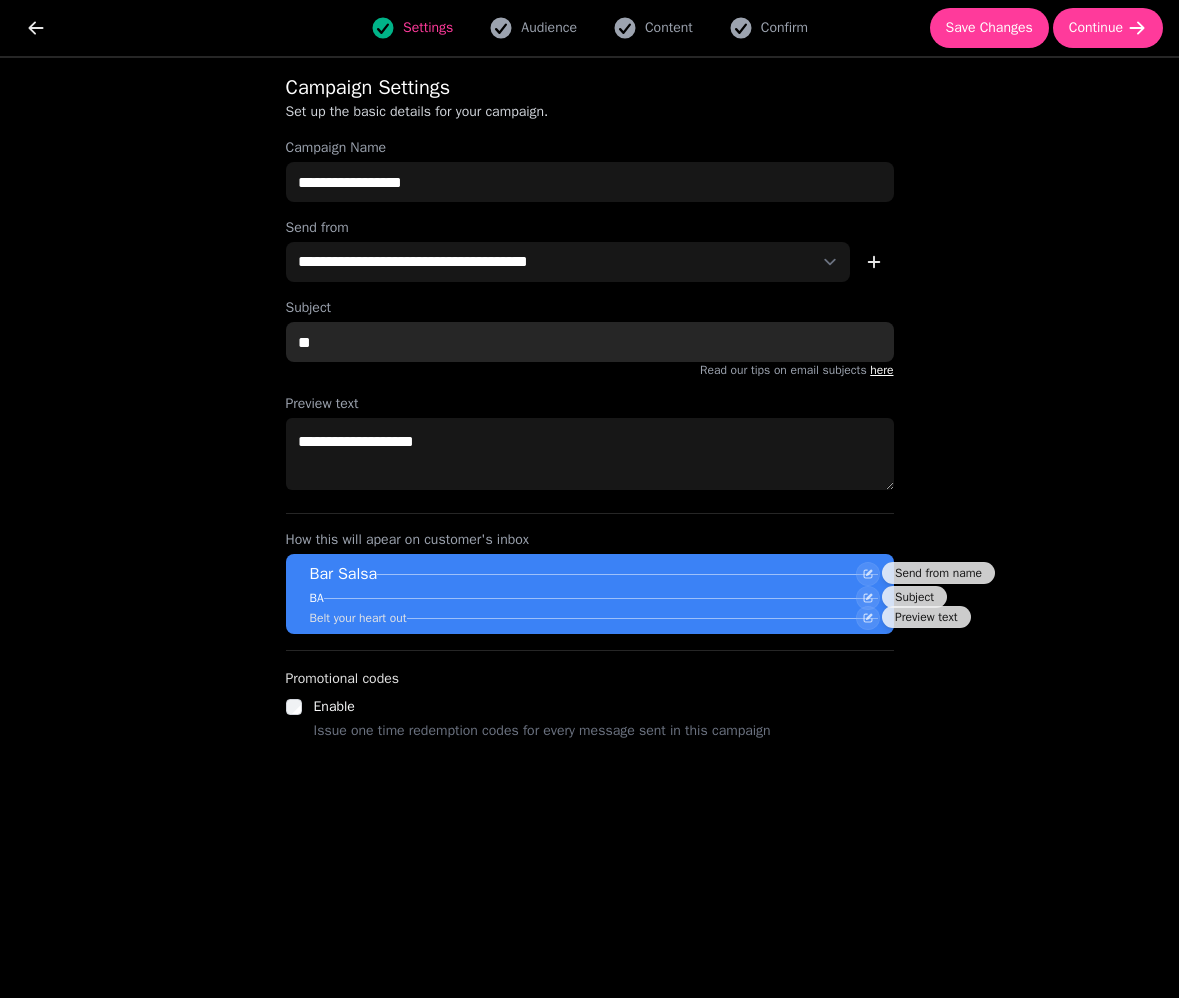 type on "*" 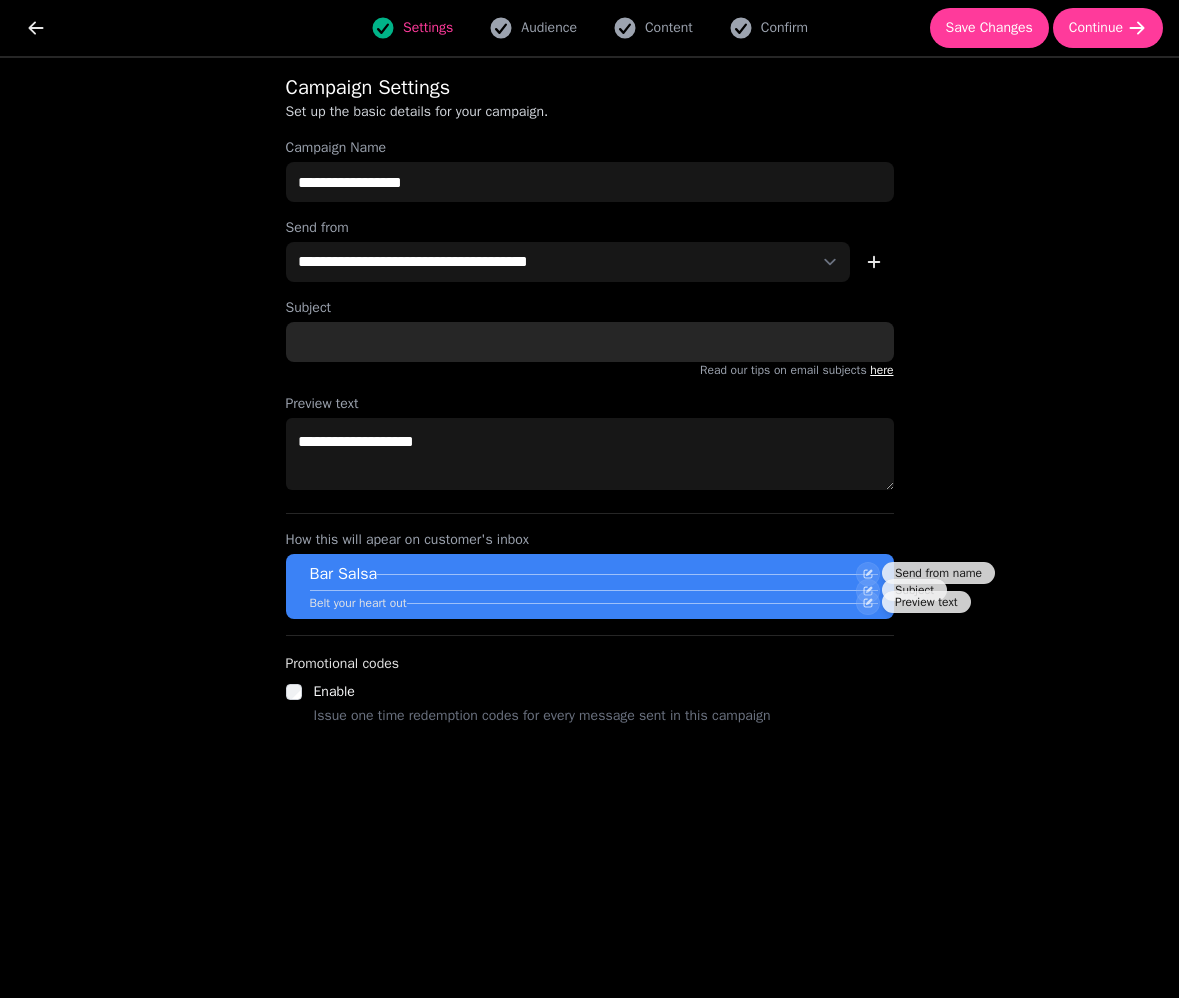 type on "*" 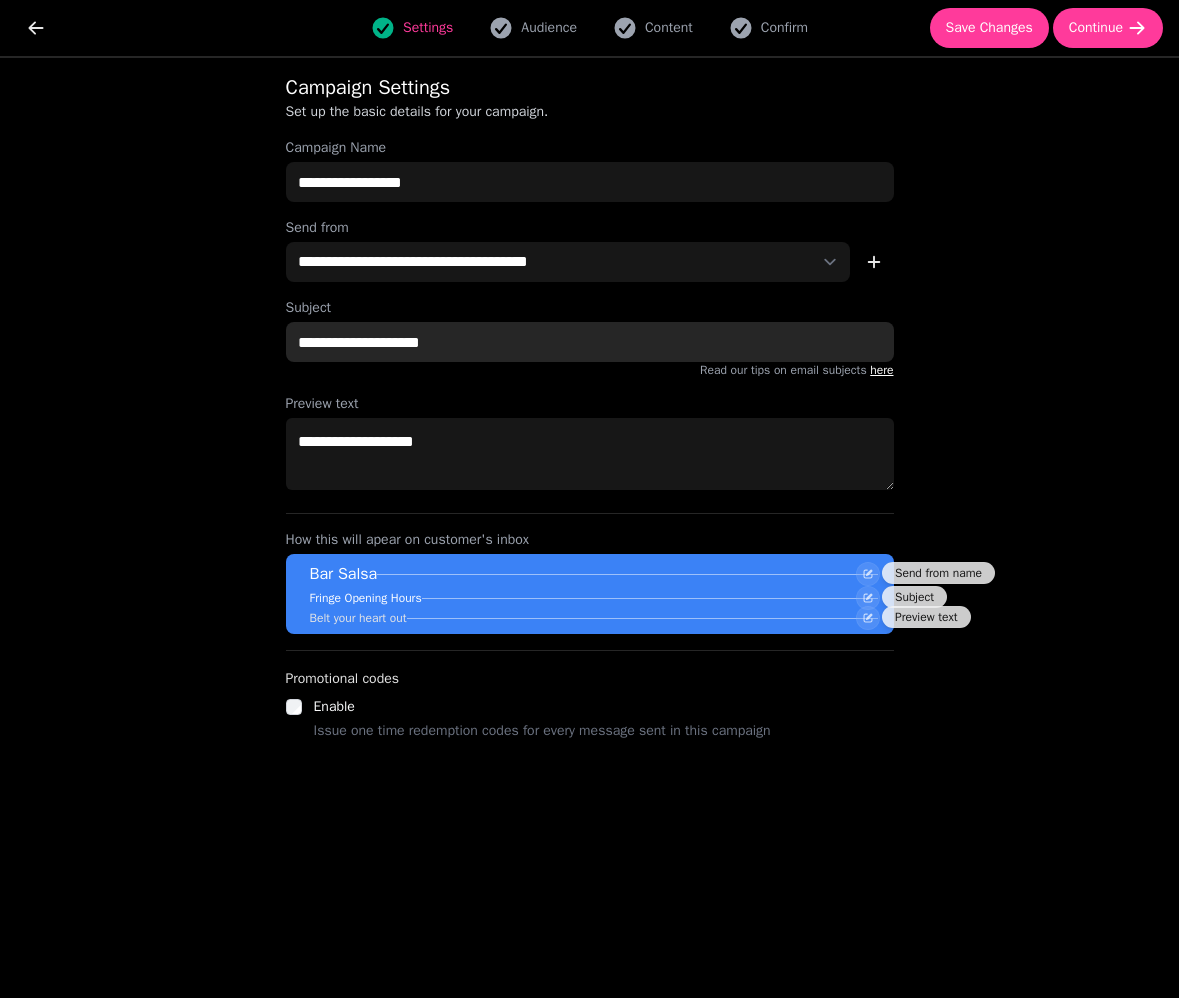 type on "**********" 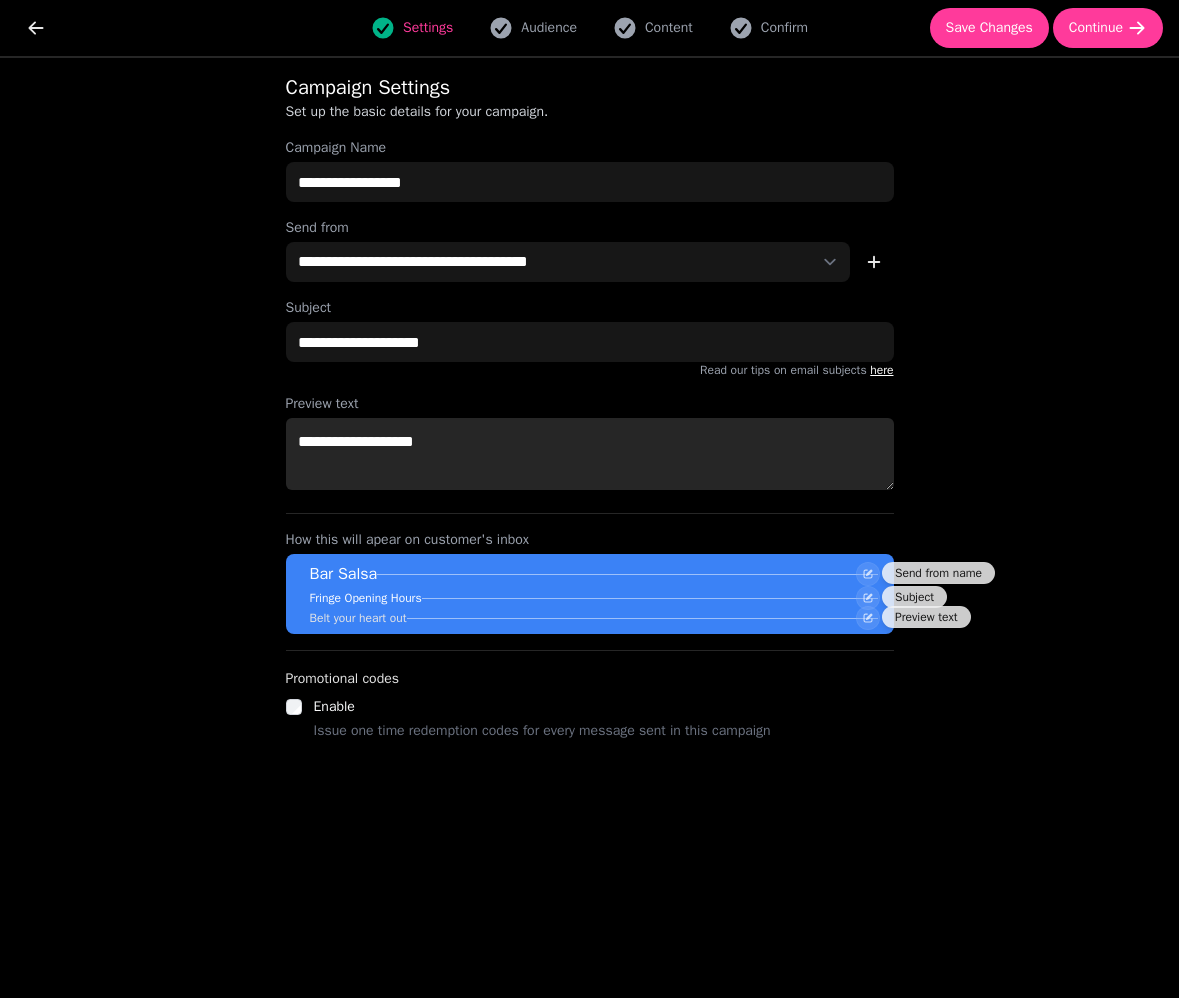 click on "**********" at bounding box center (590, 454) 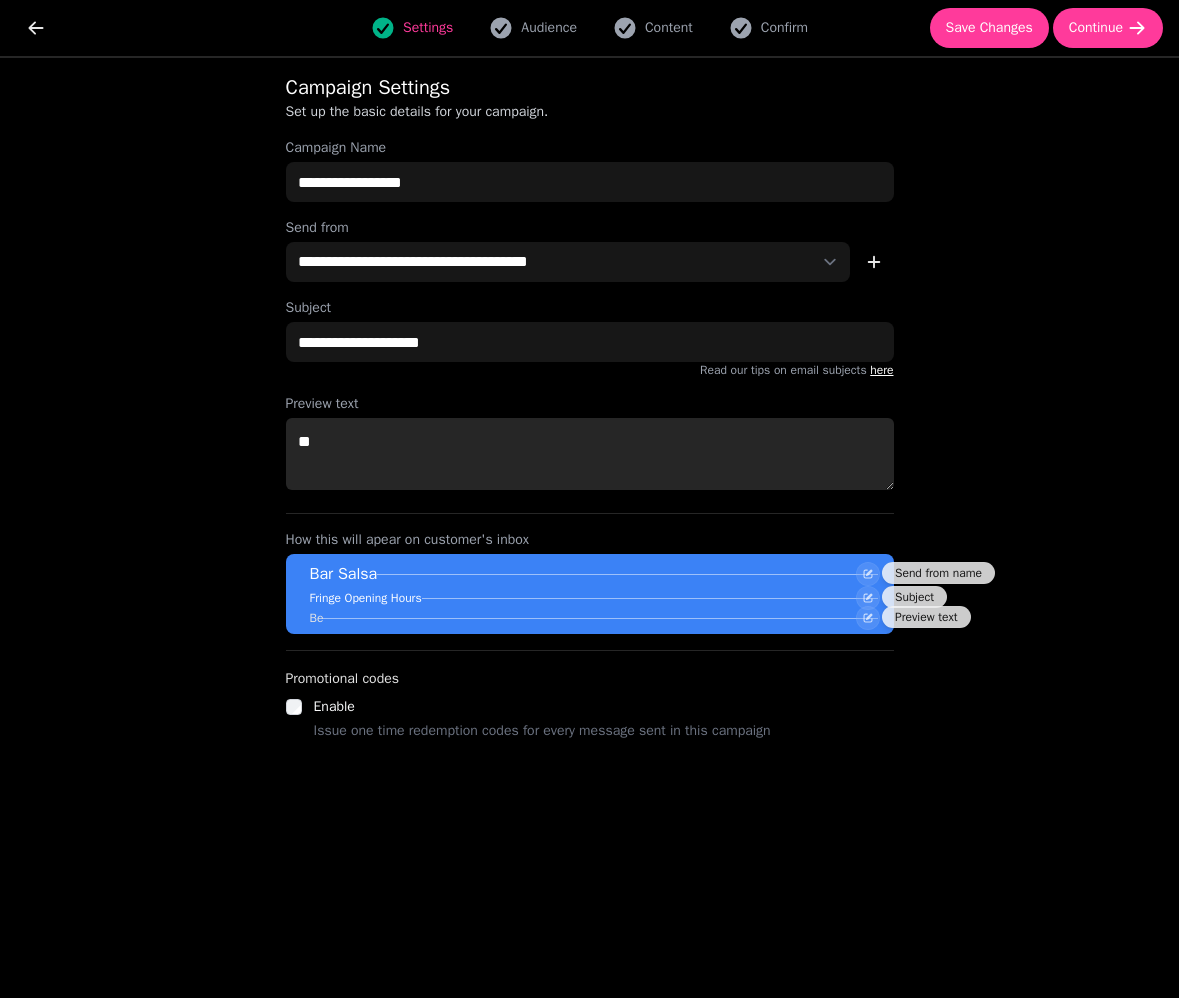 type on "*" 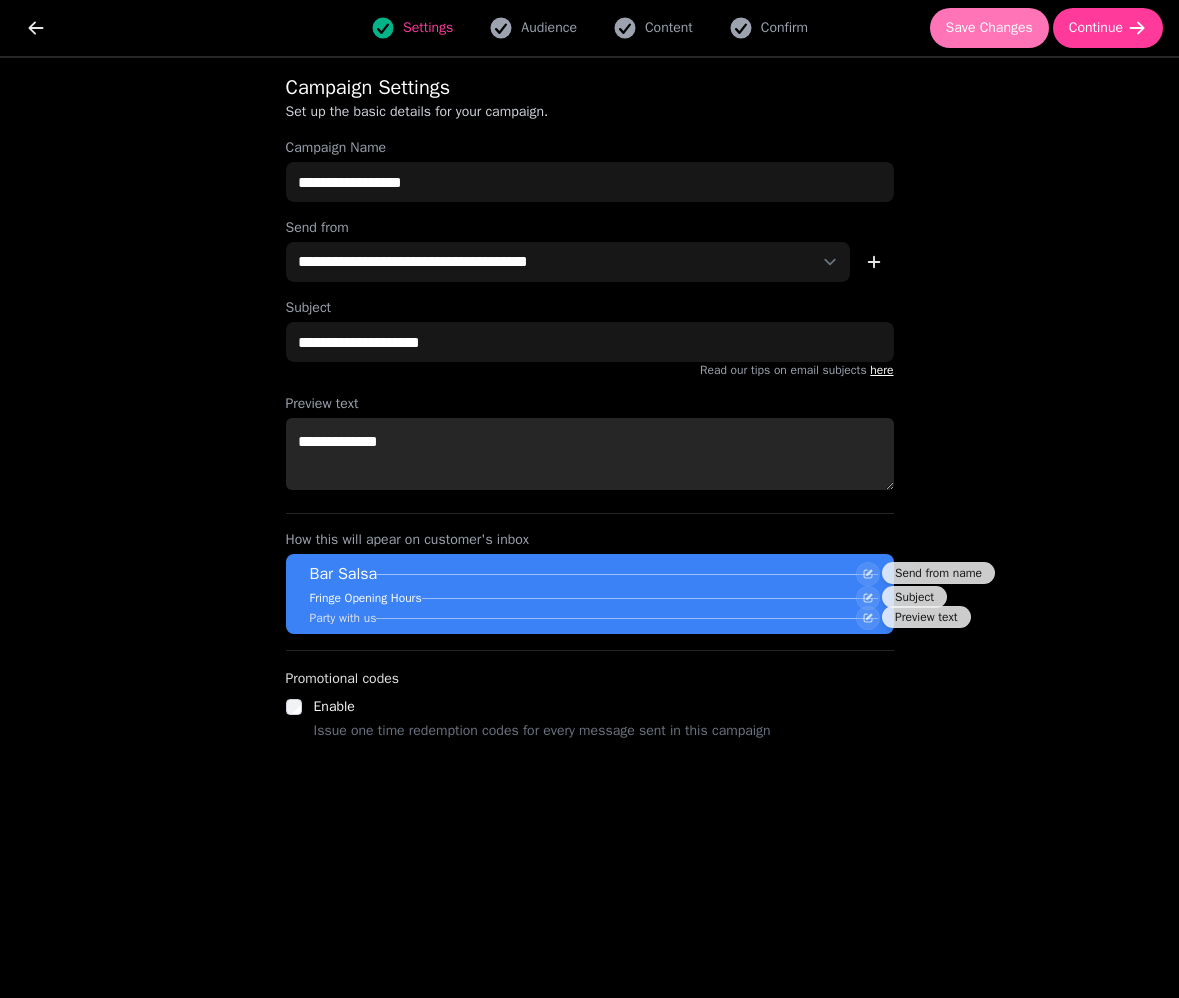 type on "**********" 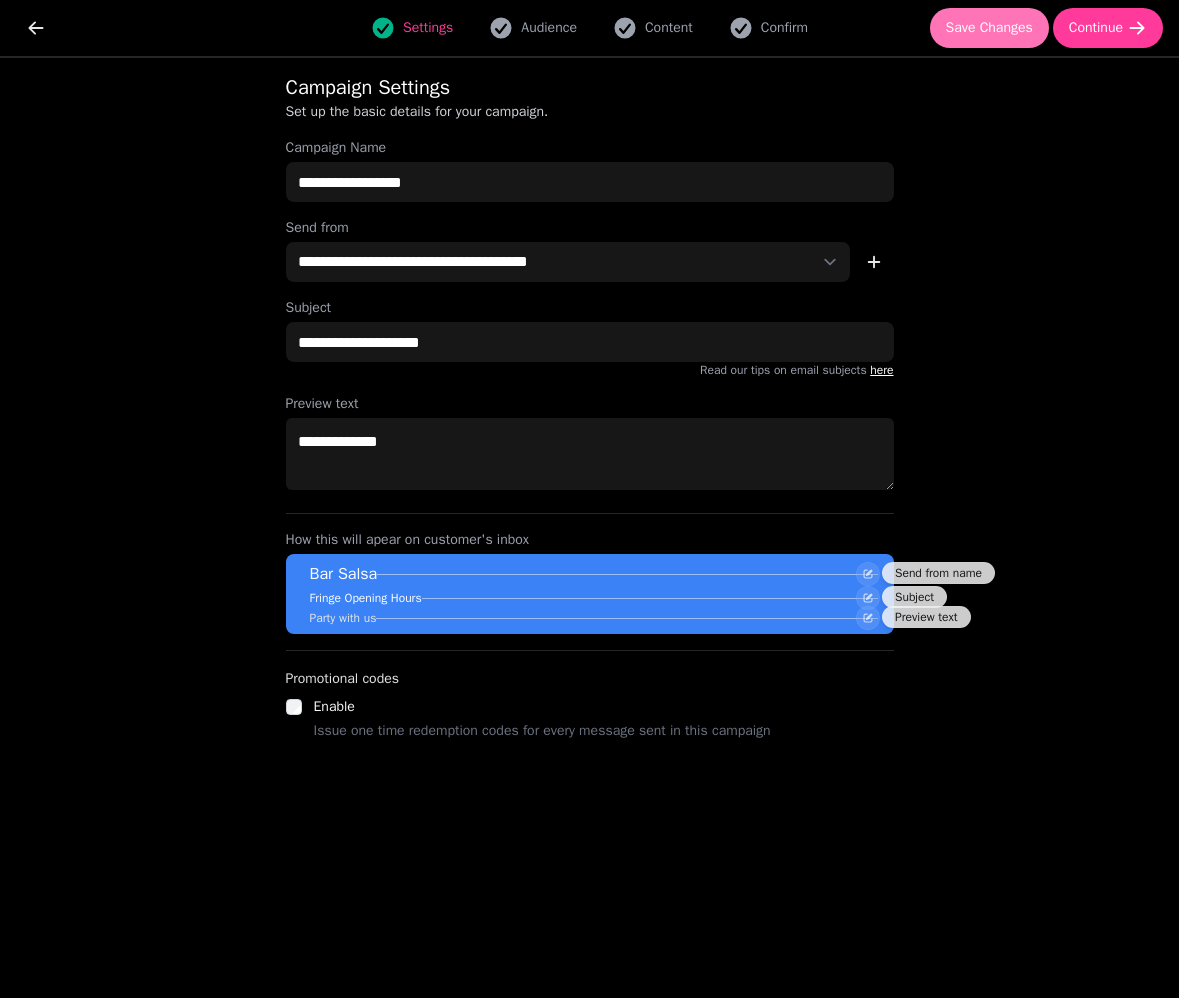 click on "Save Changes" at bounding box center (989, 28) 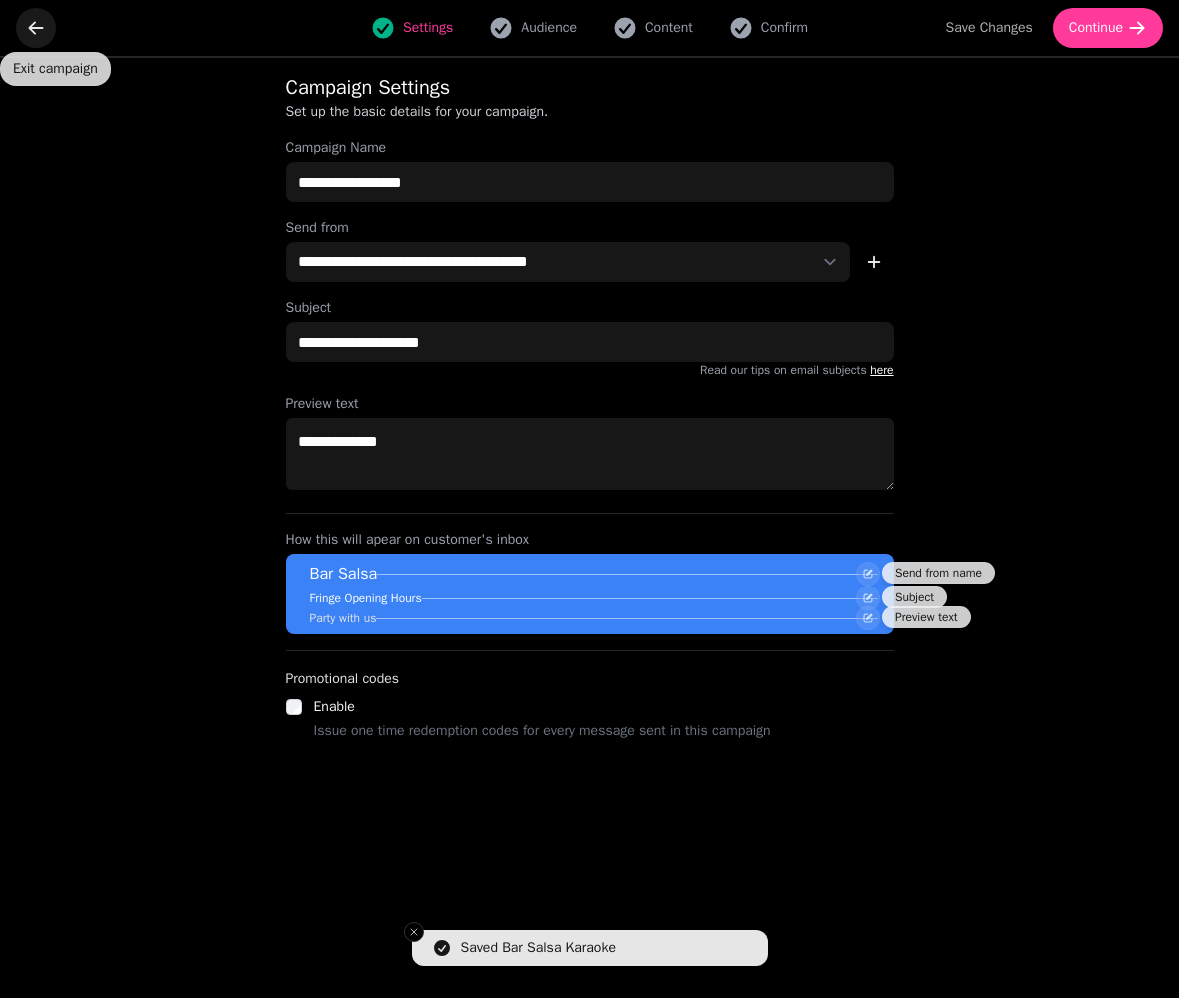 click at bounding box center [36, 28] 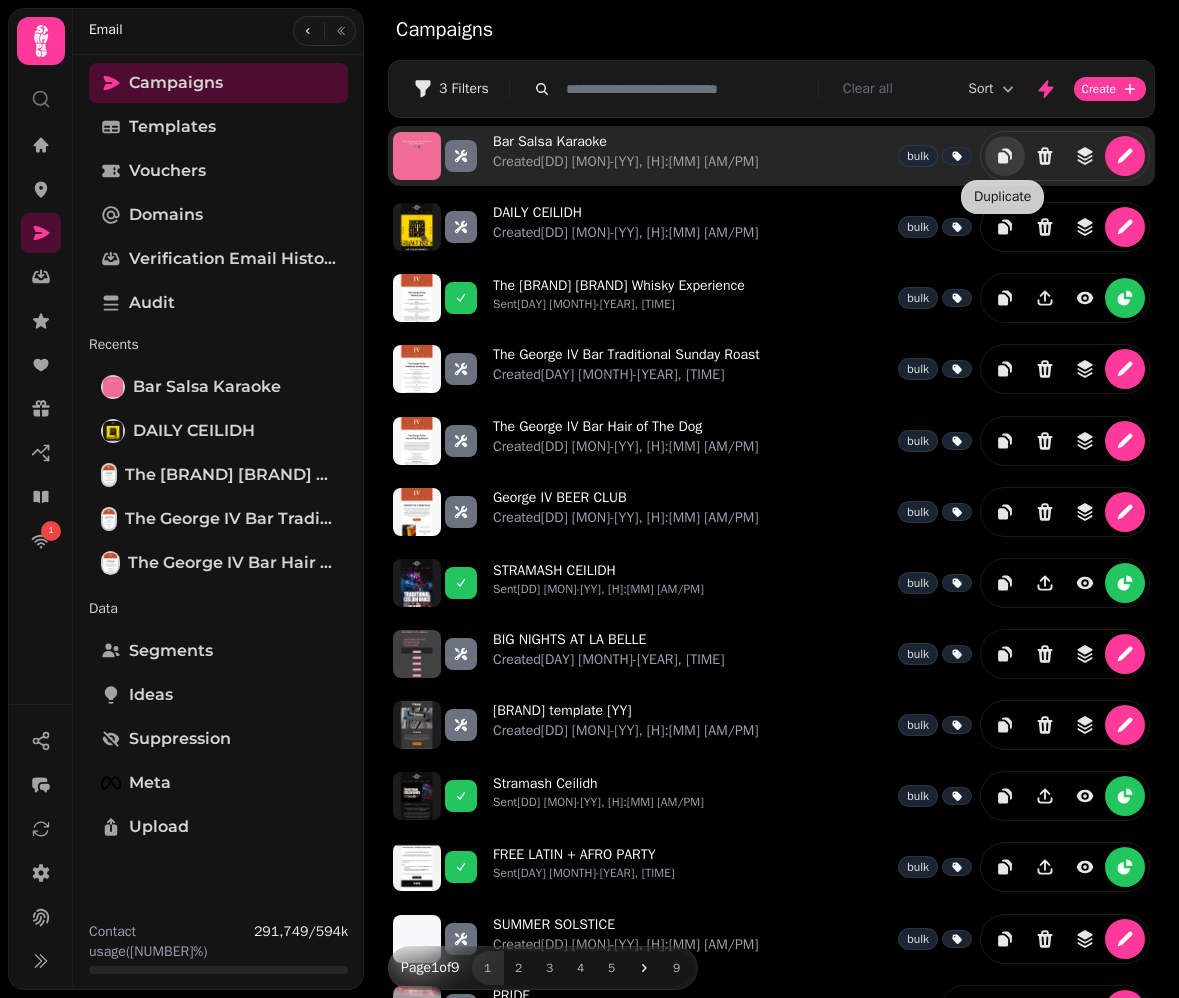 click 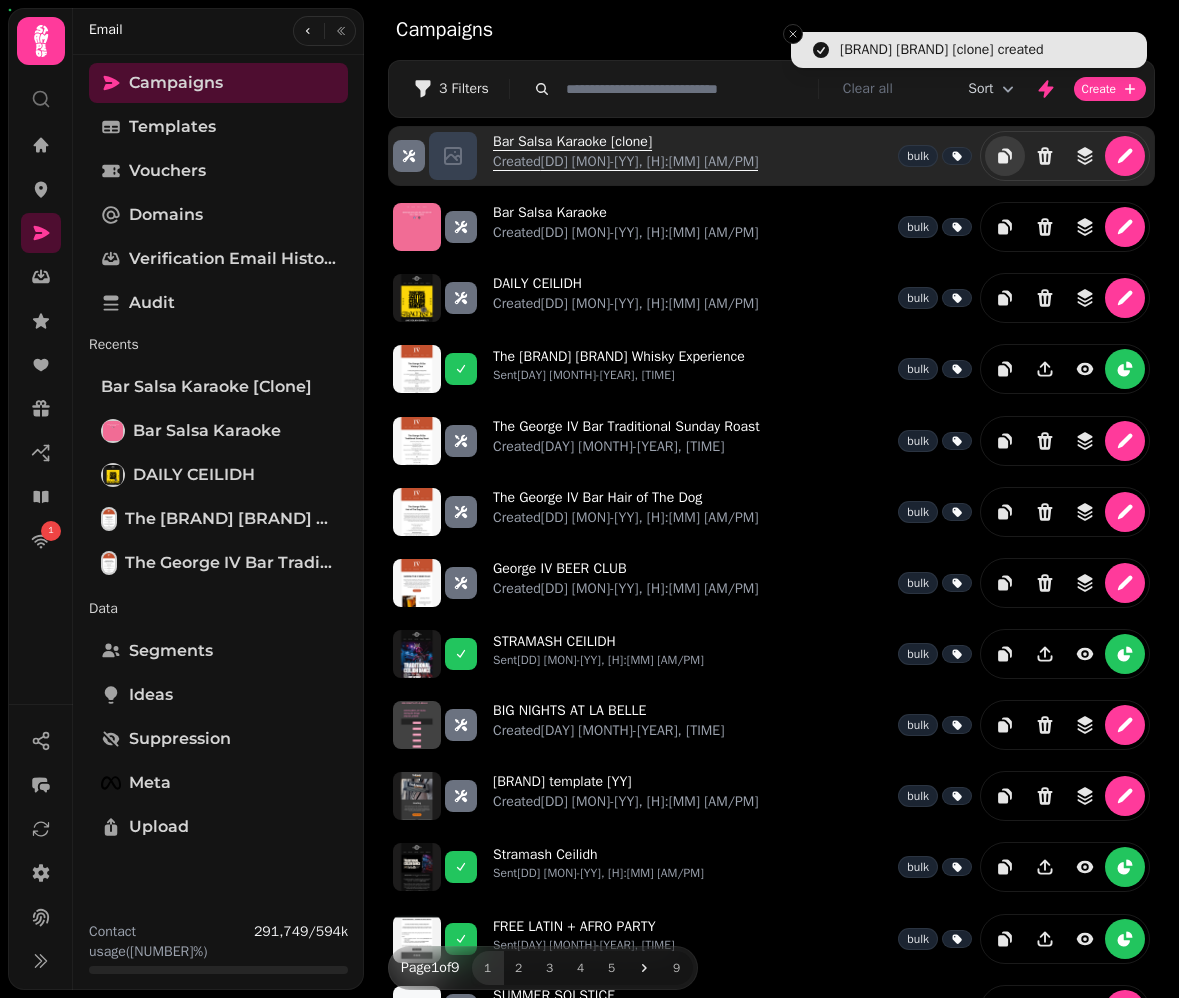 click on "Bar Salsa Karaoke [clone] Created  4th Aug-25, 3:21 pm" at bounding box center (625, 156) 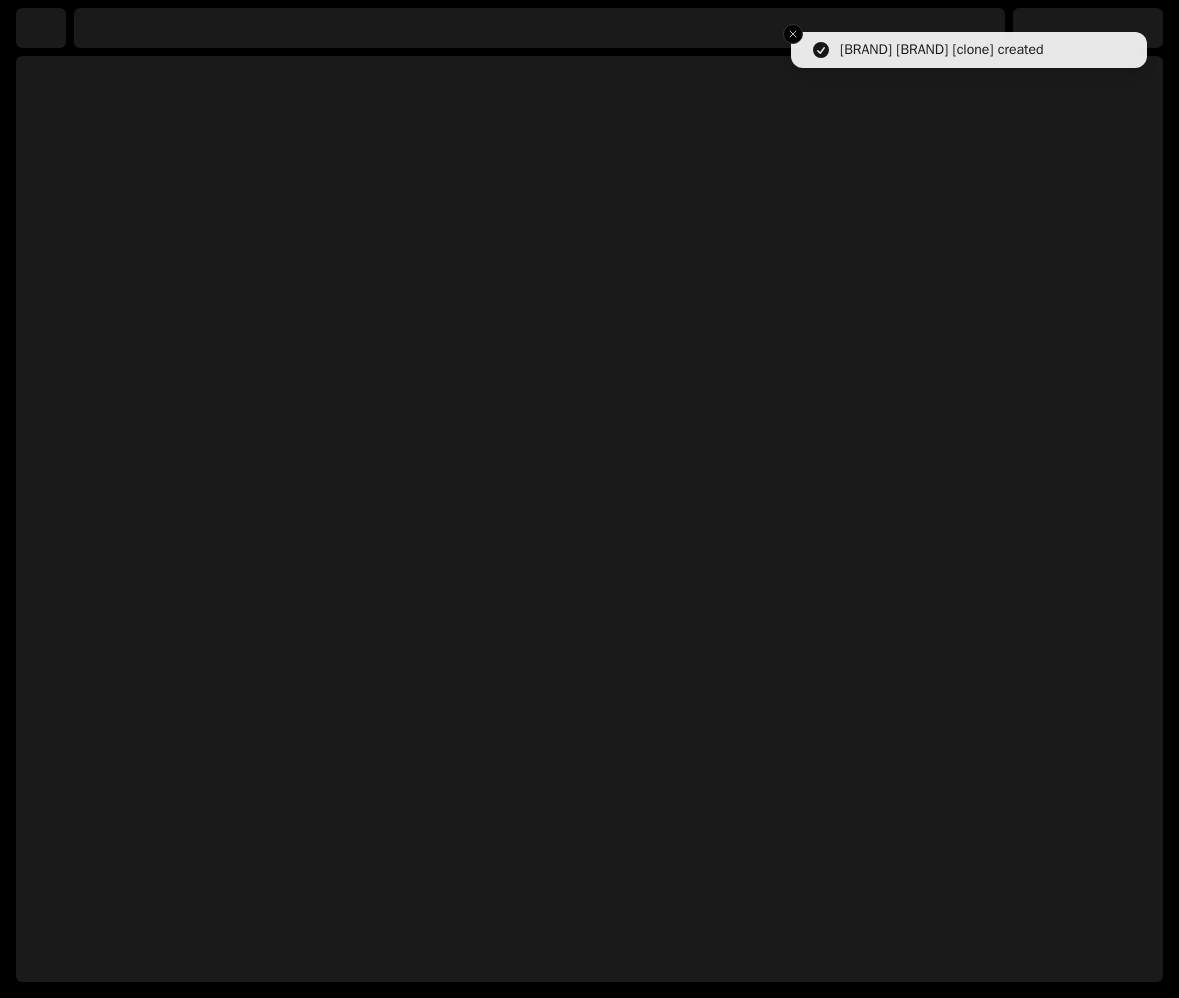 select on "**********" 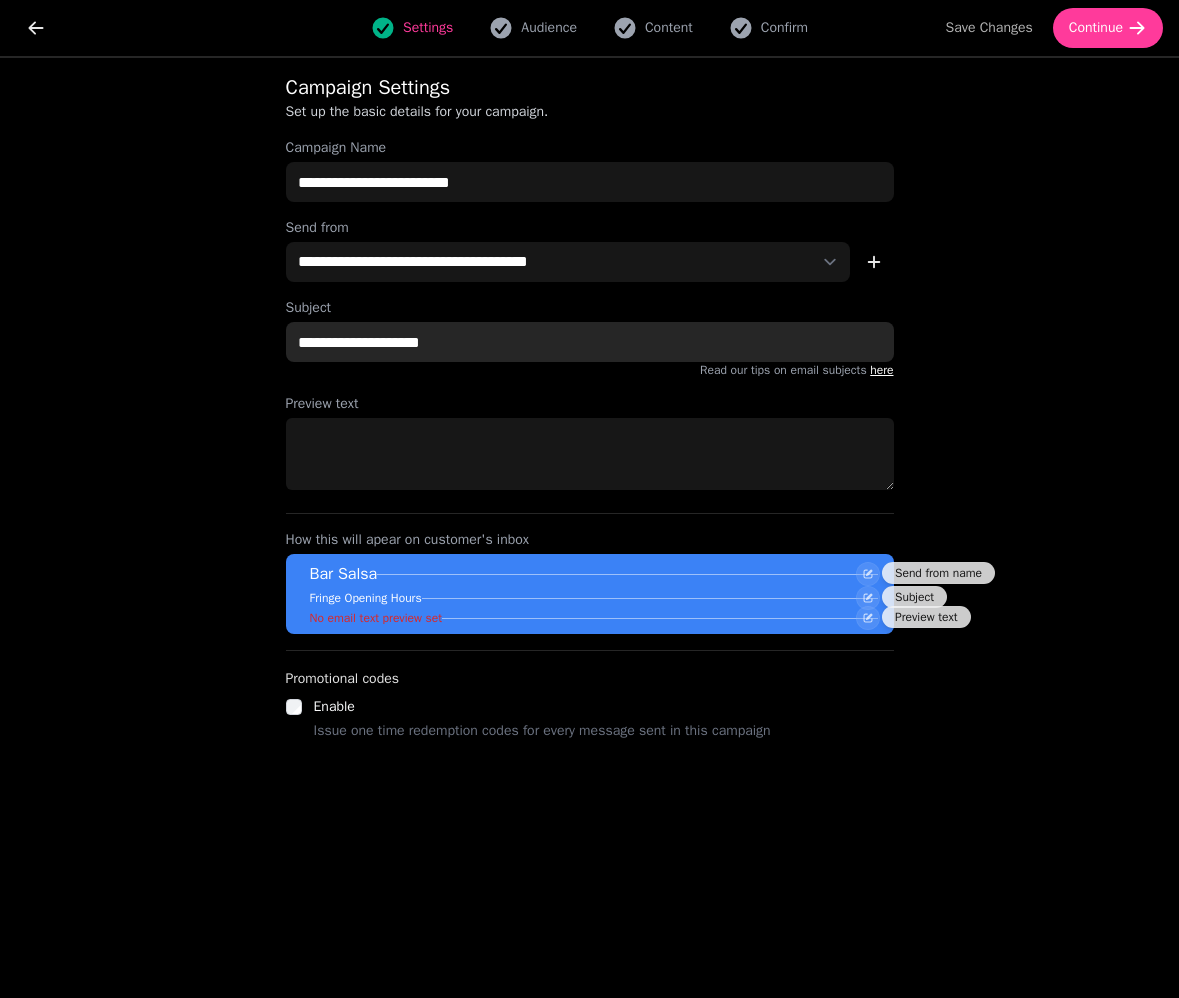 drag, startPoint x: 516, startPoint y: 335, endPoint x: 286, endPoint y: 341, distance: 230.07825 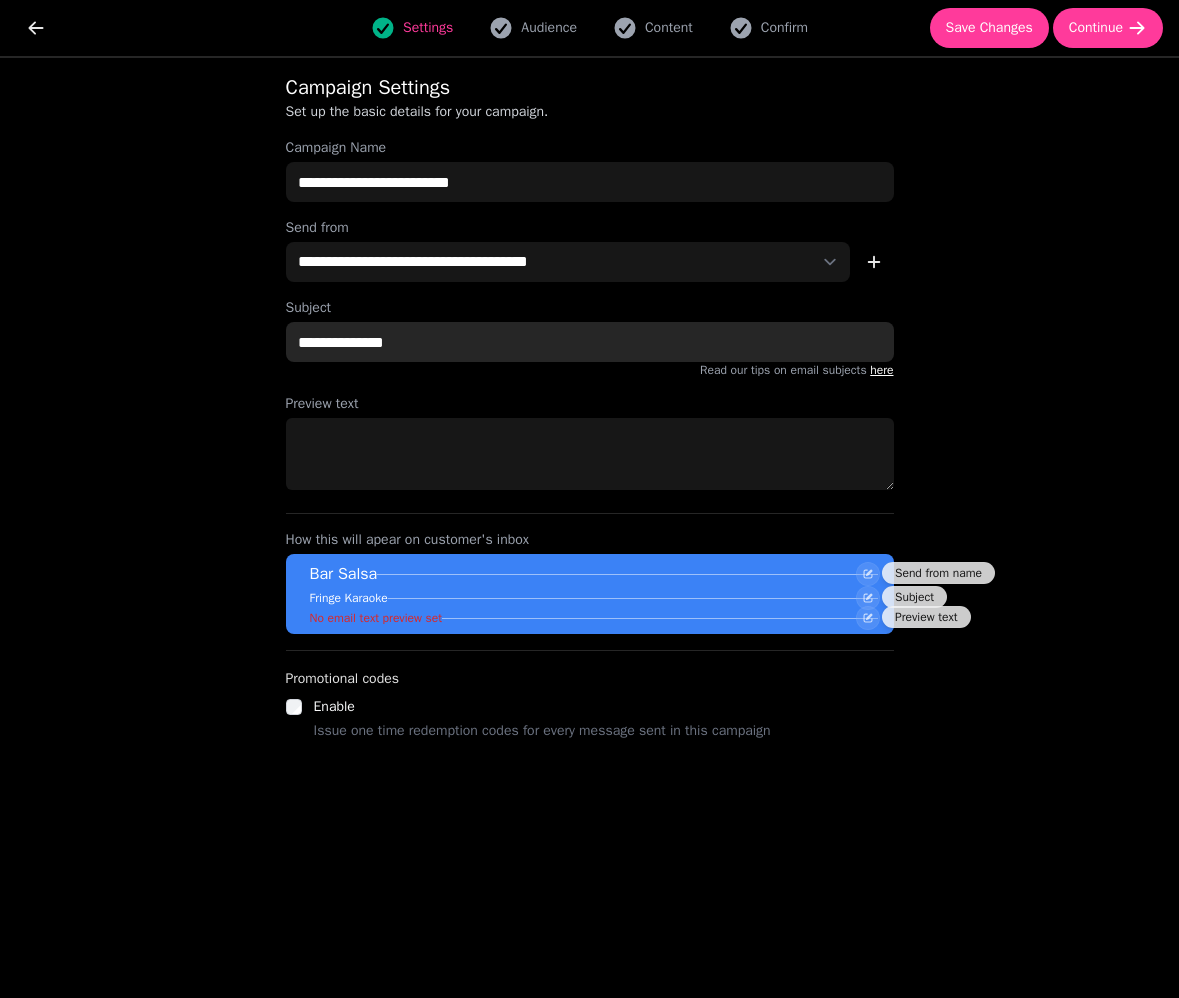 type on "**********" 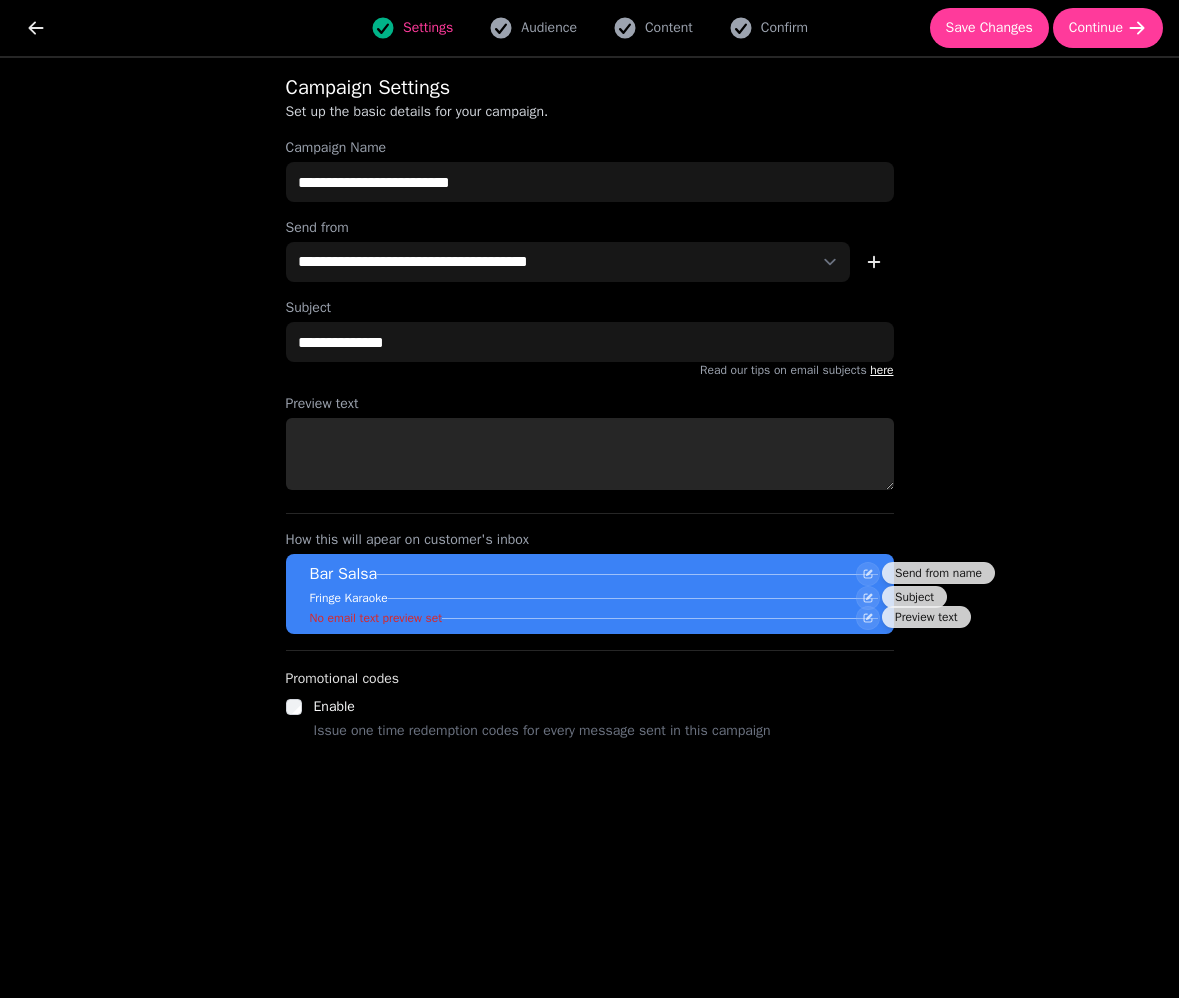 click on "Preview text" at bounding box center (590, 454) 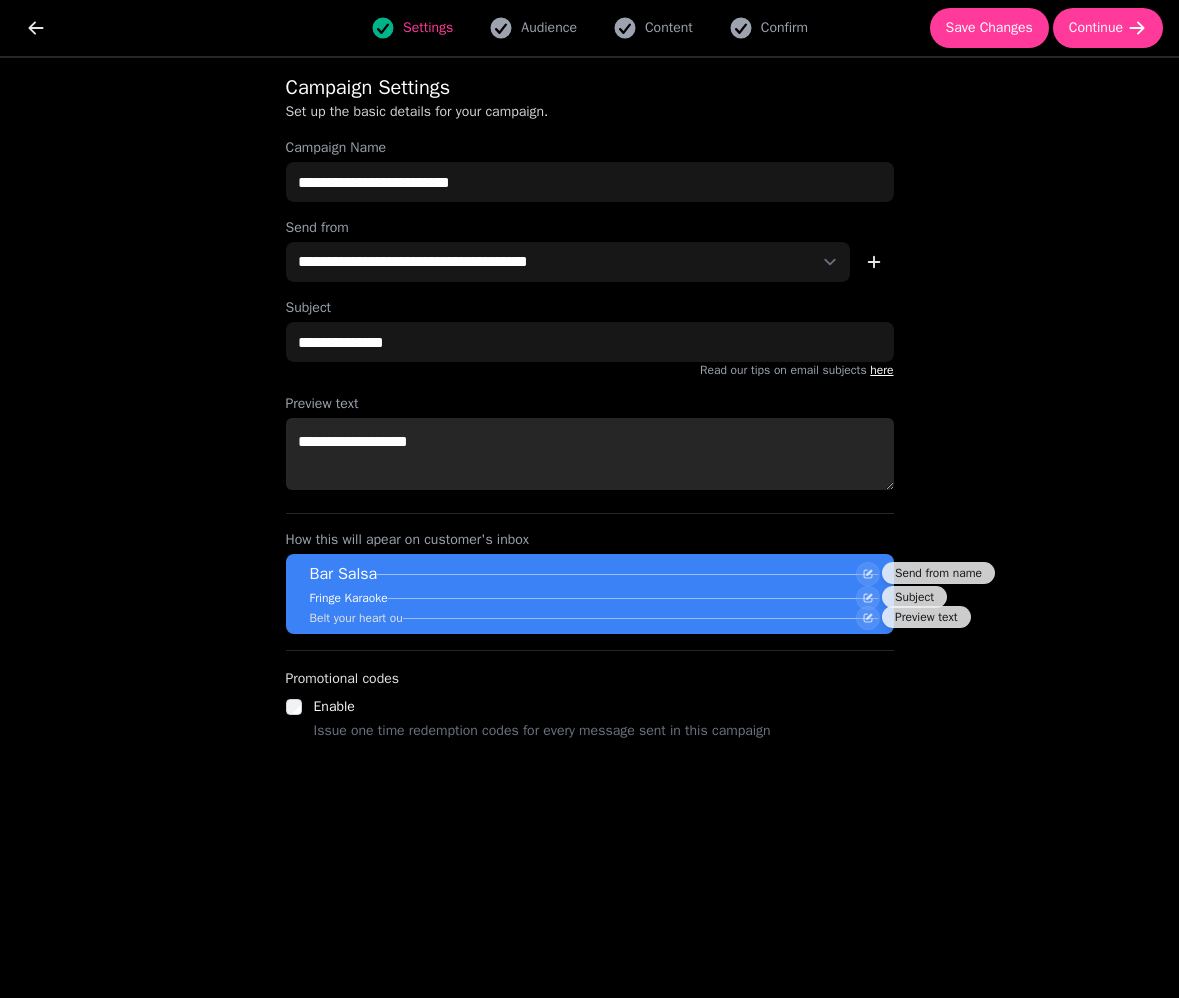 type on "**********" 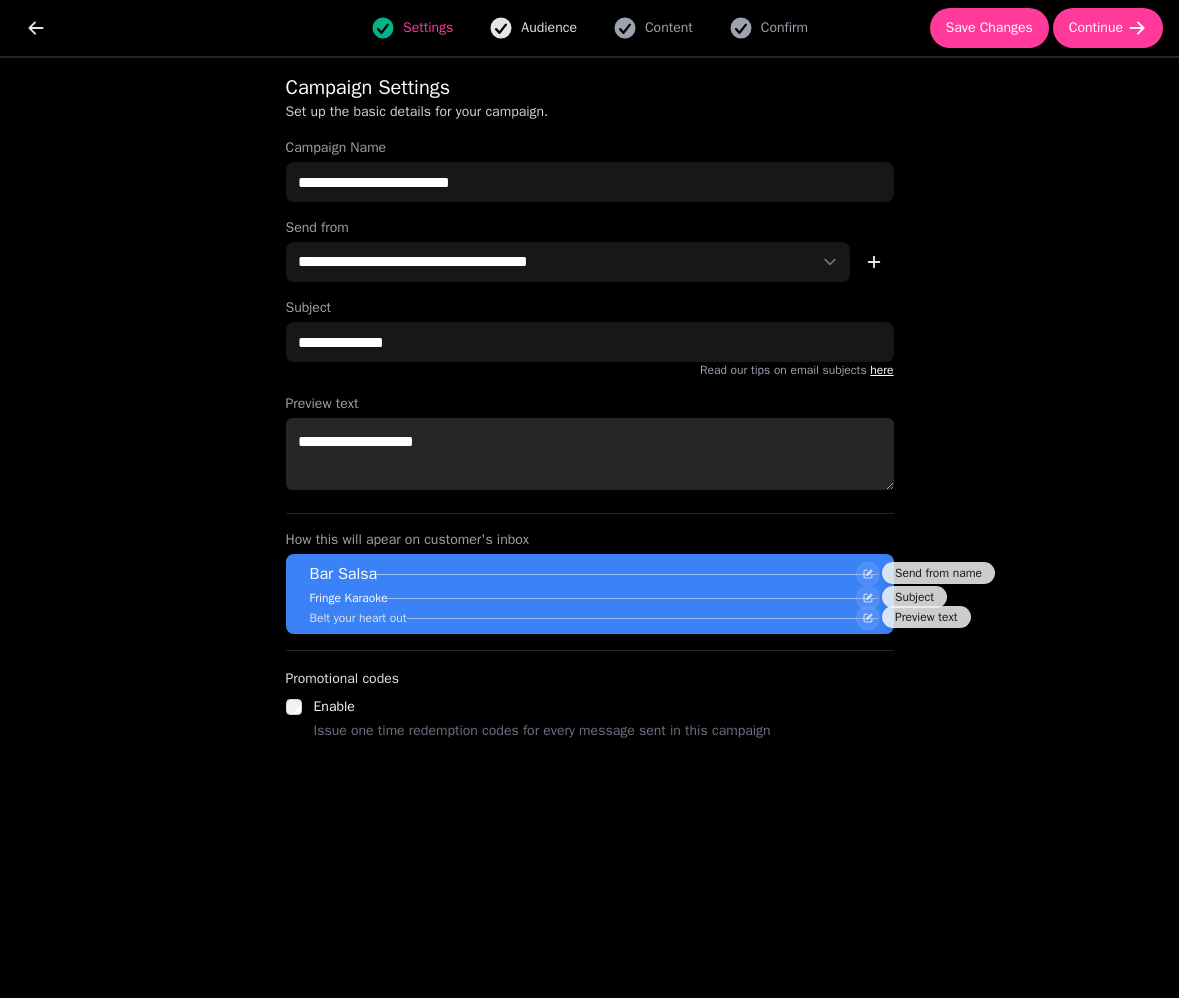 click on "Audience" at bounding box center [533, 28] 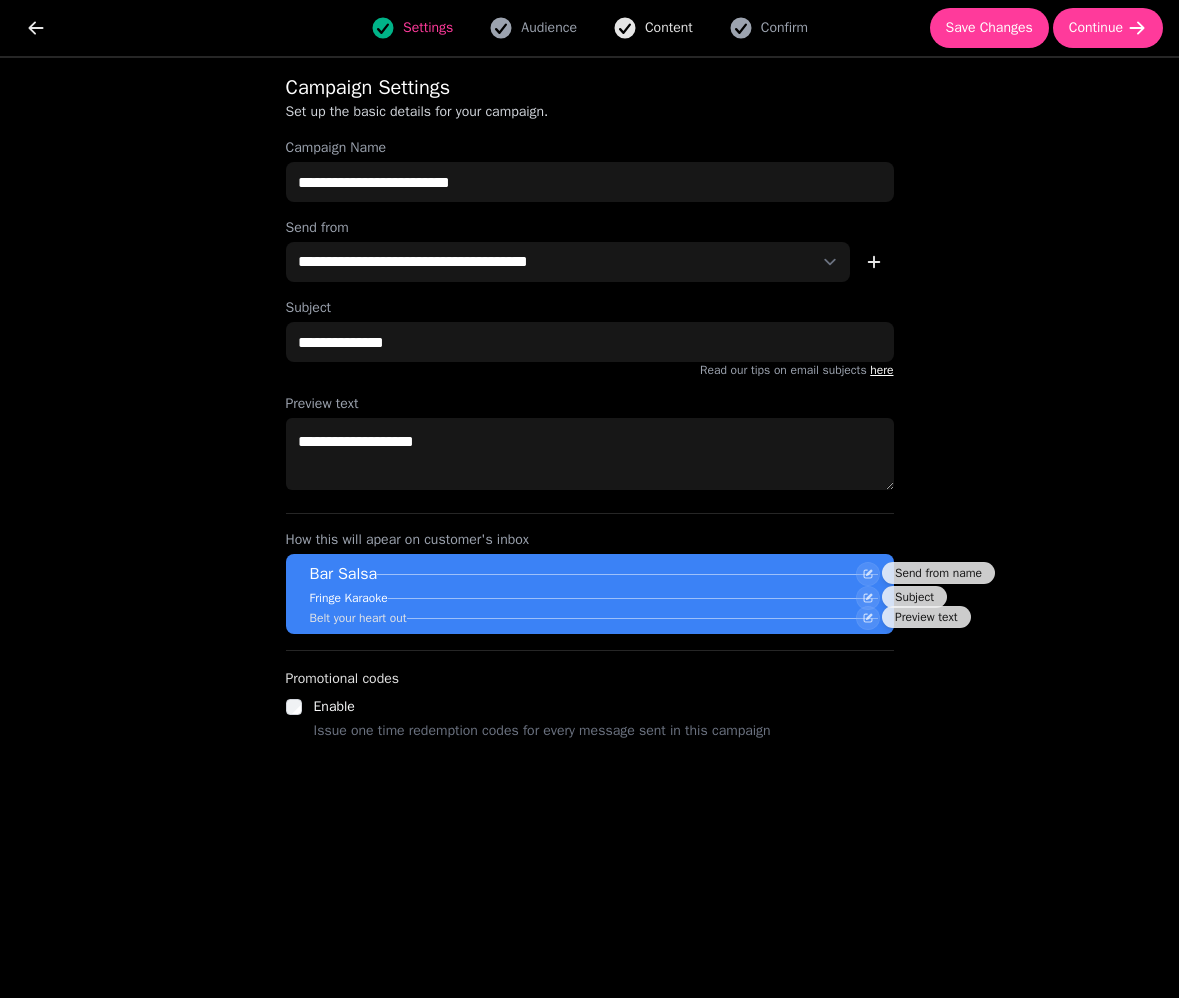 select on "**********" 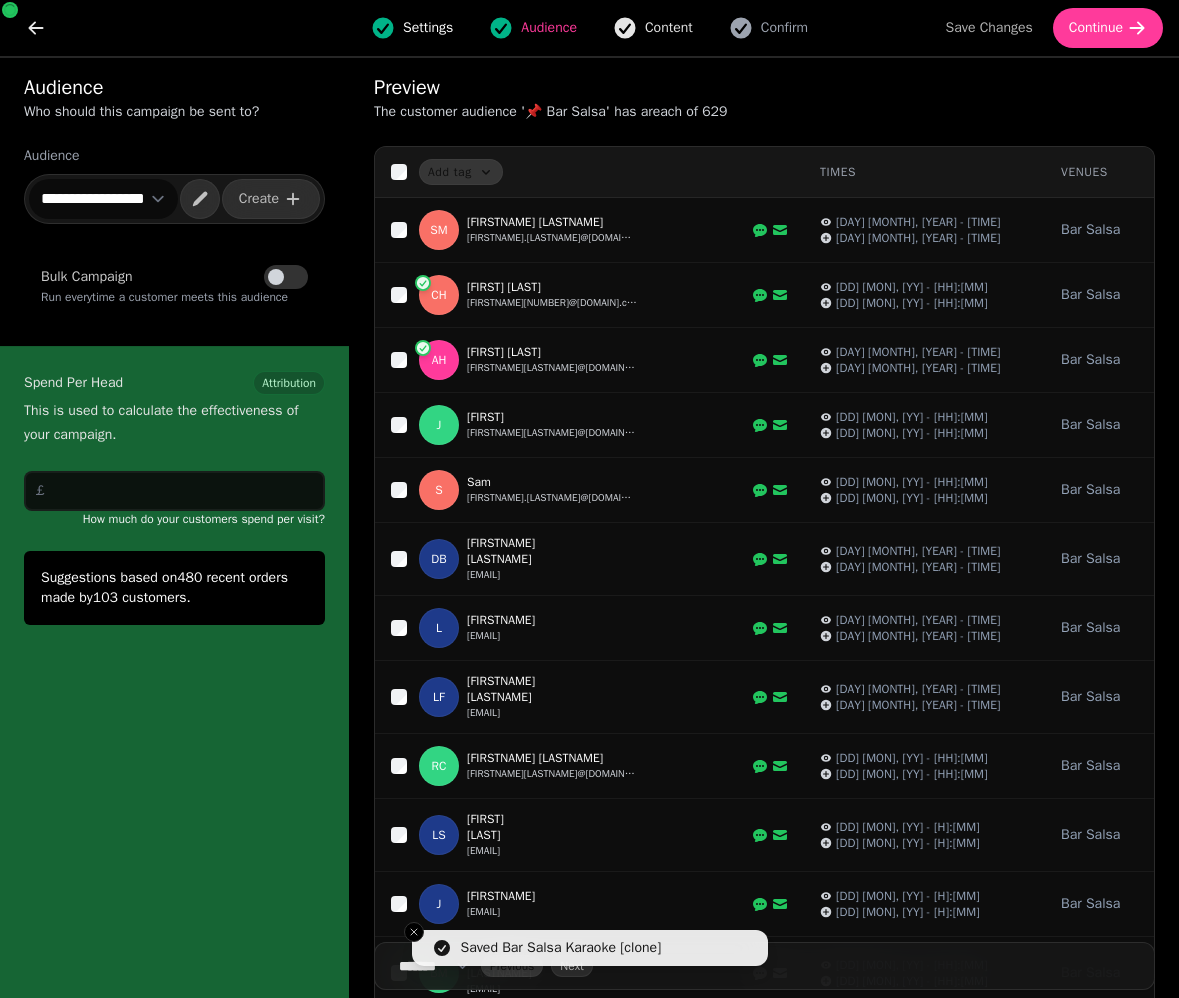 click on "Content" at bounding box center [653, 28] 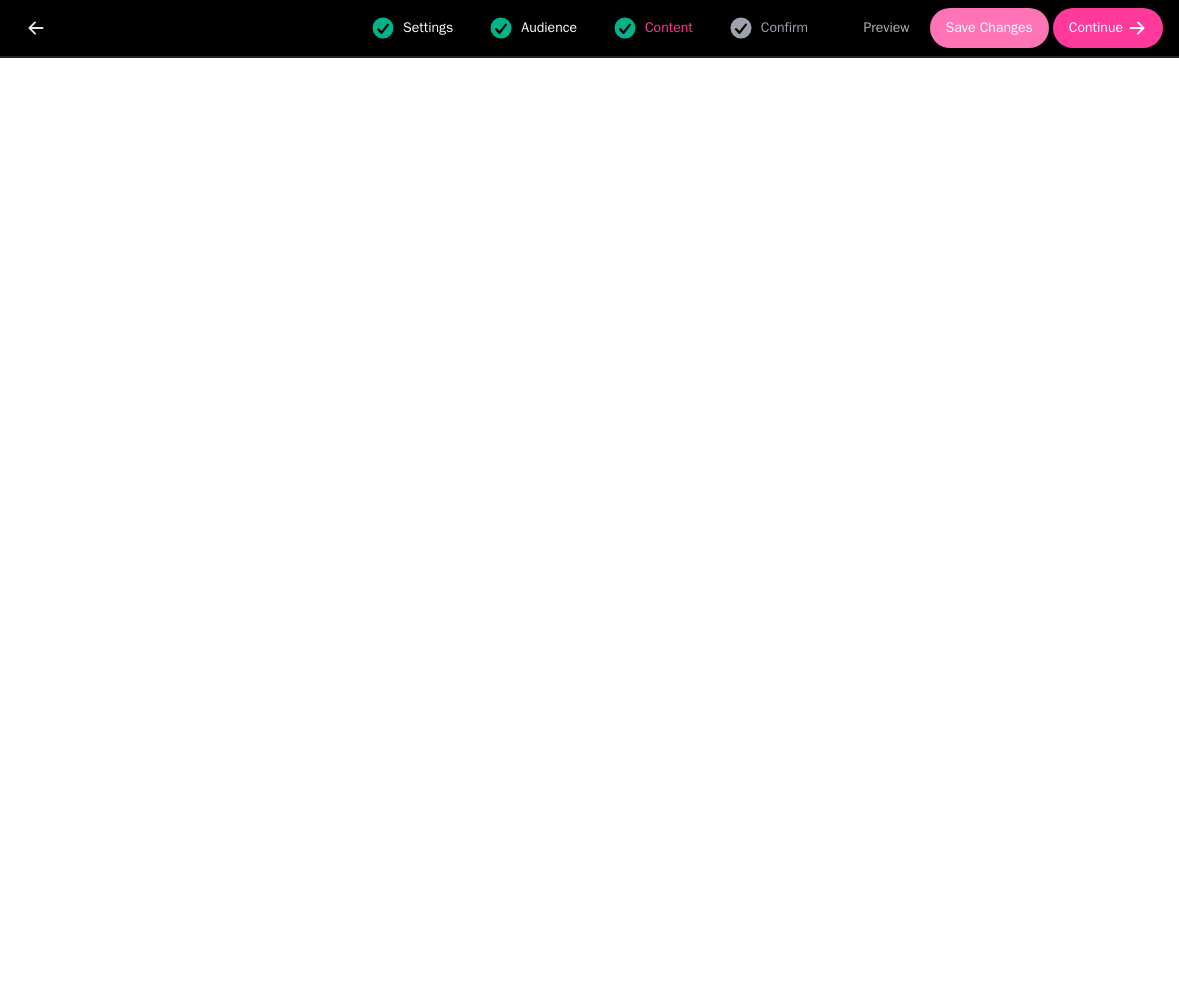 click on "Save Changes" at bounding box center (989, 28) 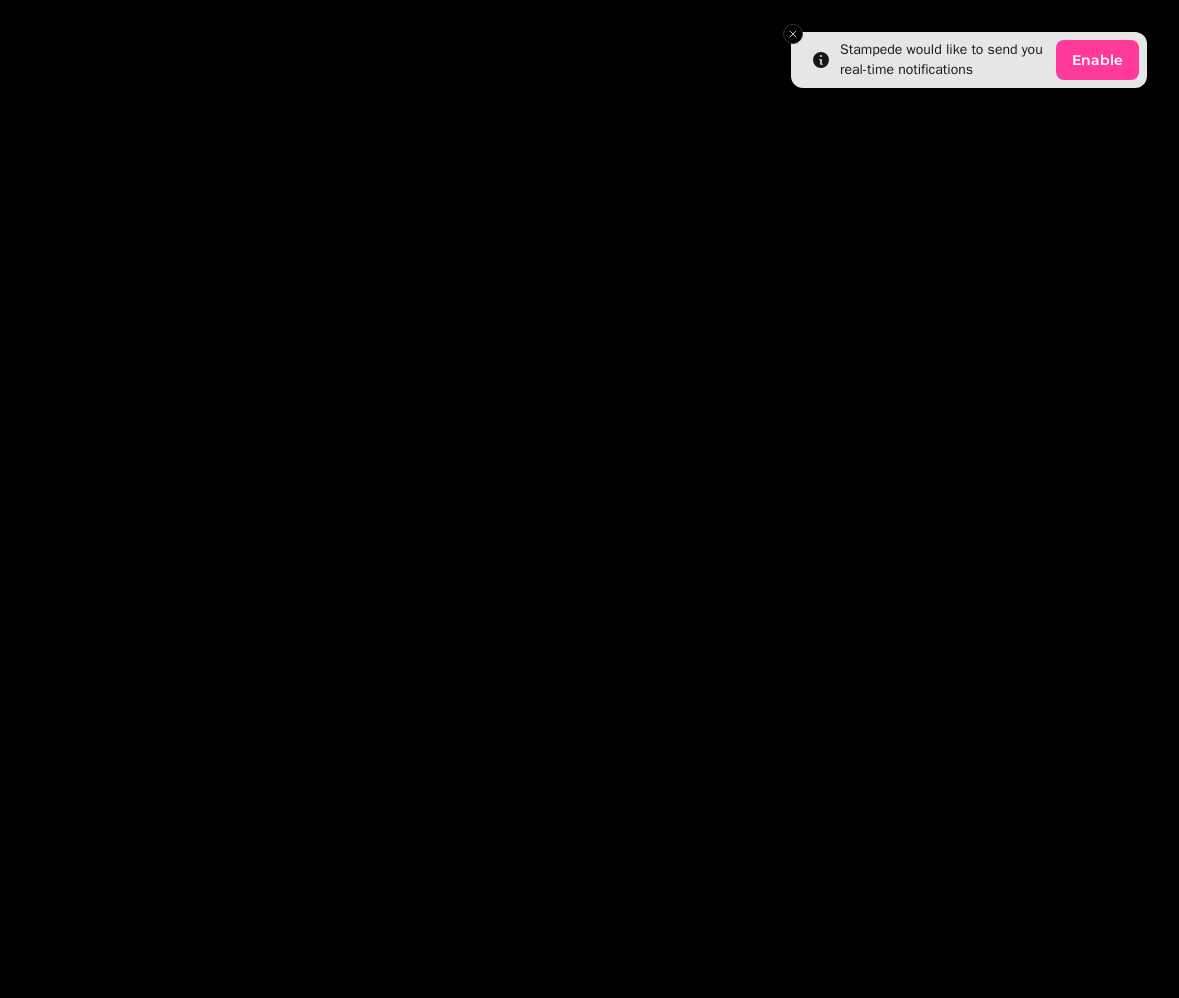 scroll, scrollTop: 0, scrollLeft: 0, axis: both 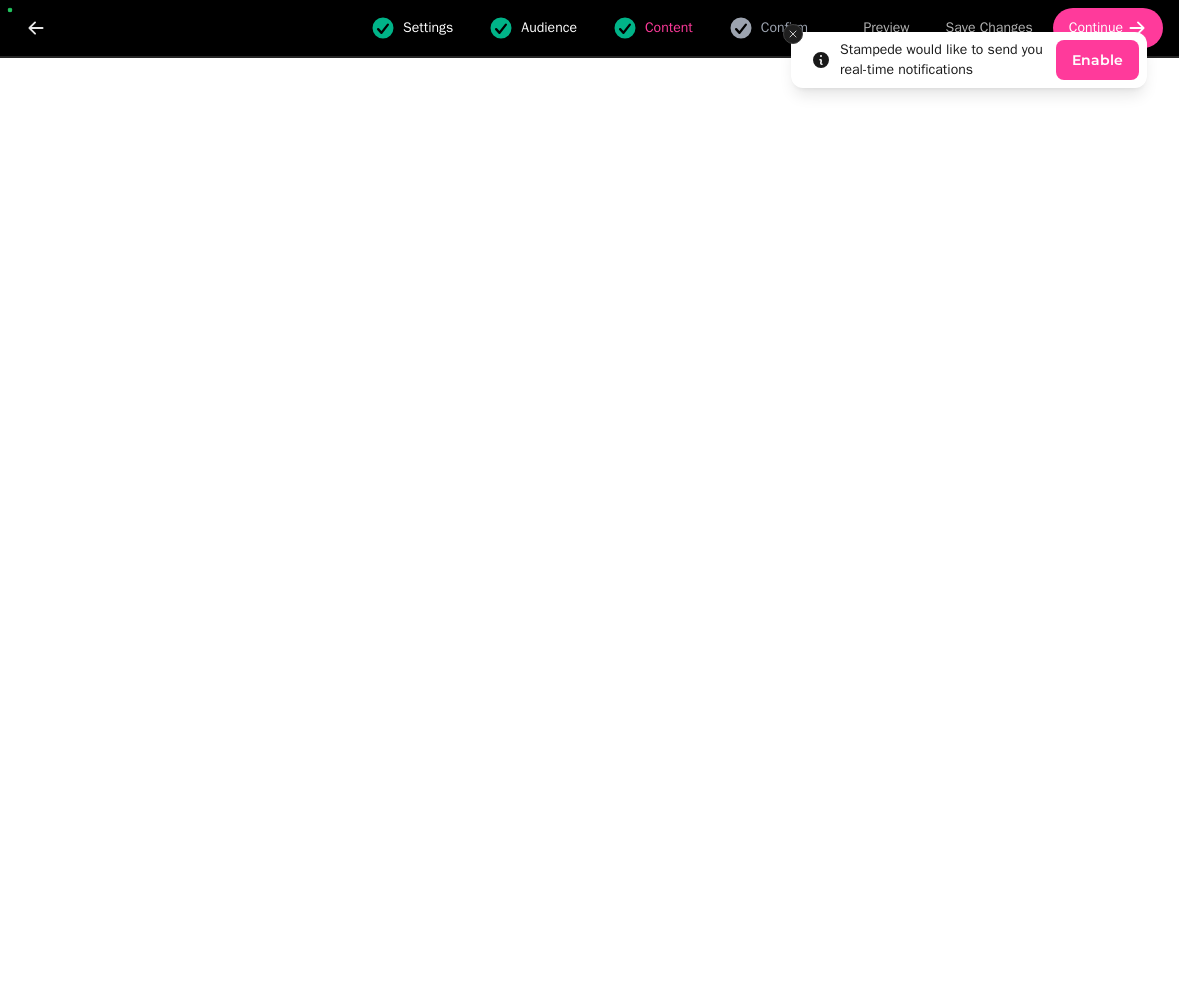 click 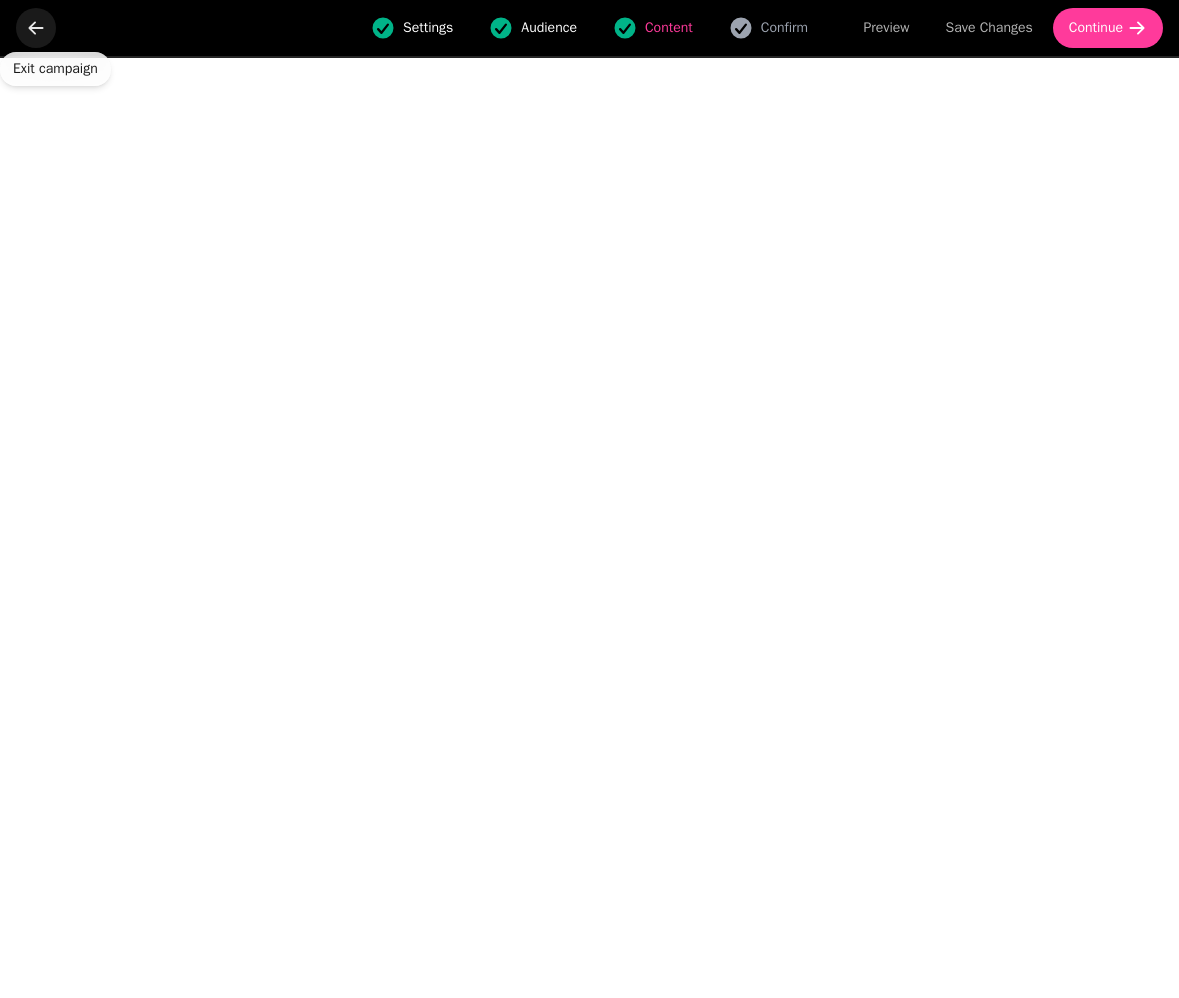 click 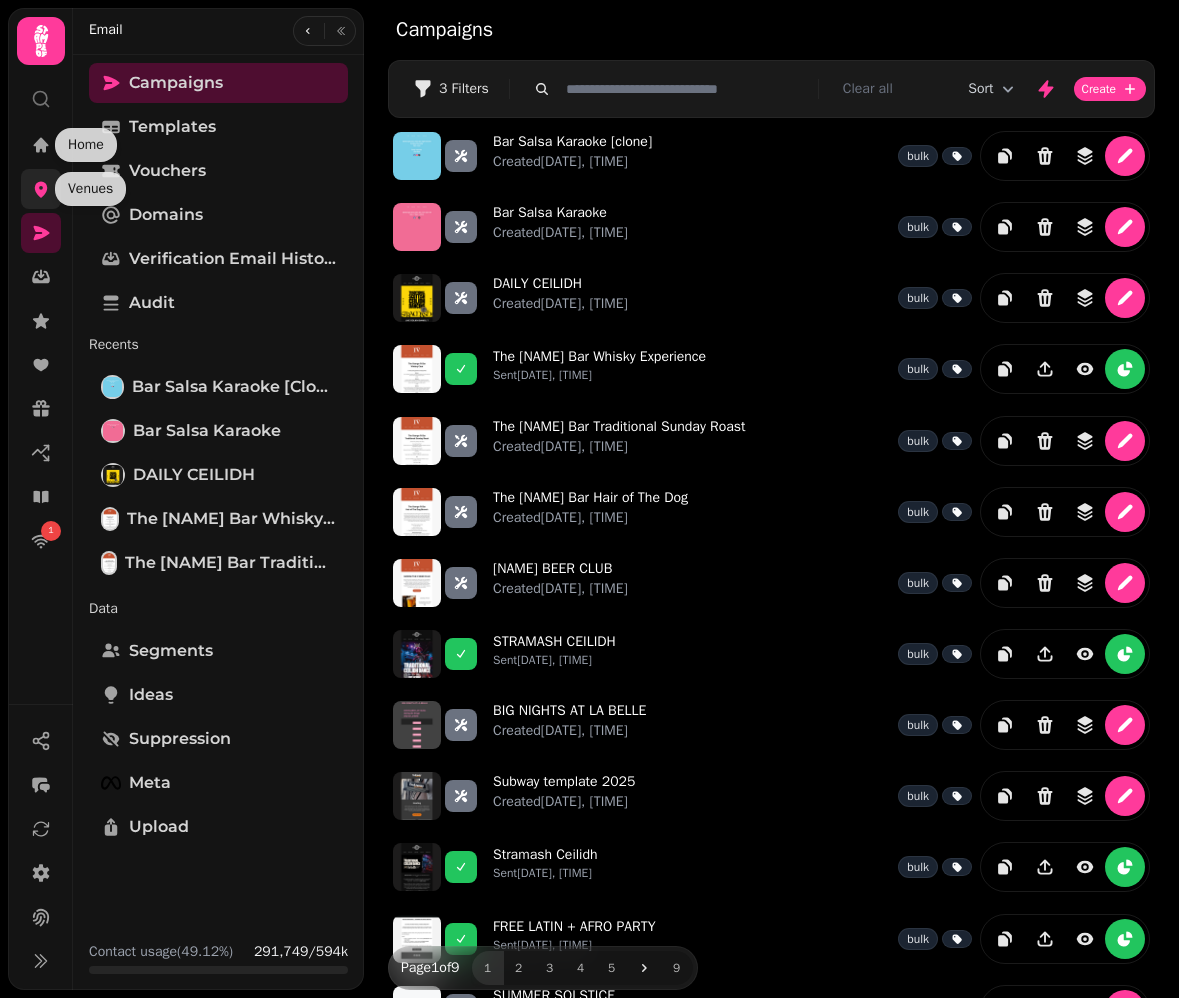 click on "Venues Venues" at bounding box center (90, 189) 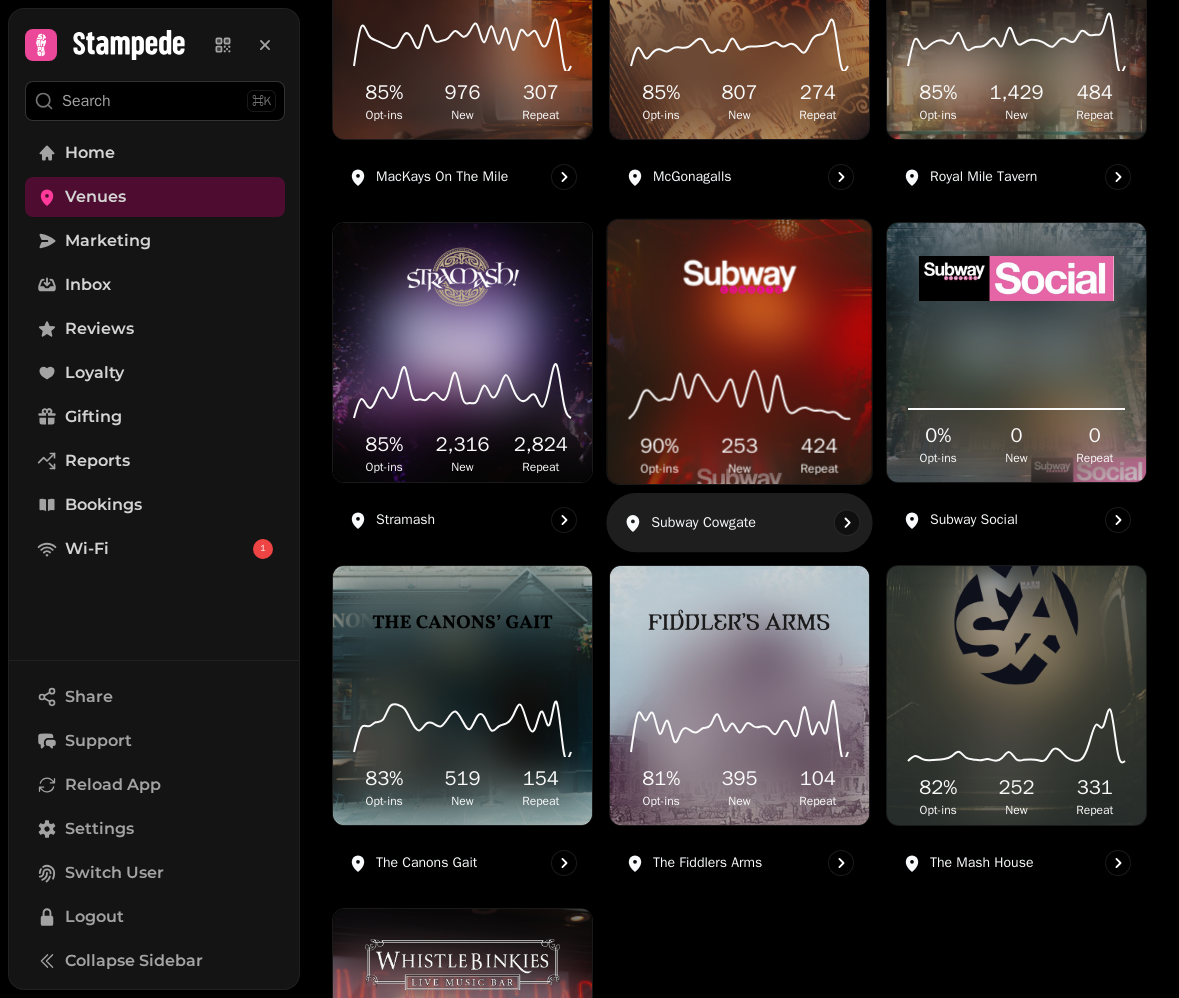 scroll, scrollTop: 1114, scrollLeft: 0, axis: vertical 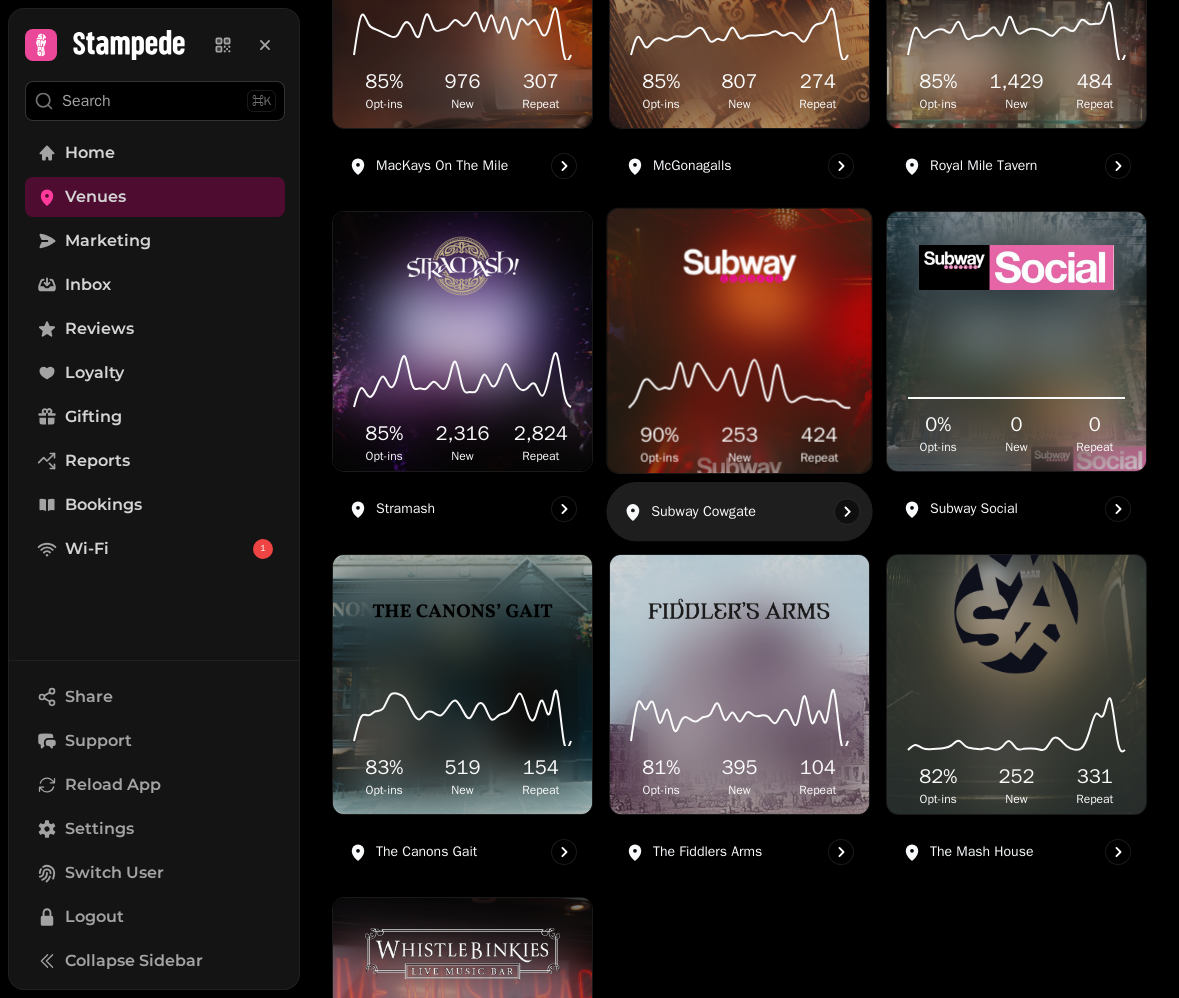 click on "253" at bounding box center [740, 434] 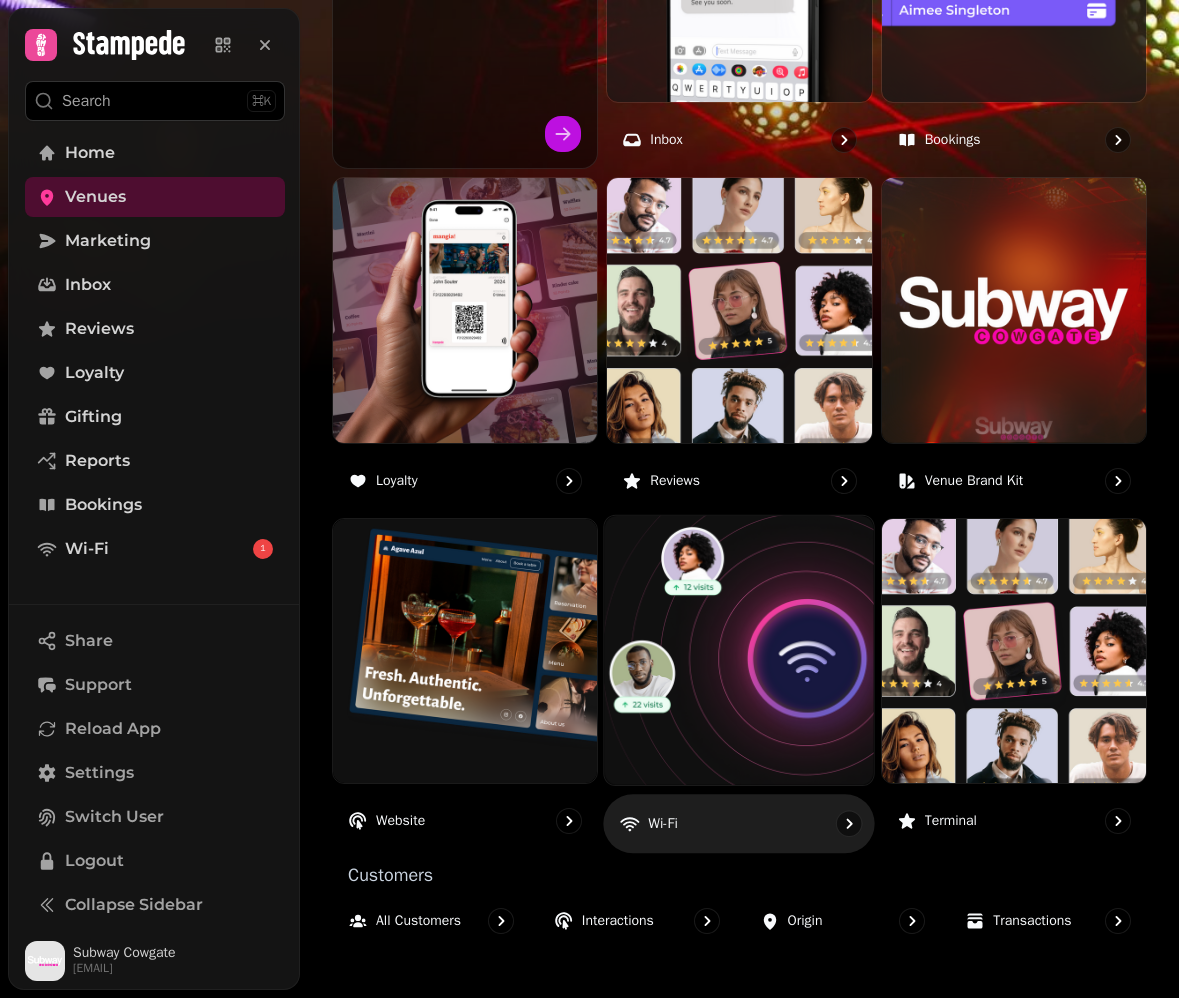 scroll, scrollTop: 904, scrollLeft: 0, axis: vertical 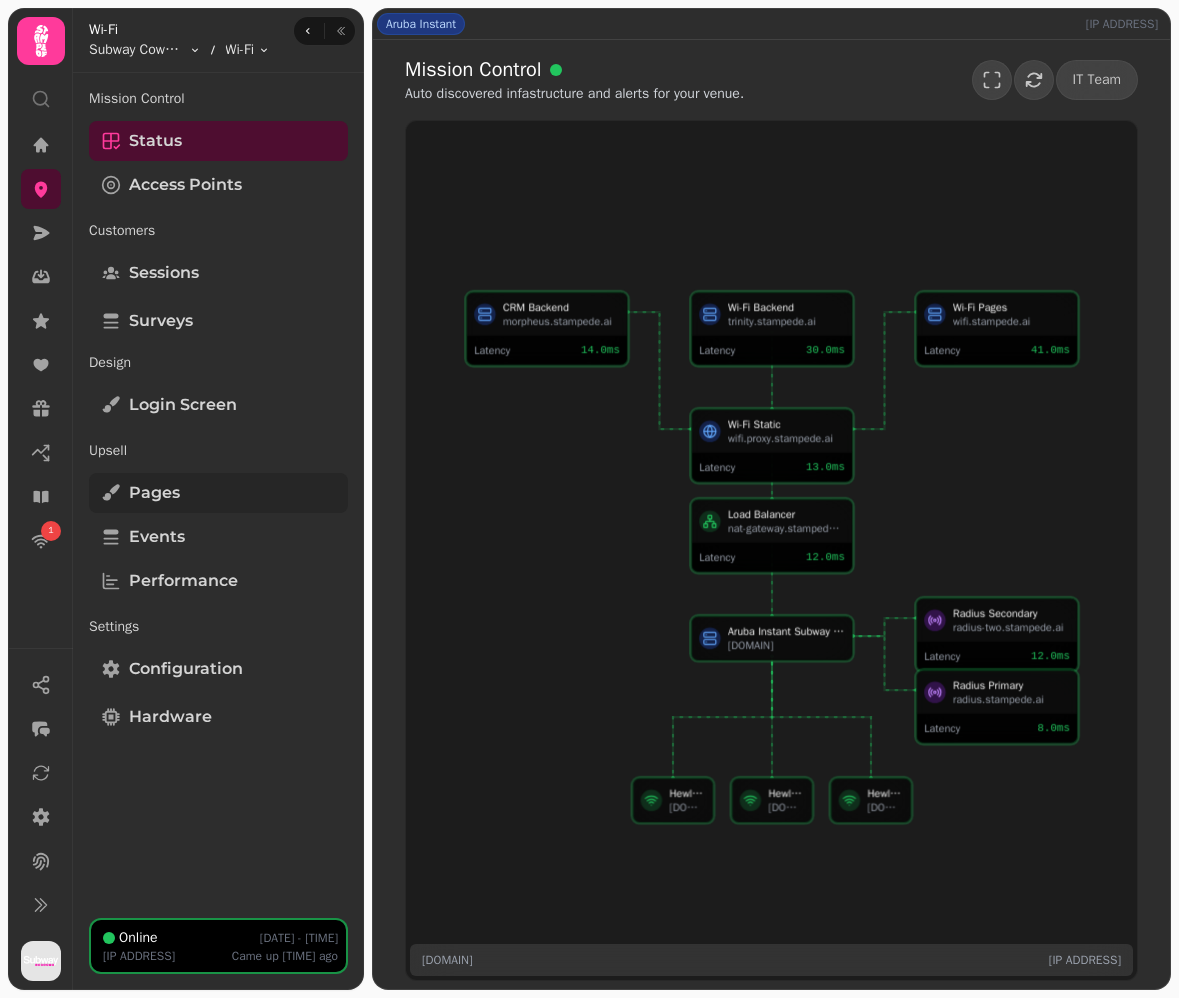 click on "Pages" at bounding box center [218, 493] 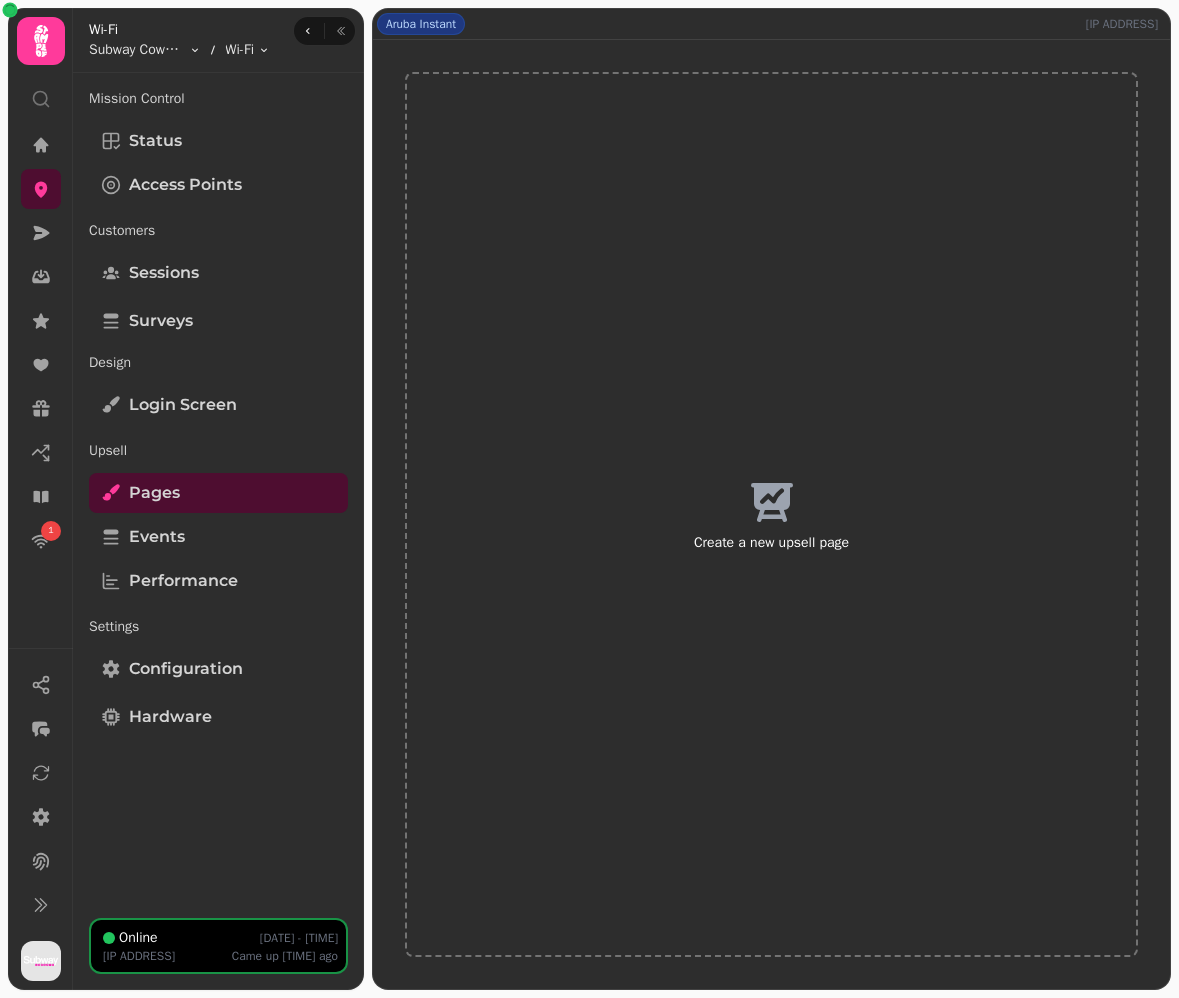 click on "Create a new upsell page" at bounding box center (771, 514) 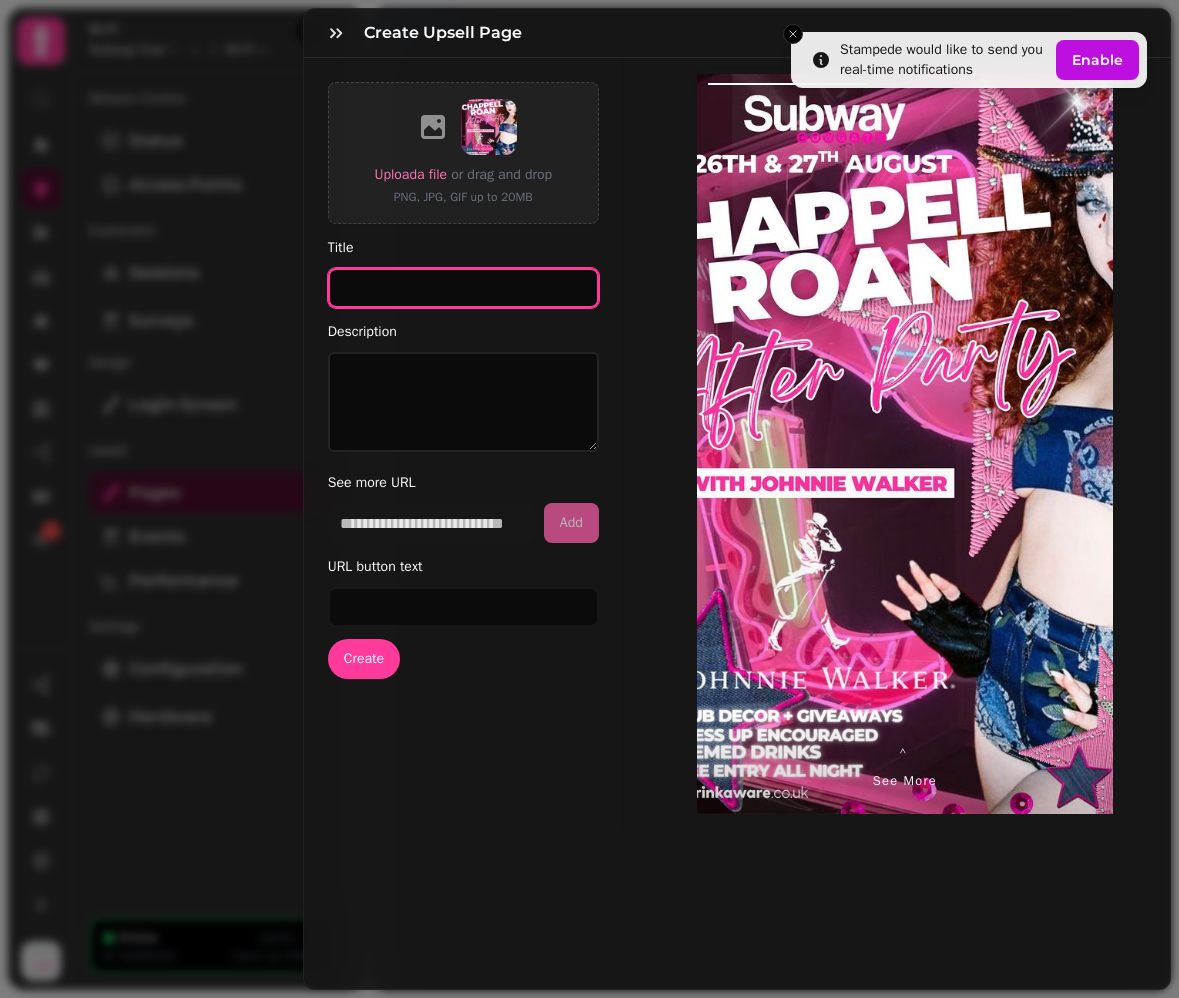 click on "Title" at bounding box center (463, 288) 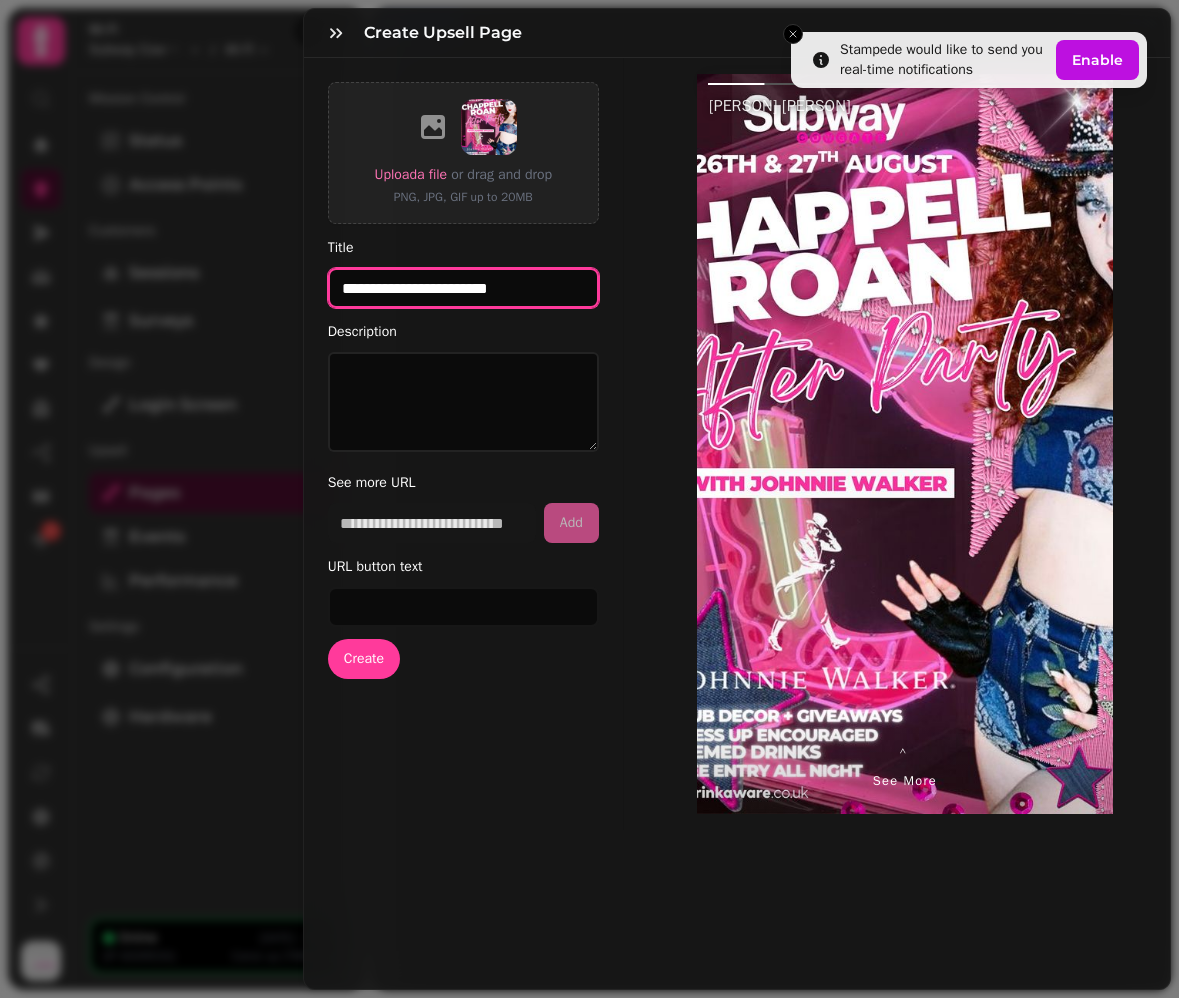 type on "**********" 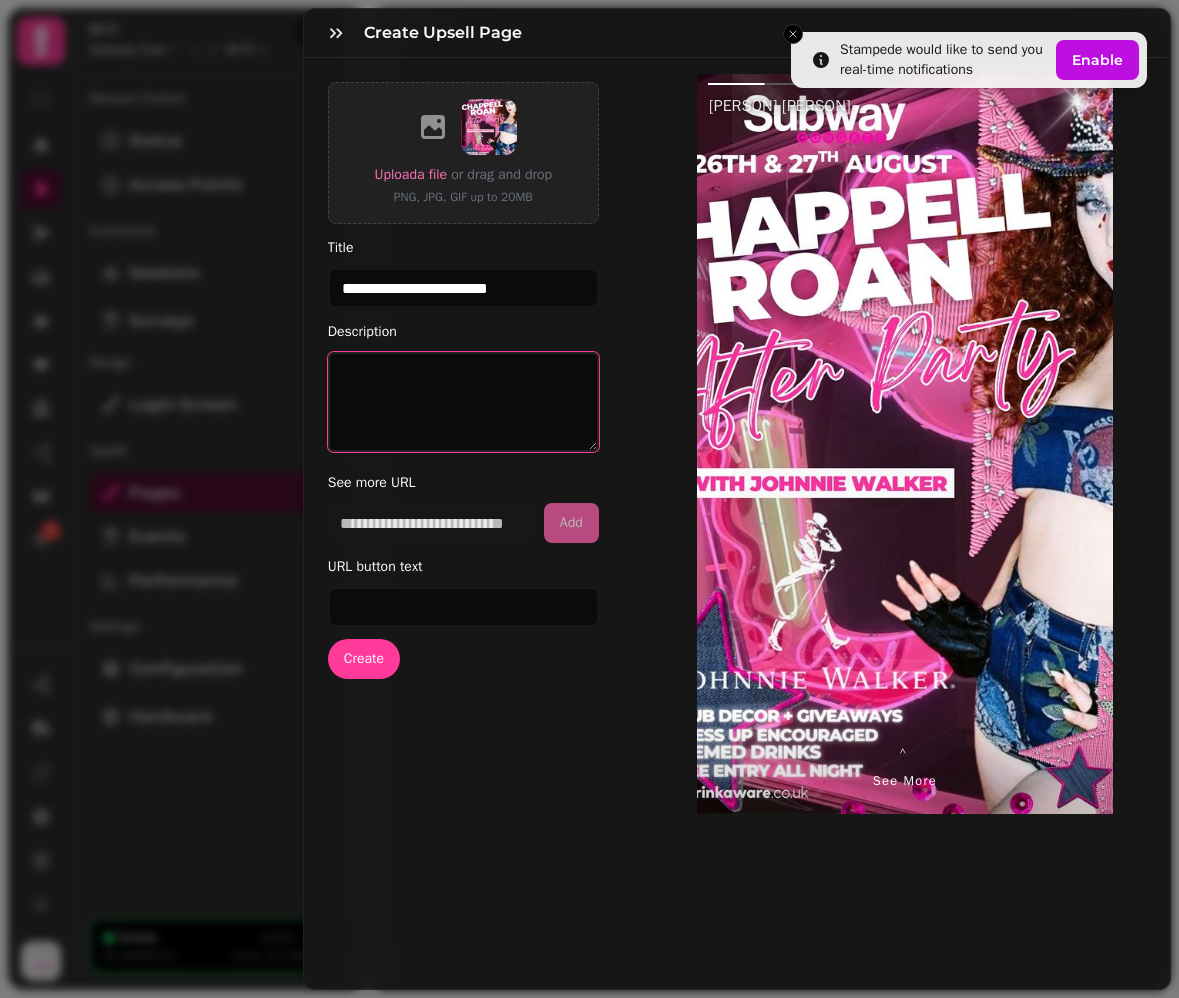 click on "Description" at bounding box center (463, 402) 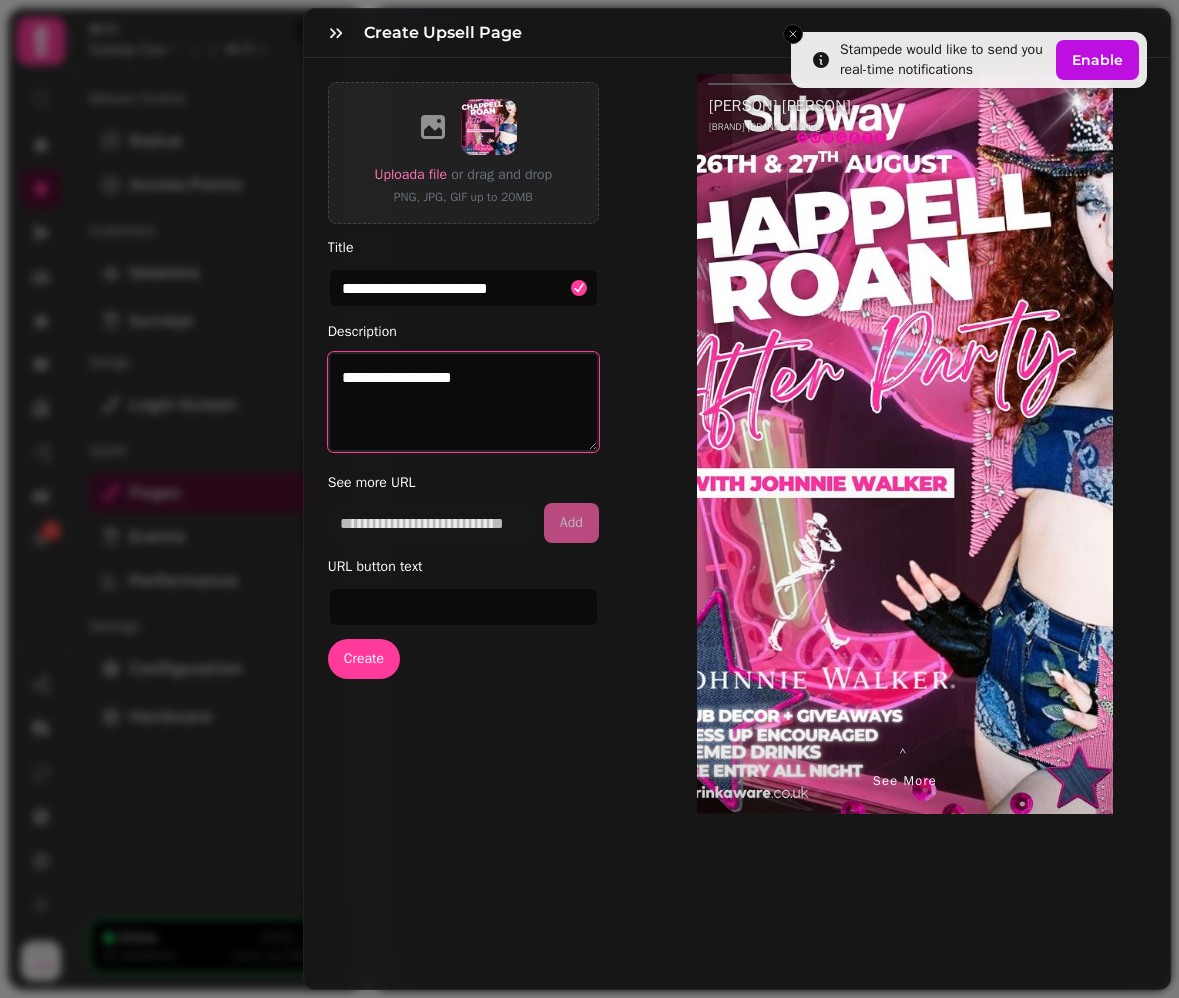 type on "**********" 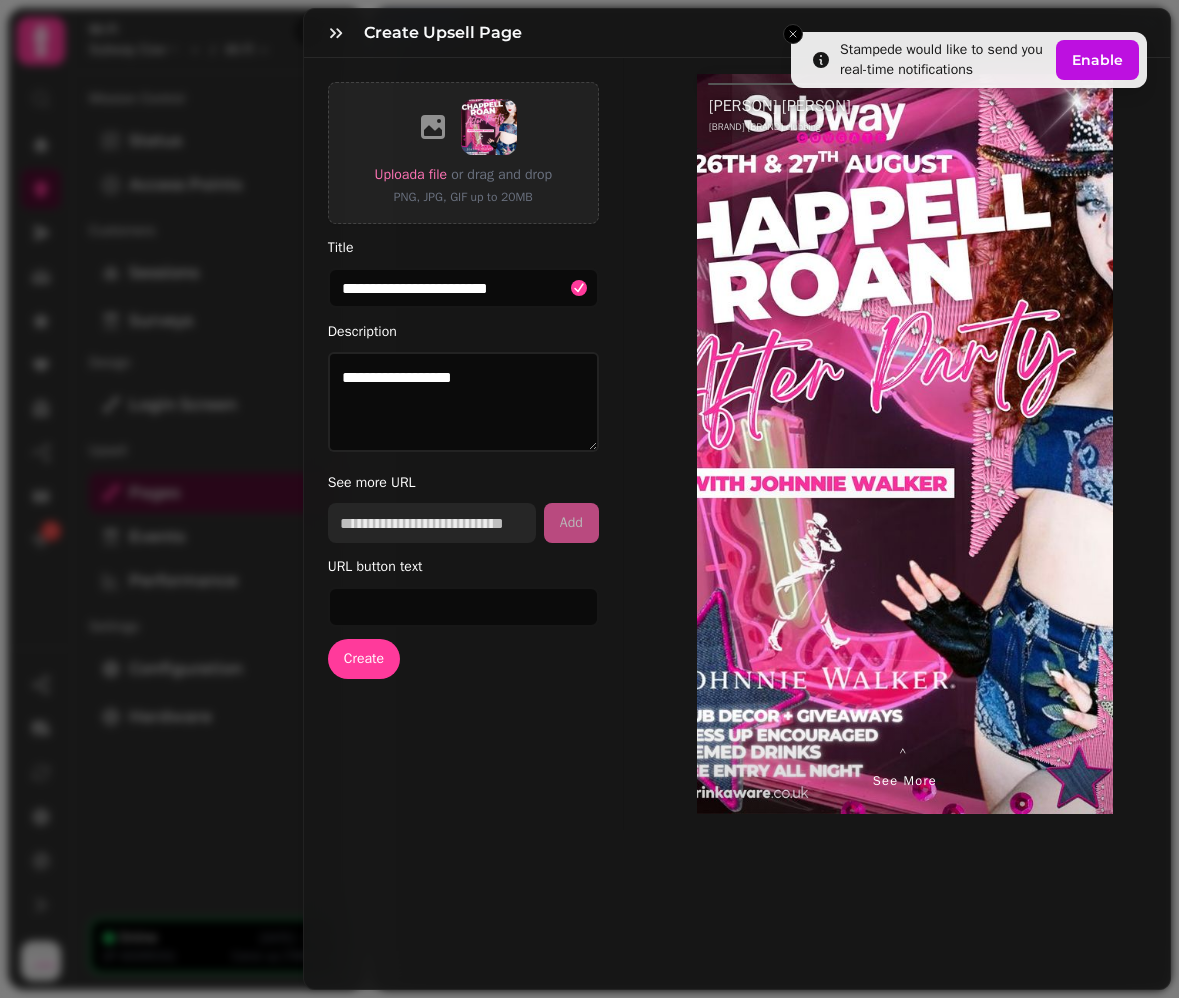 click at bounding box center [432, 523] 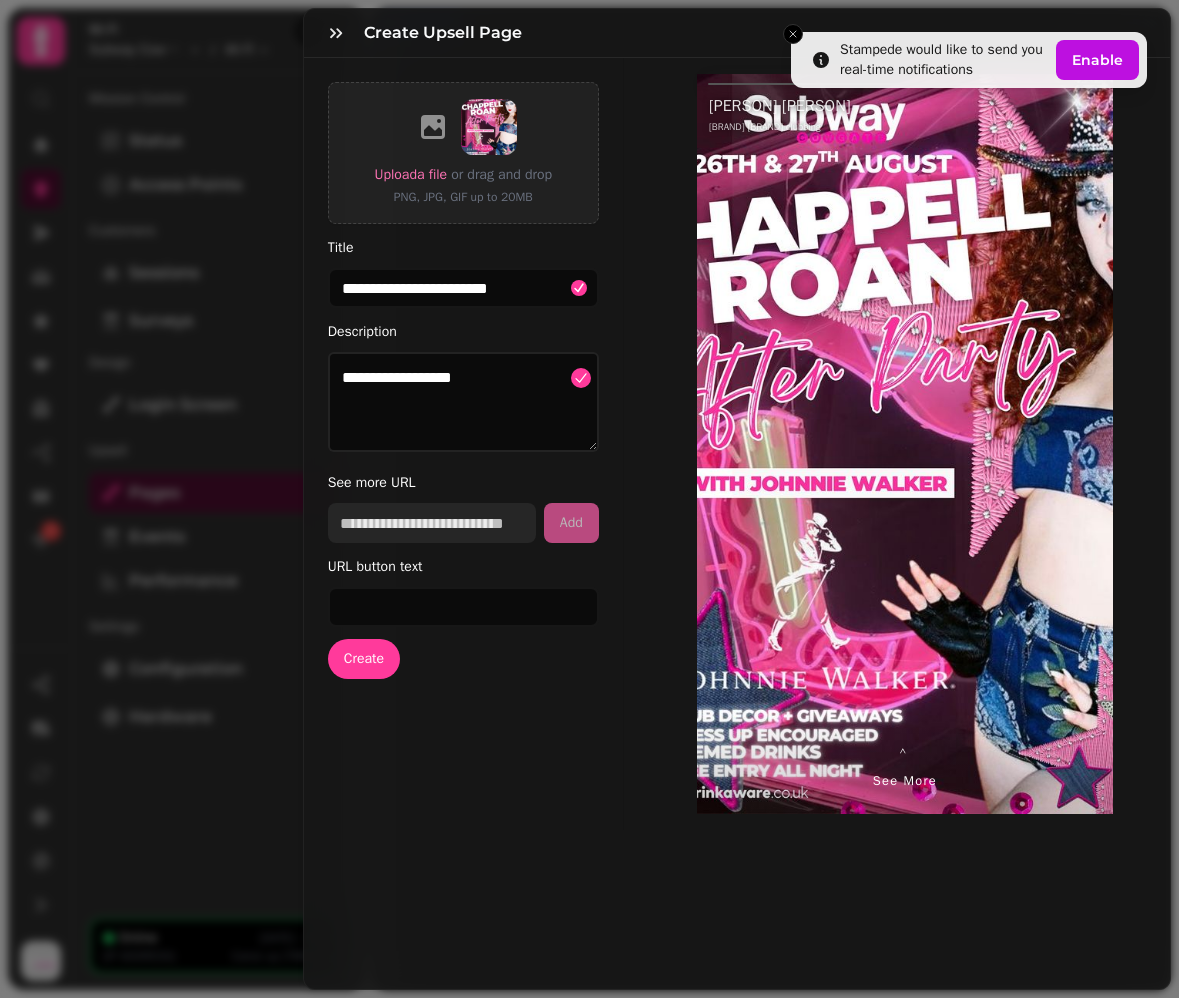 paste on "**********" 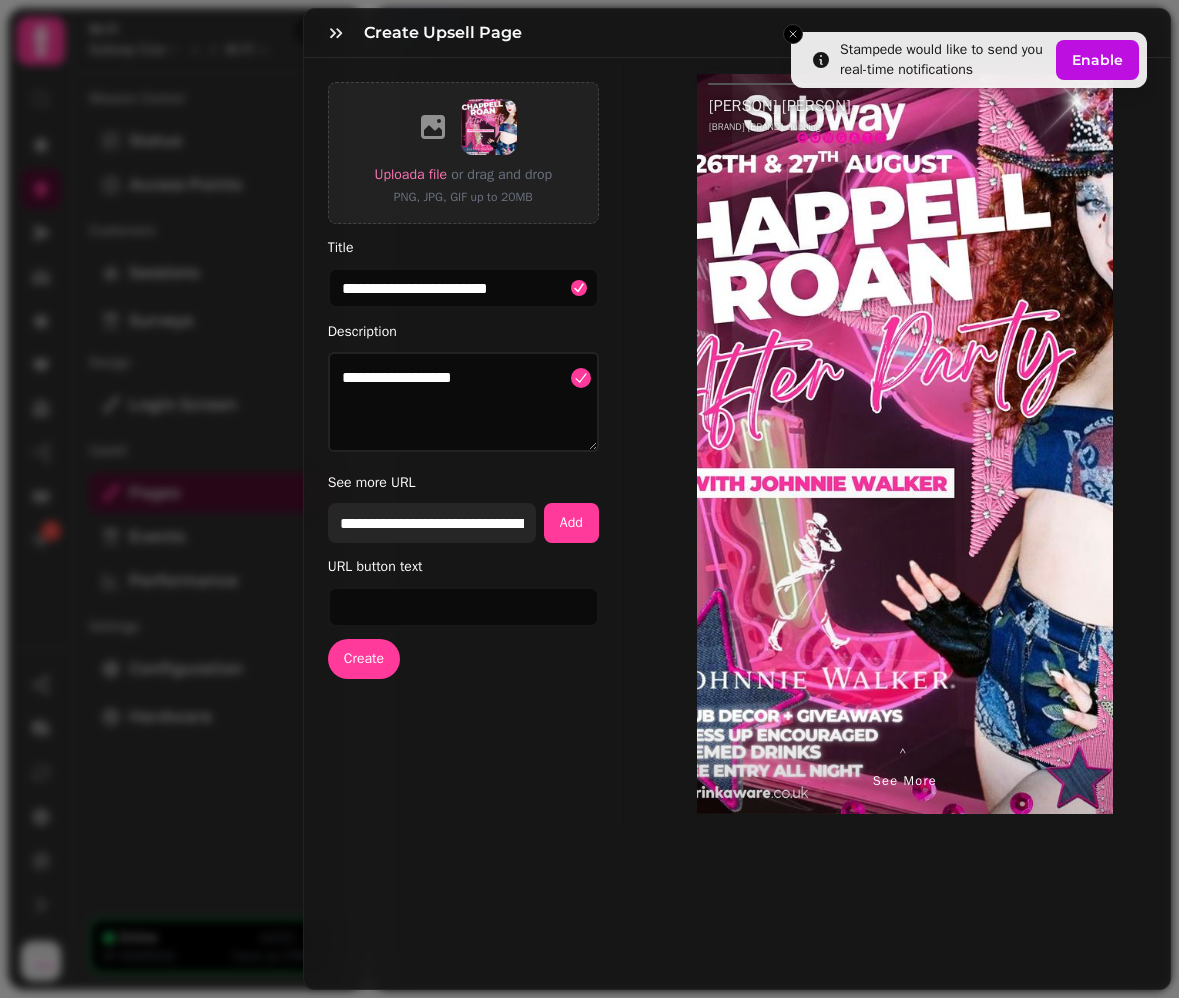 type on "**********" 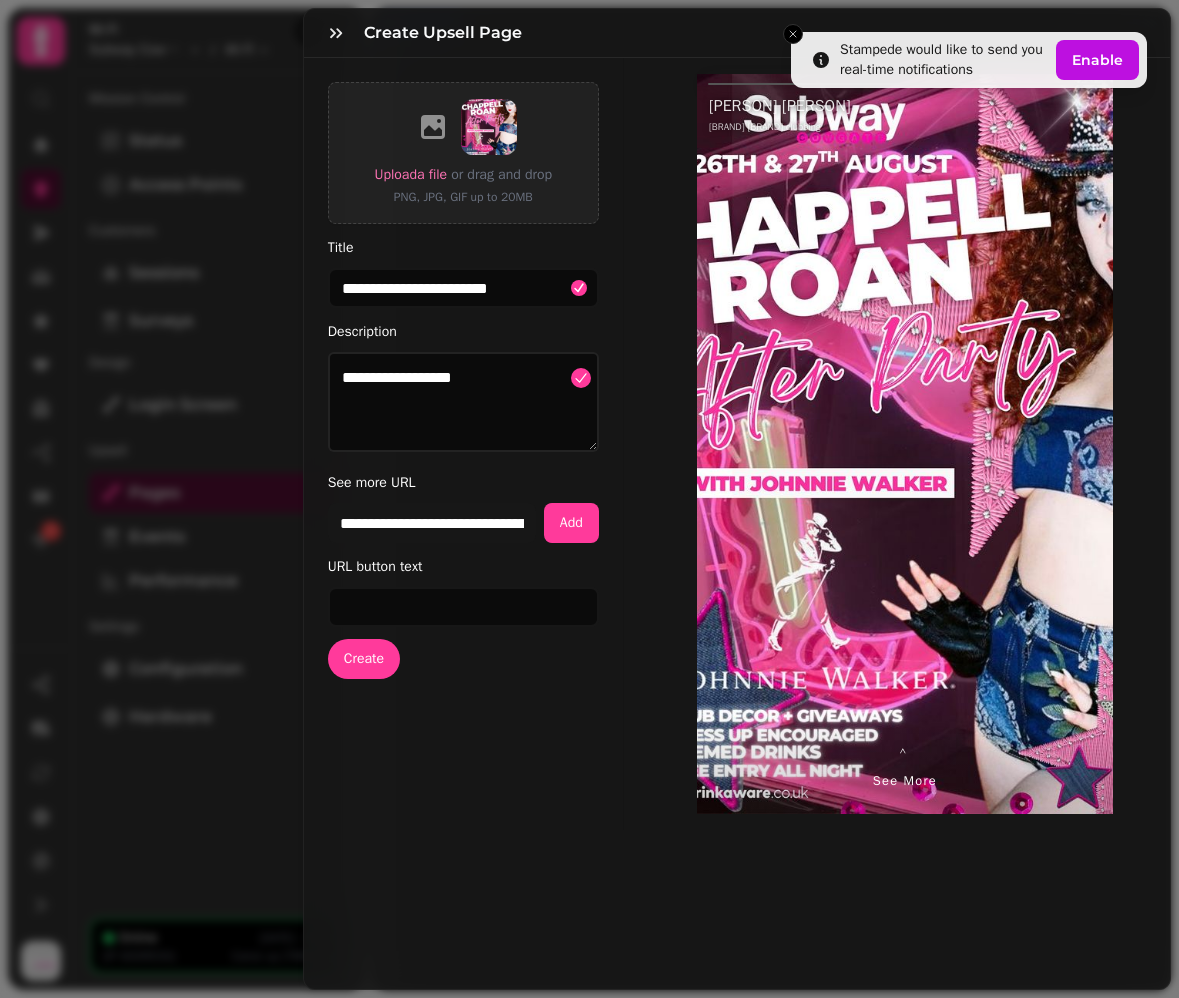 click on "URL button text" at bounding box center [463, 591] 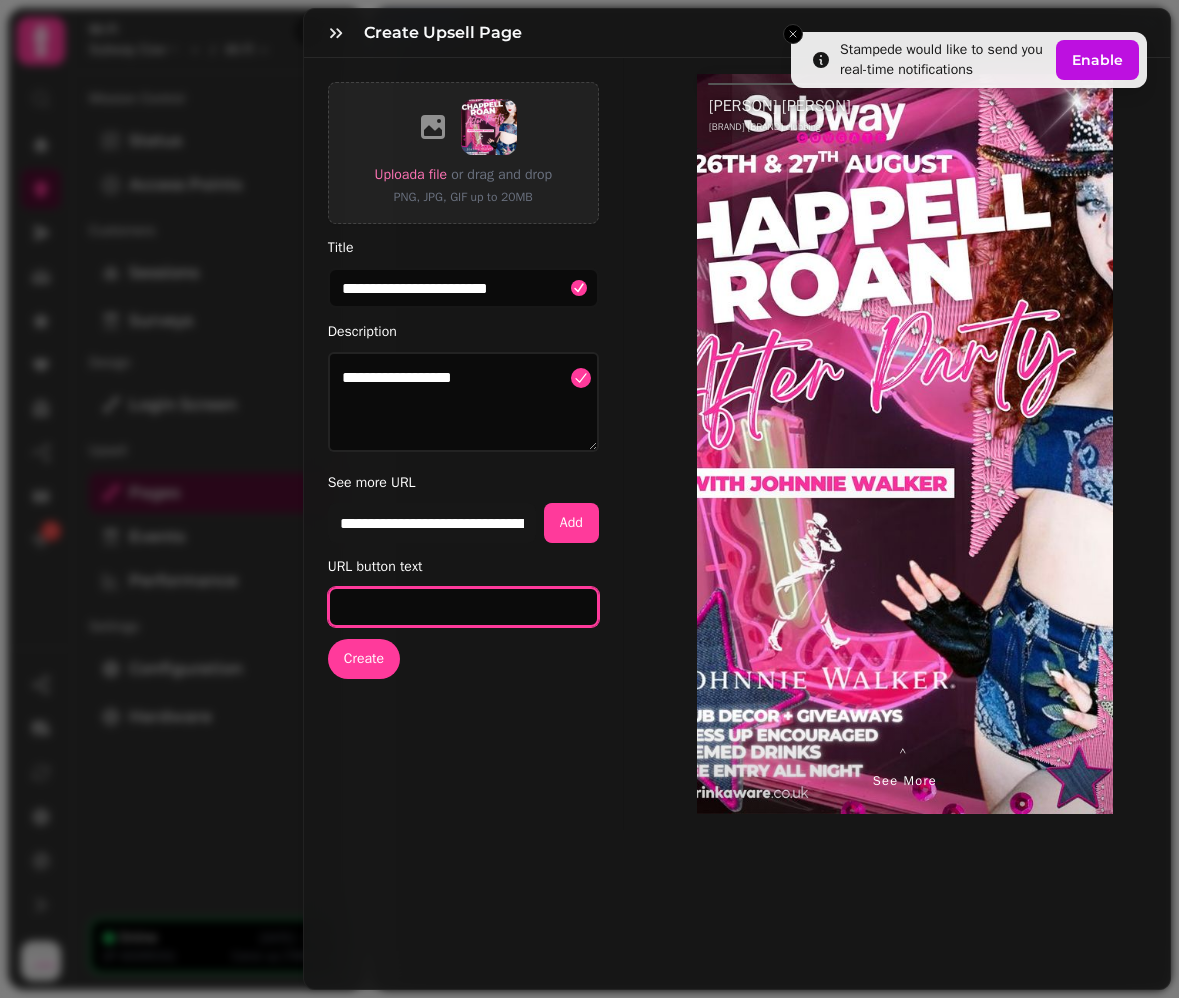 click on "URL button text" at bounding box center [463, 607] 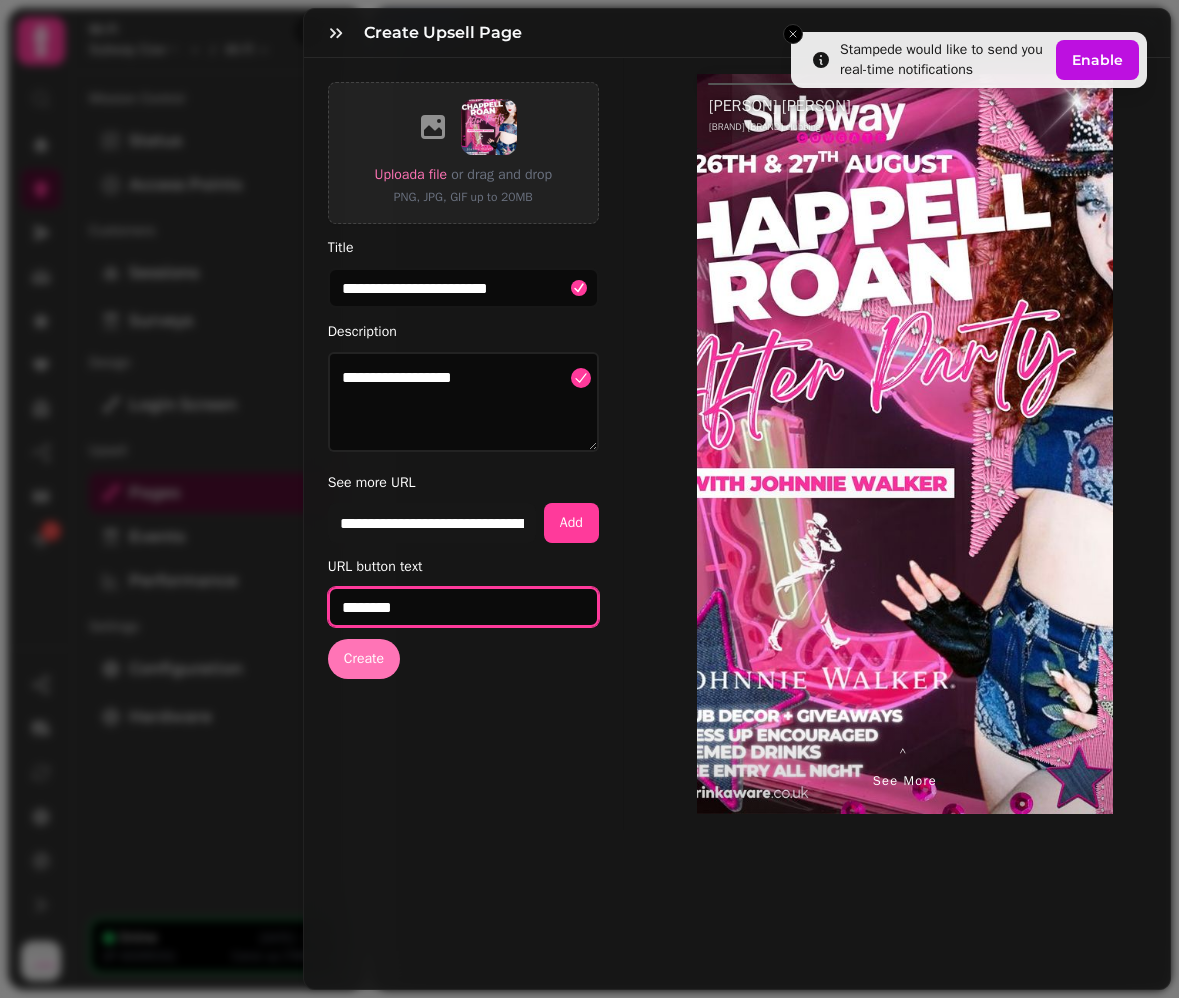 type on "********" 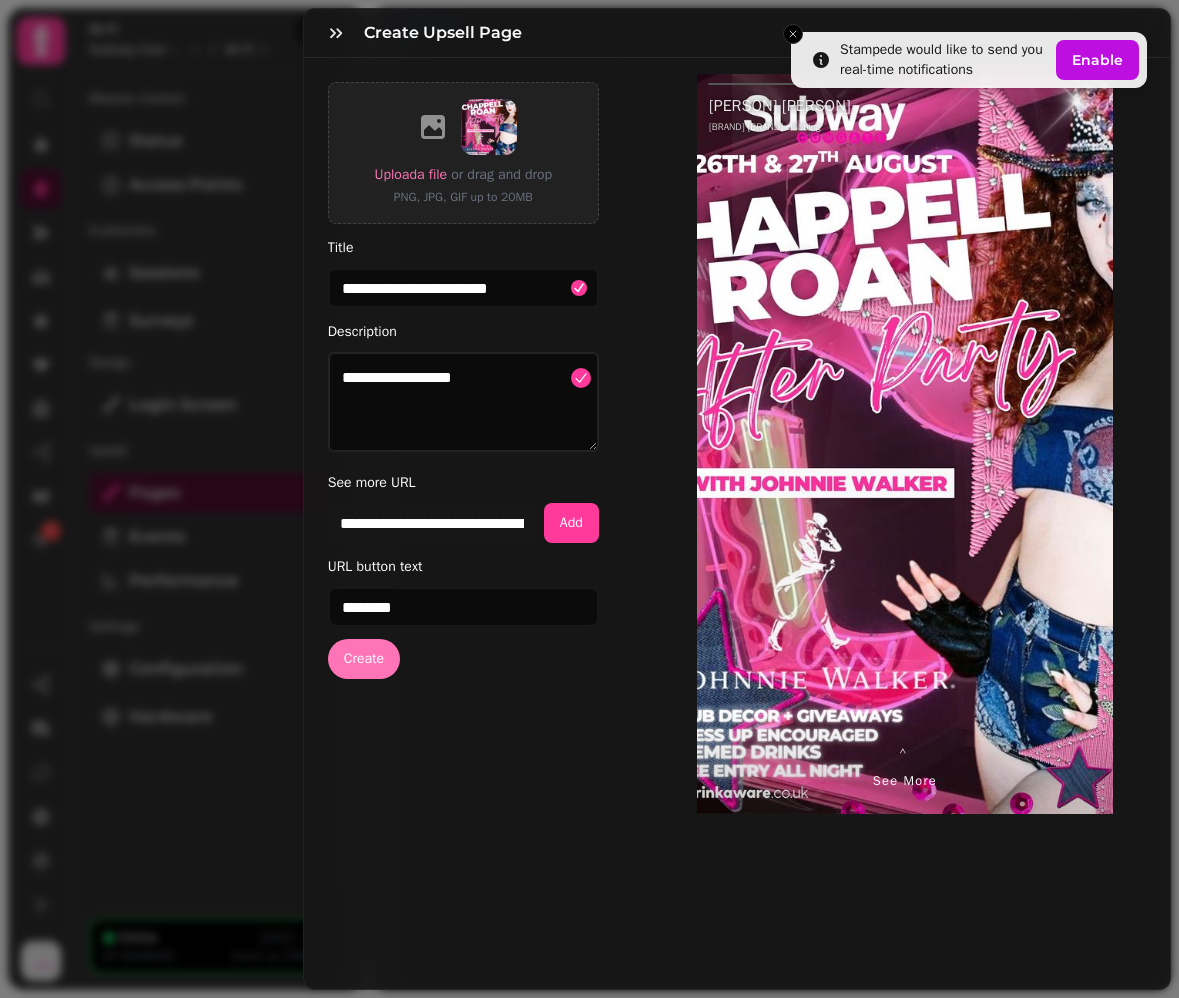 click on "Create" at bounding box center (364, 659) 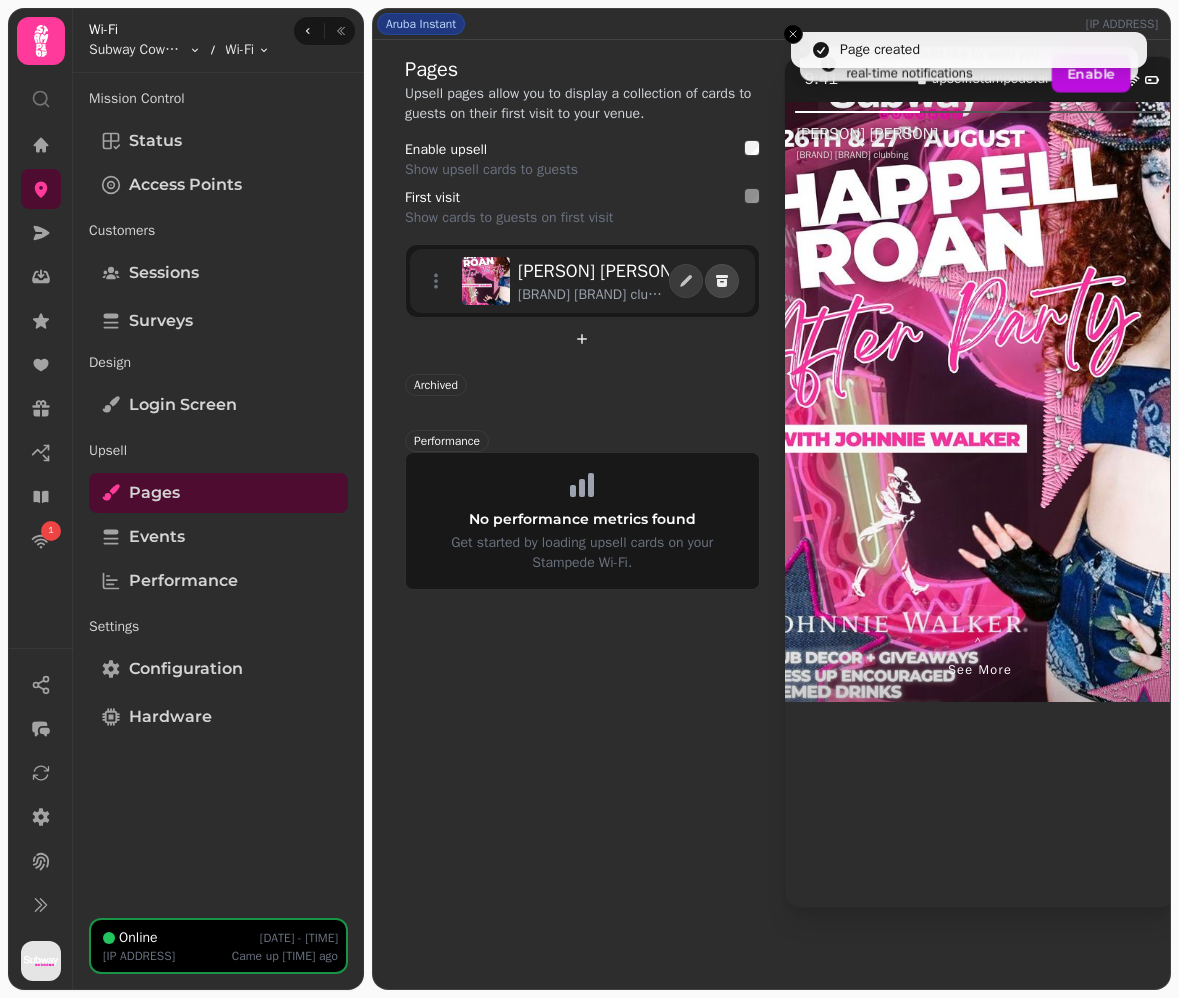 click 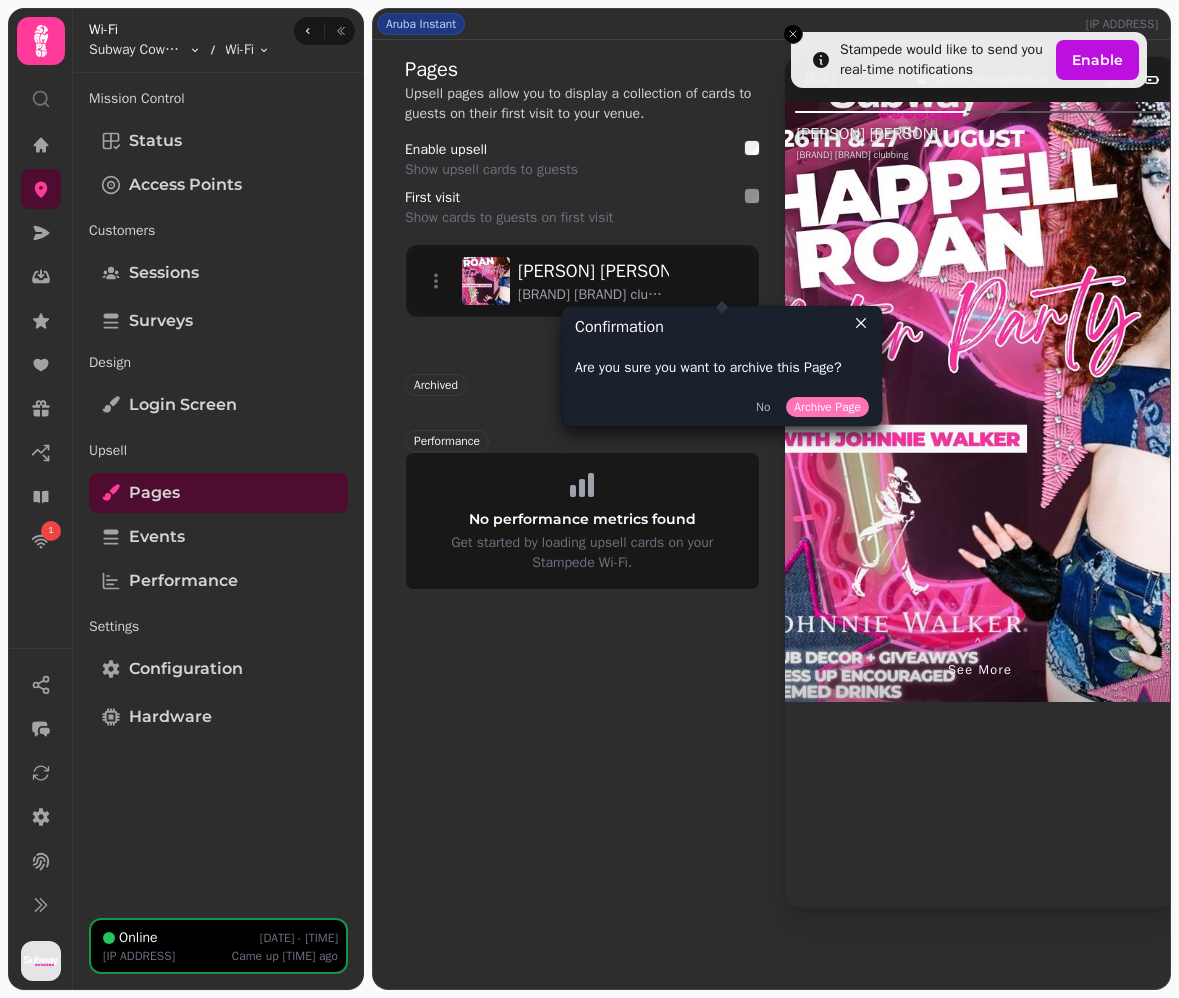 click on "Archive Page" at bounding box center [827, 407] 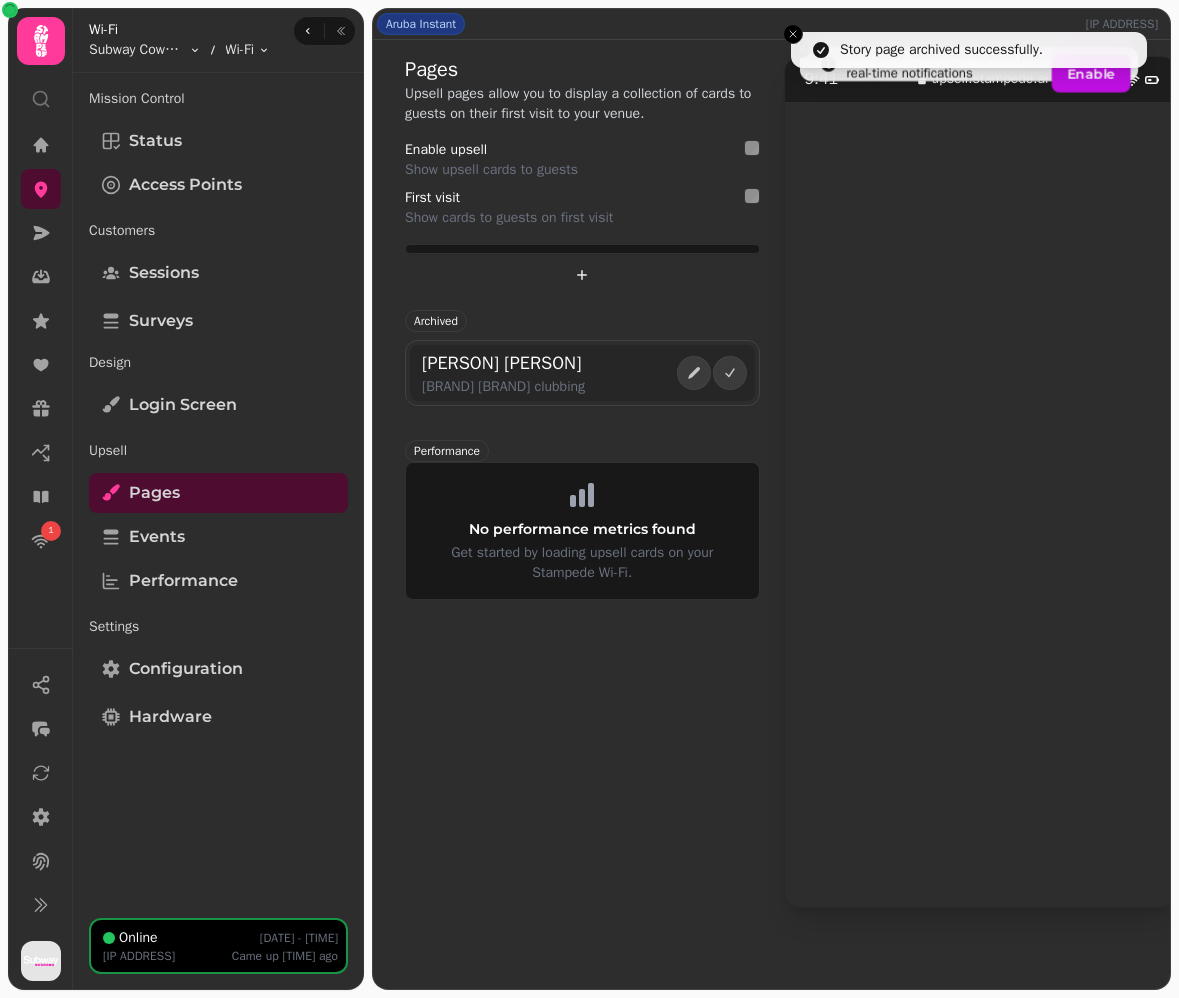 click on "Chappell Roan Afterparty" at bounding box center [503, 363] 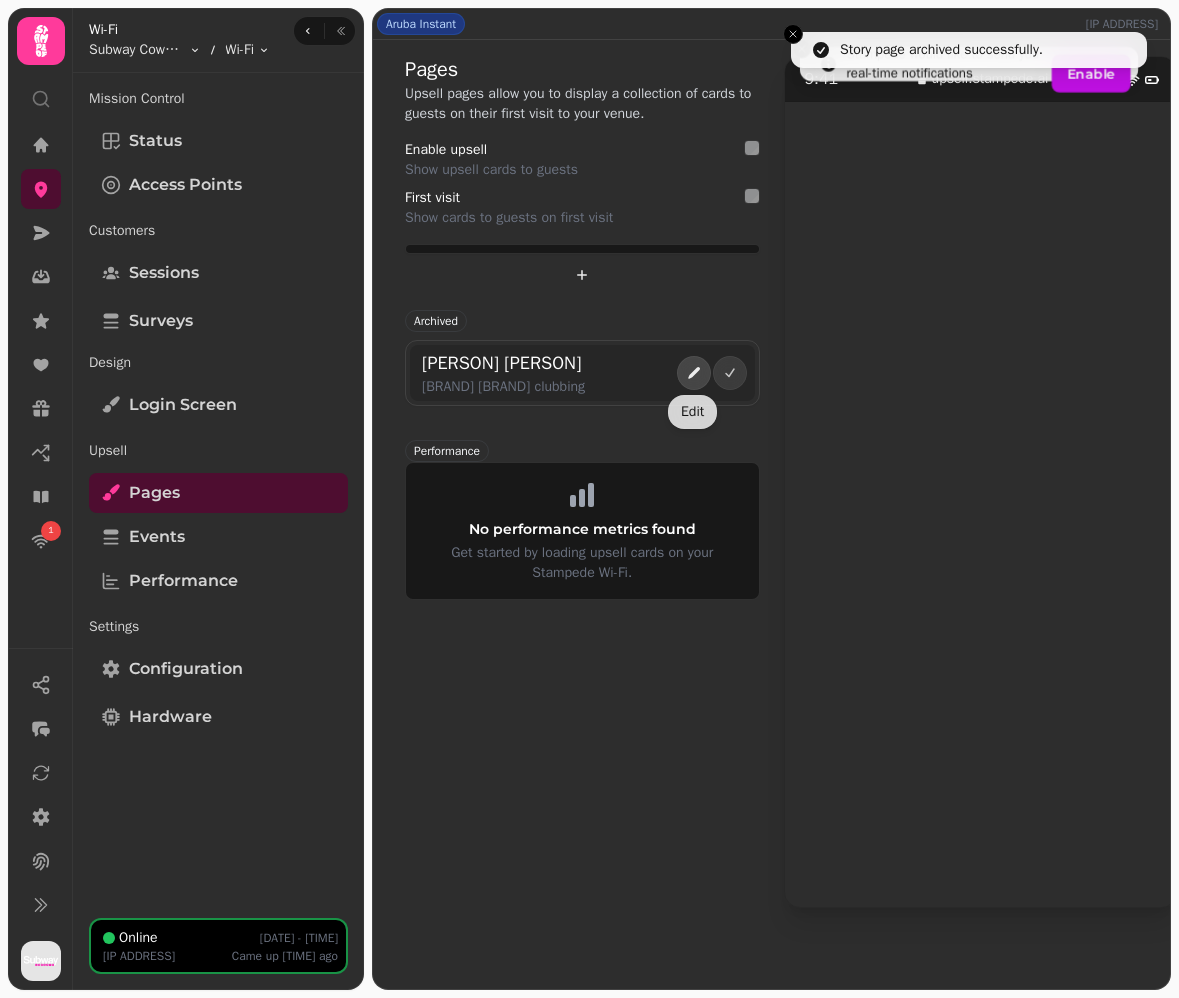 click at bounding box center (694, 373) 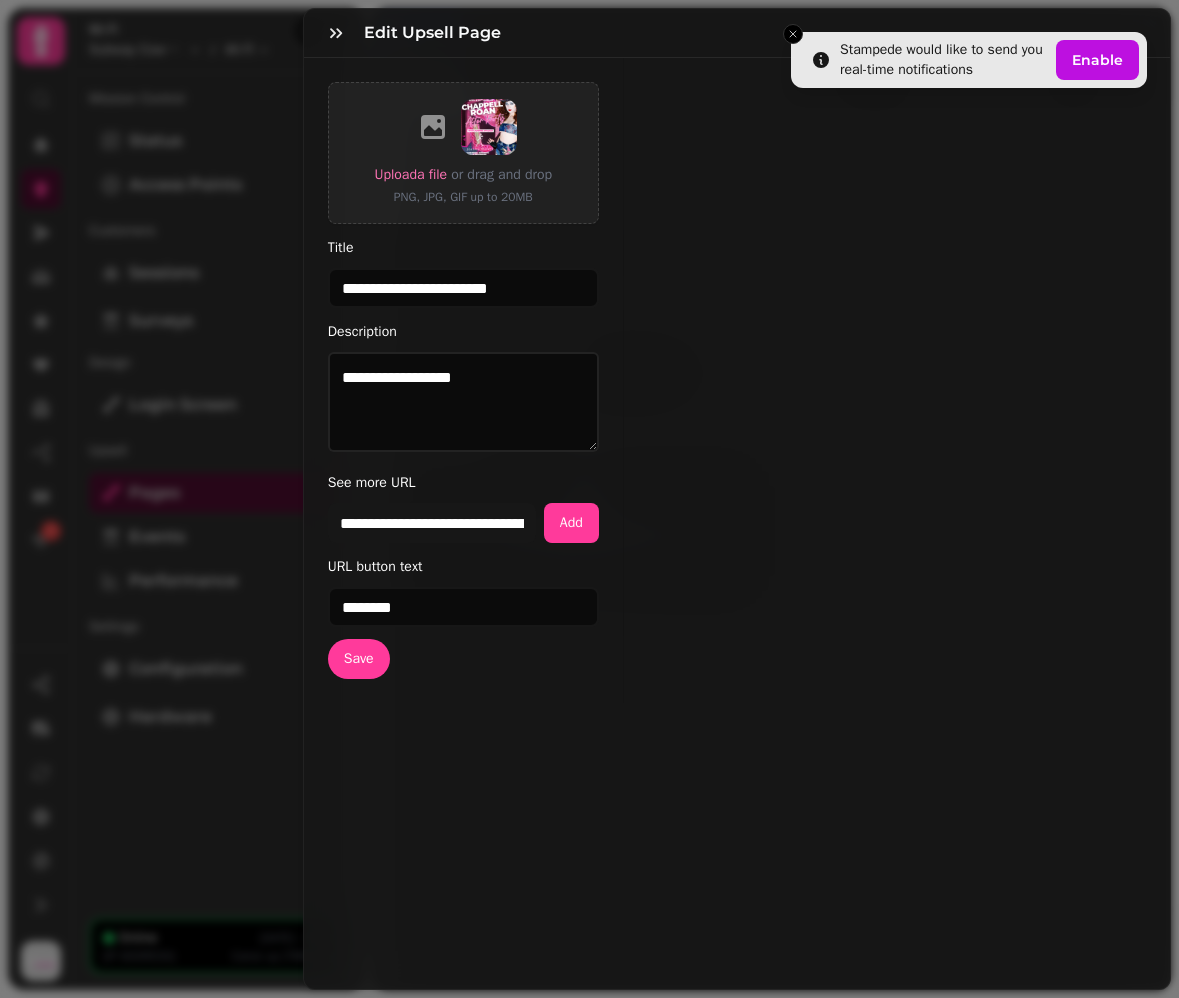 click on "Edit Upsell Page" at bounding box center [737, 33] 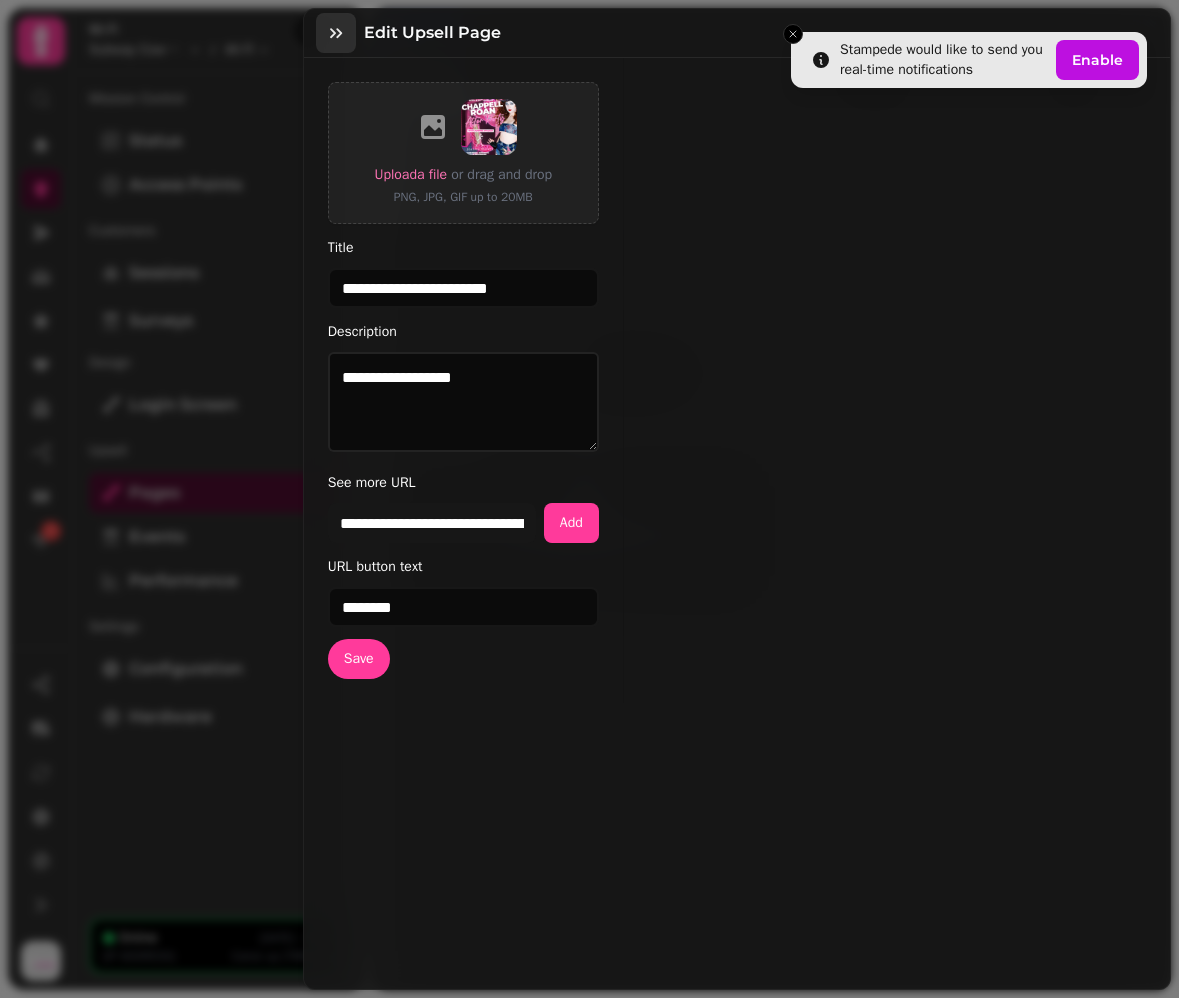 click 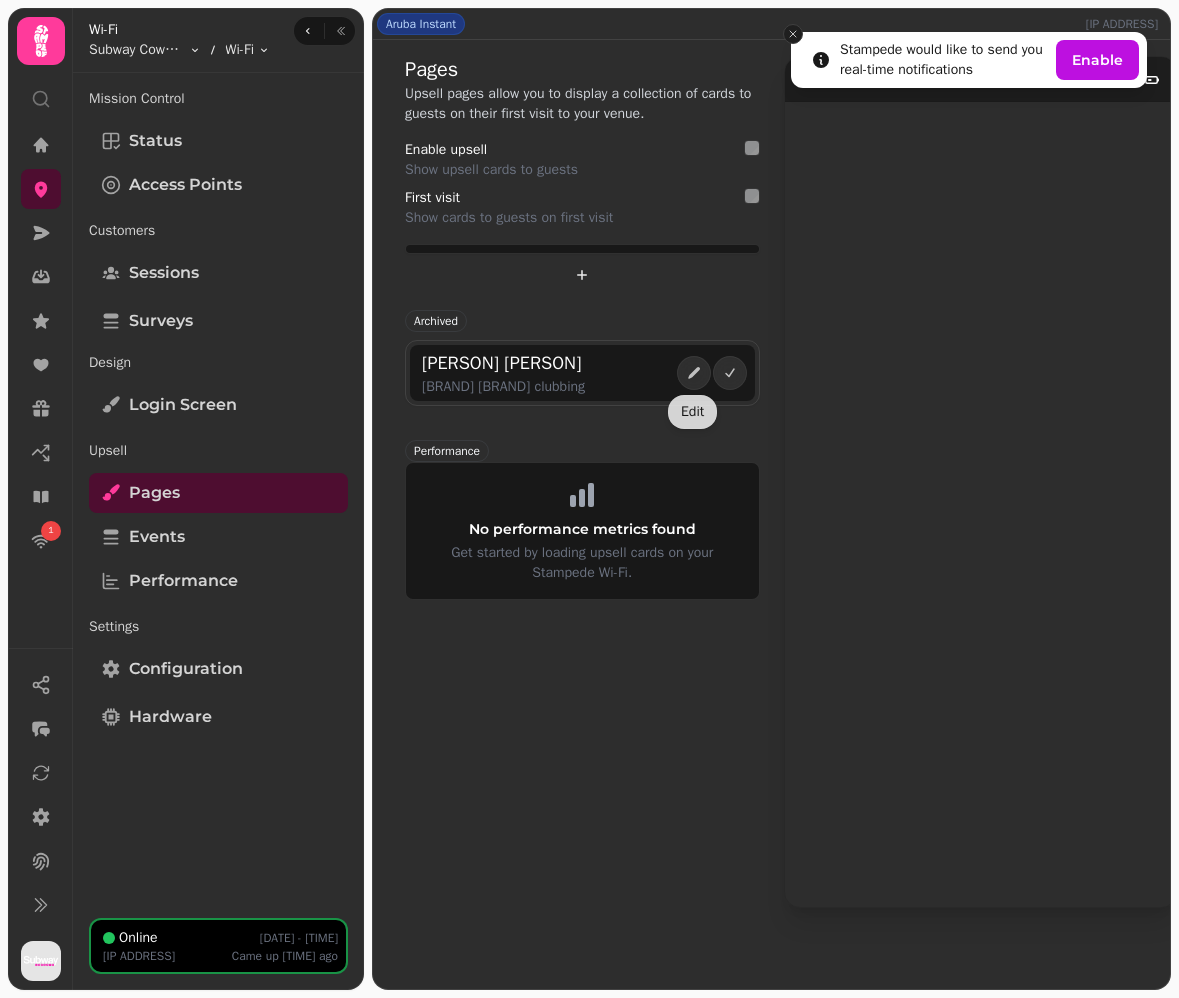 click 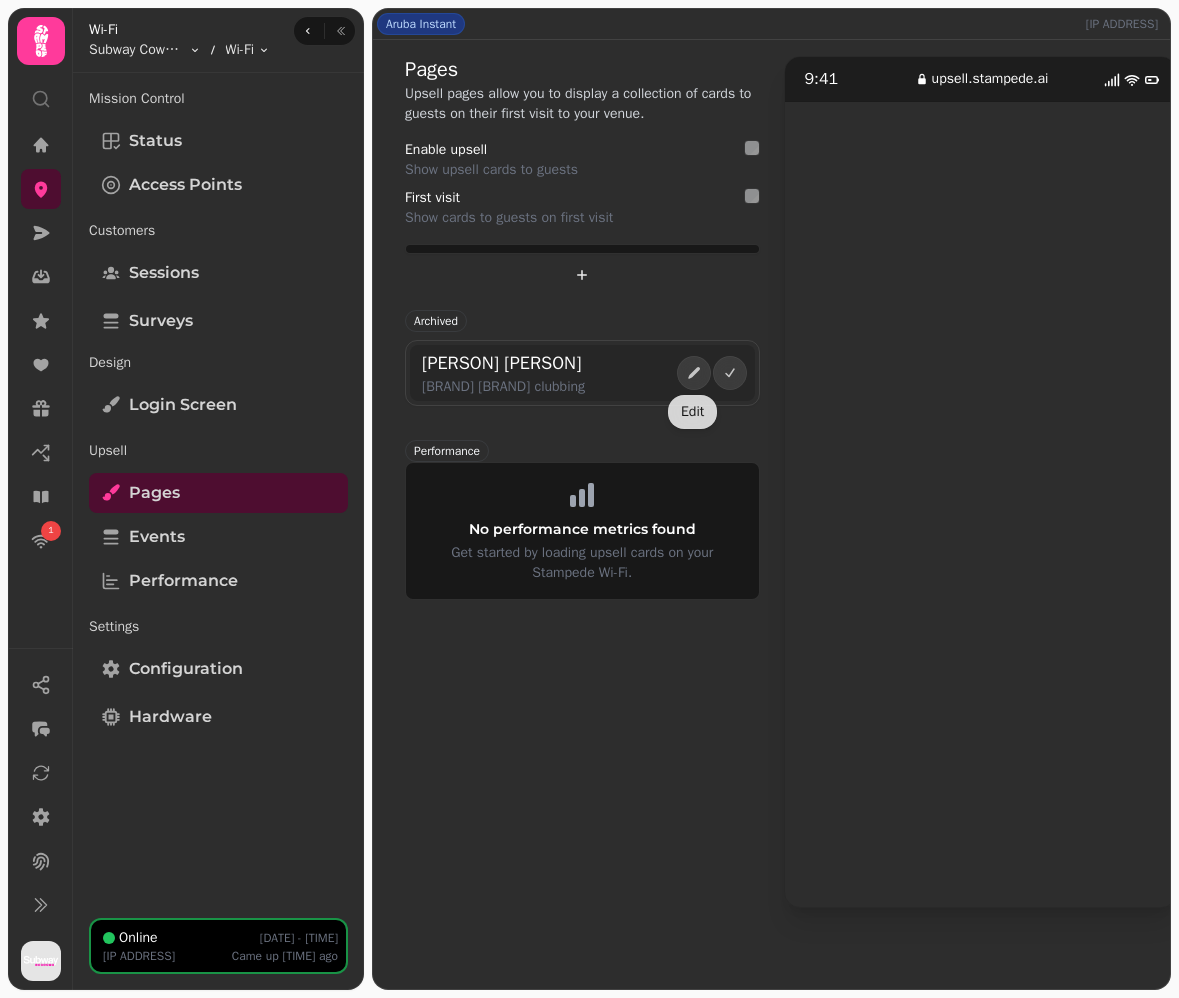 click on "Chappell Roan Afterparty" at bounding box center (503, 363) 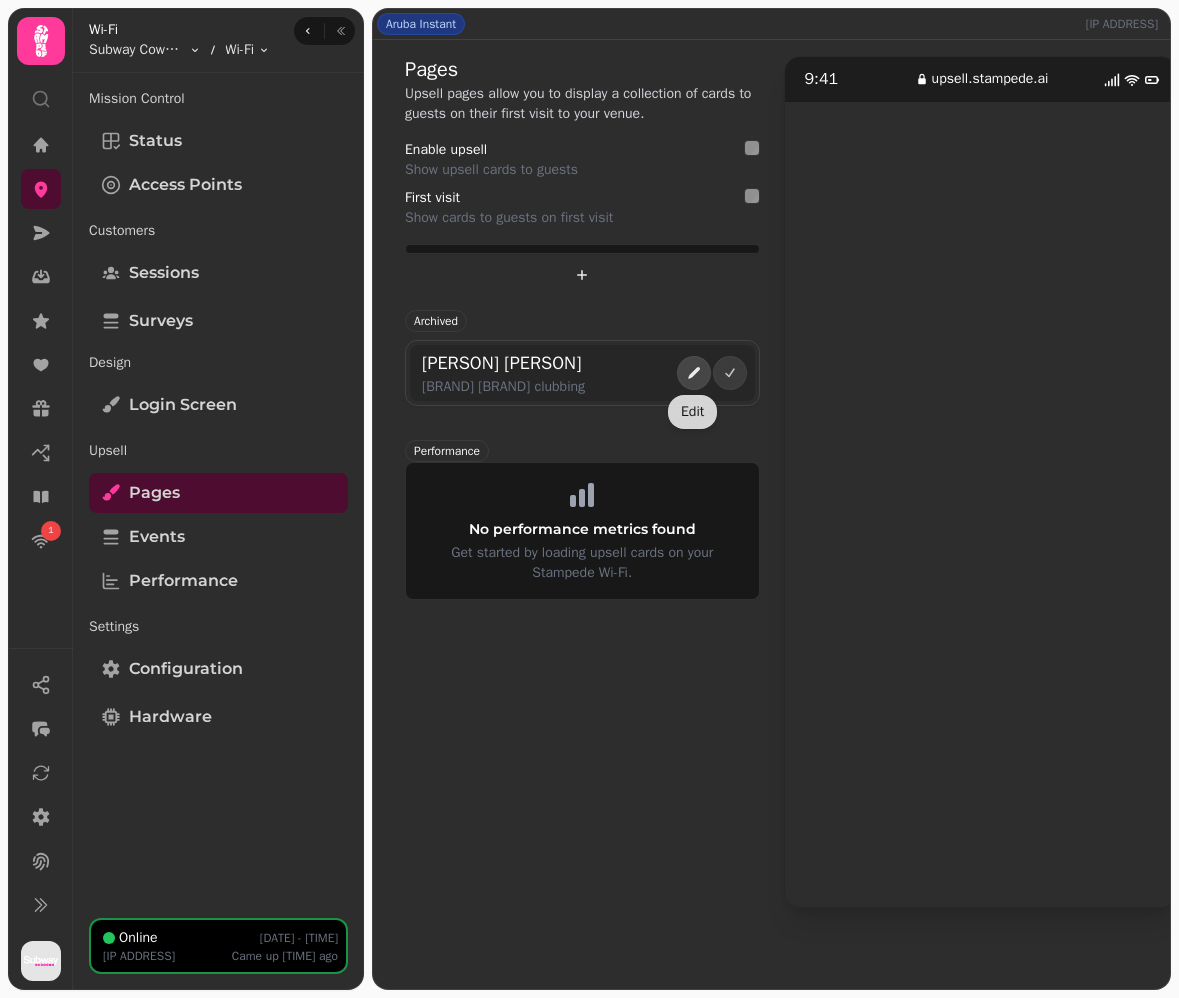 click 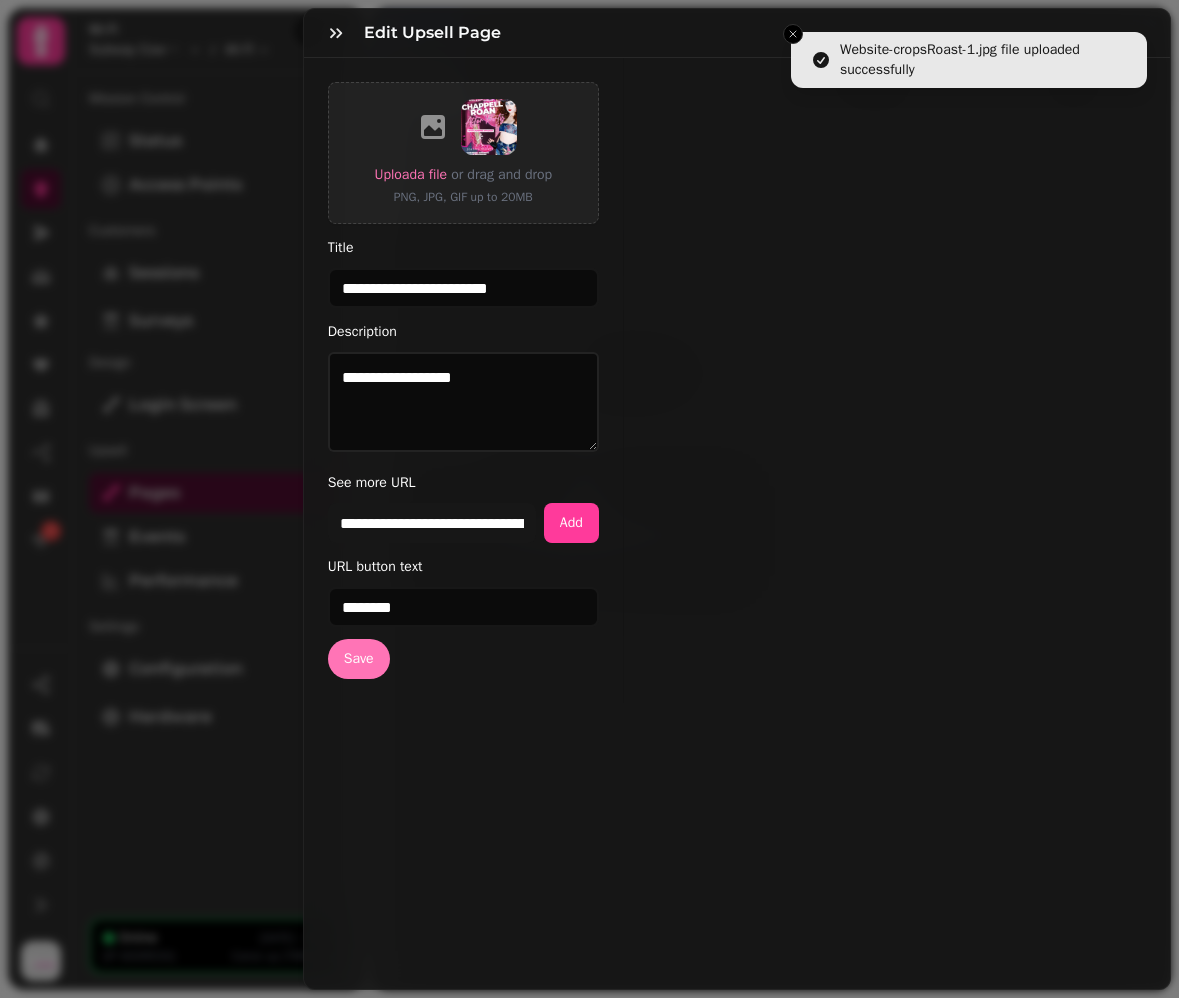 click on "Save" at bounding box center [359, 659] 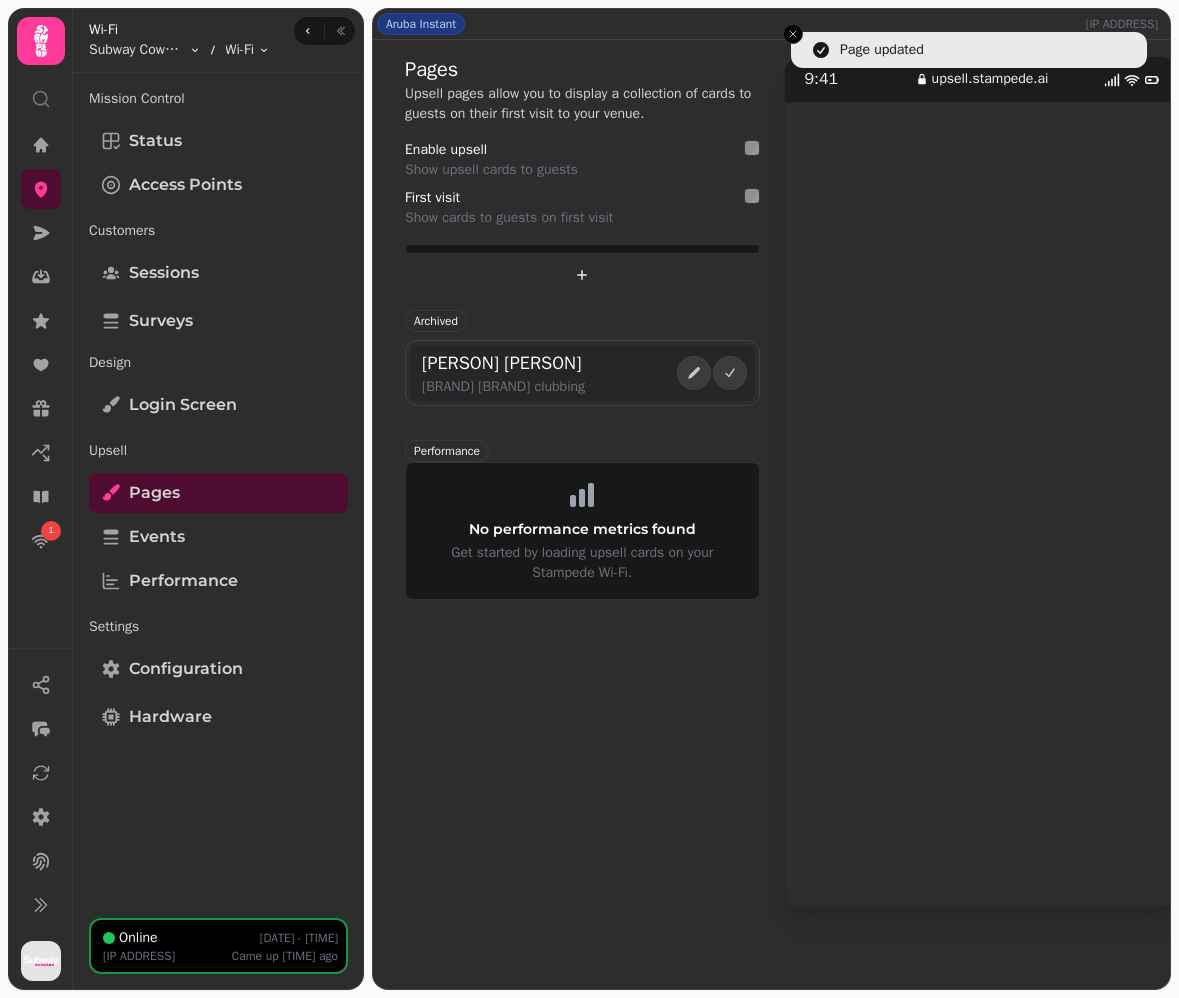 click on "Chappell Roan Afterparty Pink Pony clubbing" at bounding box center (582, 373) 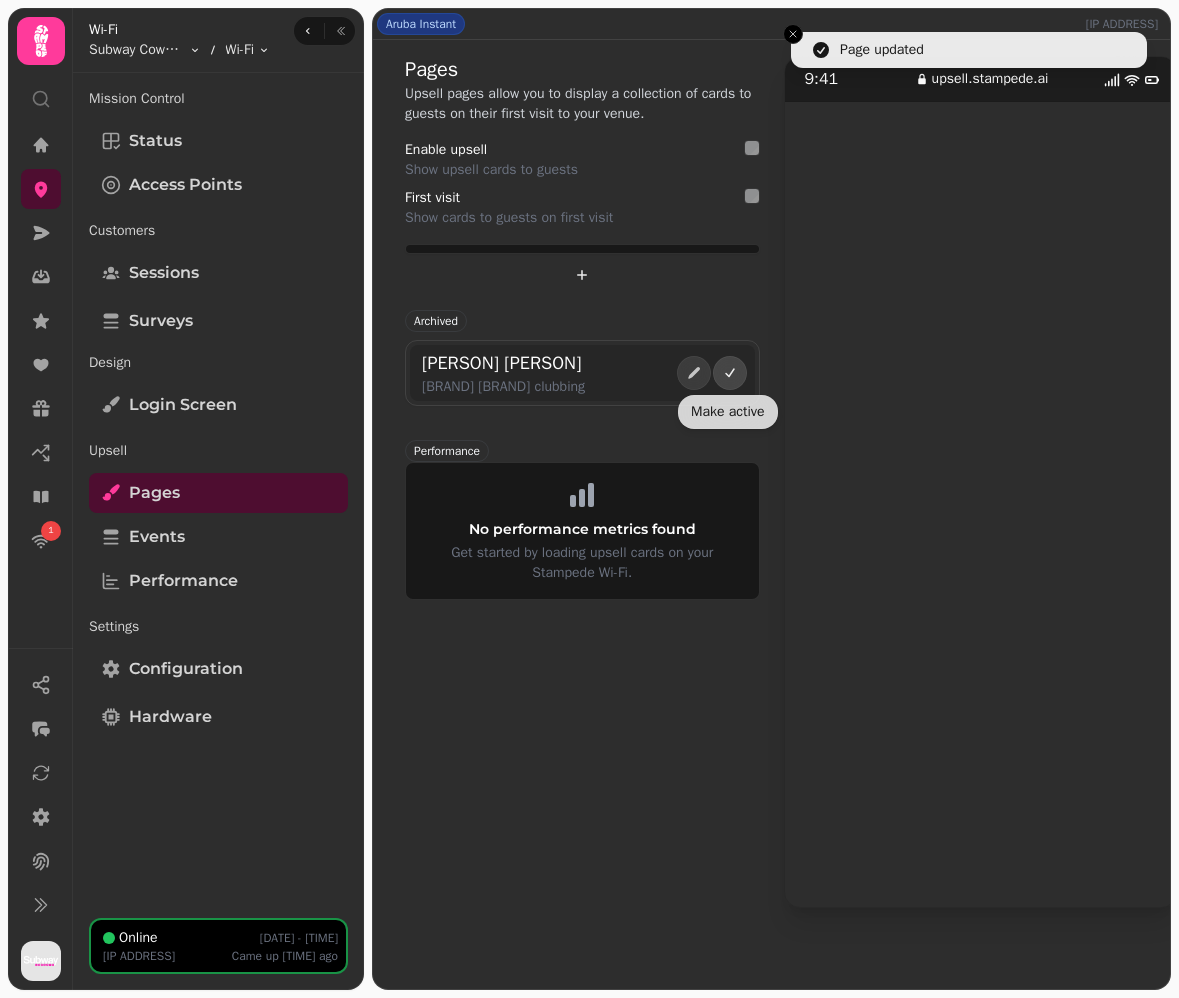 click 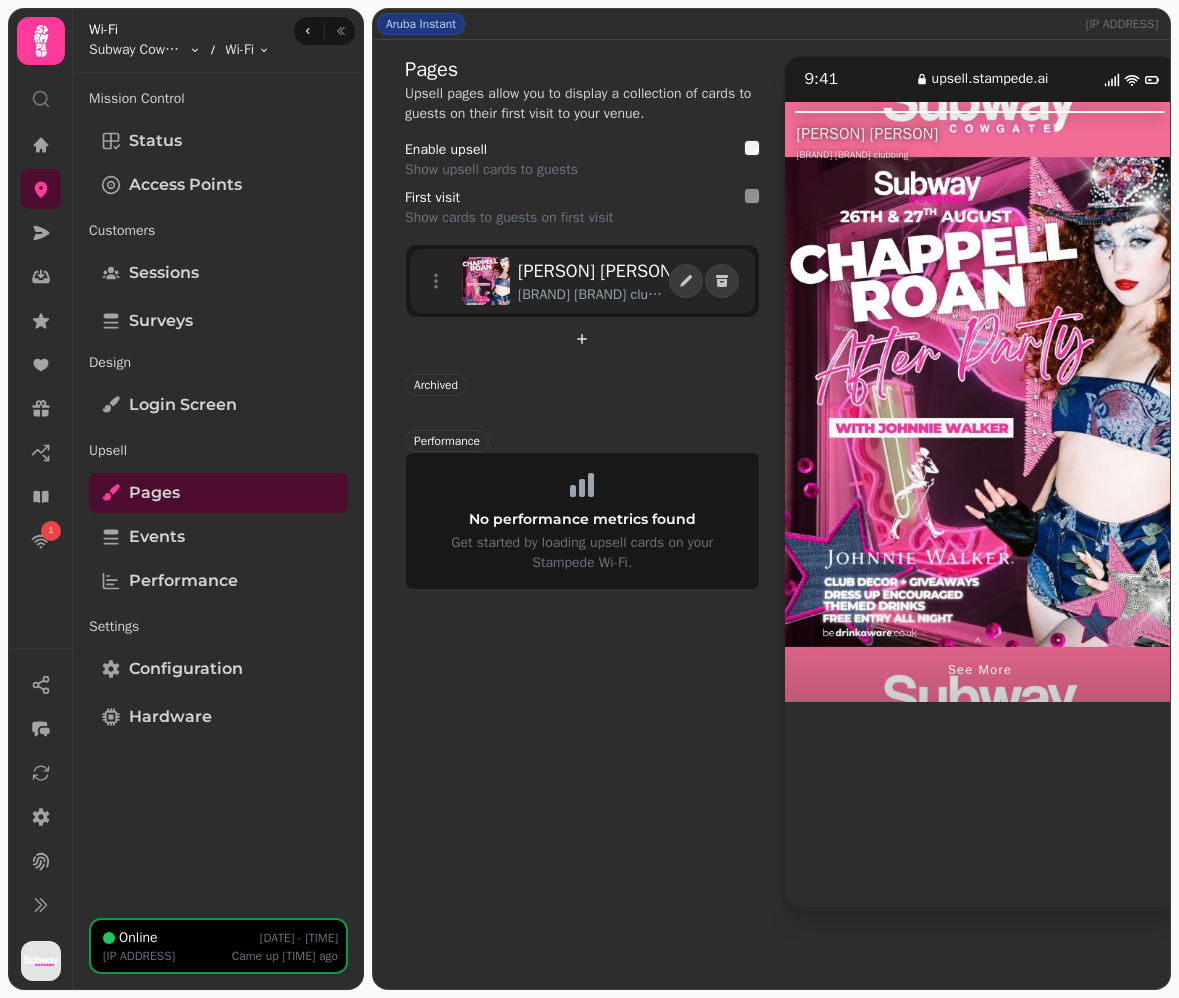 click on "Chappell Roan Afterparty" at bounding box center [597, 271] 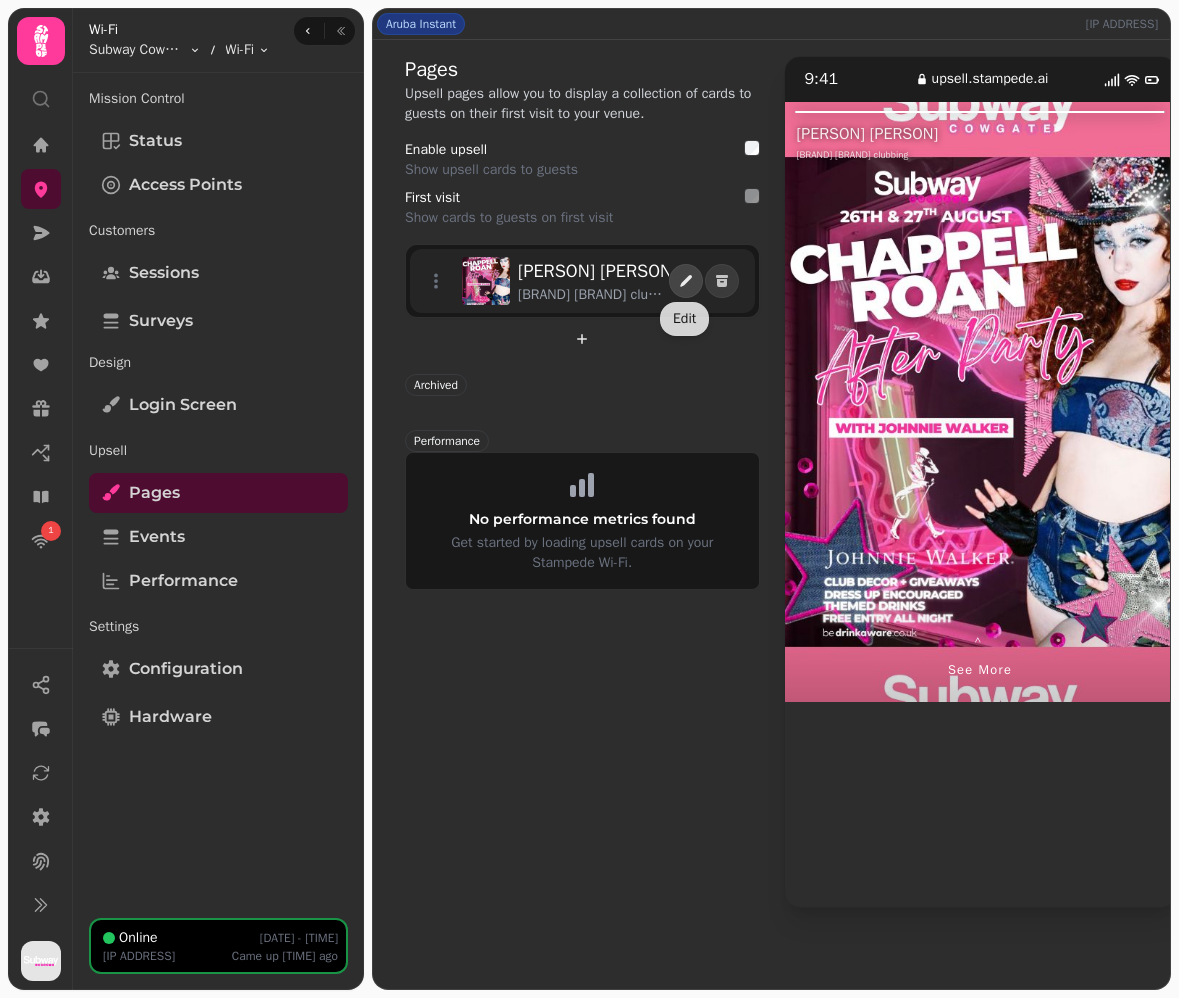 click 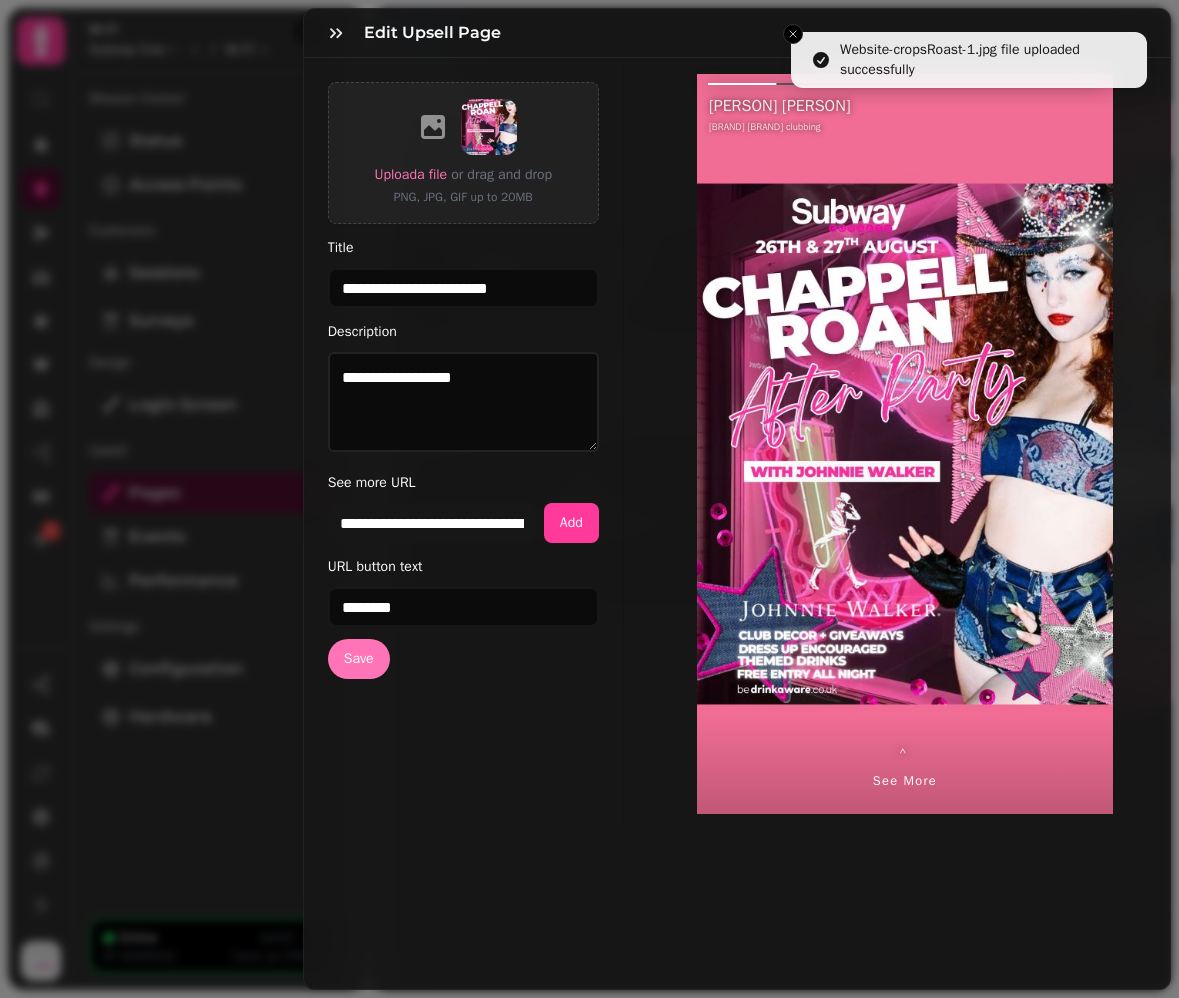 click on "Save" at bounding box center [359, 659] 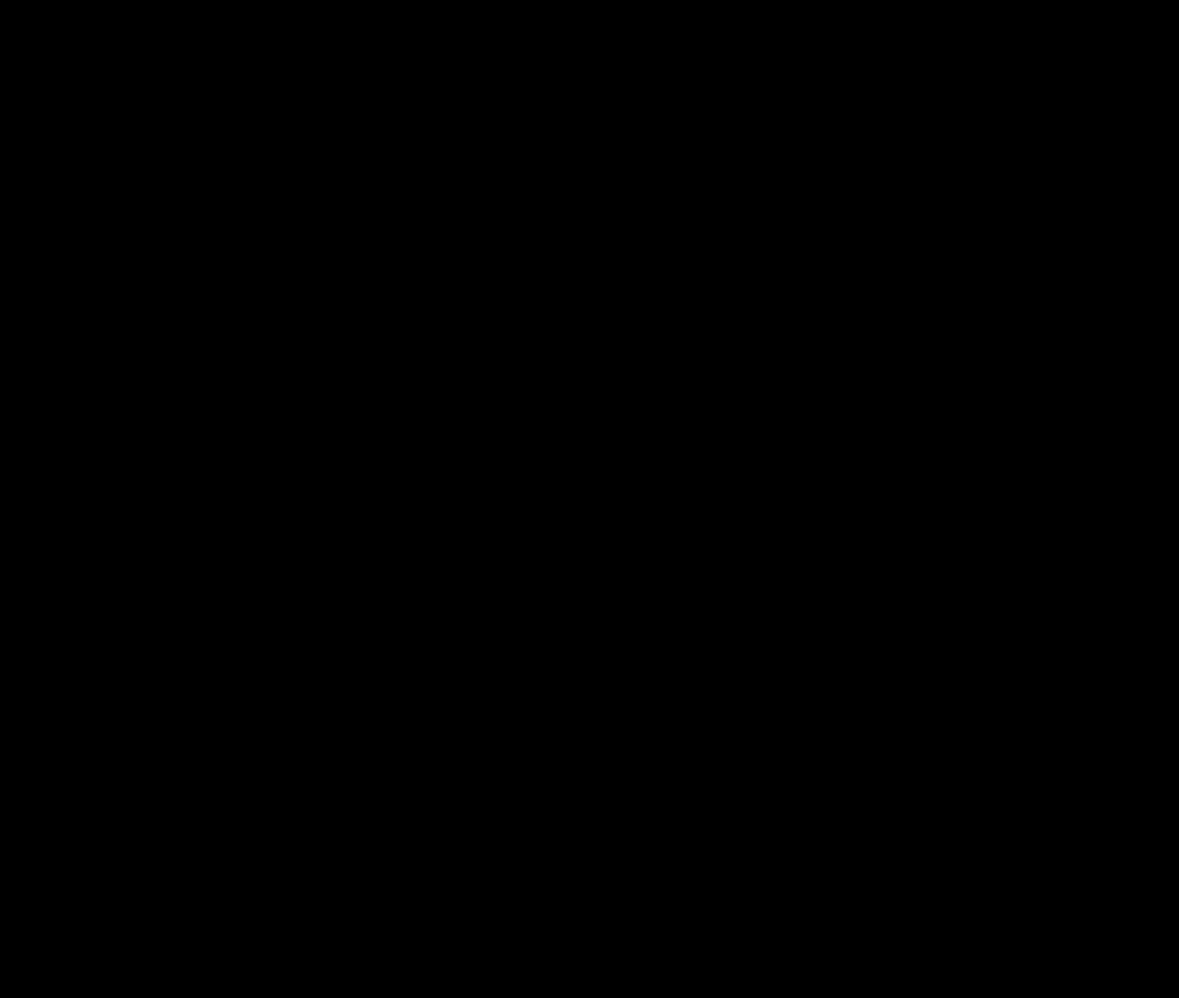 scroll, scrollTop: 0, scrollLeft: 0, axis: both 